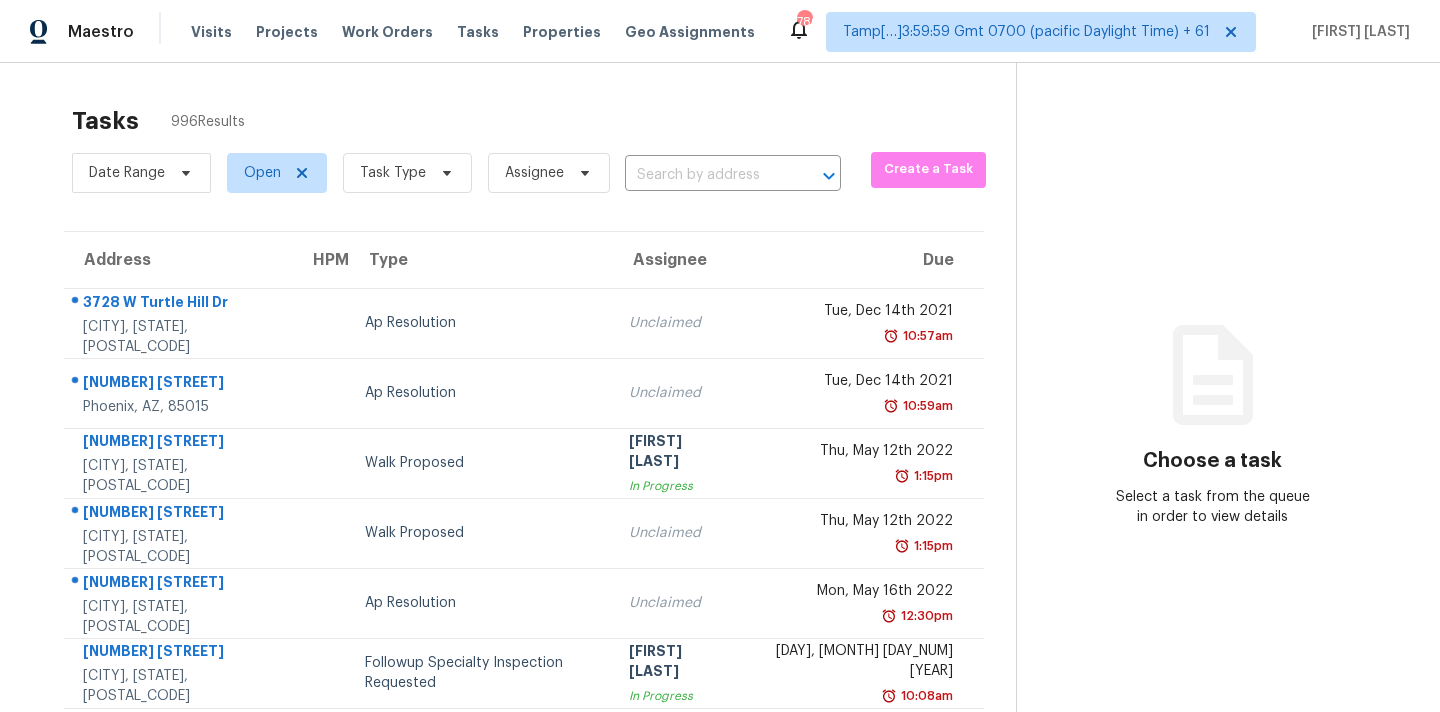 scroll, scrollTop: 0, scrollLeft: 0, axis: both 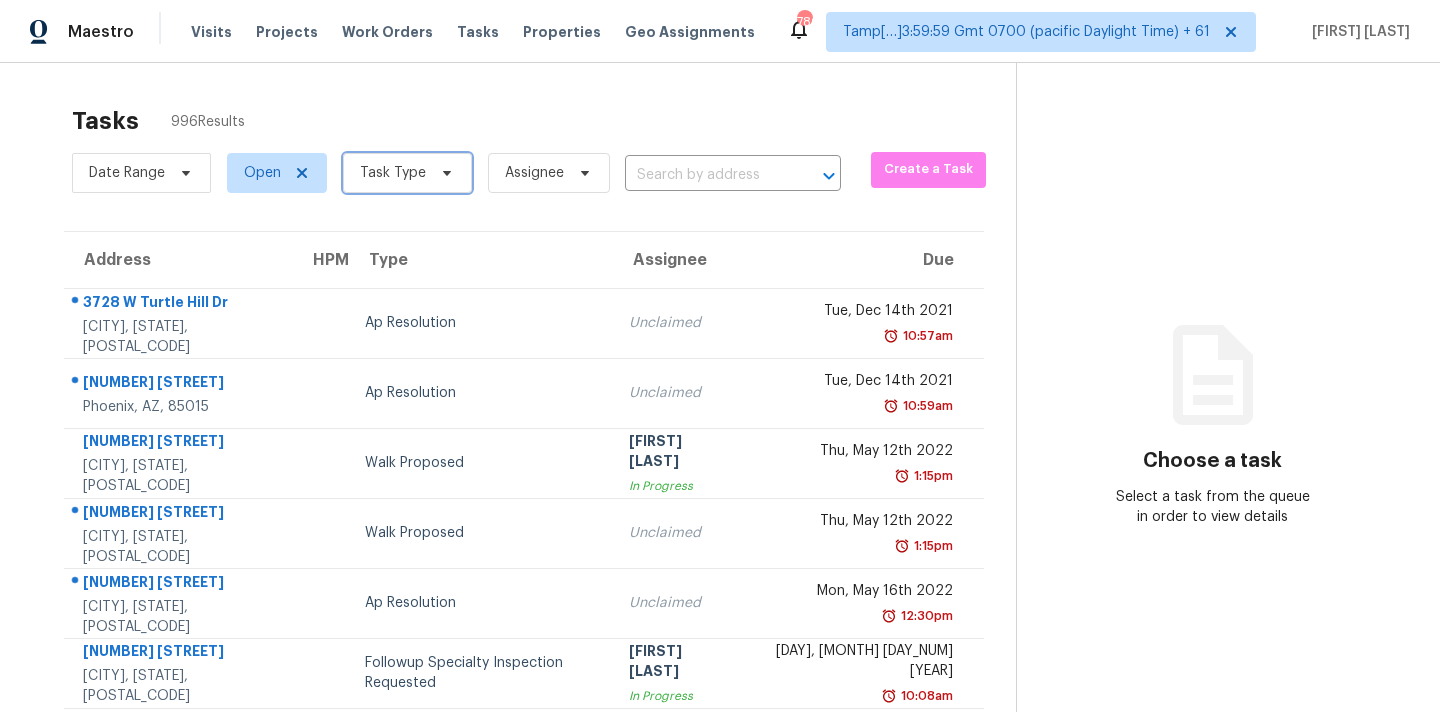 click on "Task Type" at bounding box center [407, 173] 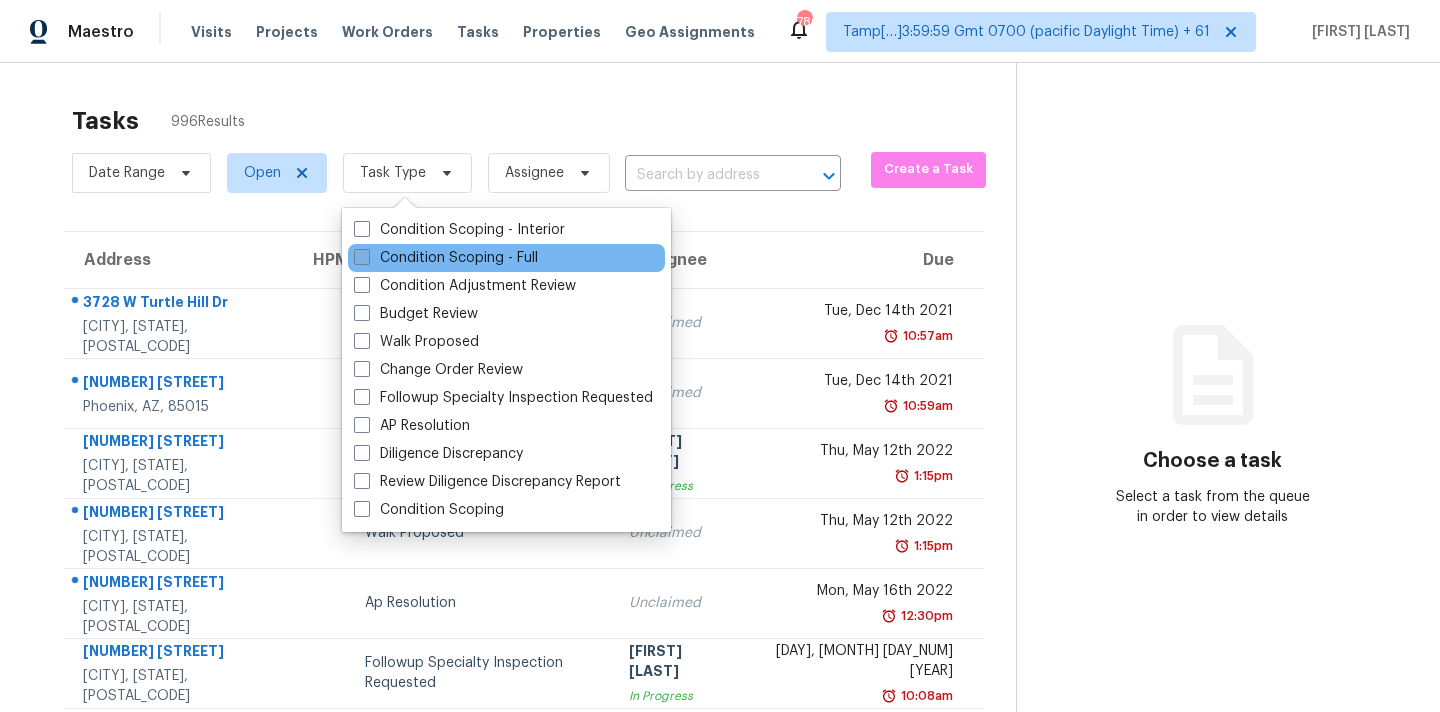 click on "Condition Scoping - Full" at bounding box center (446, 258) 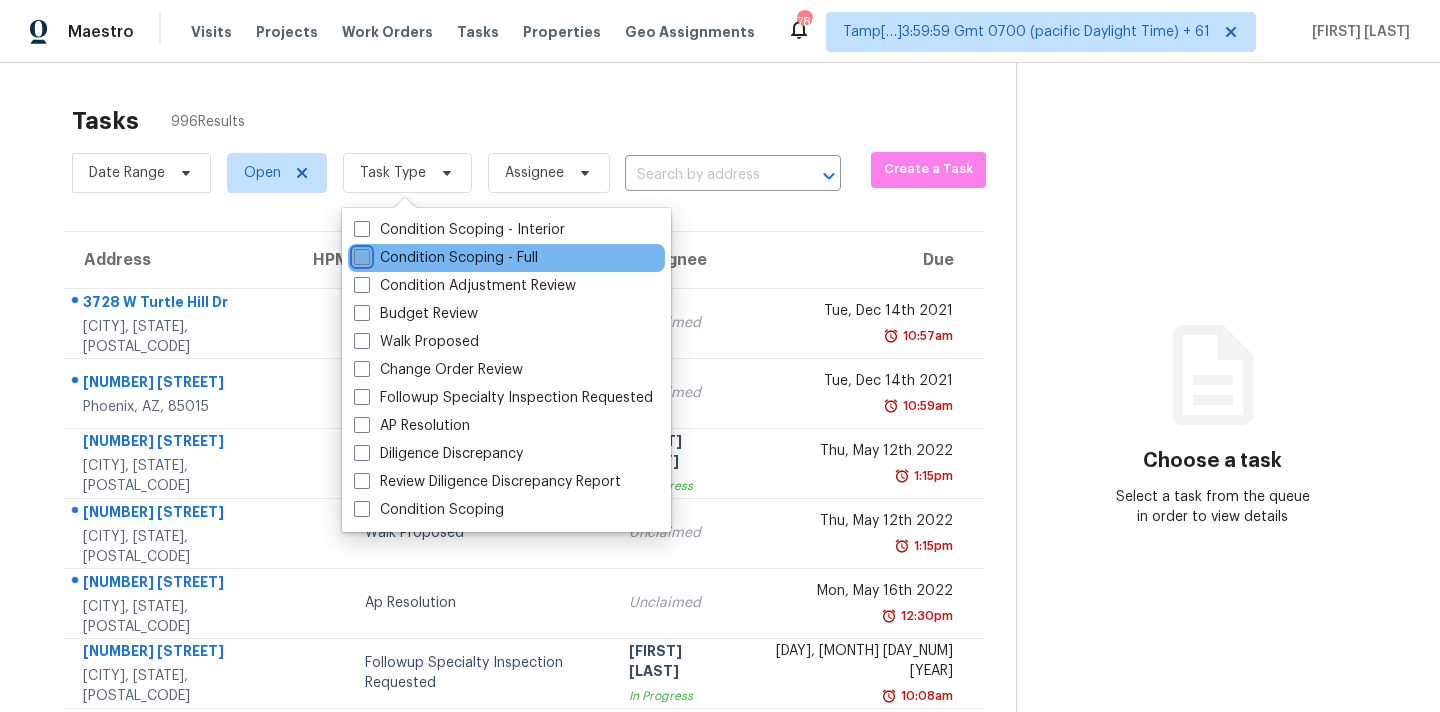 click on "Condition Scoping - Full" at bounding box center (360, 254) 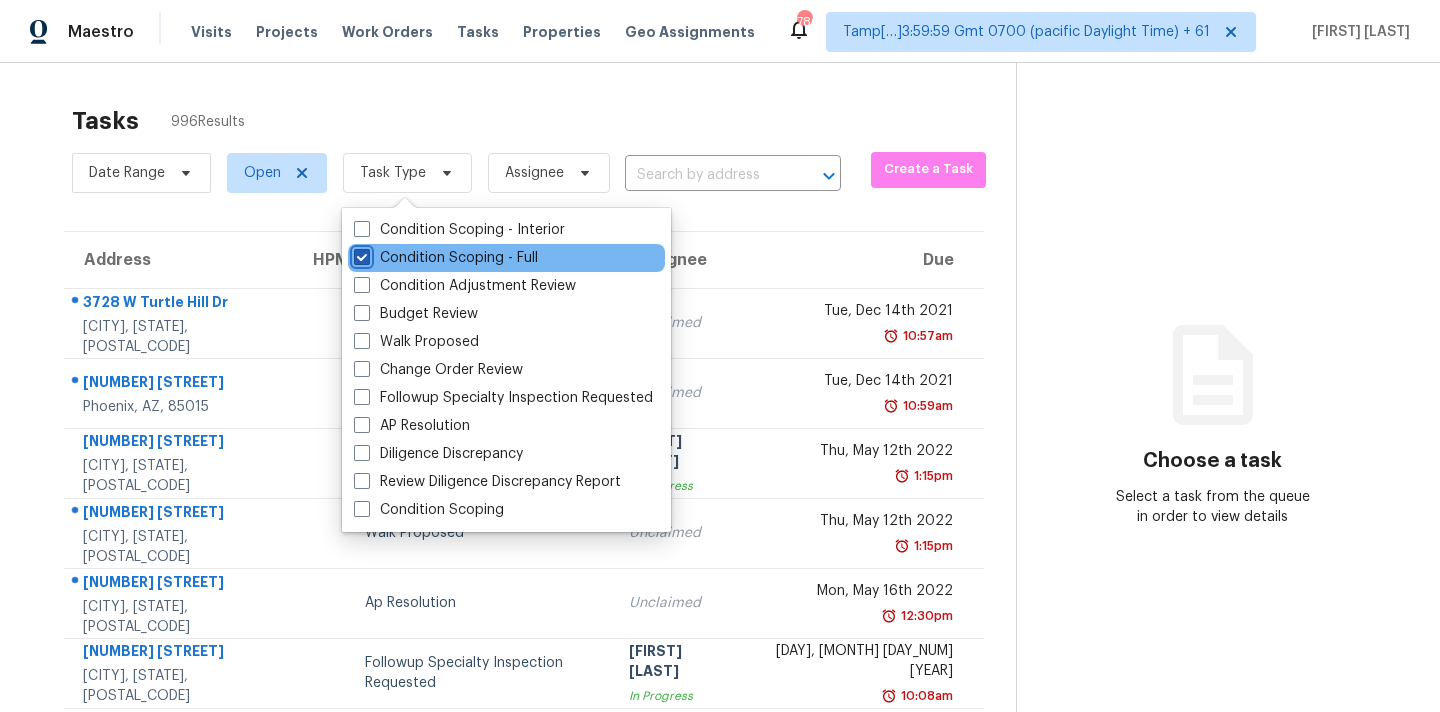 checkbox on "true" 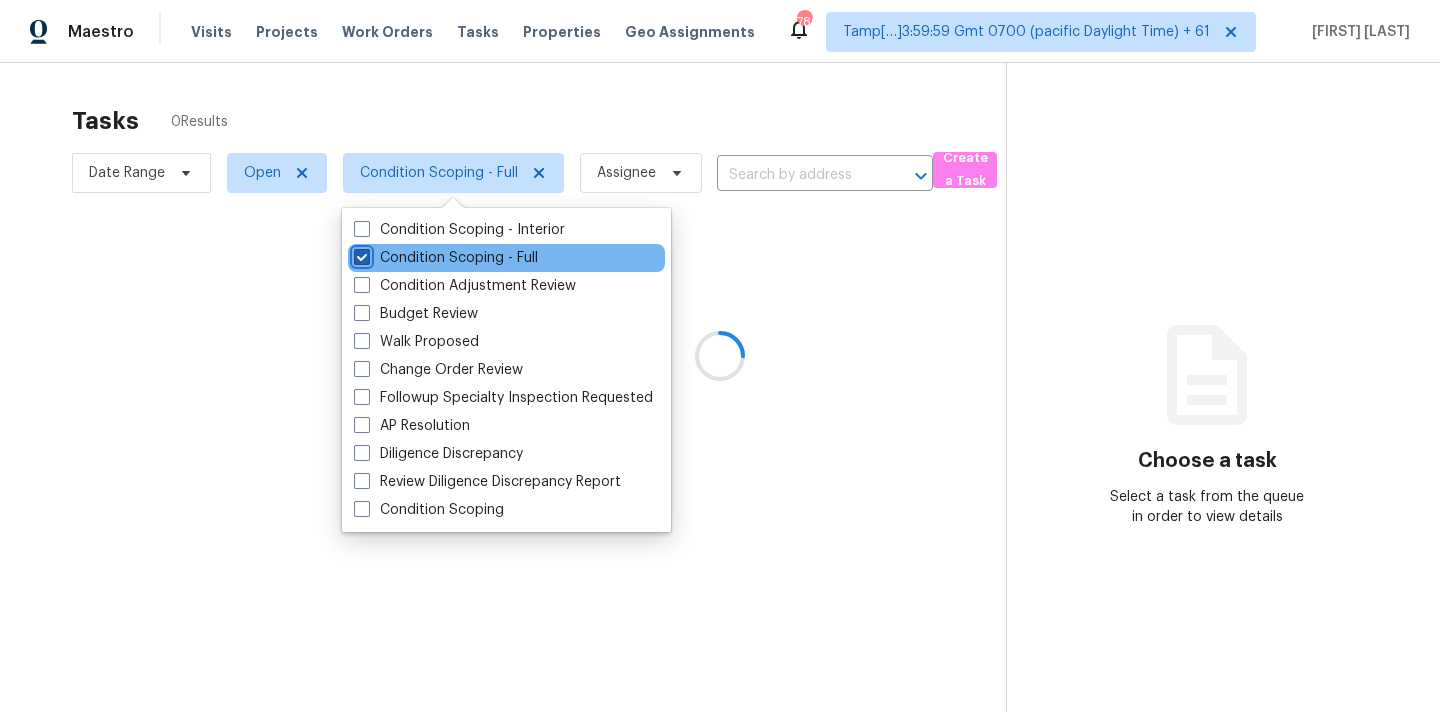 scroll, scrollTop: 0, scrollLeft: 0, axis: both 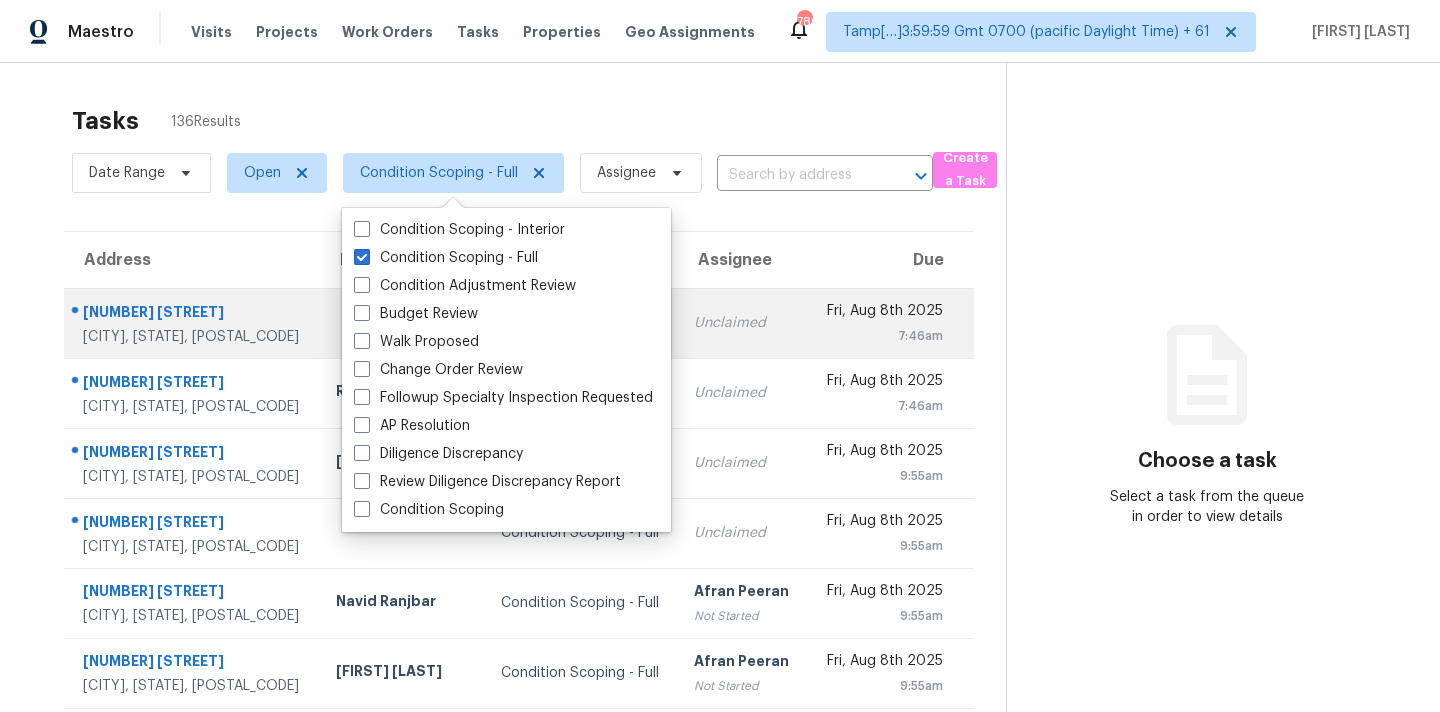 click on "Unclaimed" at bounding box center [742, 323] 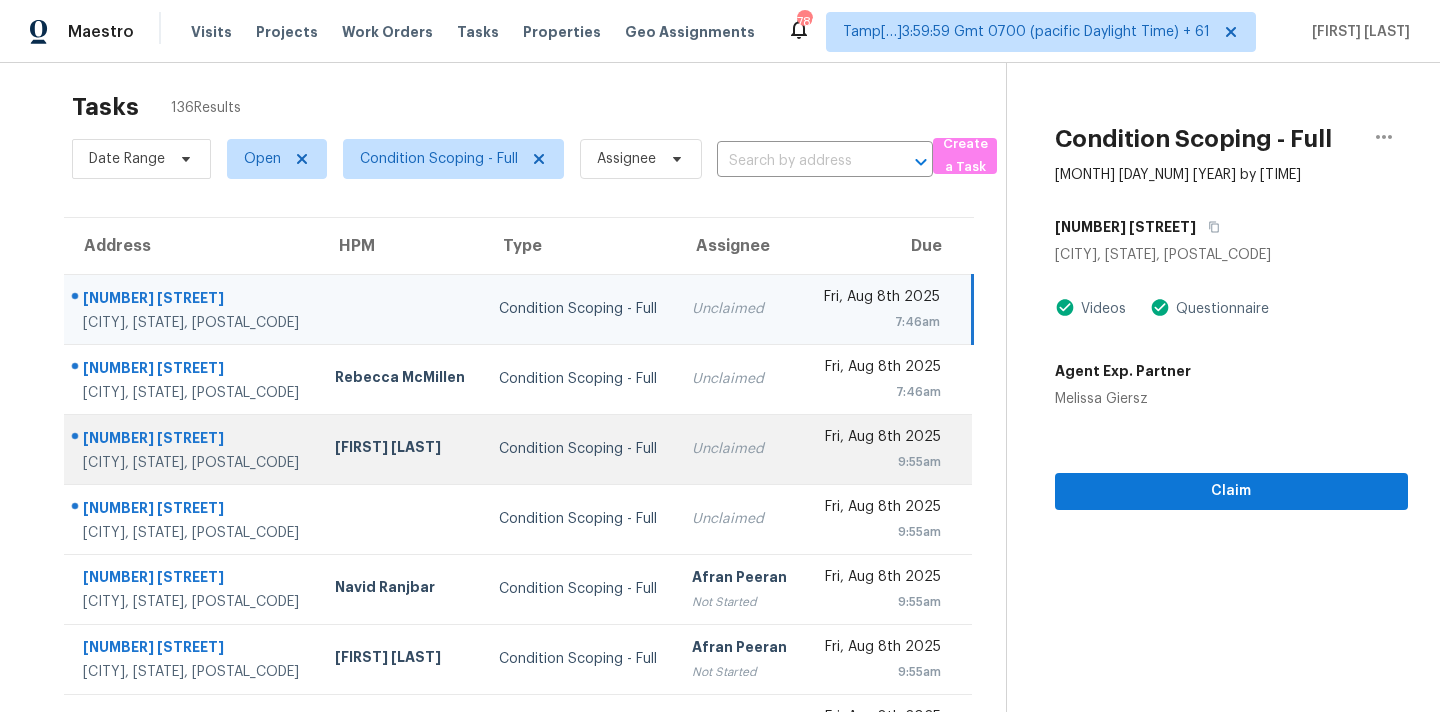 scroll, scrollTop: 0, scrollLeft: 0, axis: both 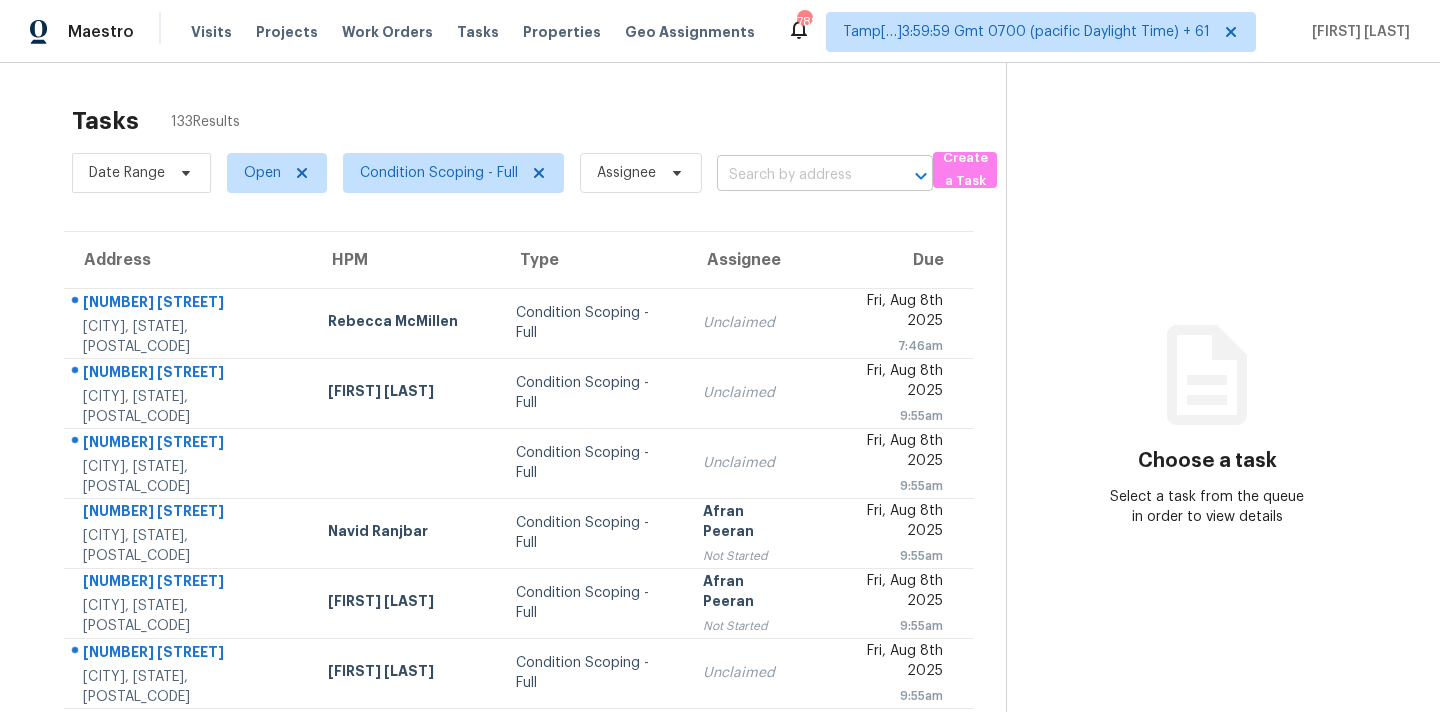 click at bounding box center [797, 175] 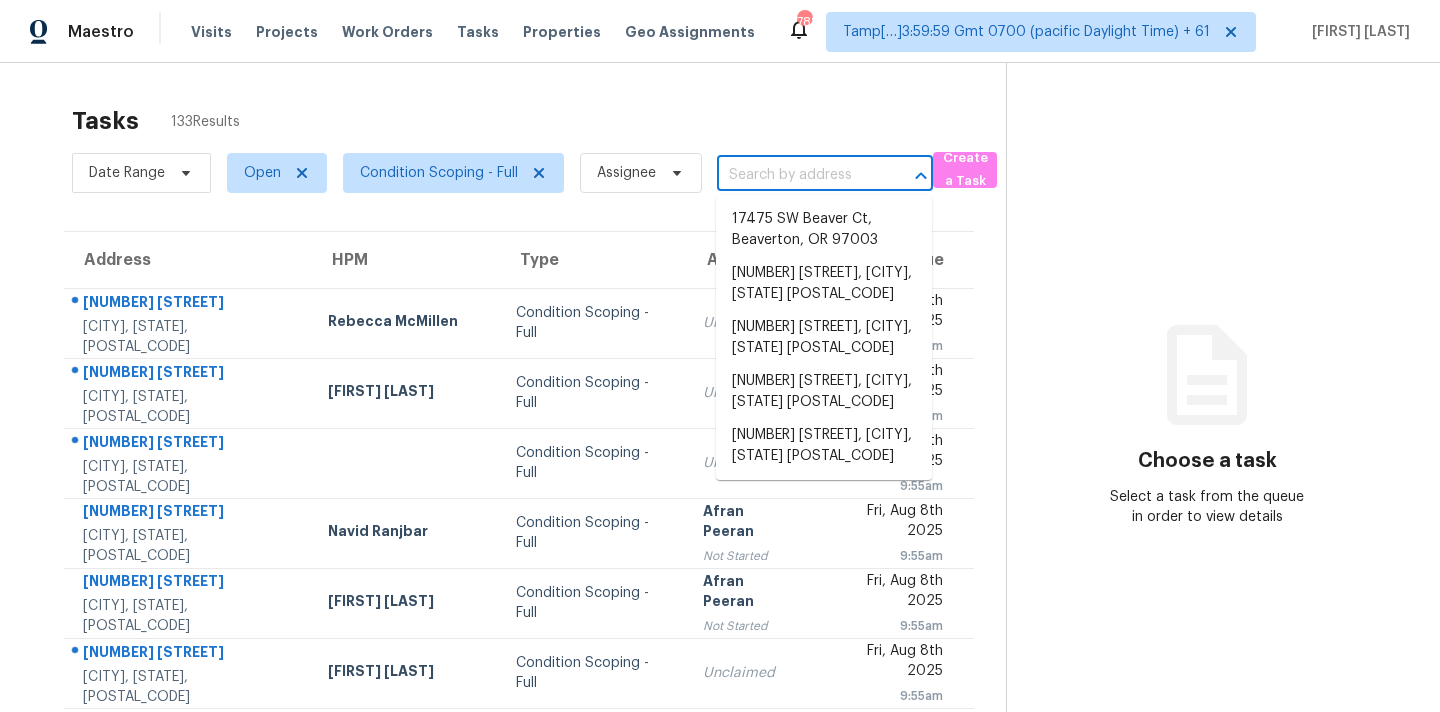 paste on "1616 Maple Ridge Dr Suwanee, GA, 30024" 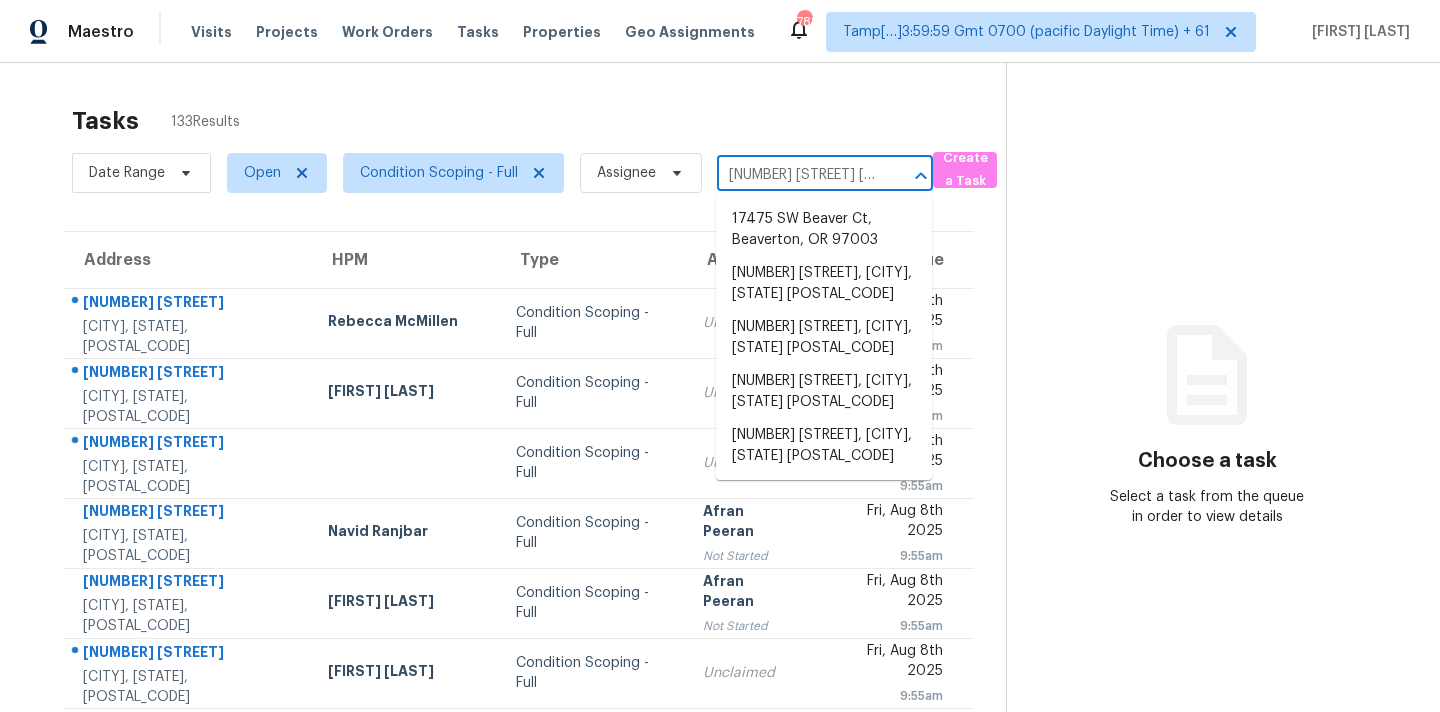 scroll, scrollTop: 0, scrollLeft: 126, axis: horizontal 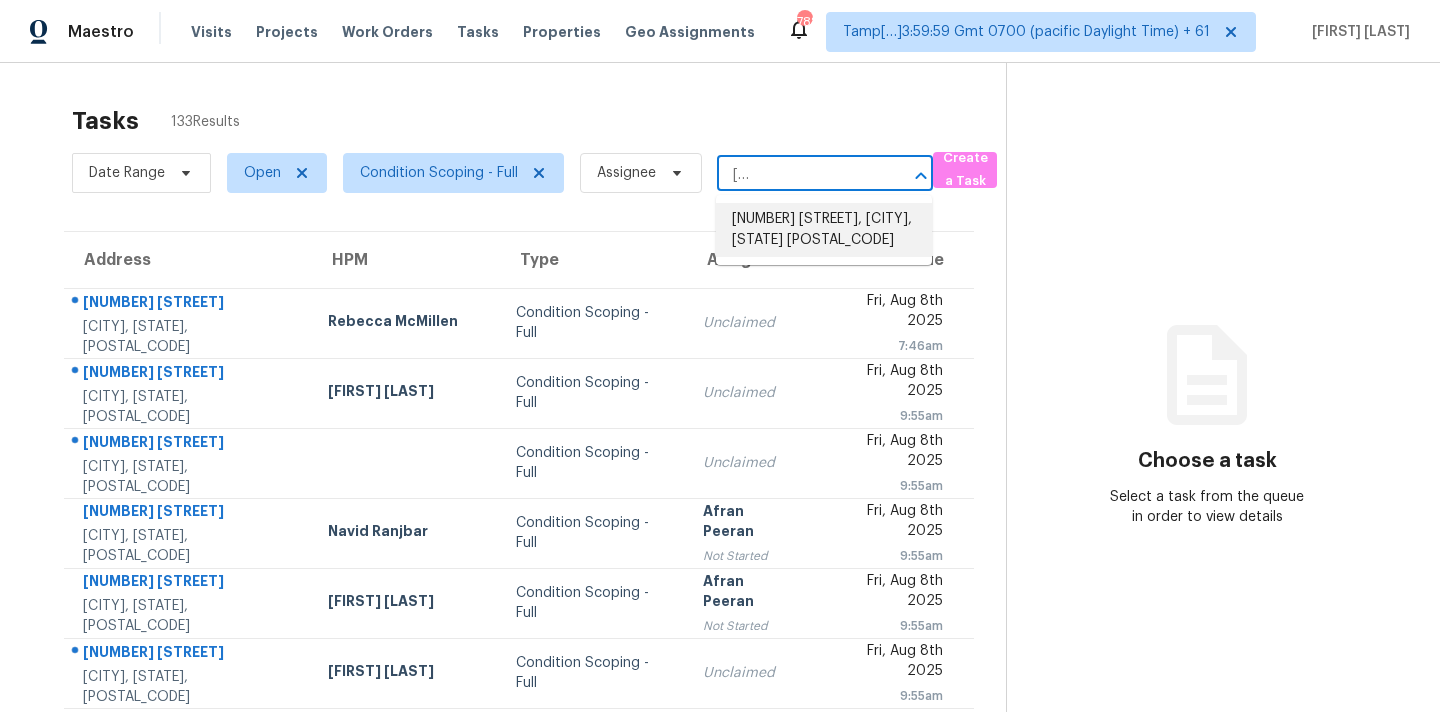 click on "1616 Maple Ridge Dr, Suwanee, GA 30024" at bounding box center [824, 230] 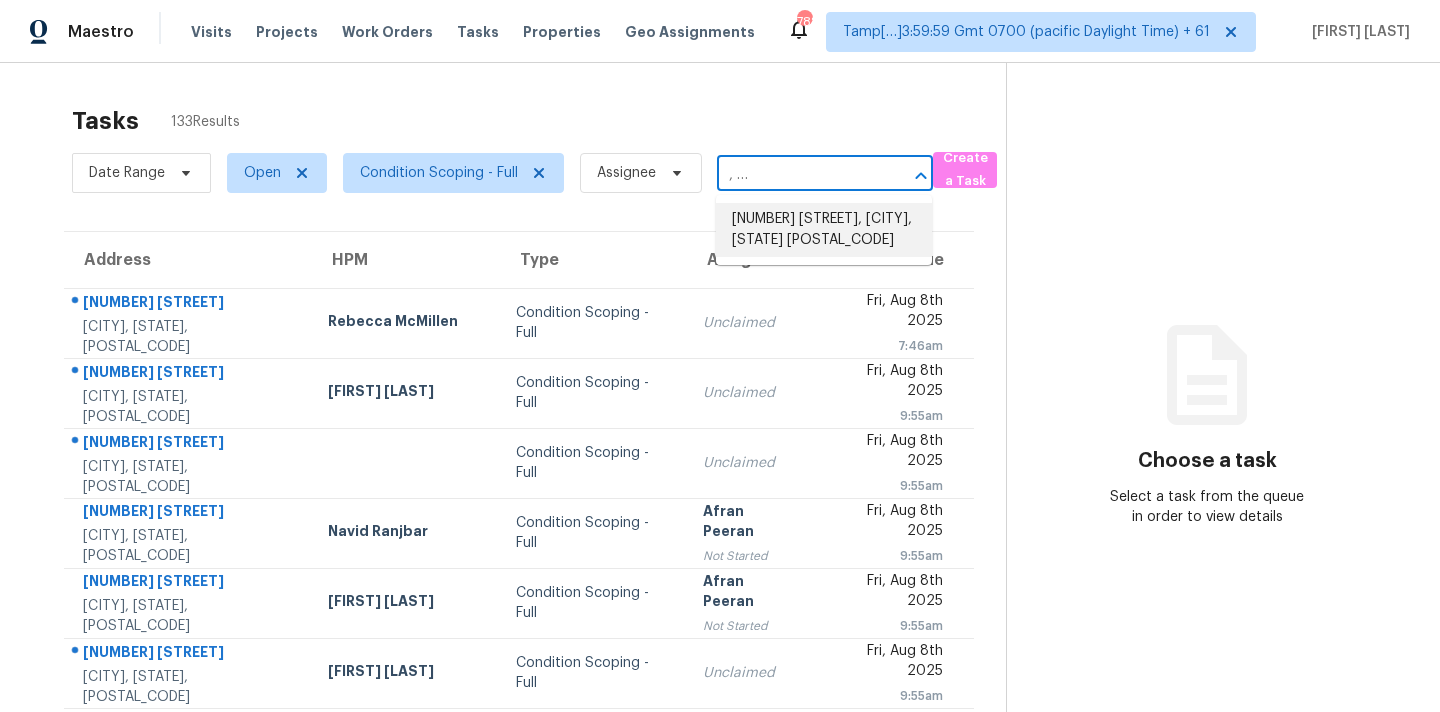 scroll, scrollTop: 0, scrollLeft: 0, axis: both 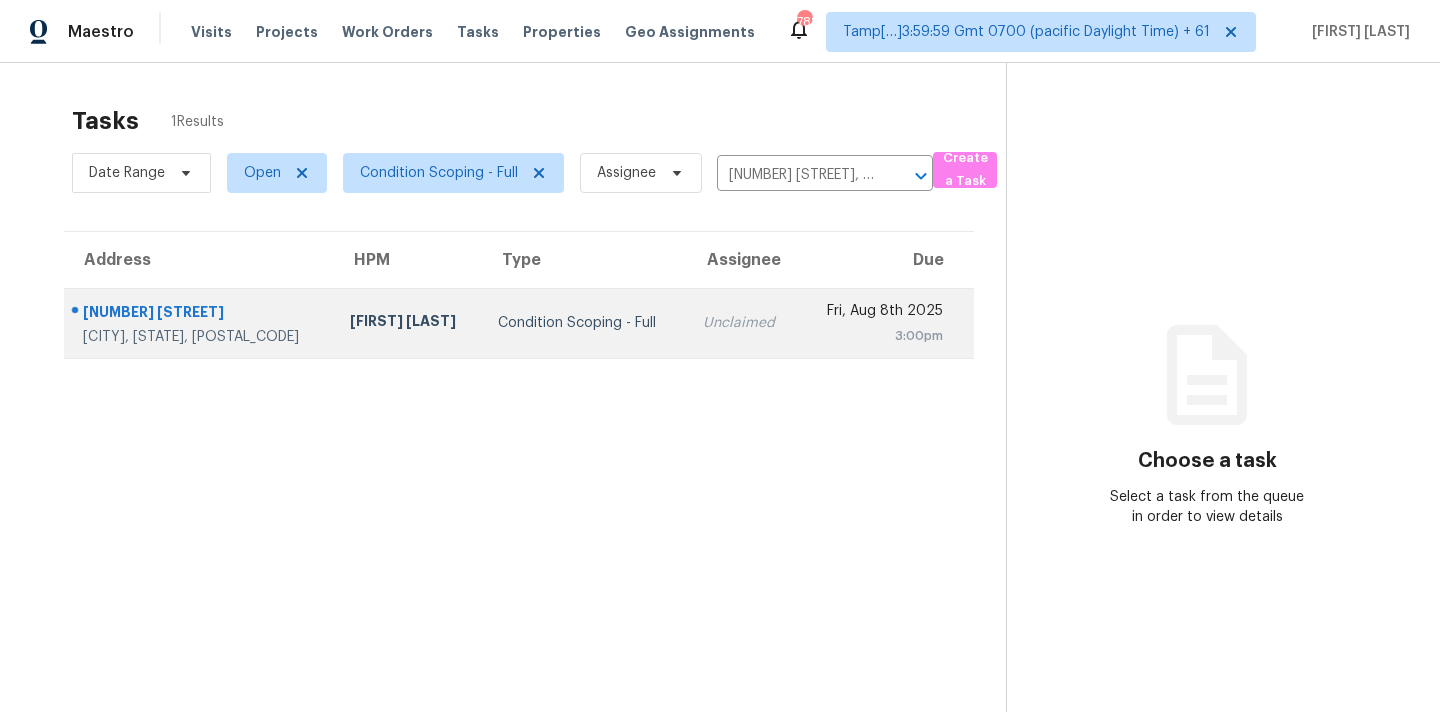 click on "Unclaimed" at bounding box center [743, 323] 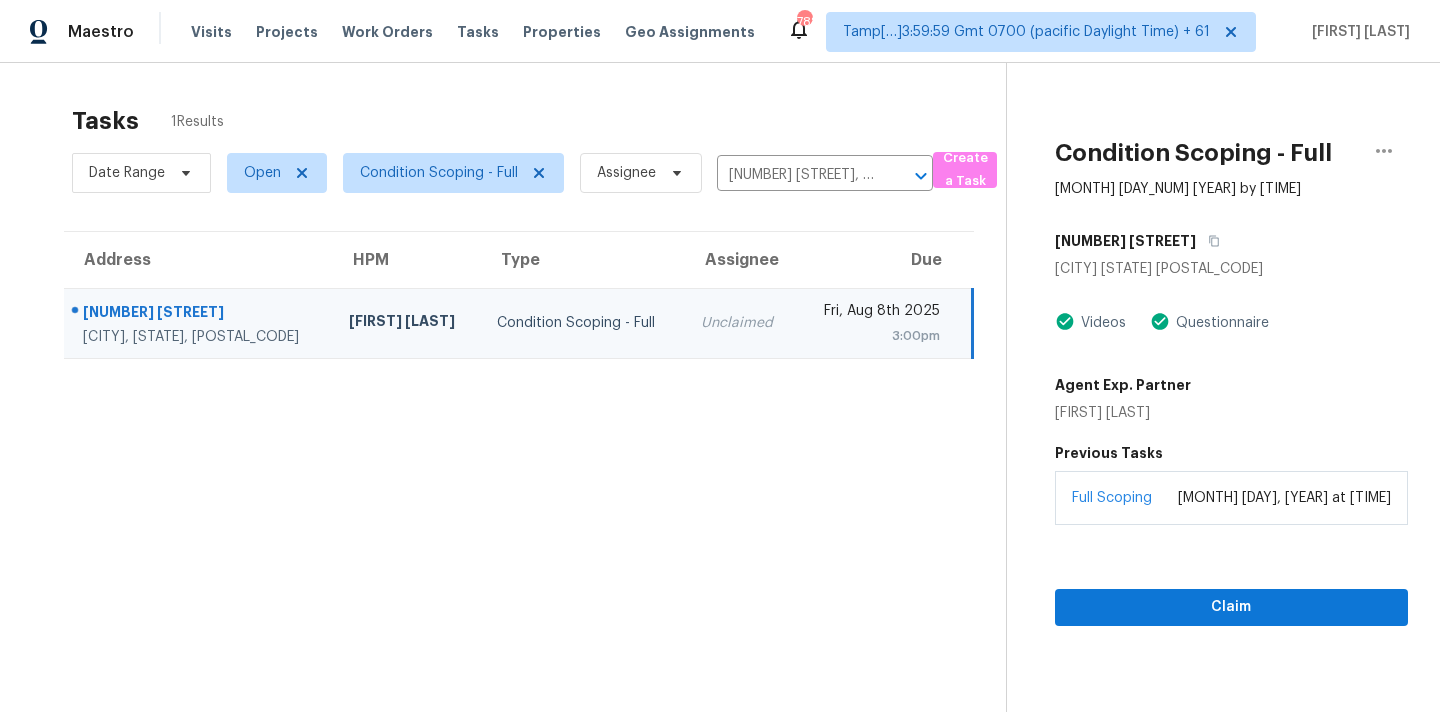 click on "Full Scoping July 31, 2025 at 02:40 PM" at bounding box center (1231, 498) 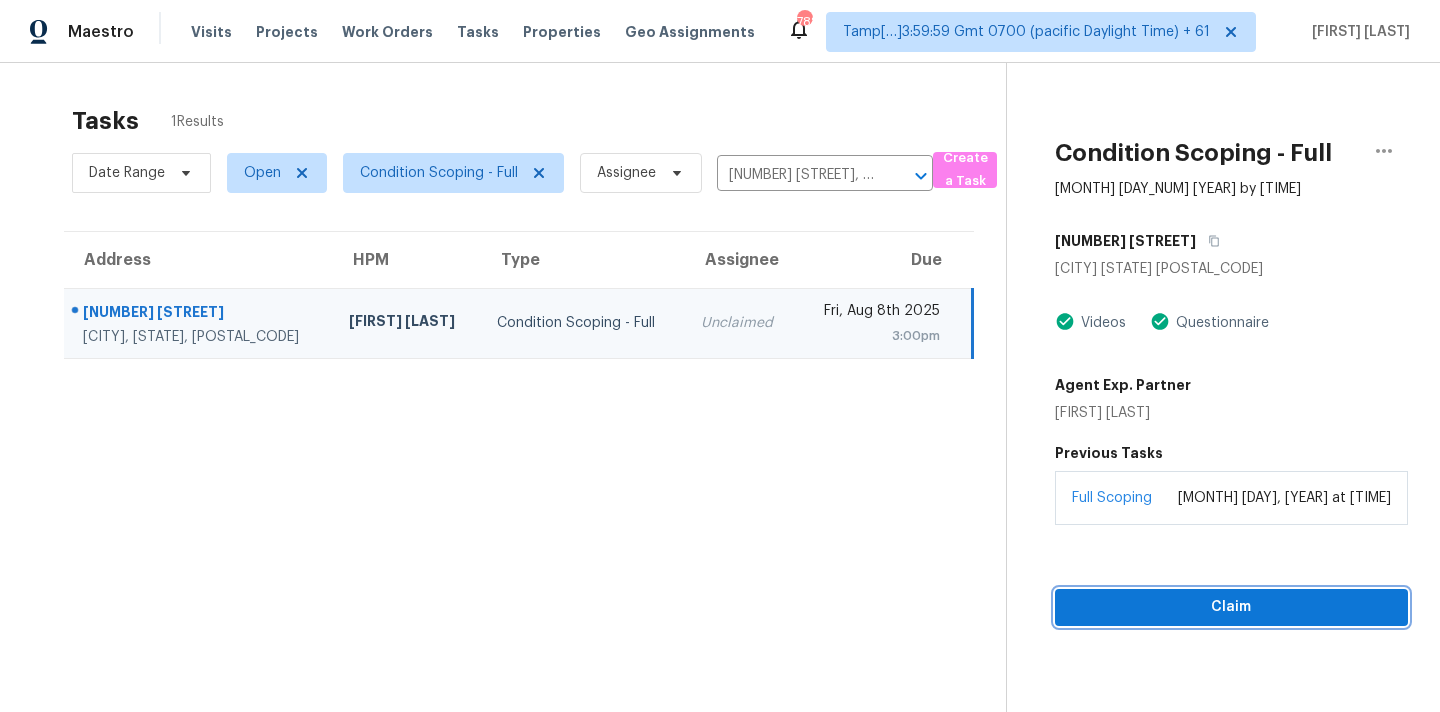 click on "Claim" at bounding box center (1231, 607) 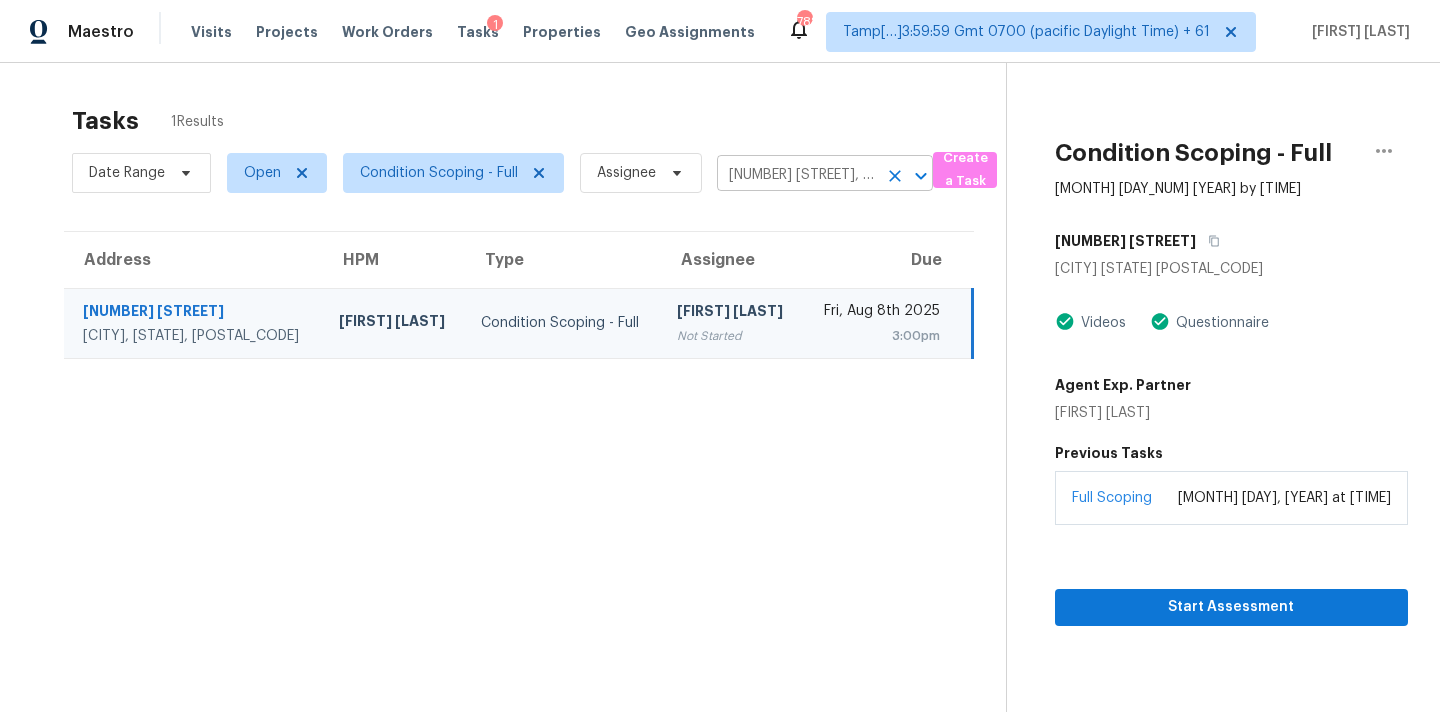 click on "1616 Maple Ridge Dr, Suwanee, GA 30024" at bounding box center [797, 175] 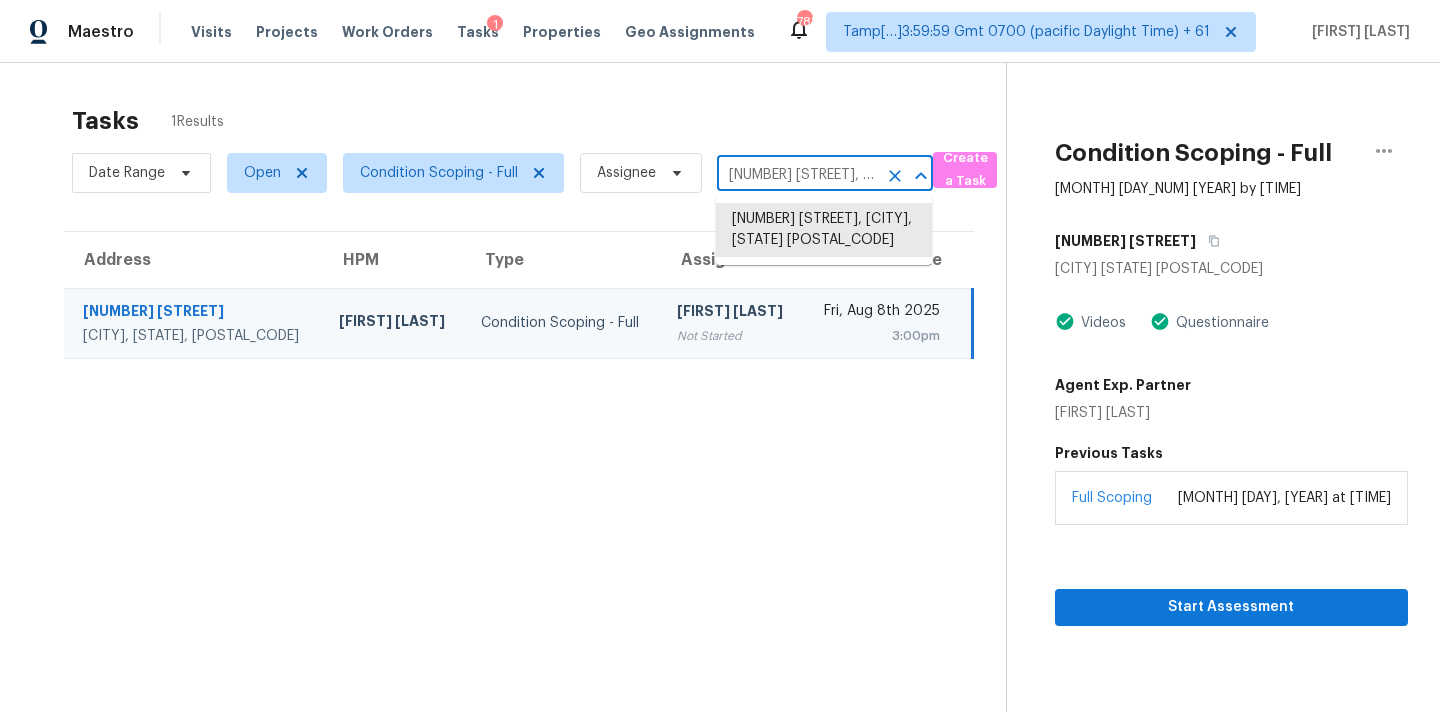 paste on "225 Northridge Rd Ball Ground, GA, 30107" 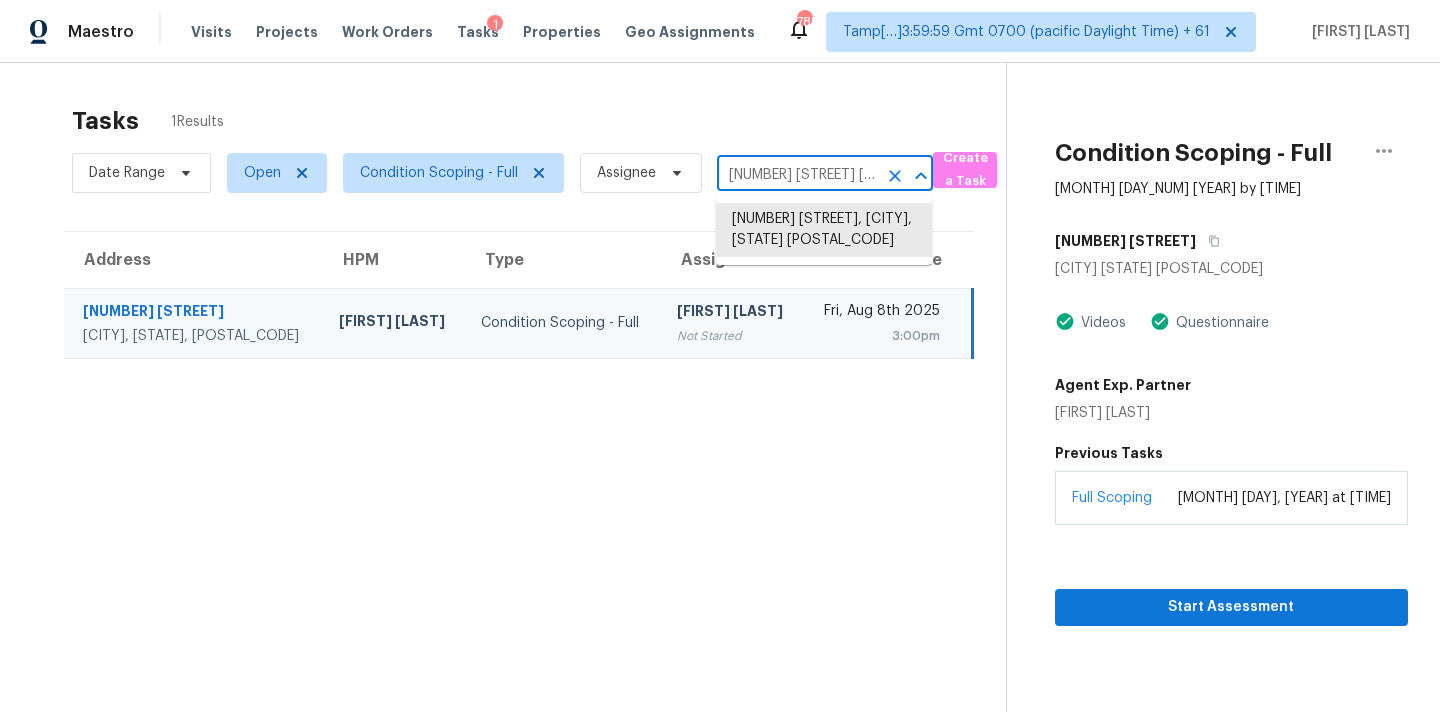 scroll, scrollTop: 0, scrollLeft: 131, axis: horizontal 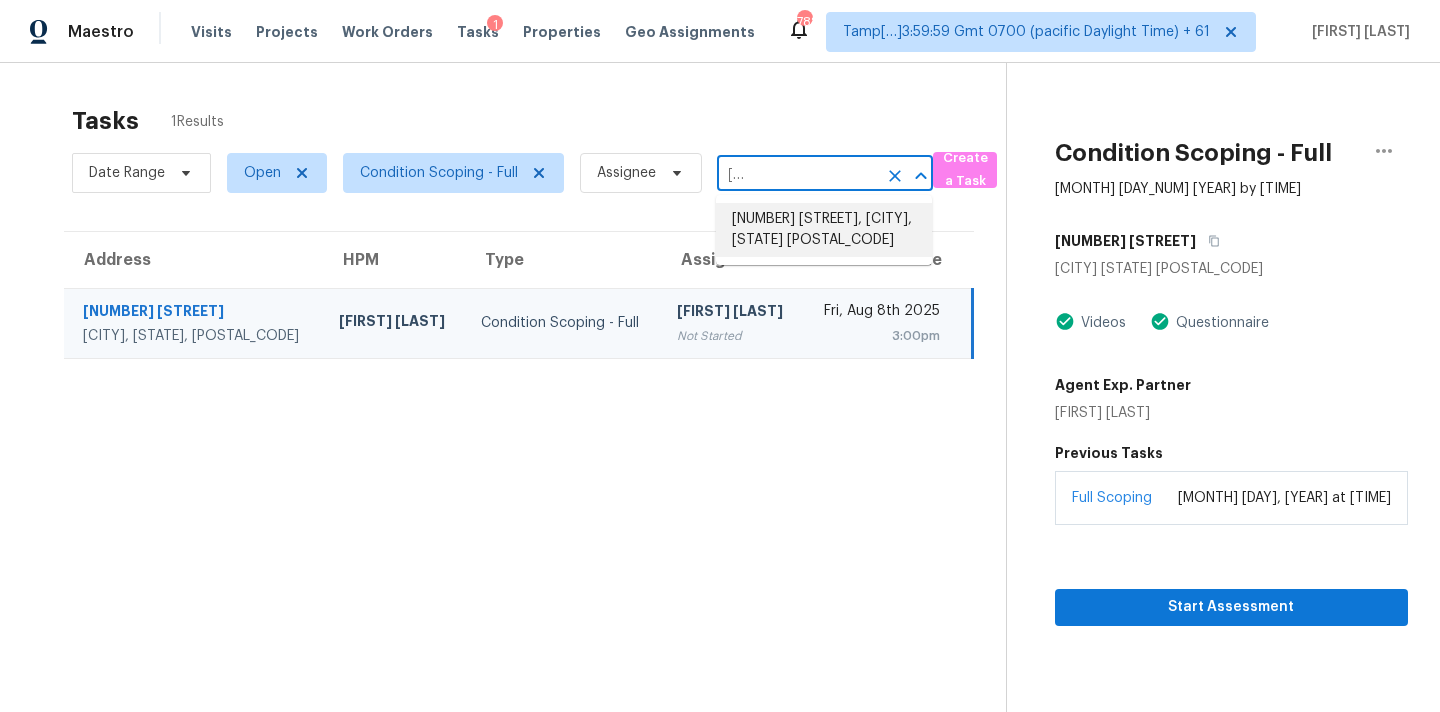 click on "225 Northridge Rd, Ball Ground, GA 30107" at bounding box center (824, 230) 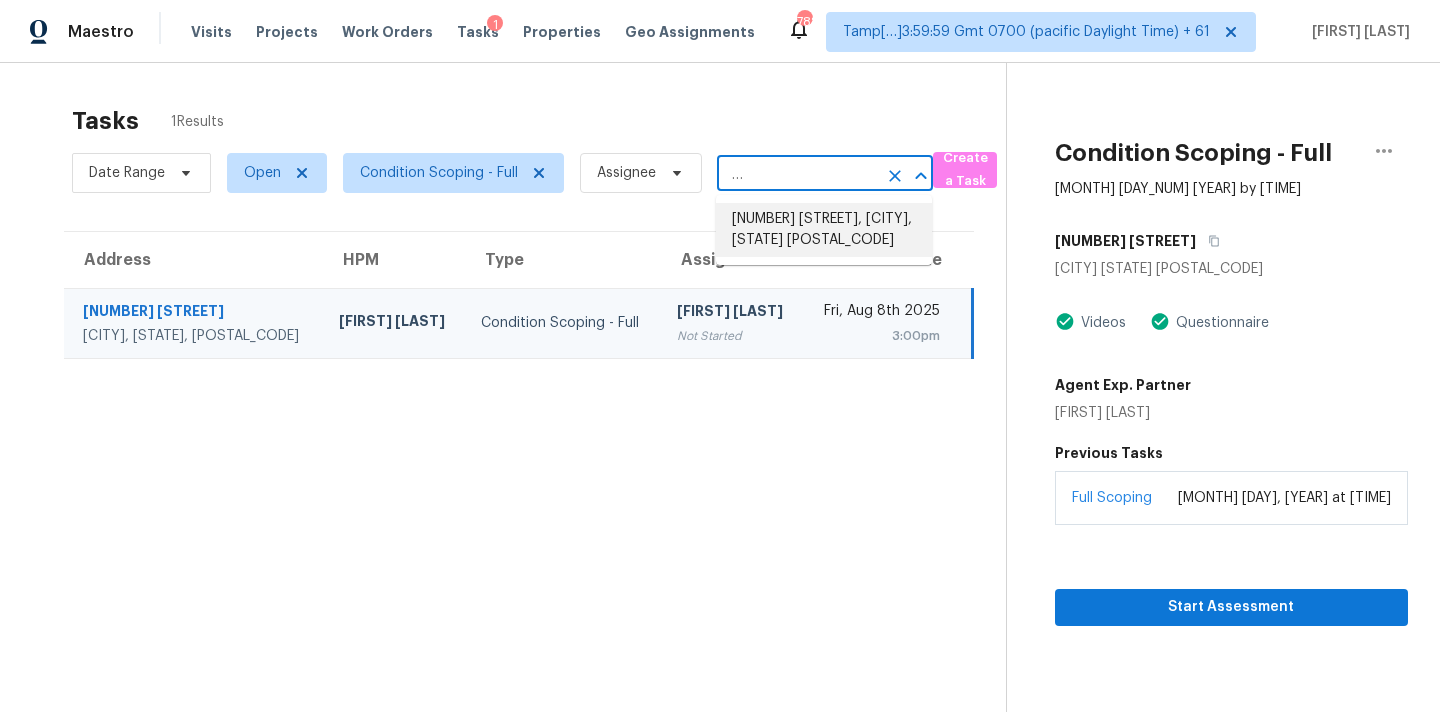 scroll, scrollTop: 0, scrollLeft: 0, axis: both 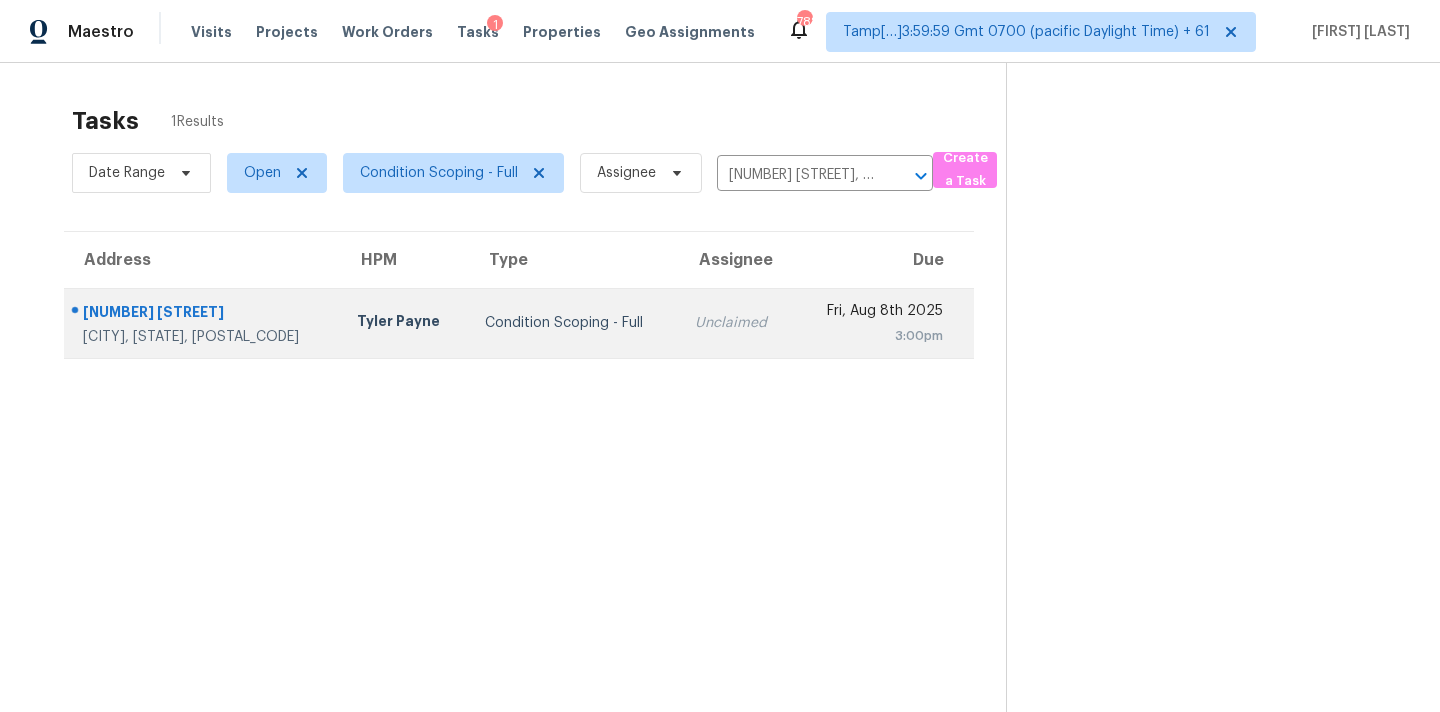 click on "Unclaimed" at bounding box center (736, 323) 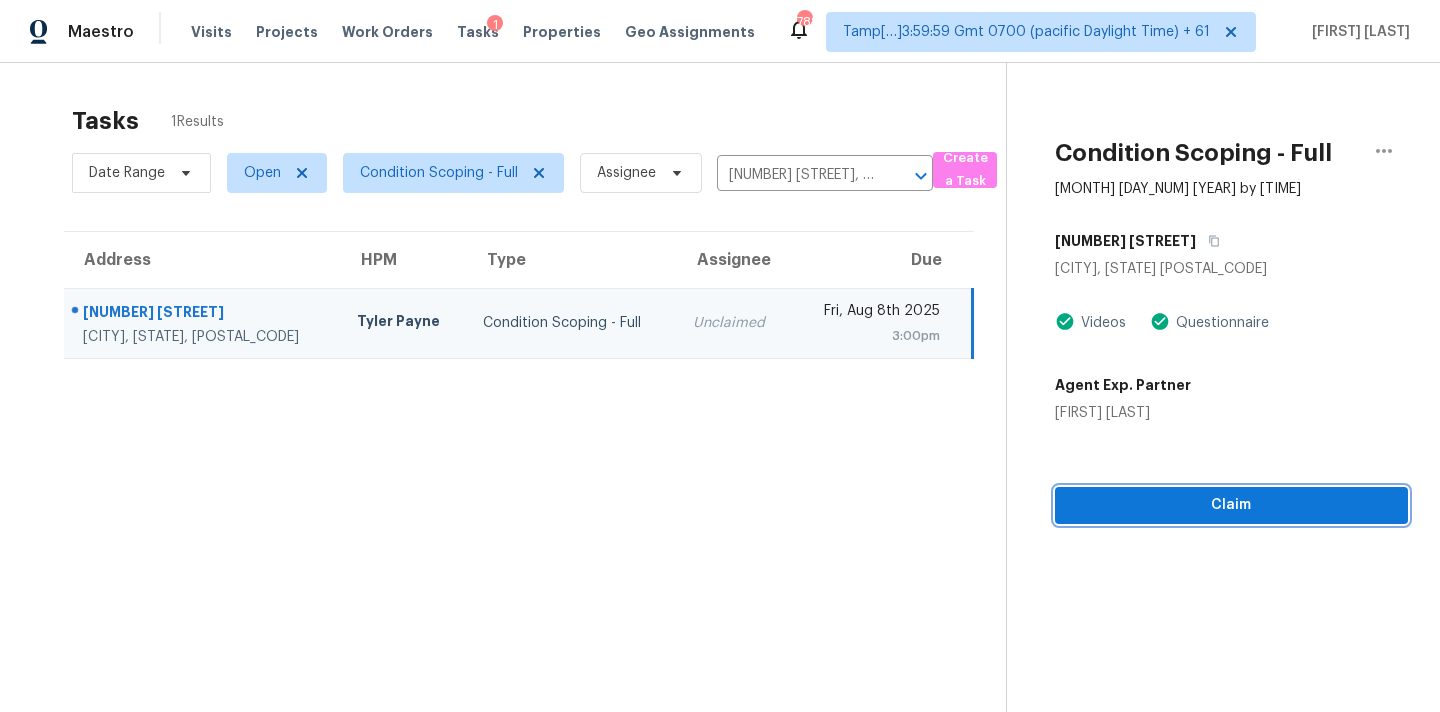 click on "Claim" at bounding box center [1231, 505] 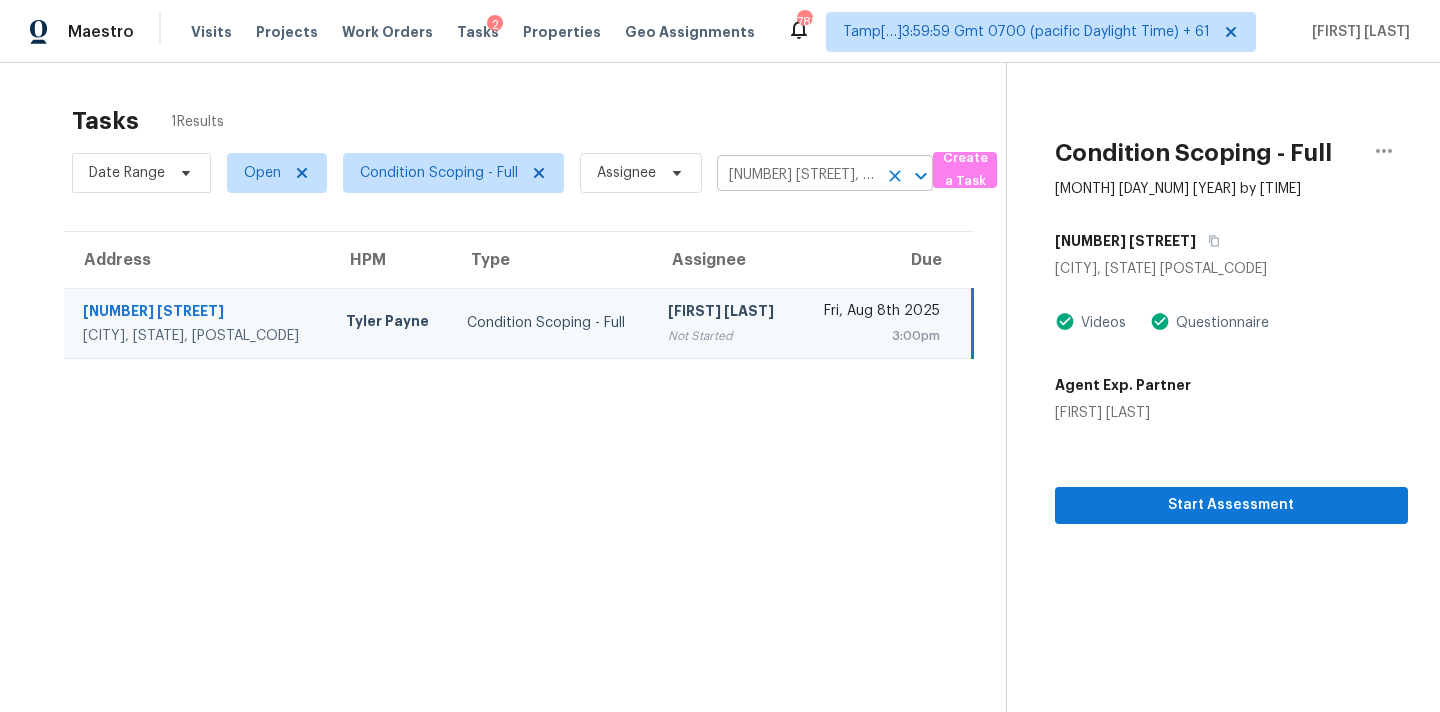 click on "225 Northridge Rd, Ball Ground, GA 30107" at bounding box center (797, 175) 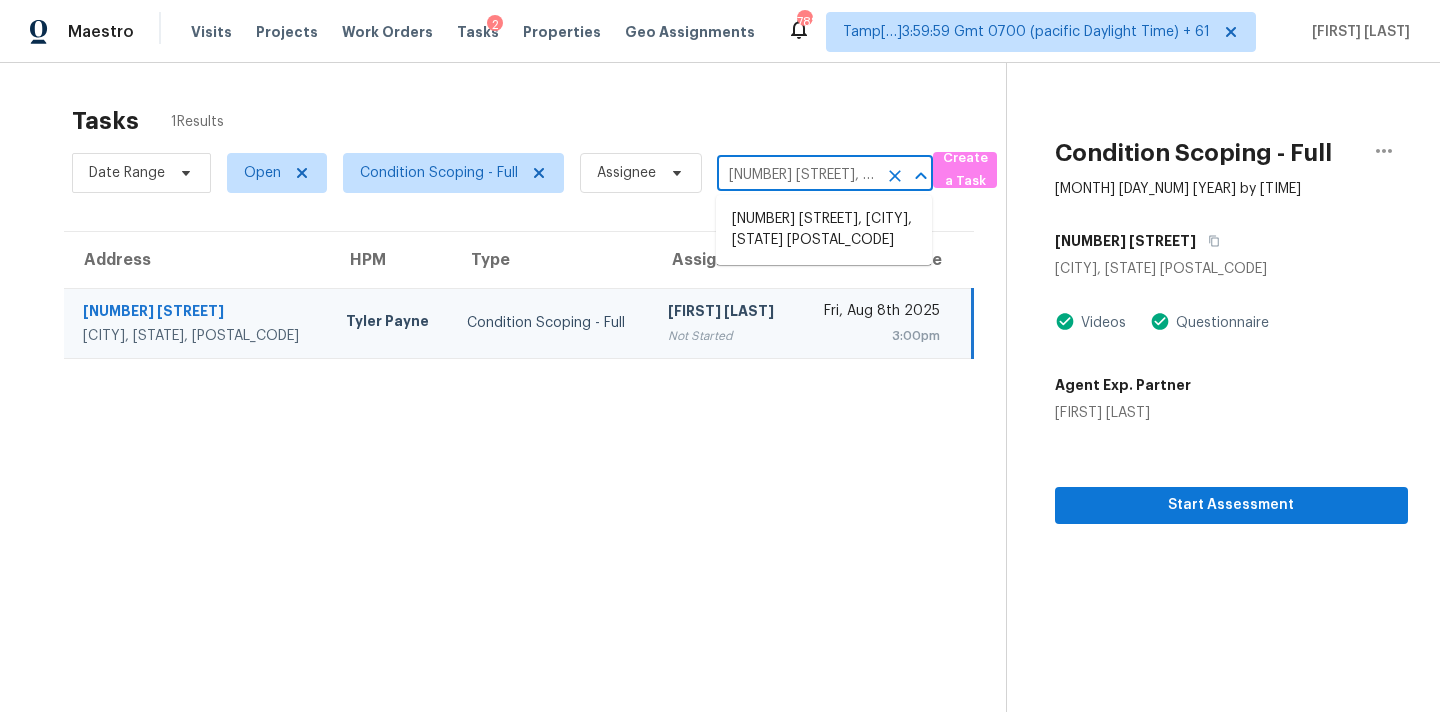 paste on "3018 Walsh St Winston Salem, NC, 27" 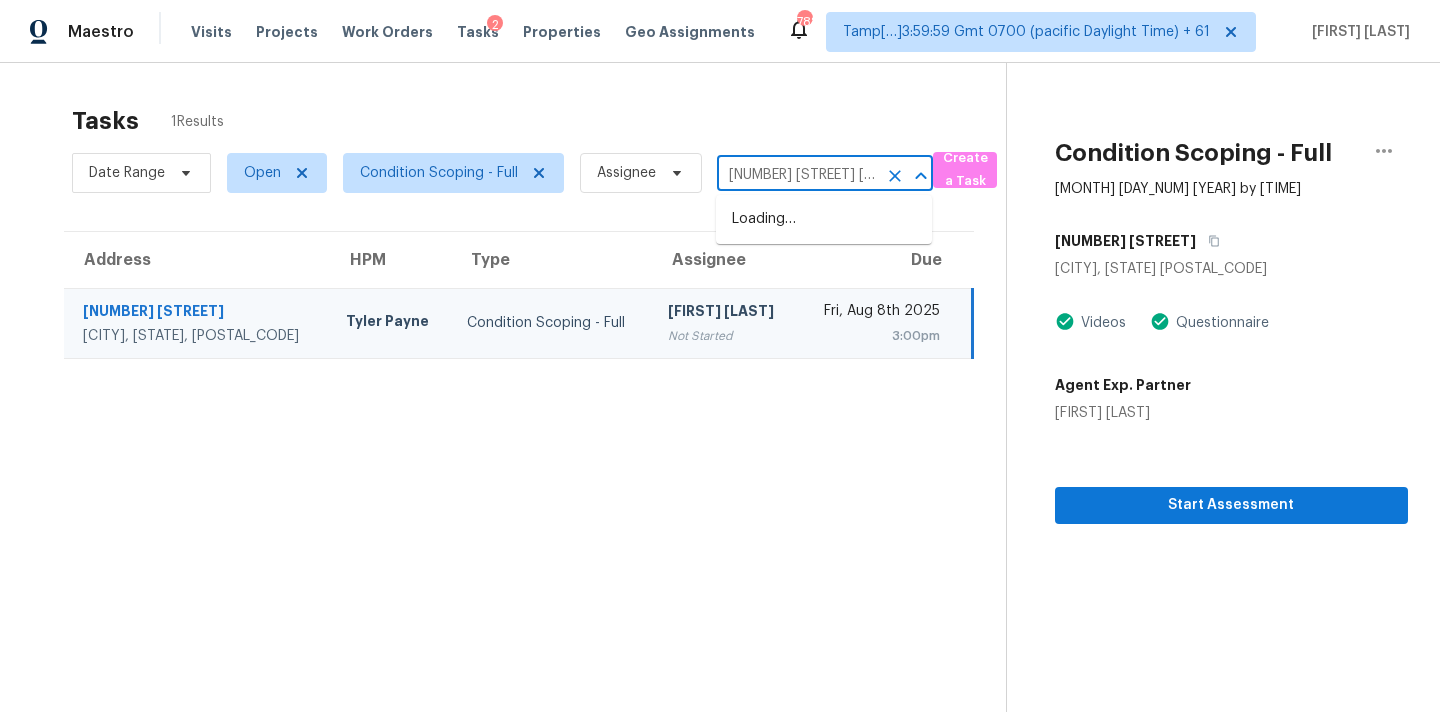 scroll, scrollTop: 0, scrollLeft: 121, axis: horizontal 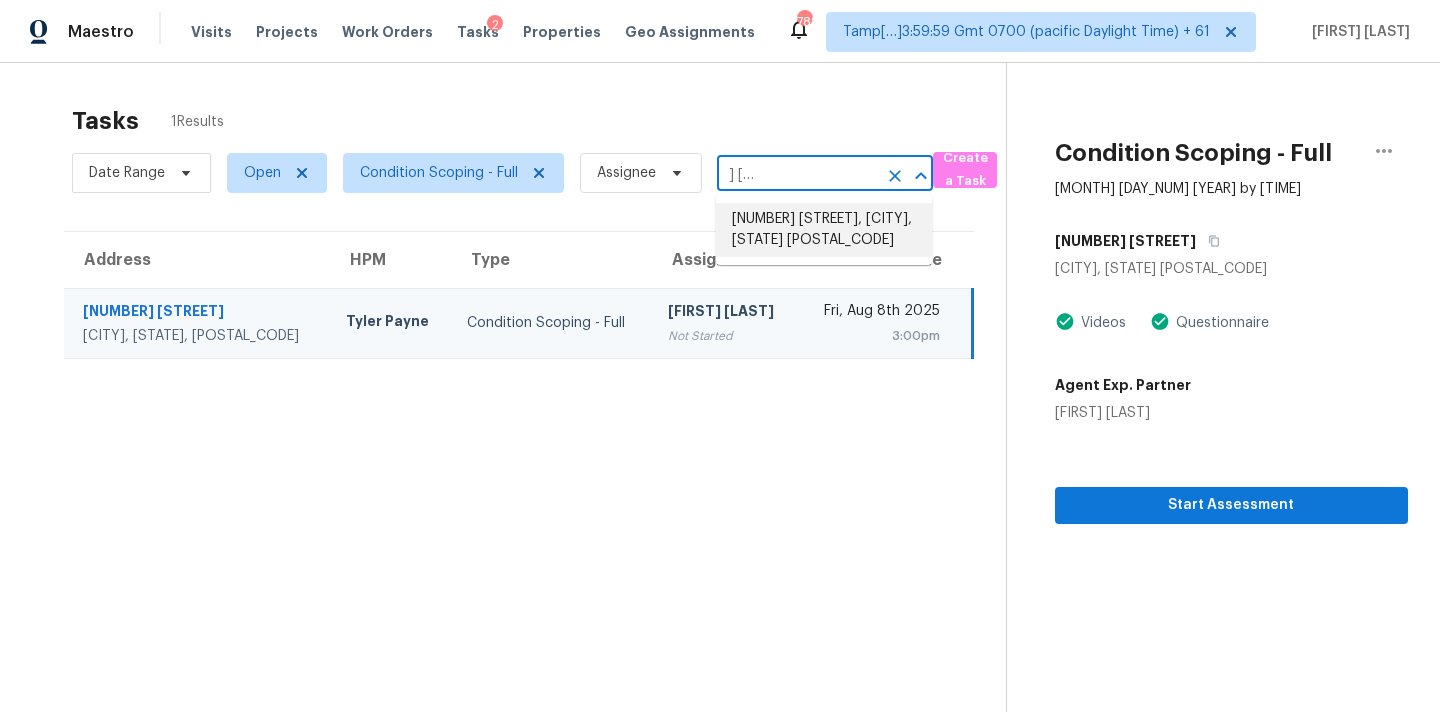 click on "3018 Walsh St, Winston Salem, NC 27107" at bounding box center (824, 230) 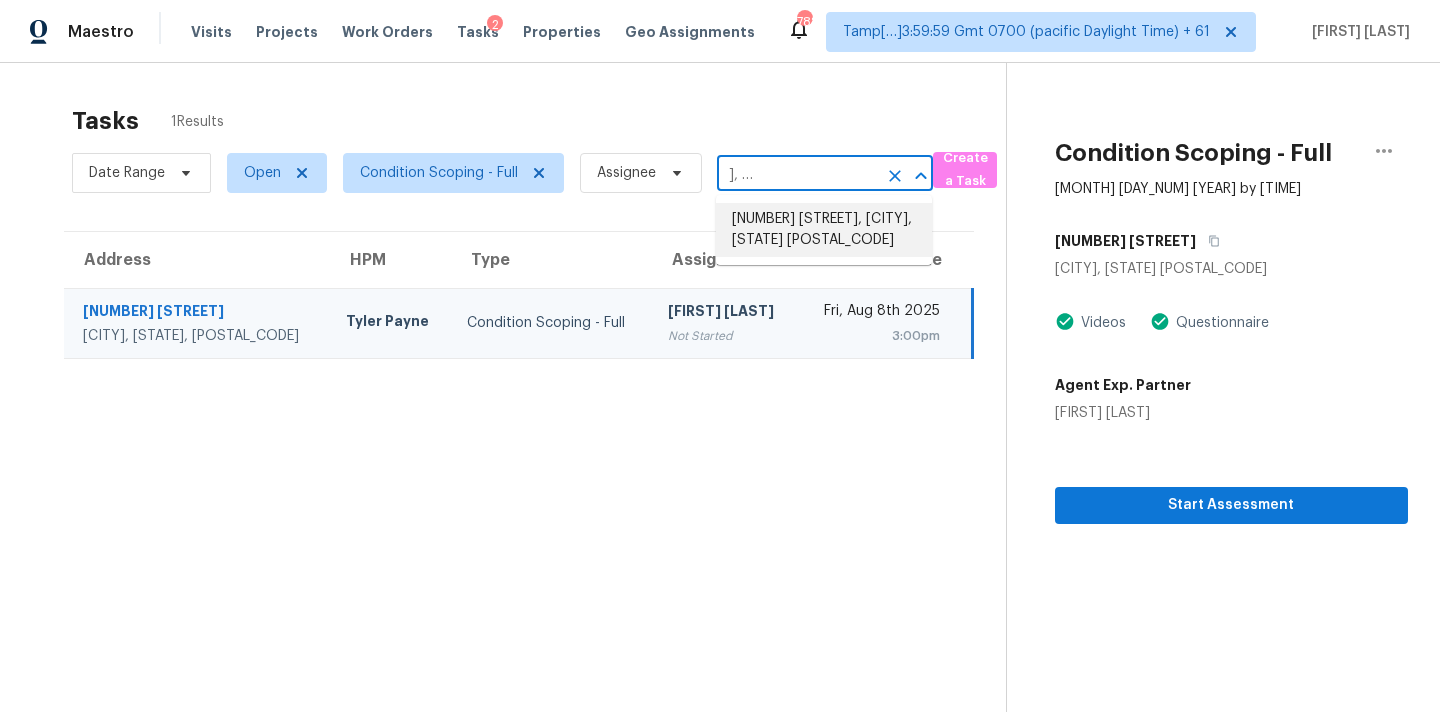 scroll, scrollTop: 0, scrollLeft: 0, axis: both 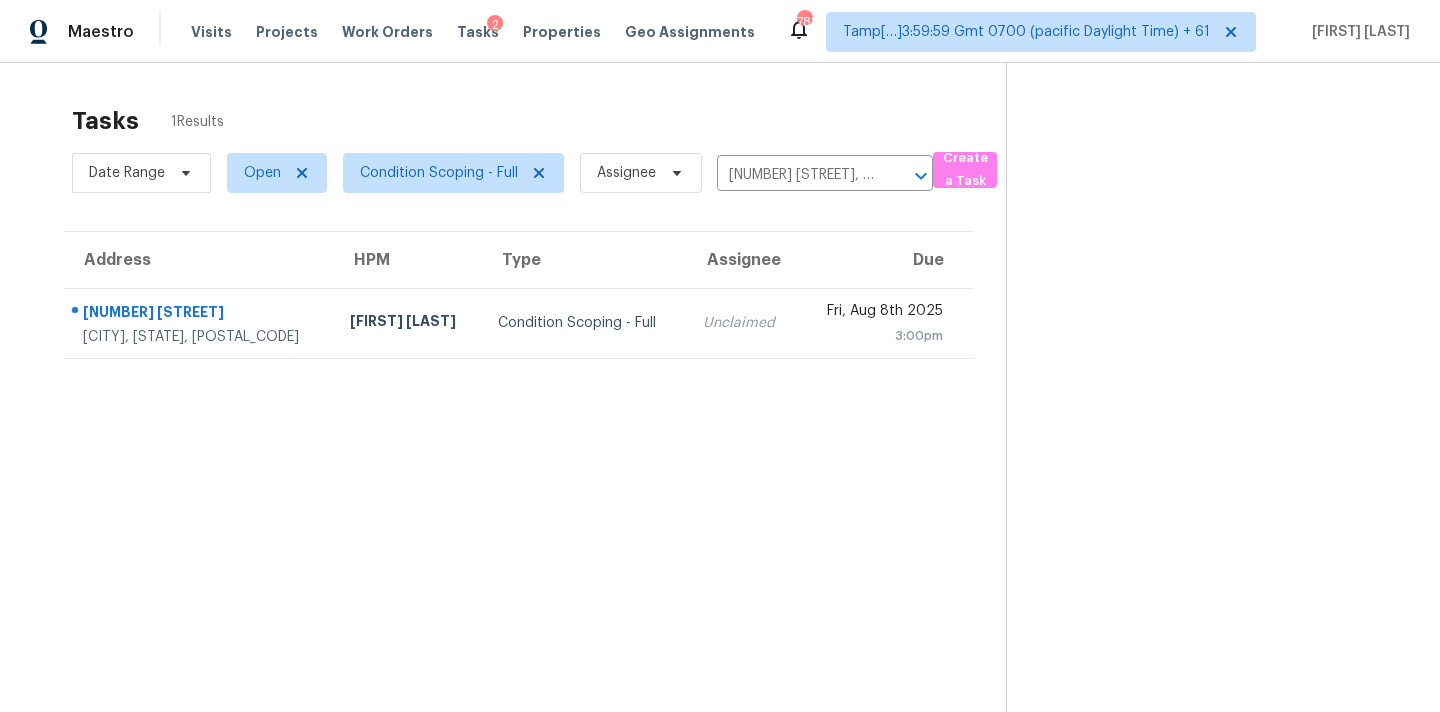 click on "Unclaimed" at bounding box center [743, 323] 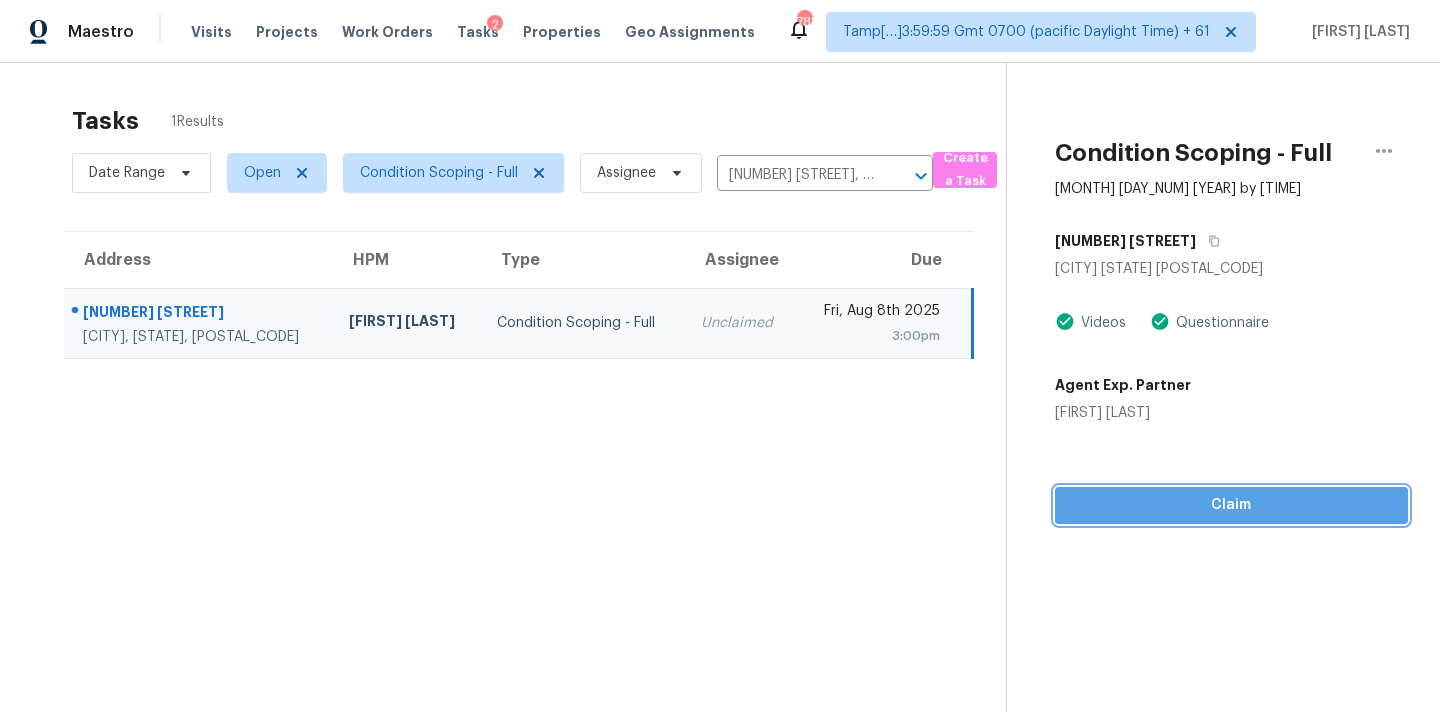 click on "Claim" at bounding box center (1231, 505) 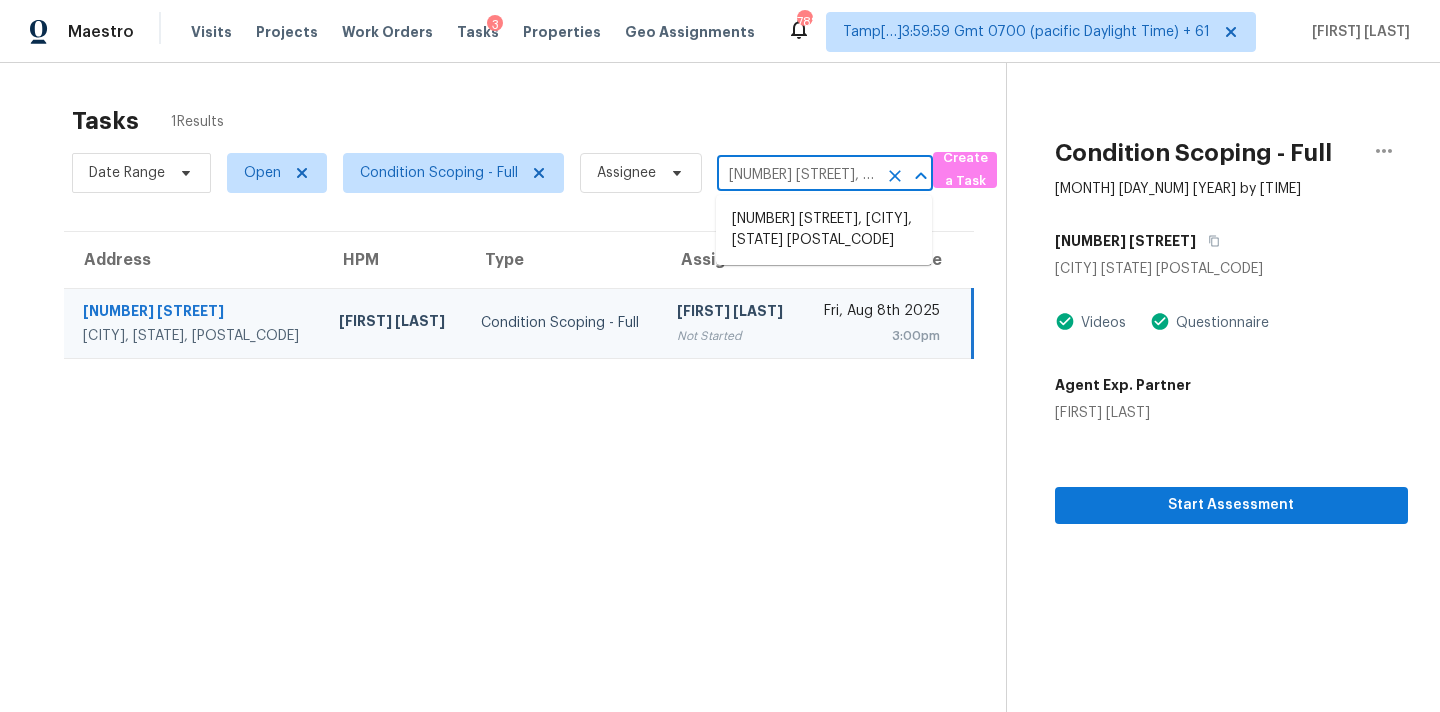 click on "3018 Walsh St, Winston Salem, NC 27107" at bounding box center (797, 175) 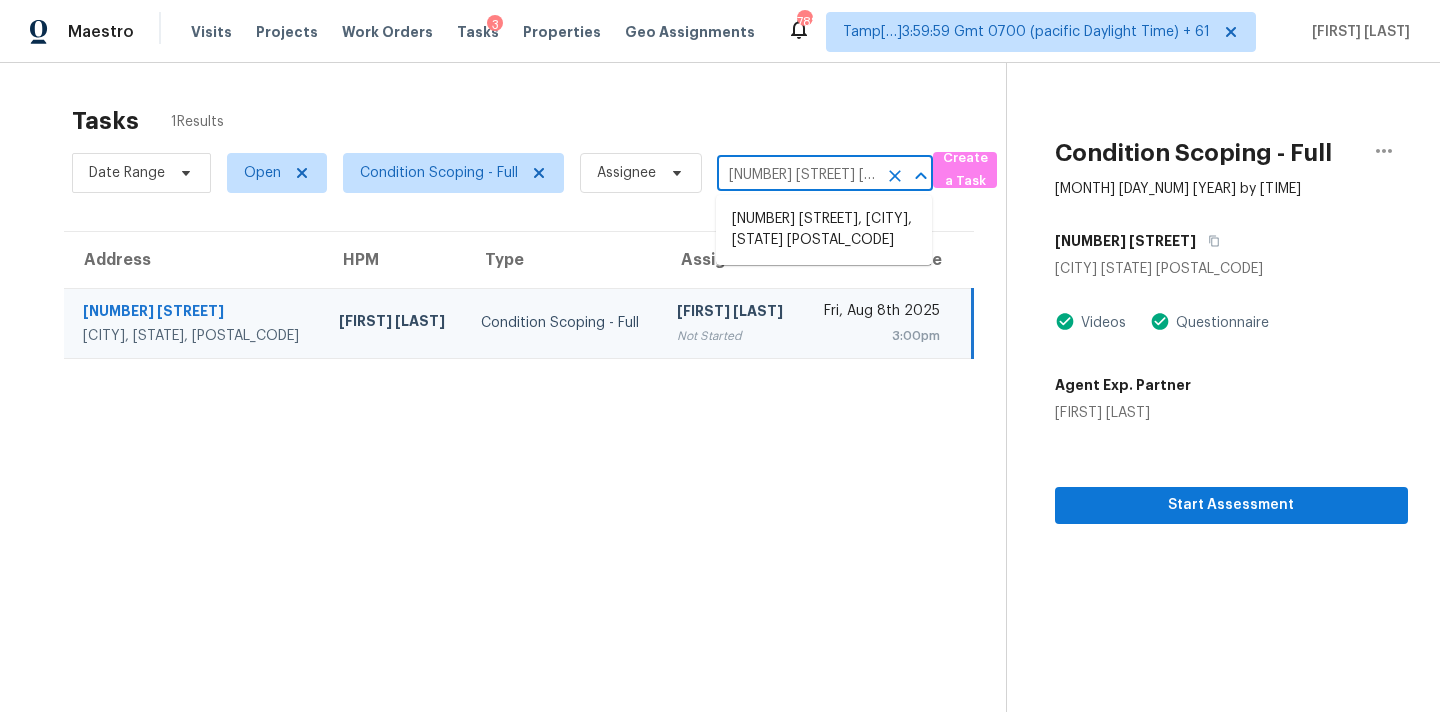 scroll, scrollTop: 0, scrollLeft: 73, axis: horizontal 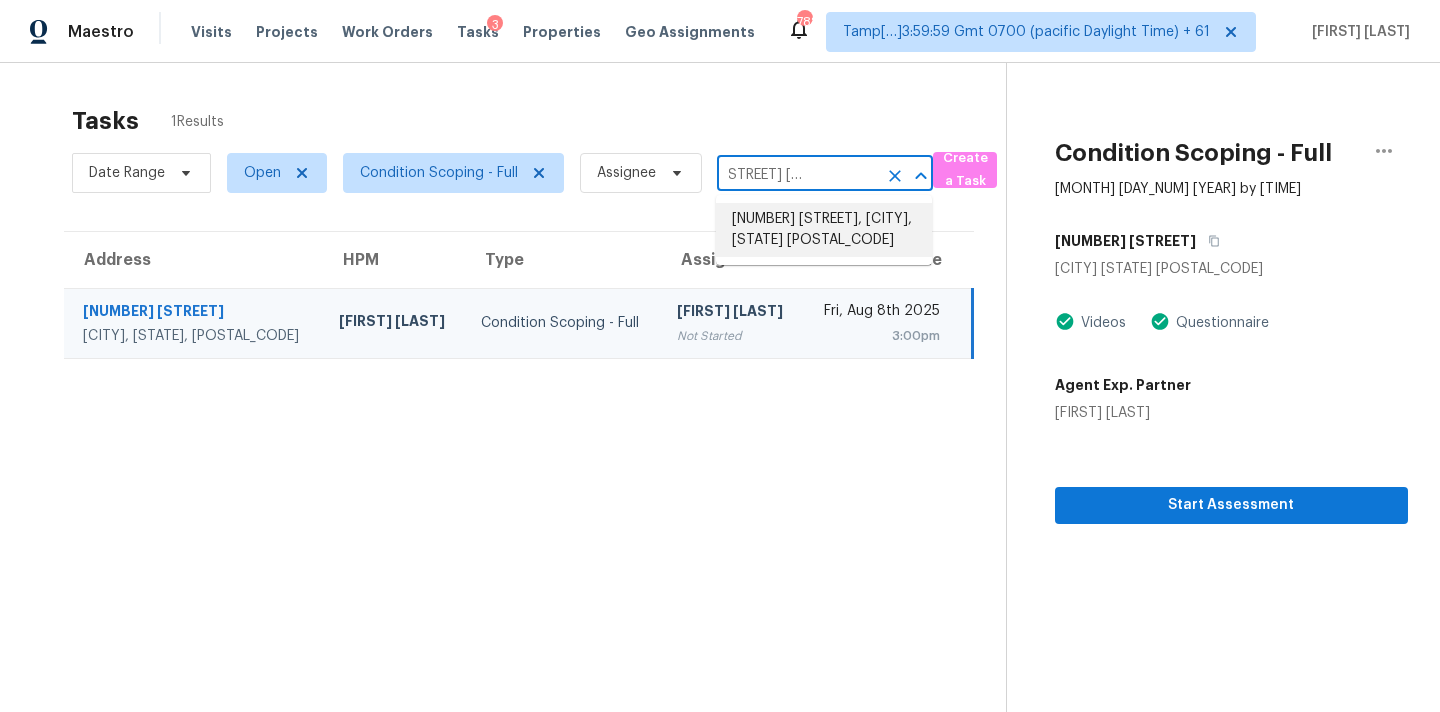 click on "508 N 1st Ave, Maiden, NC 28650" at bounding box center (824, 230) 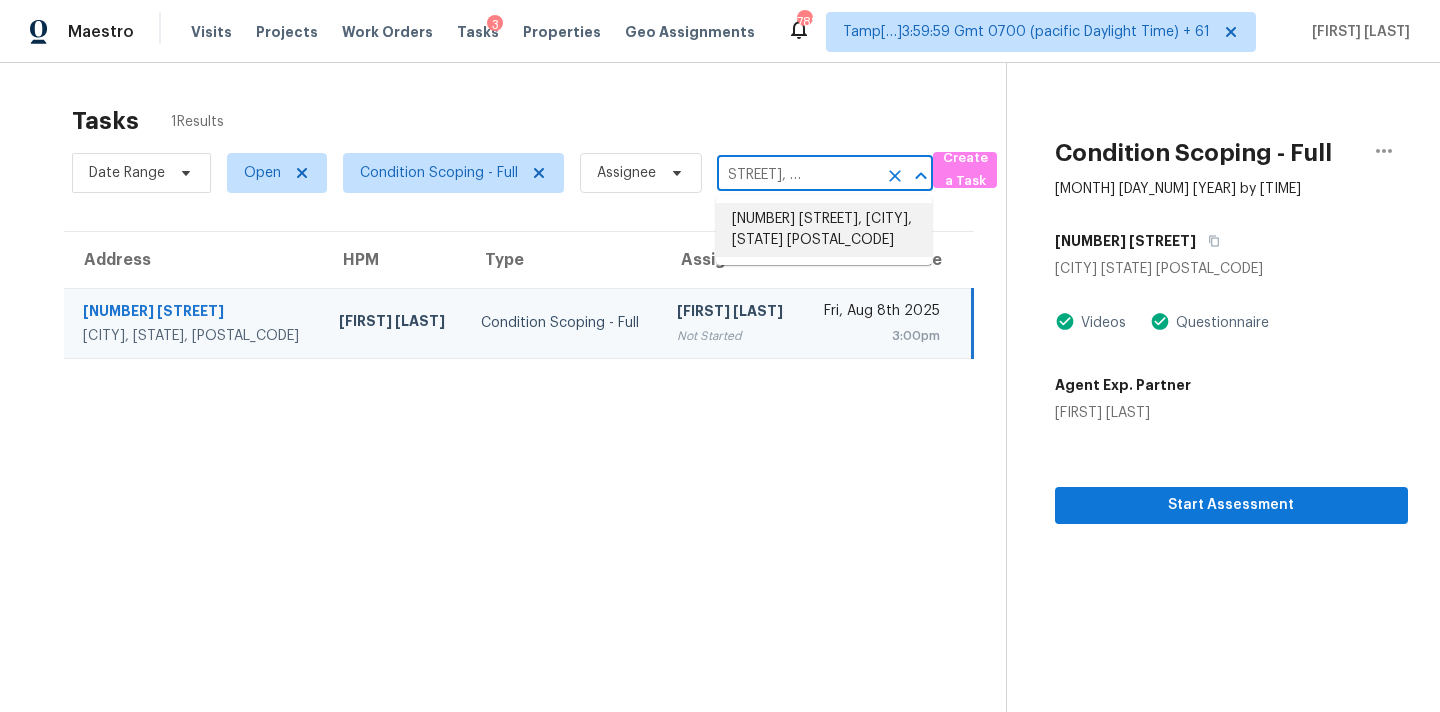 scroll, scrollTop: 0, scrollLeft: 0, axis: both 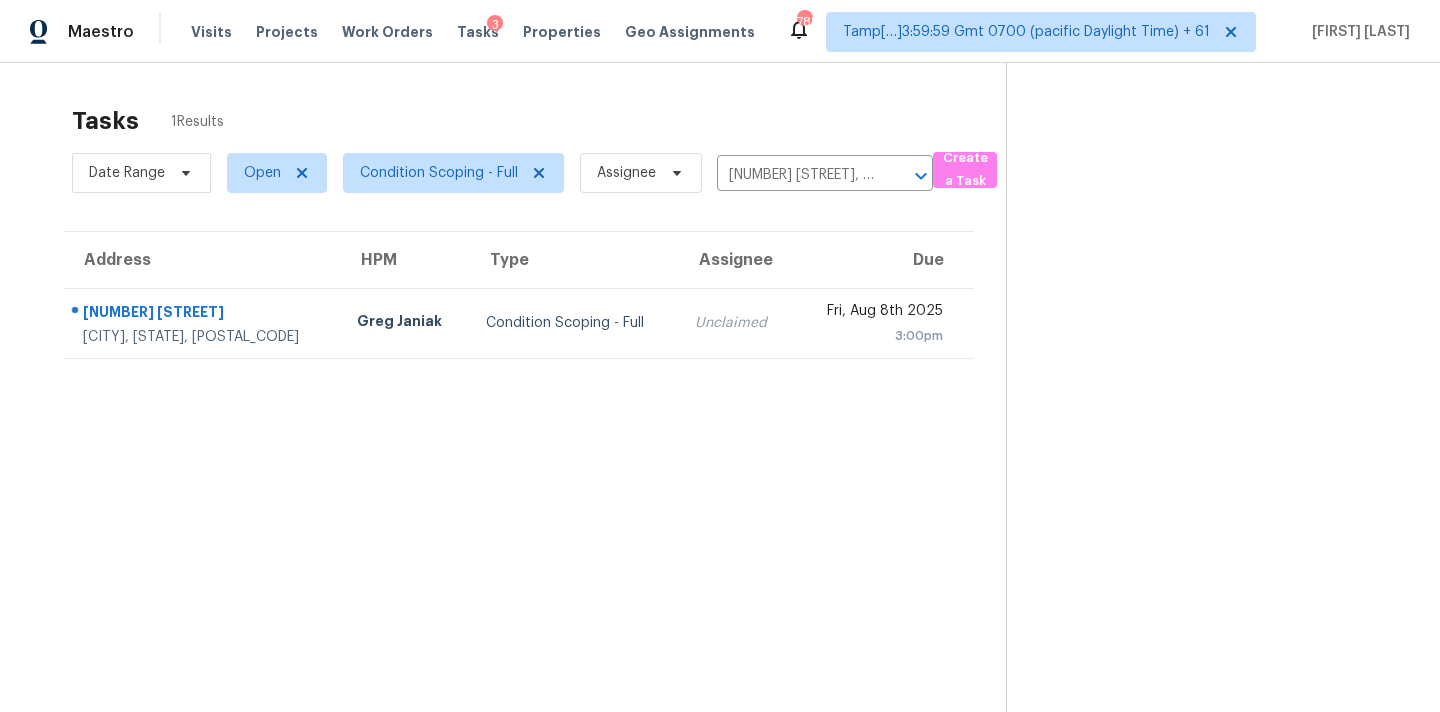 click on "Unclaimed" at bounding box center (736, 323) 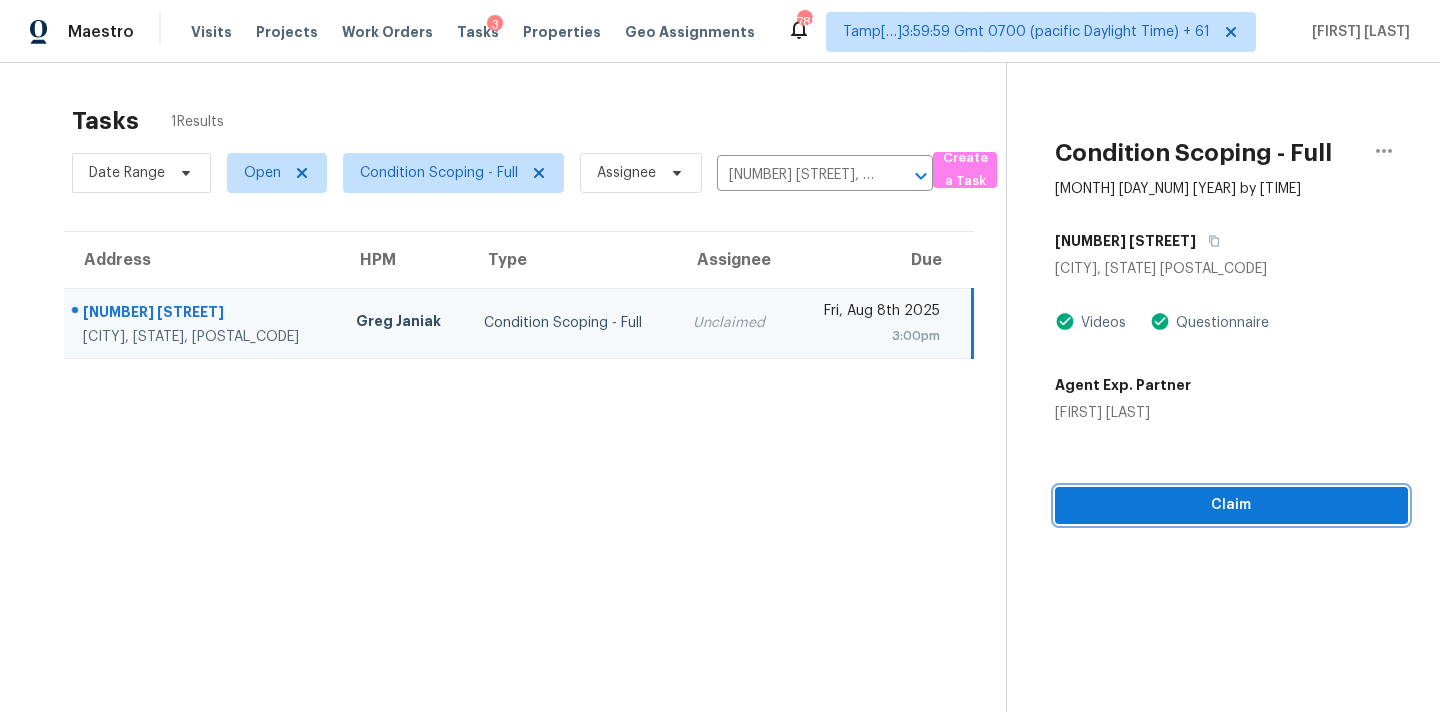 click on "Claim" at bounding box center [1231, 505] 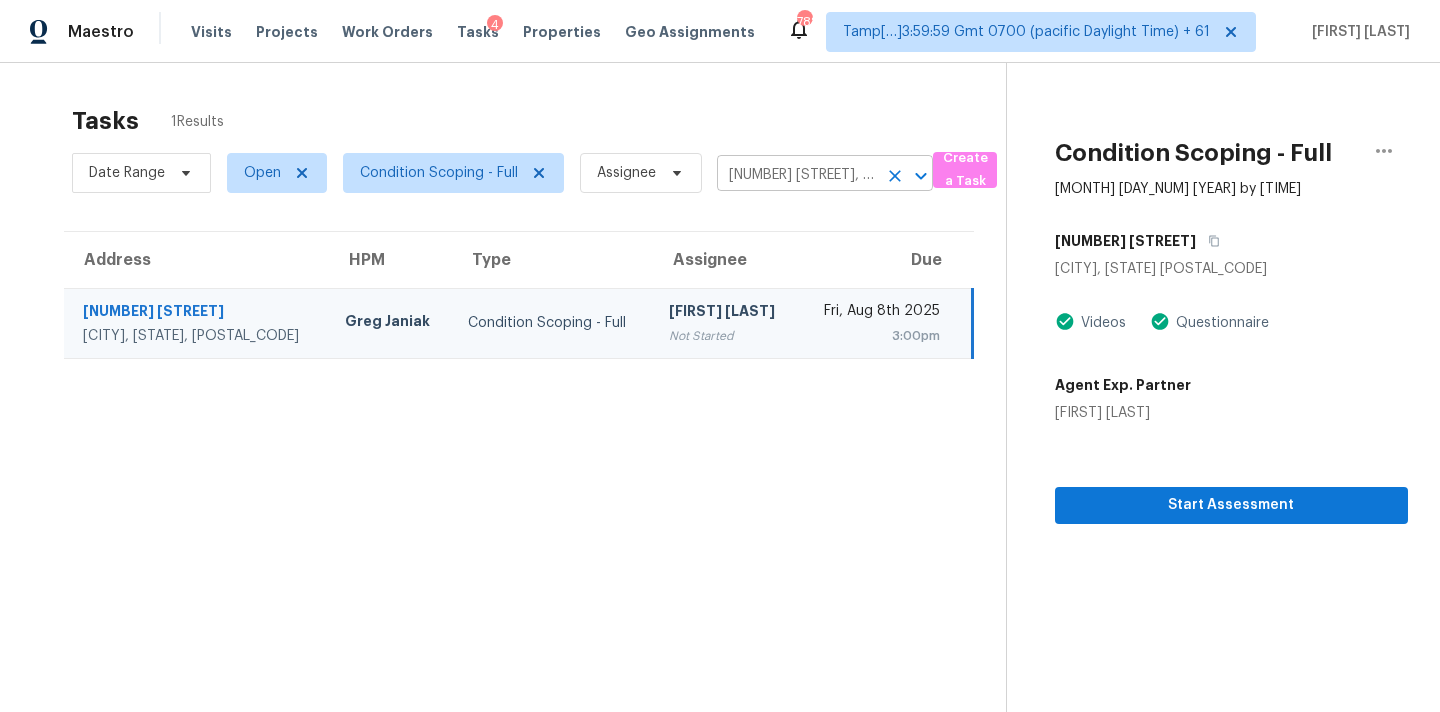 click on "508 N 1st Ave, Maiden, NC 28650" at bounding box center (797, 175) 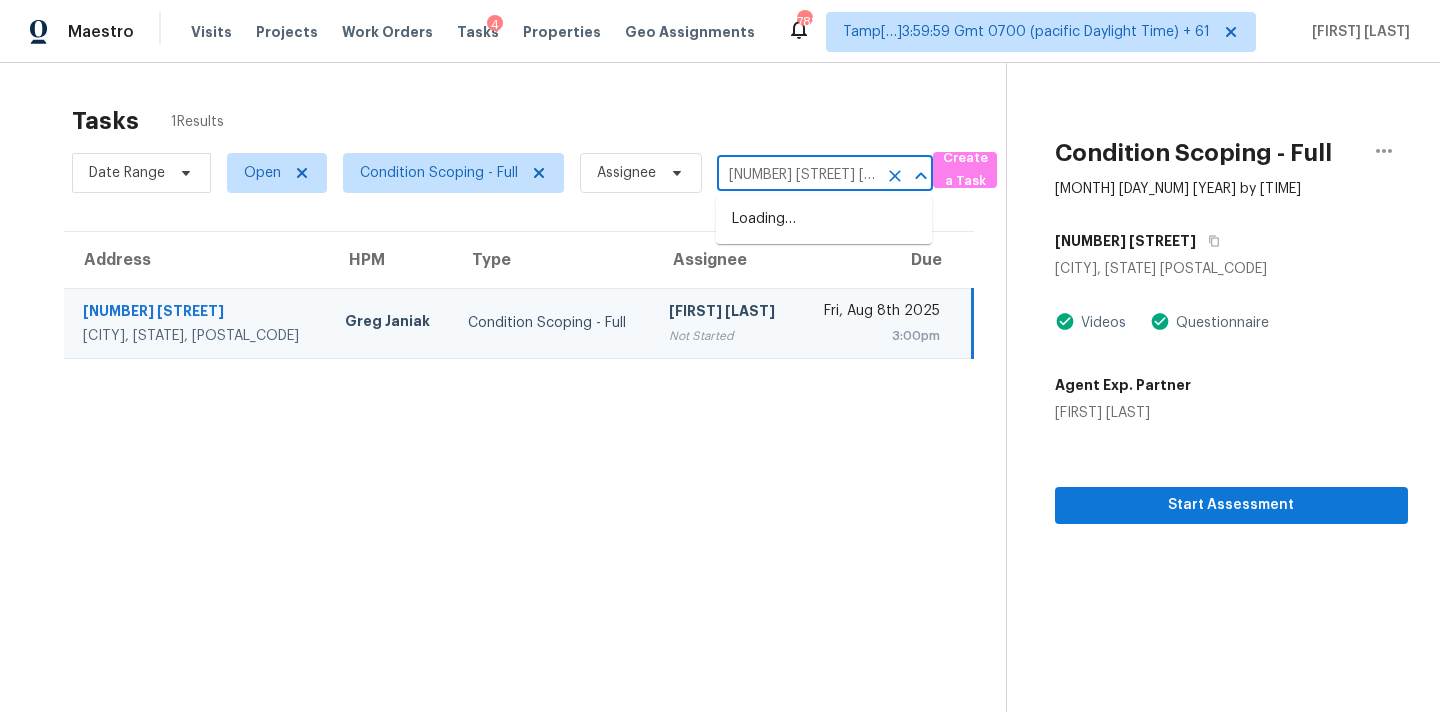 scroll, scrollTop: 0, scrollLeft: 96, axis: horizontal 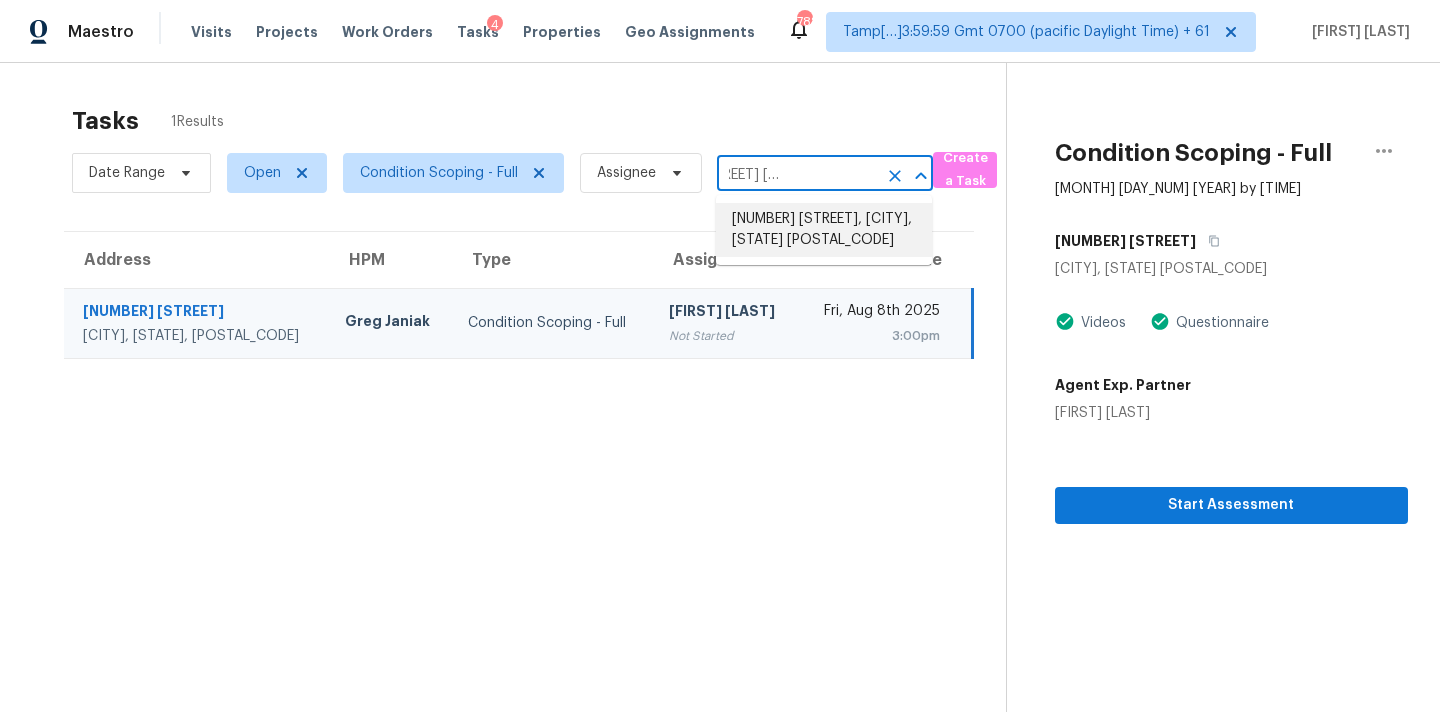 click on "1617 Fairfield Dr, Gastonia, NC 28054" at bounding box center (824, 230) 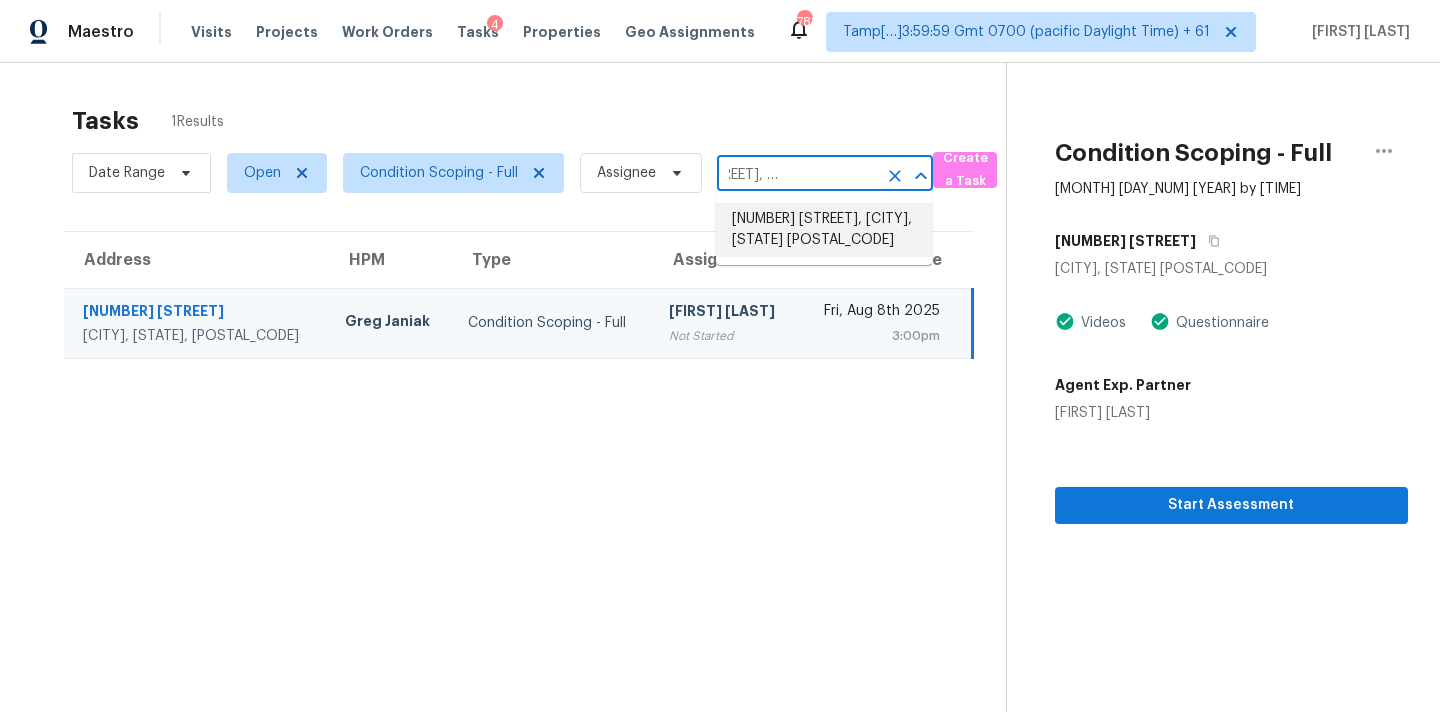scroll, scrollTop: 0, scrollLeft: 0, axis: both 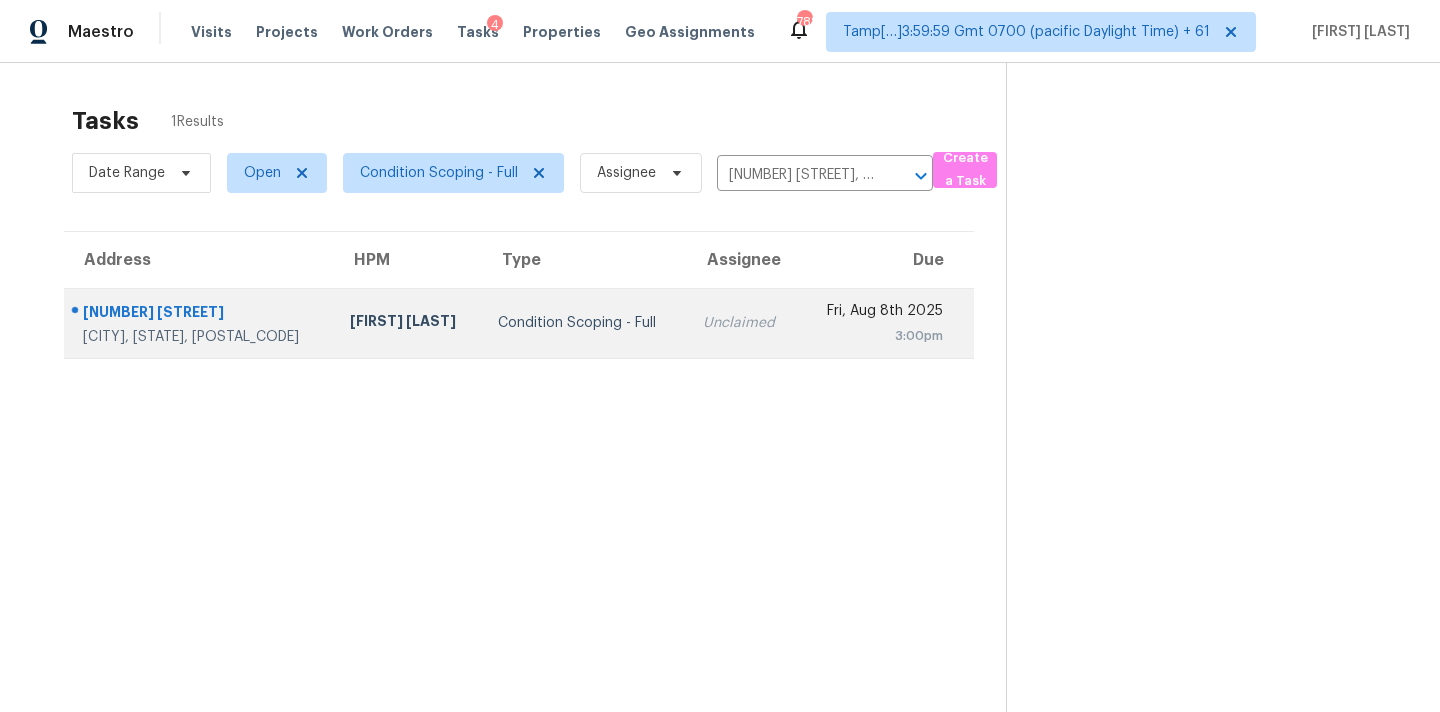 click on "Unclaimed" at bounding box center [743, 323] 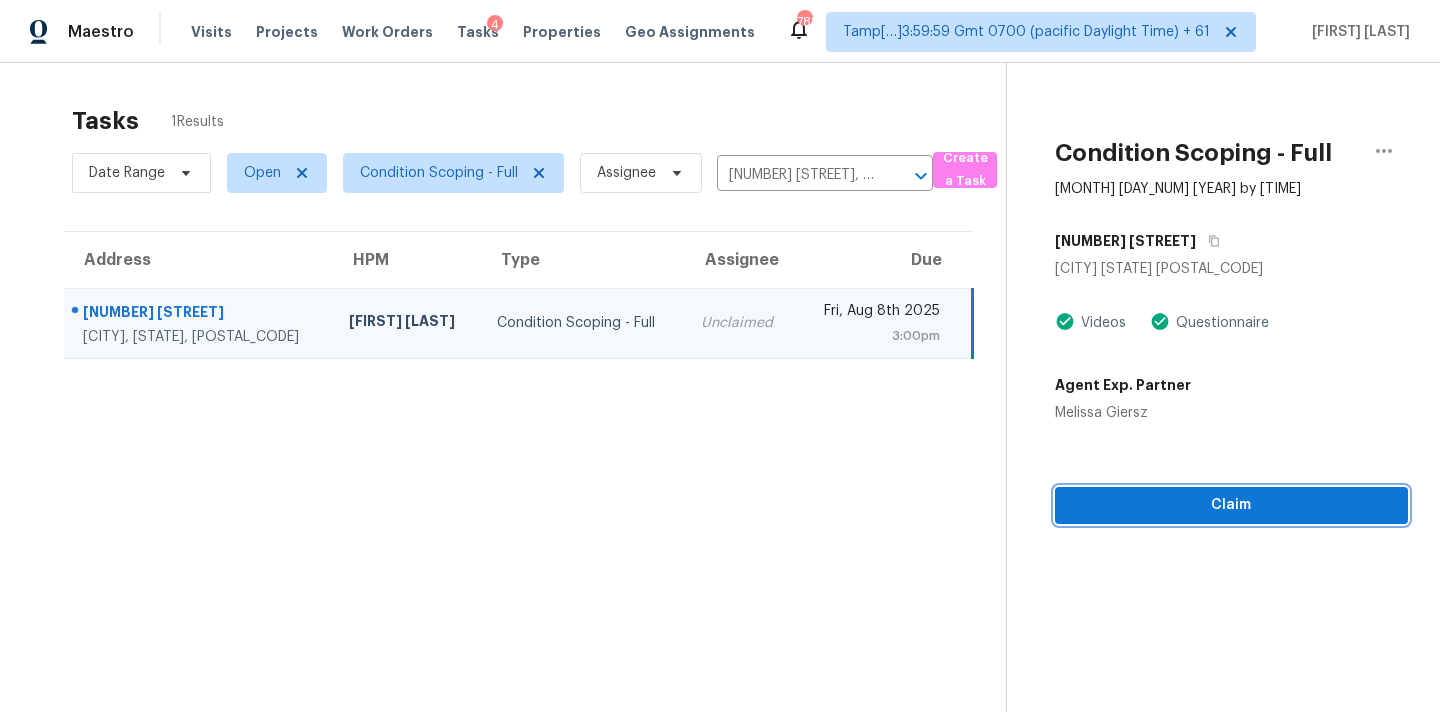 click on "Claim" at bounding box center [1231, 505] 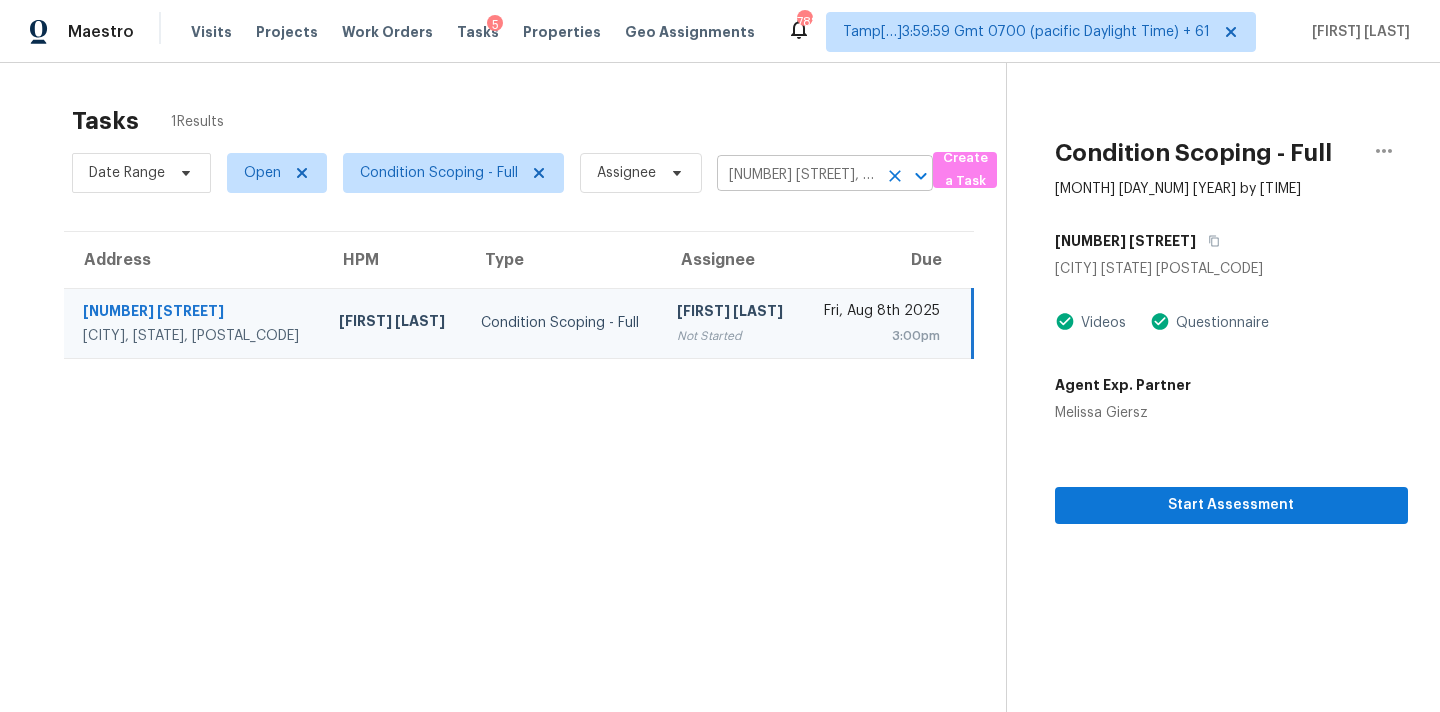 click on "1617 Fairfield Dr, Gastonia, NC 28054" at bounding box center [797, 175] 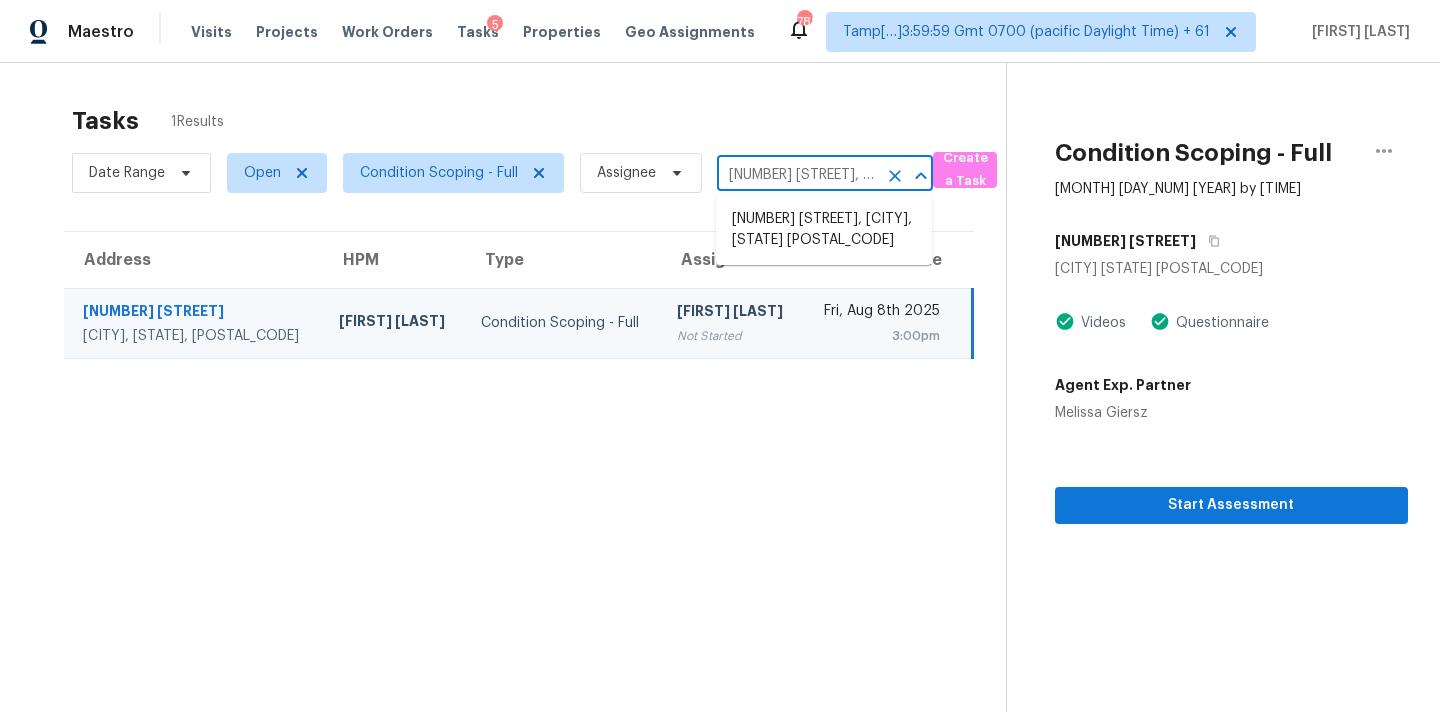 paste on "10 Breslin Trl Durham, NC, 27712" 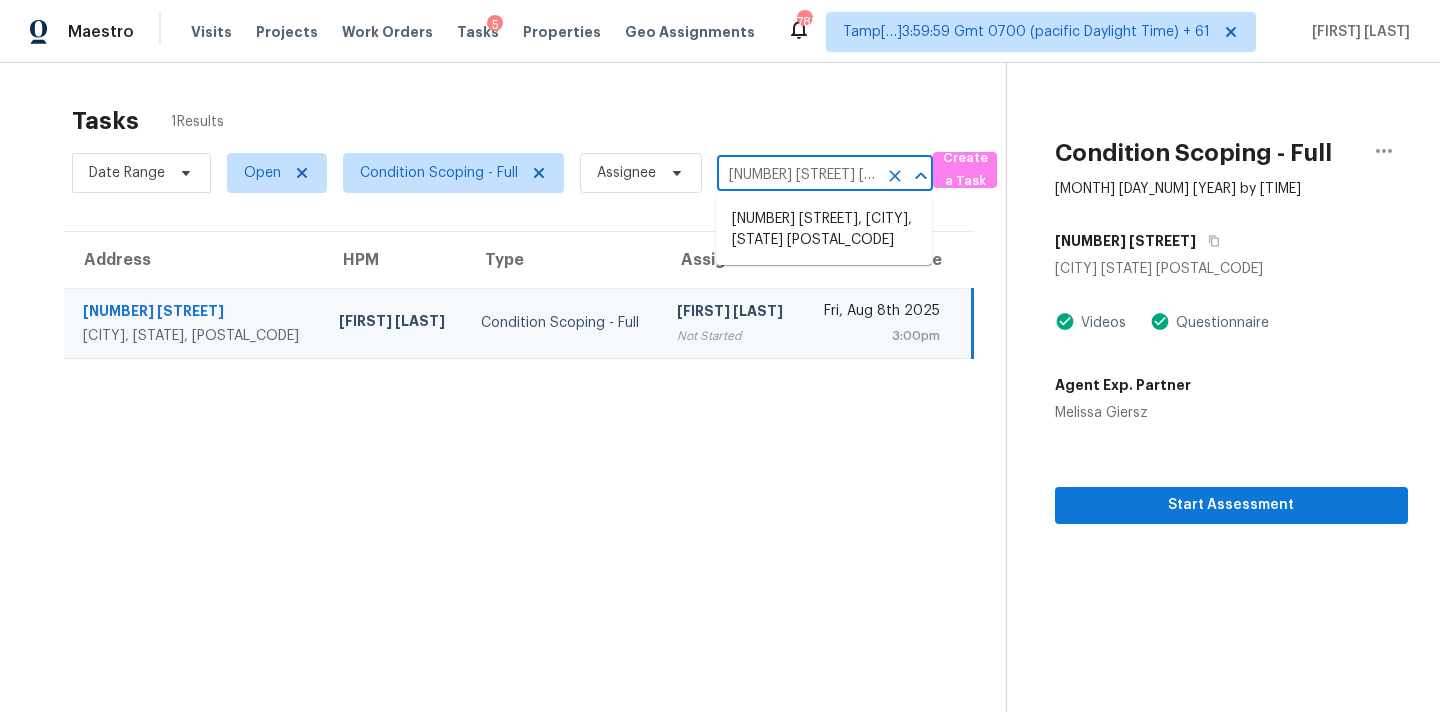 scroll, scrollTop: 0, scrollLeft: 65, axis: horizontal 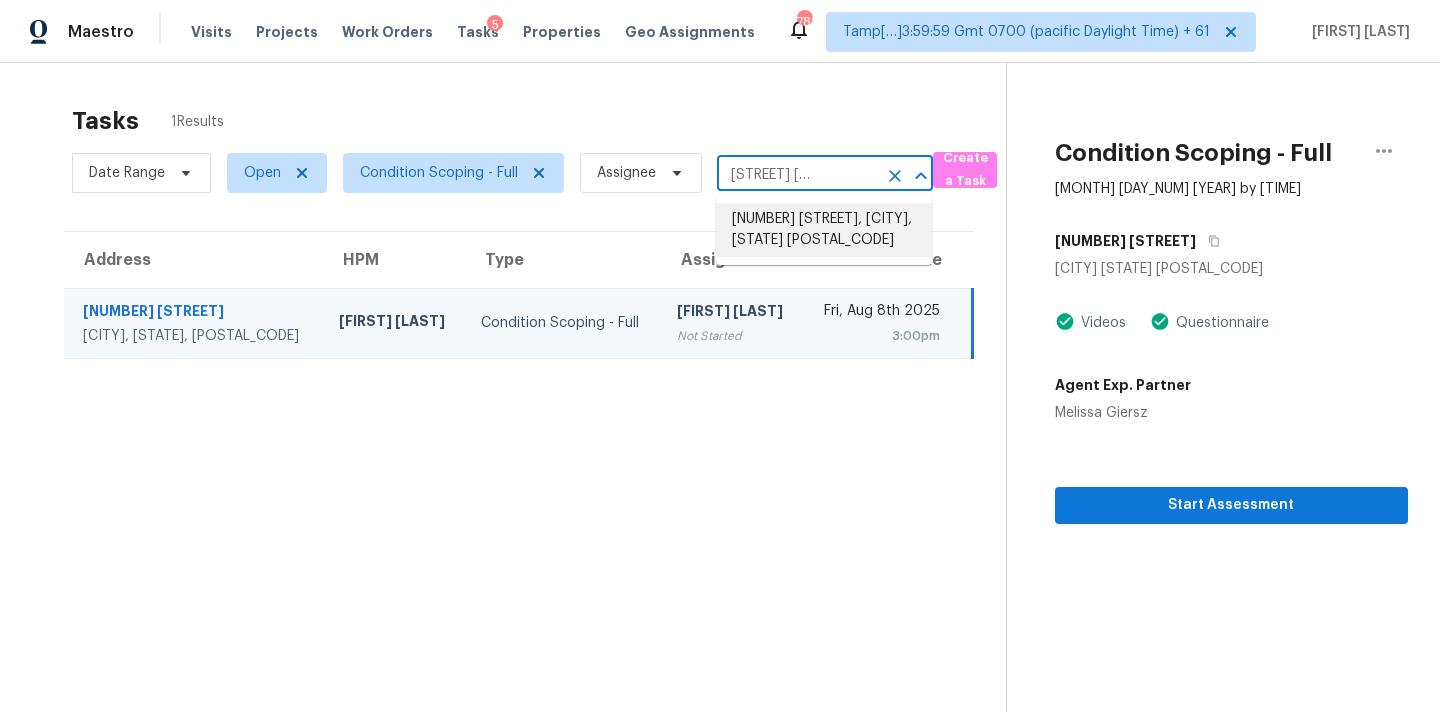 click on "10 Breslin Trl, Durham, NC 27712" at bounding box center [824, 230] 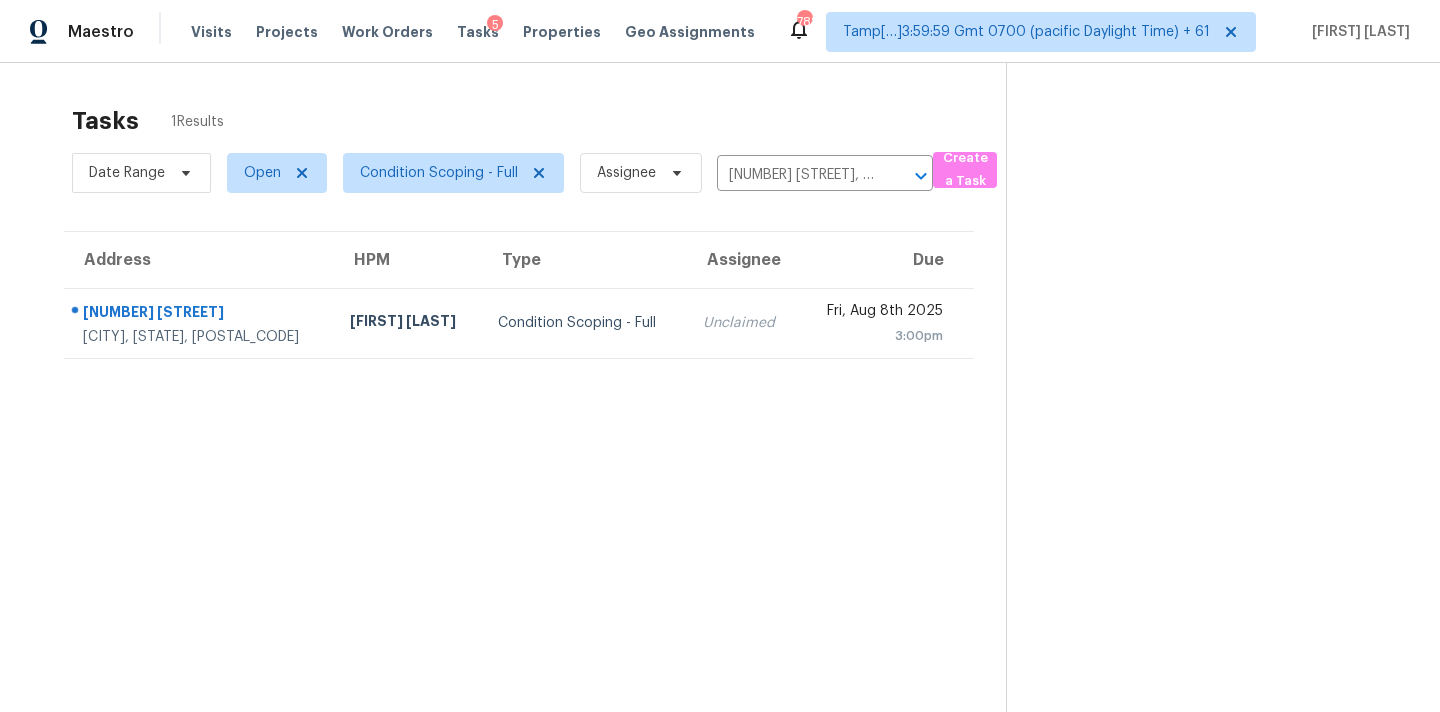 click on "Unclaimed" at bounding box center (743, 323) 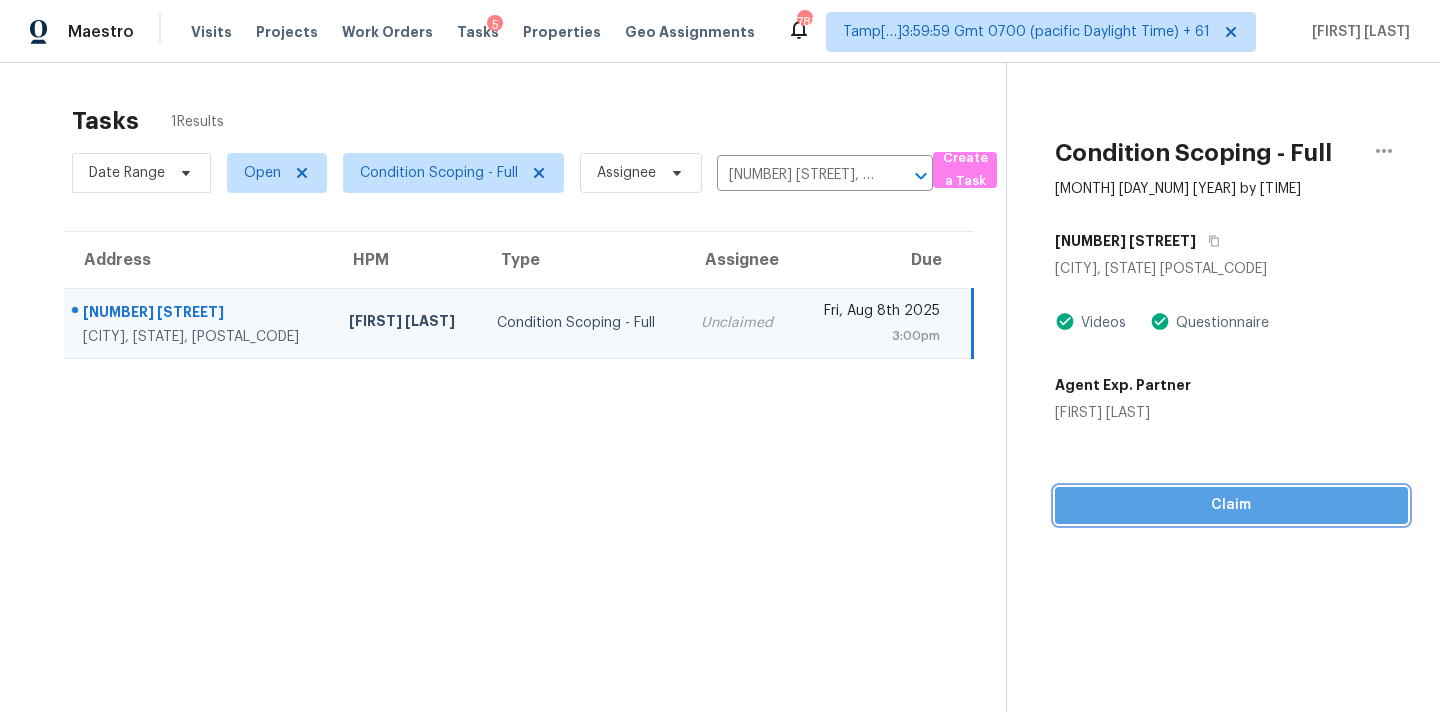 click on "Claim" at bounding box center [1231, 505] 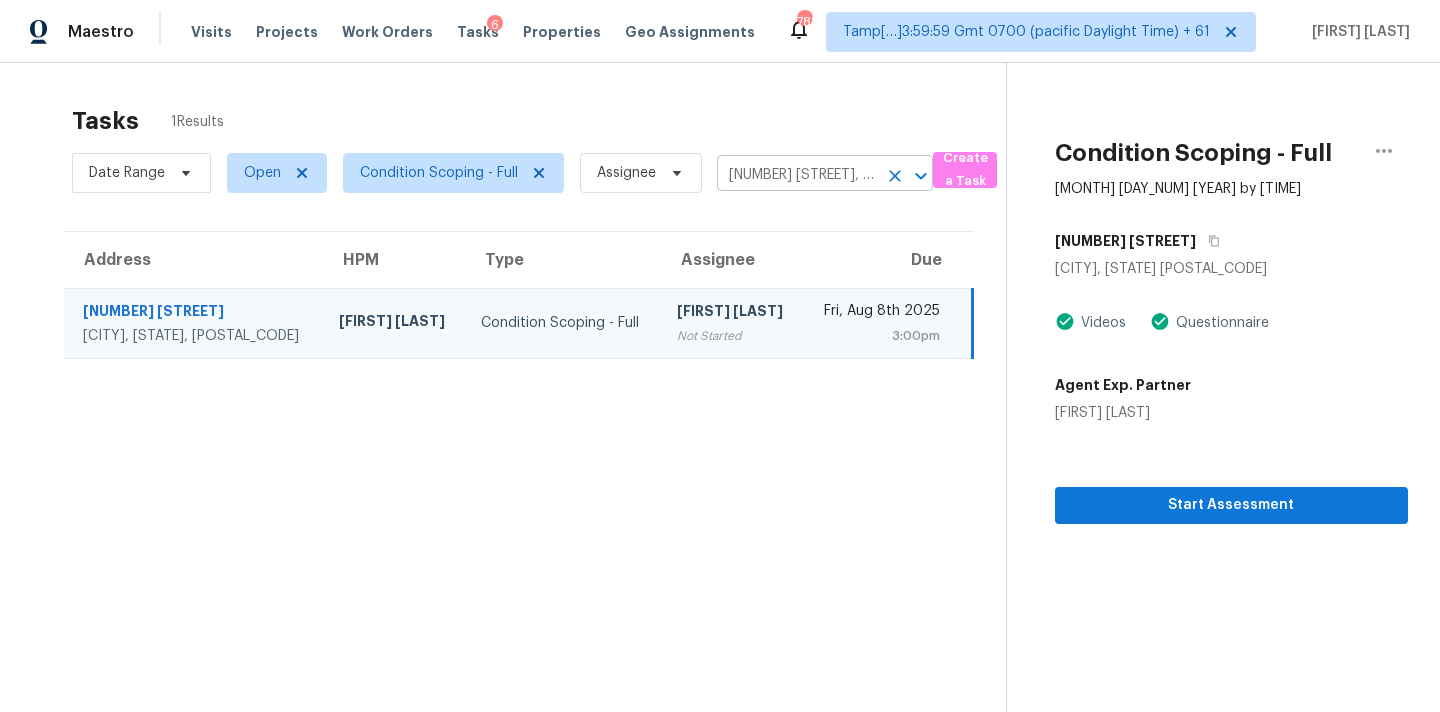 click on "10 Breslin Trl, Durham, NC 27712" at bounding box center (797, 175) 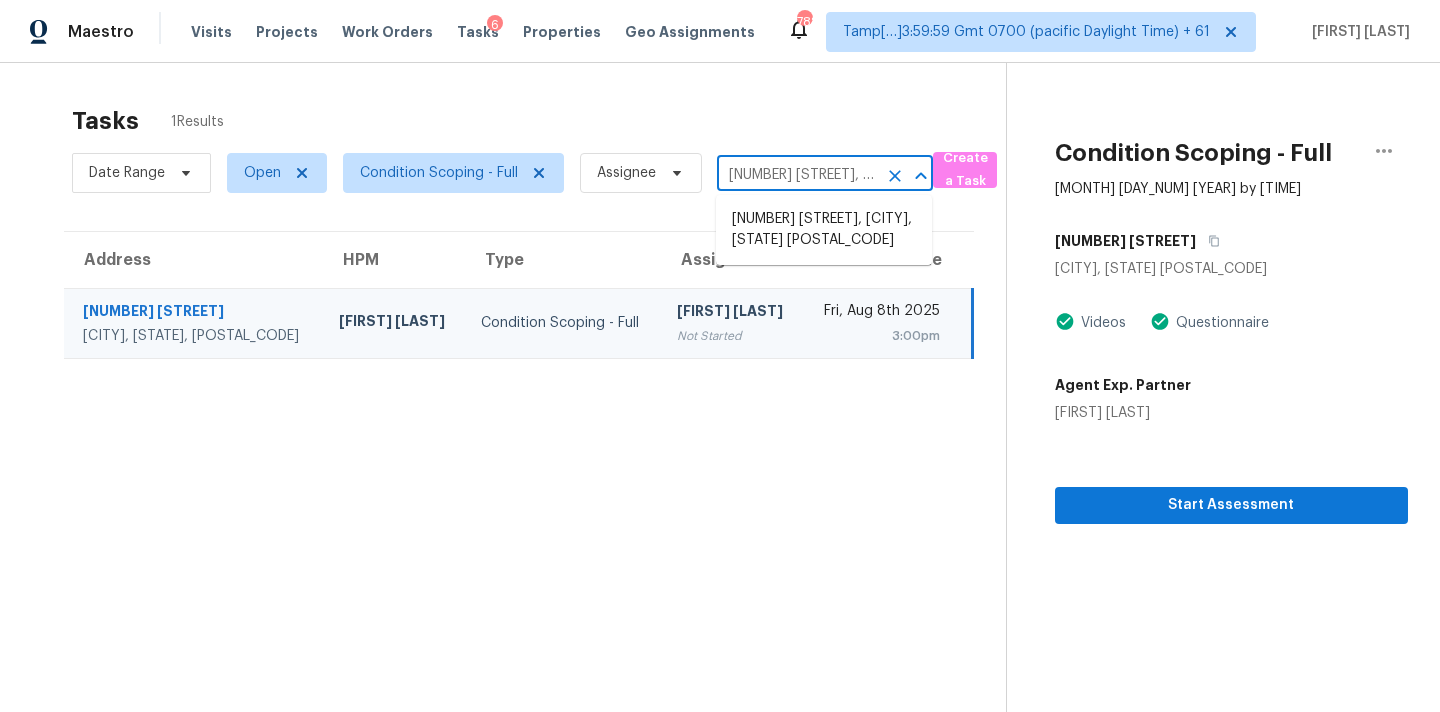 paste on "8 Moriston Rd Mauldin, SC, 2966" 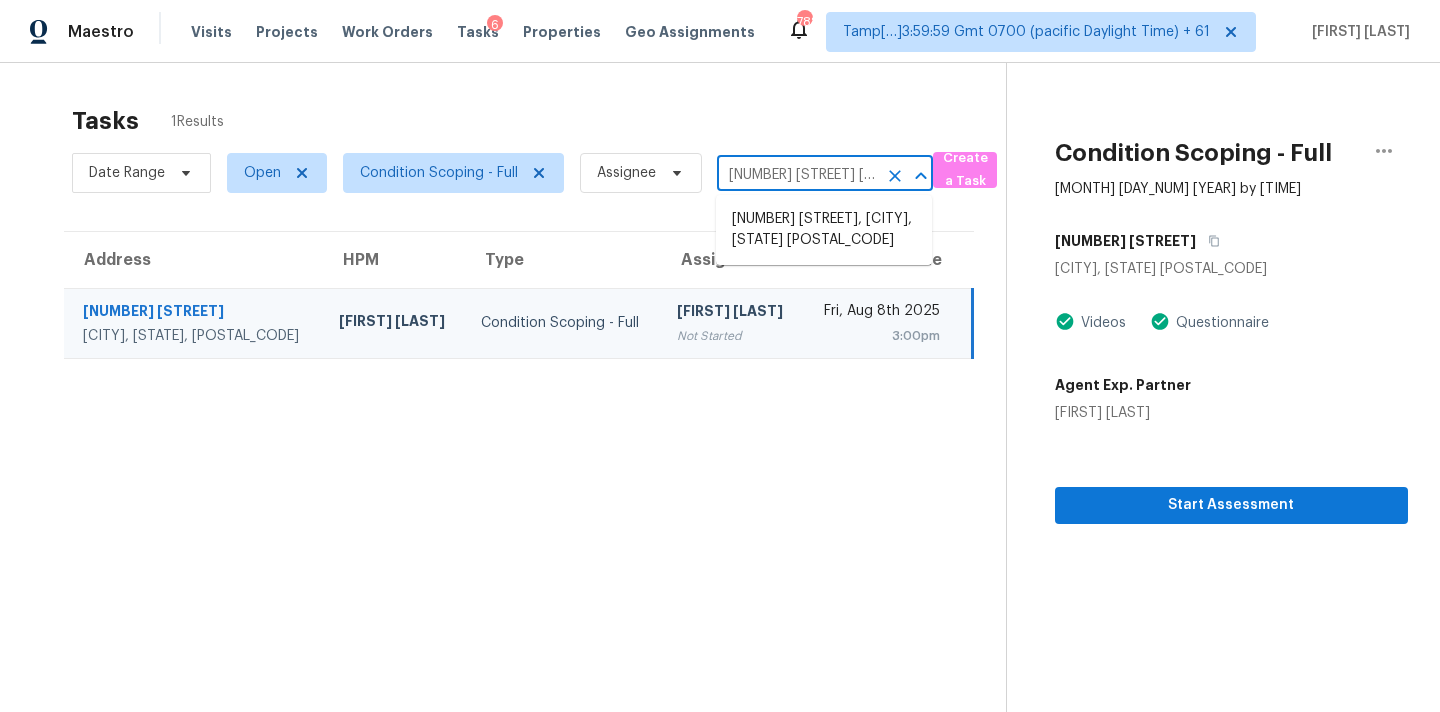 scroll, scrollTop: 0, scrollLeft: 77, axis: horizontal 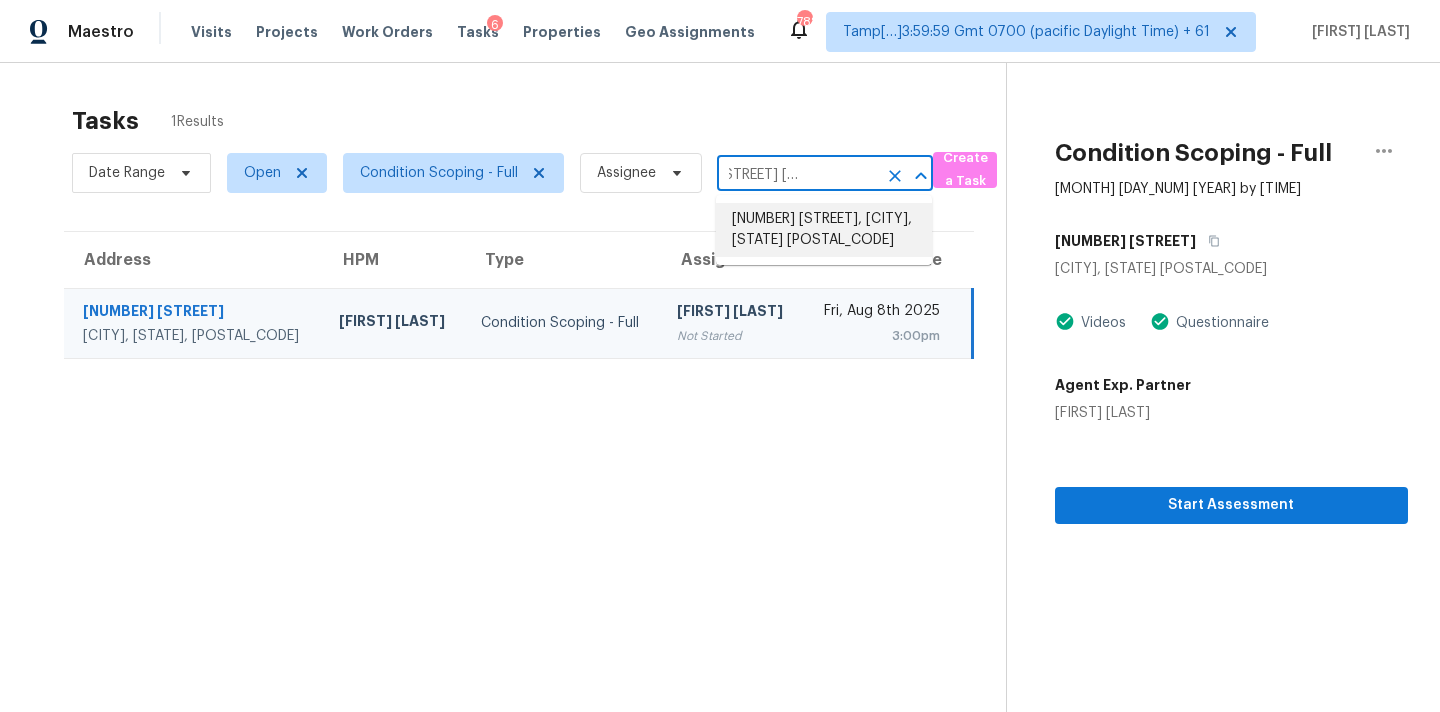 click on "8 Moriston Rd, Mauldin, SC 29662" at bounding box center [824, 230] 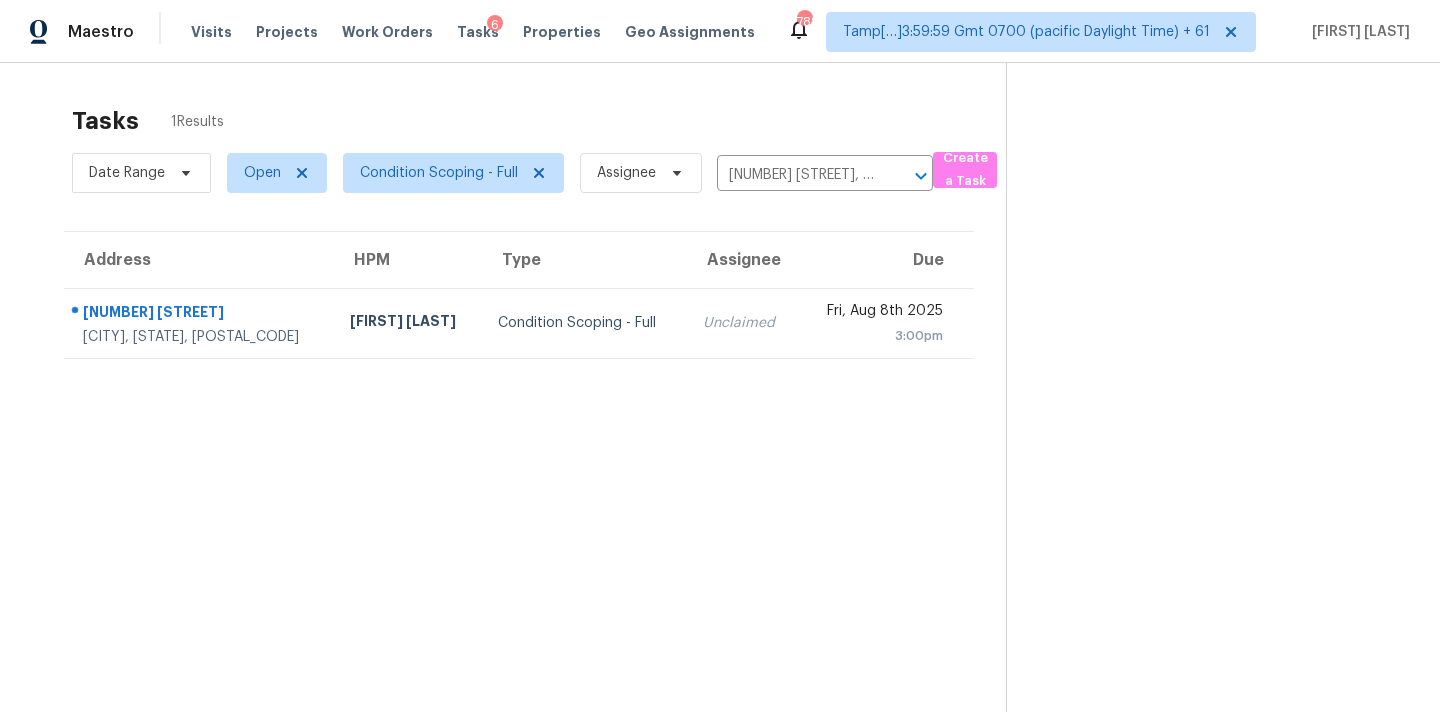 click on "Unclaimed" at bounding box center [743, 323] 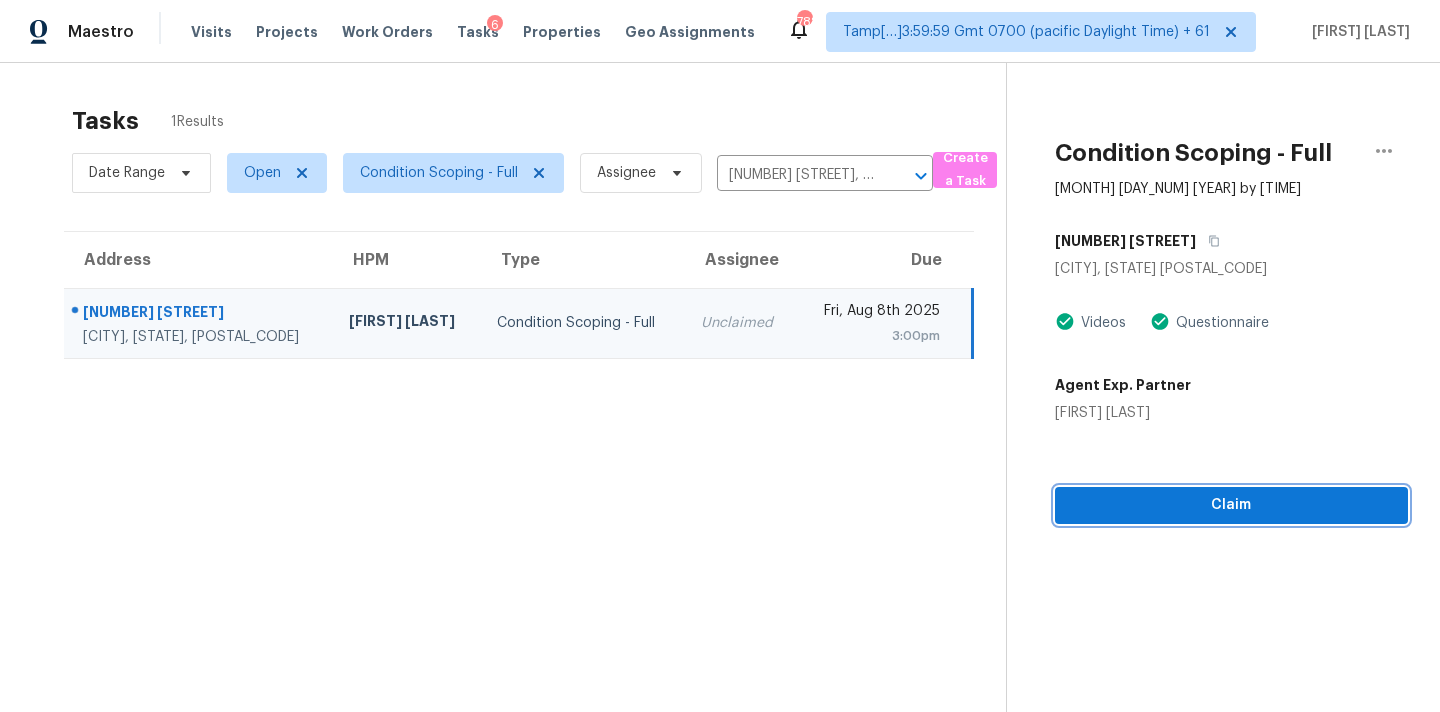 click on "Claim" at bounding box center (1231, 505) 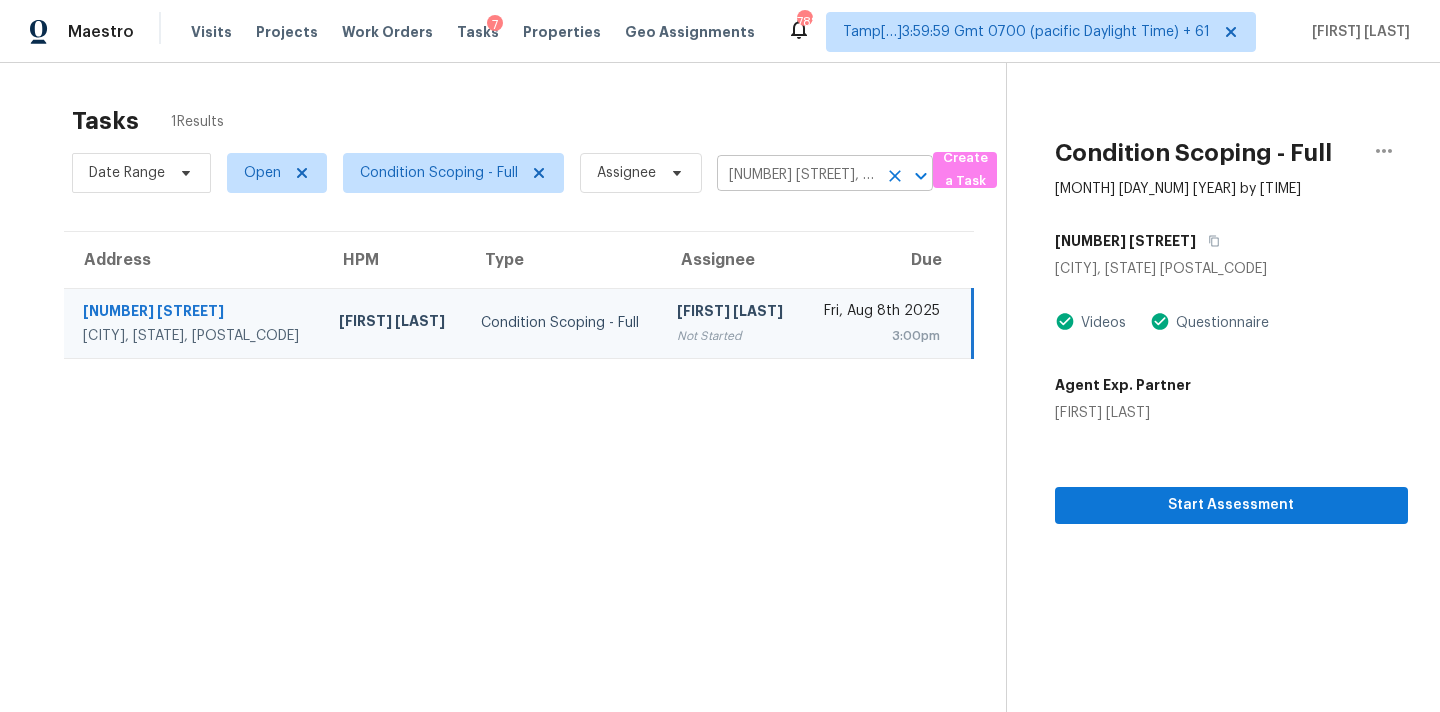 click on "8 Moriston Rd, Mauldin, SC 29662" at bounding box center [797, 175] 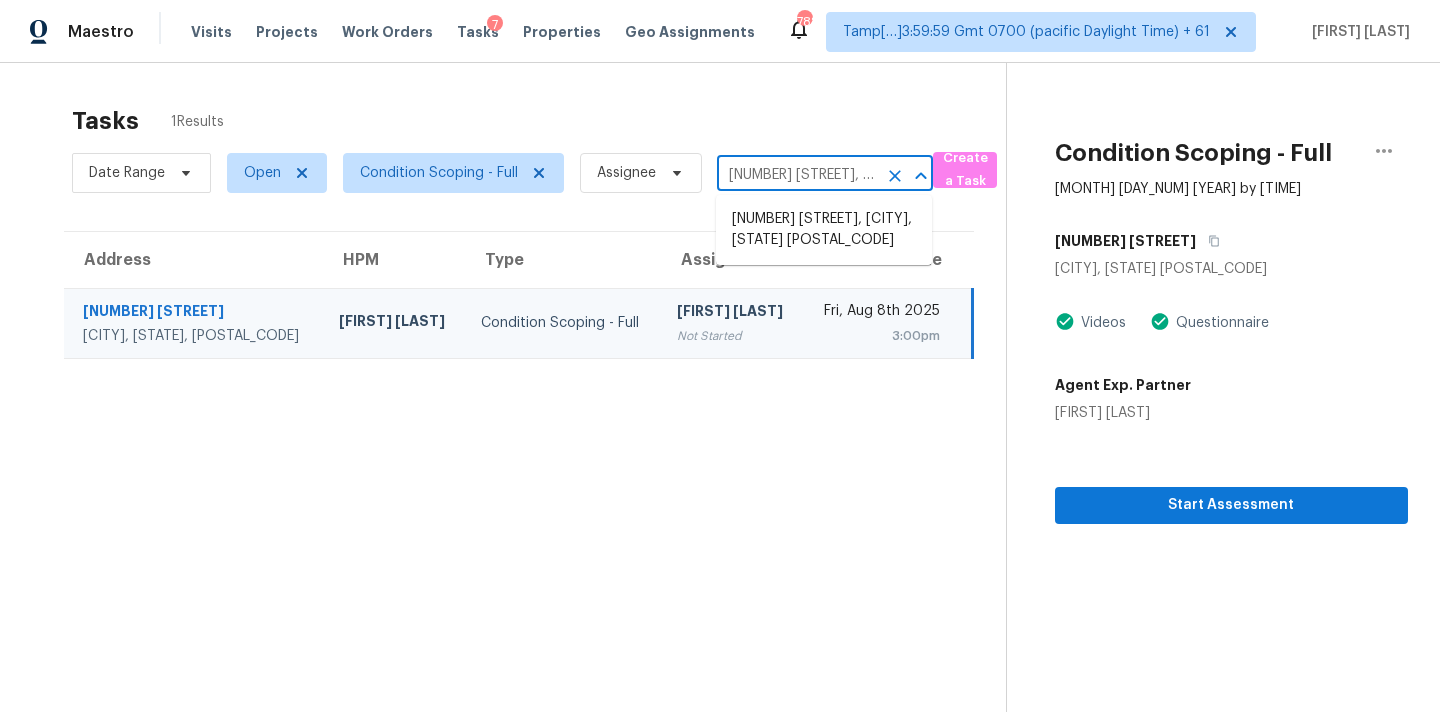 paste on "329 Steelman Dr Inman, SC, 29349" 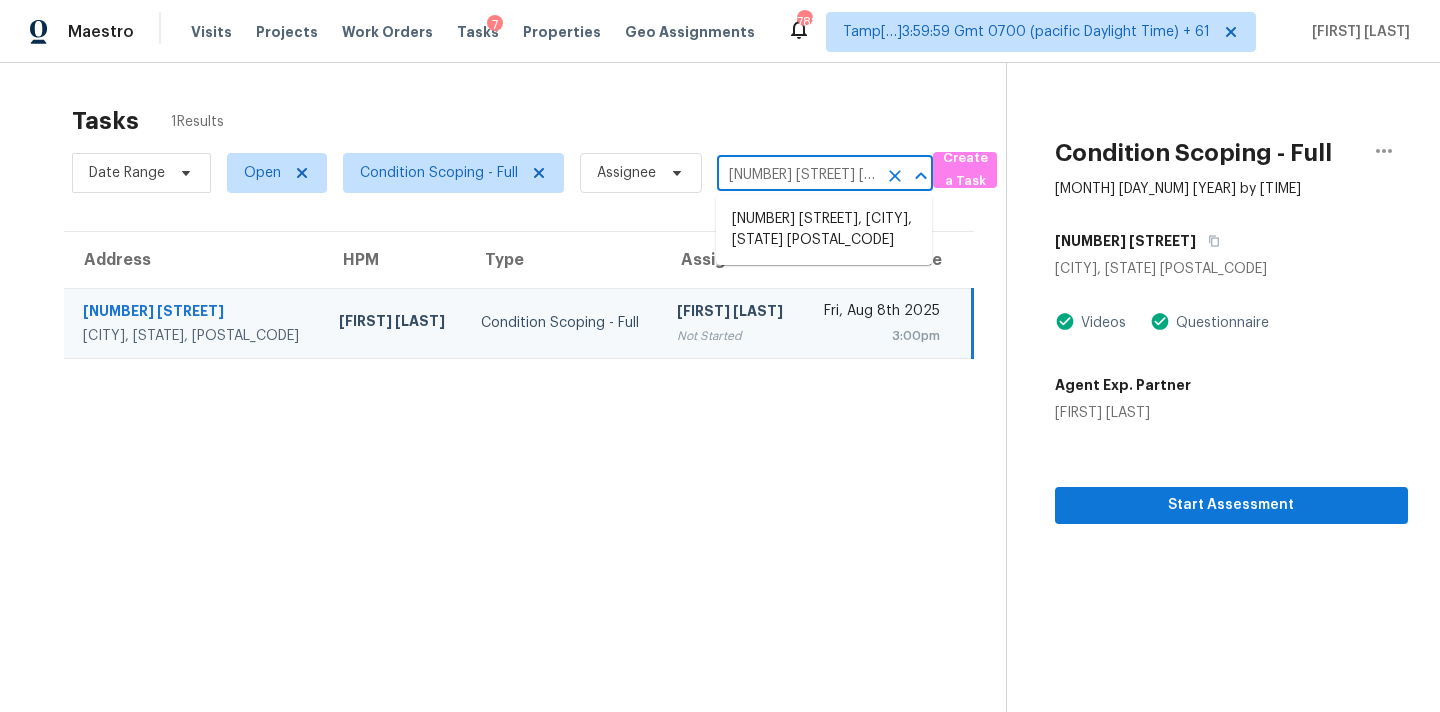 scroll, scrollTop: 0, scrollLeft: 85, axis: horizontal 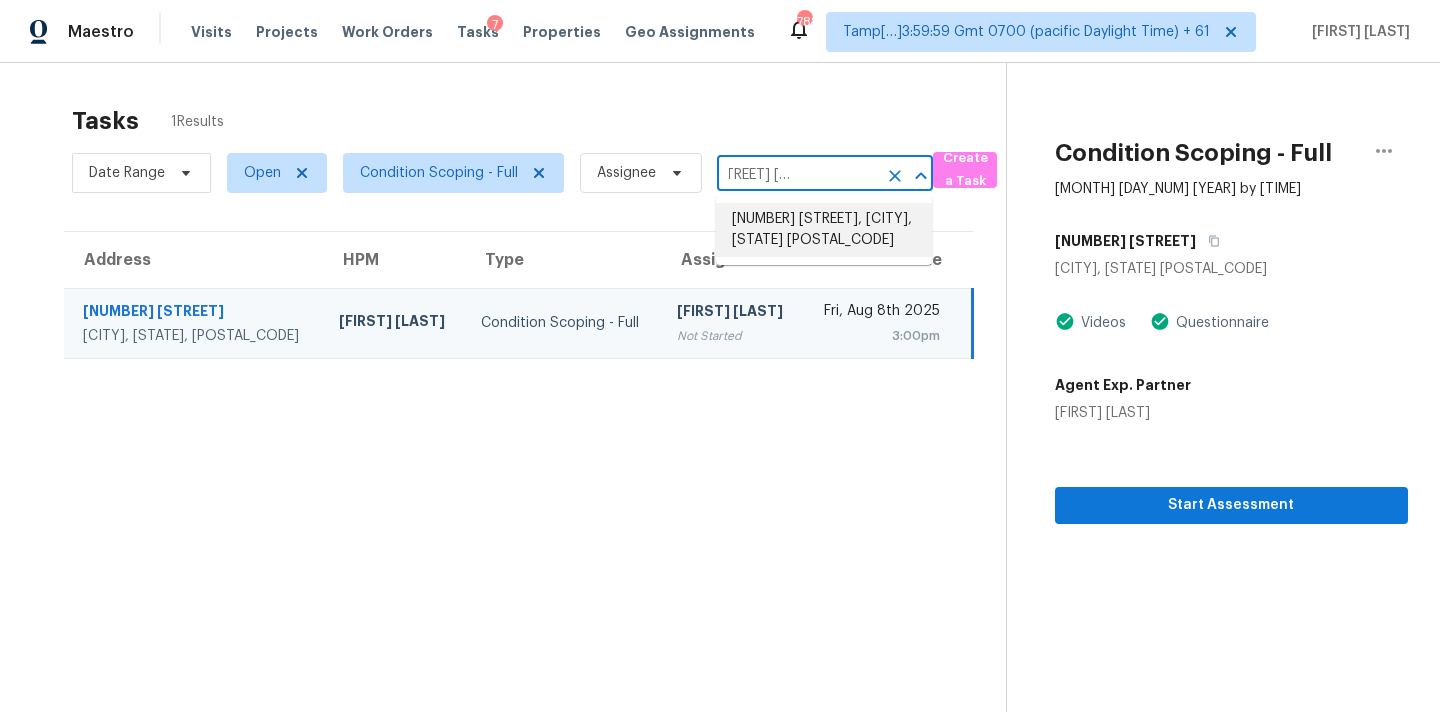 click on "329 Steelman Dr, Inman, SC 29349" at bounding box center [824, 230] 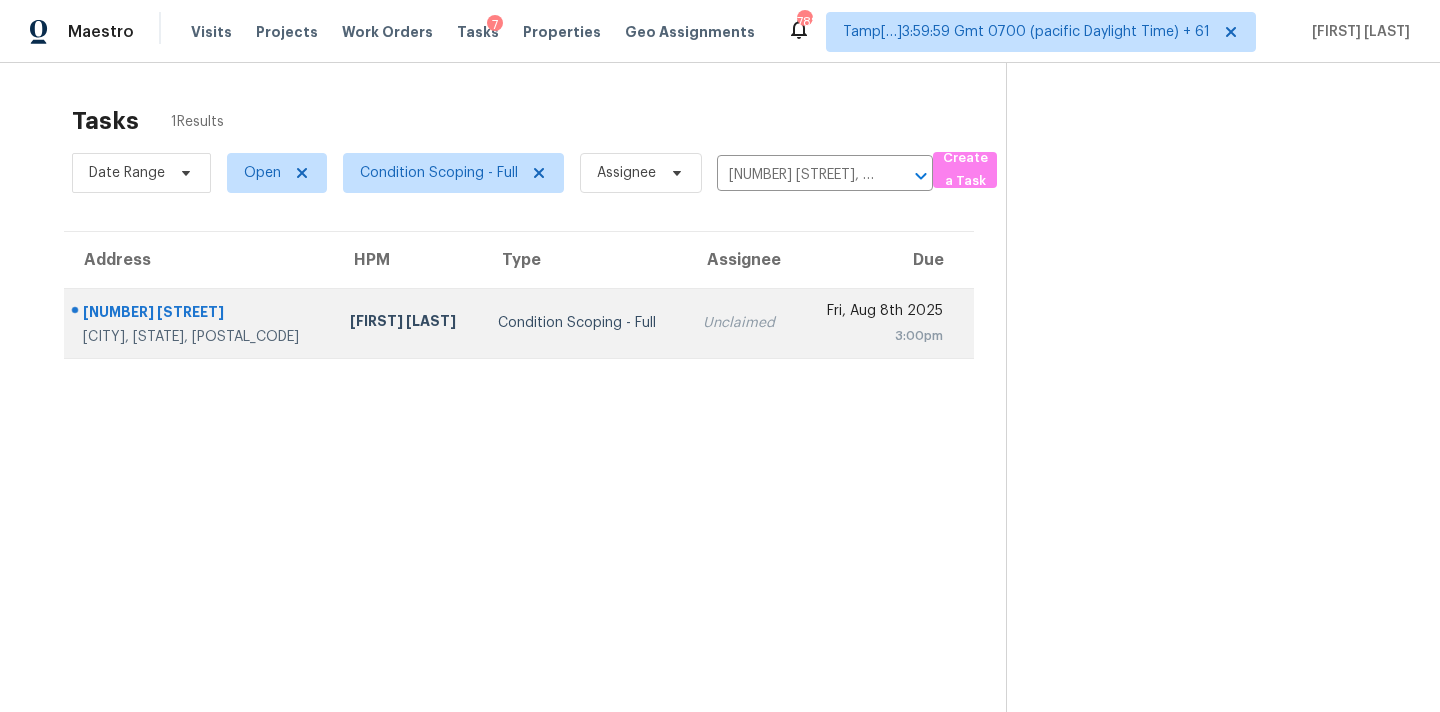 click on "Unclaimed" at bounding box center (743, 323) 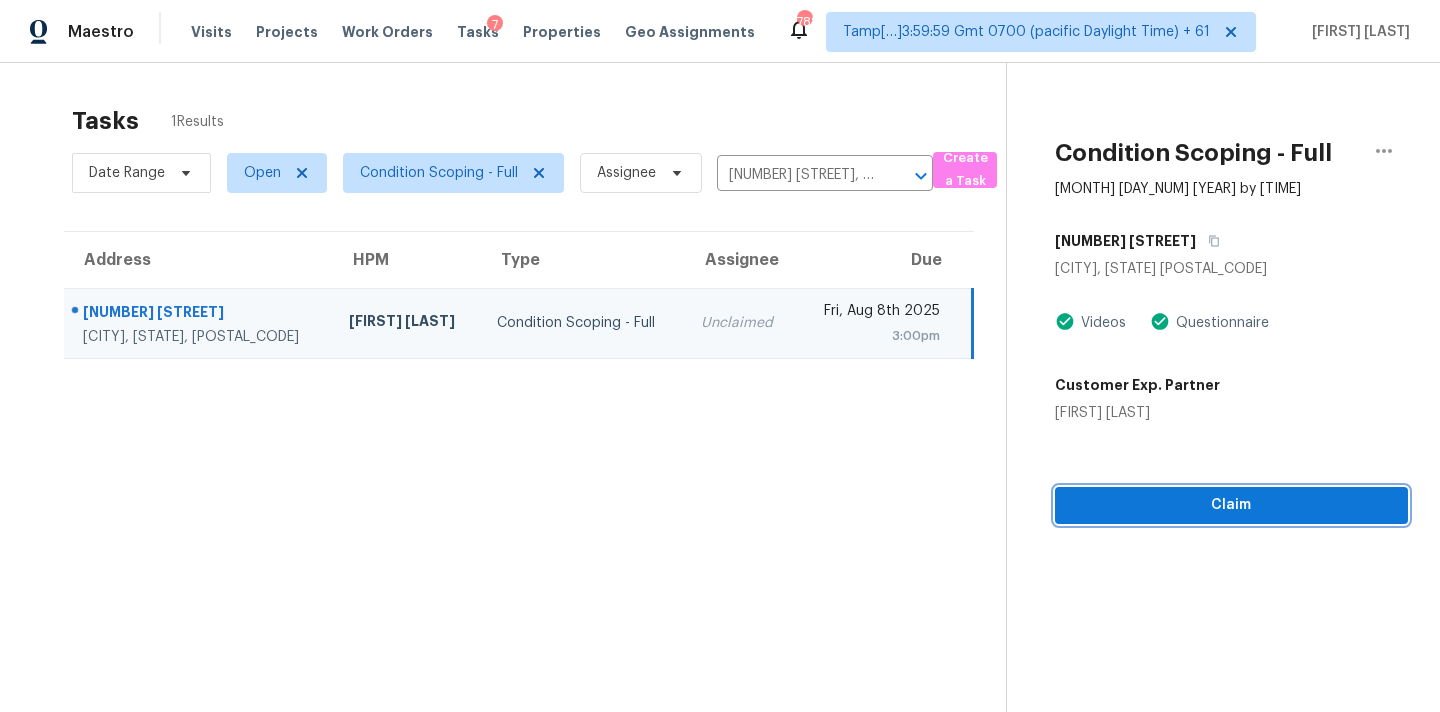 click on "Claim" at bounding box center (1231, 505) 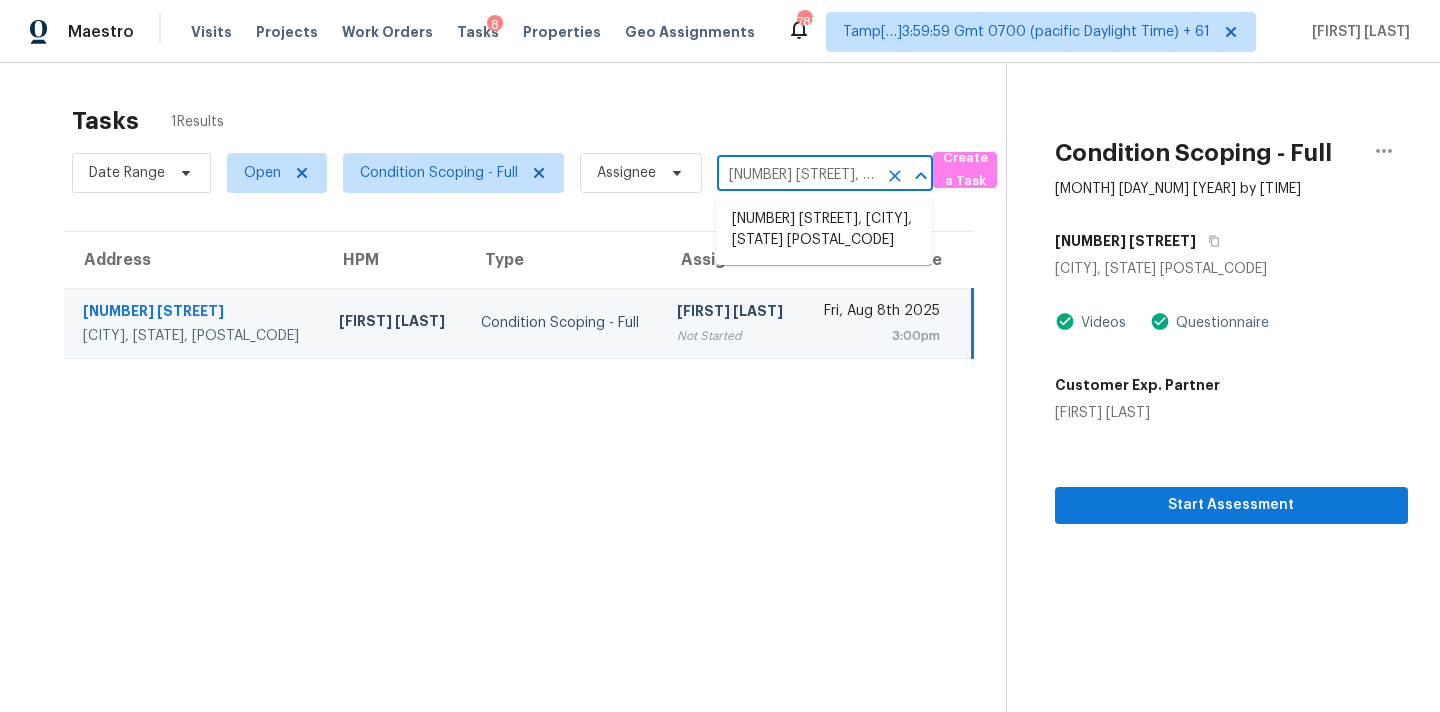 click on "329 Steelman Dr, Inman, SC 29349" at bounding box center (797, 175) 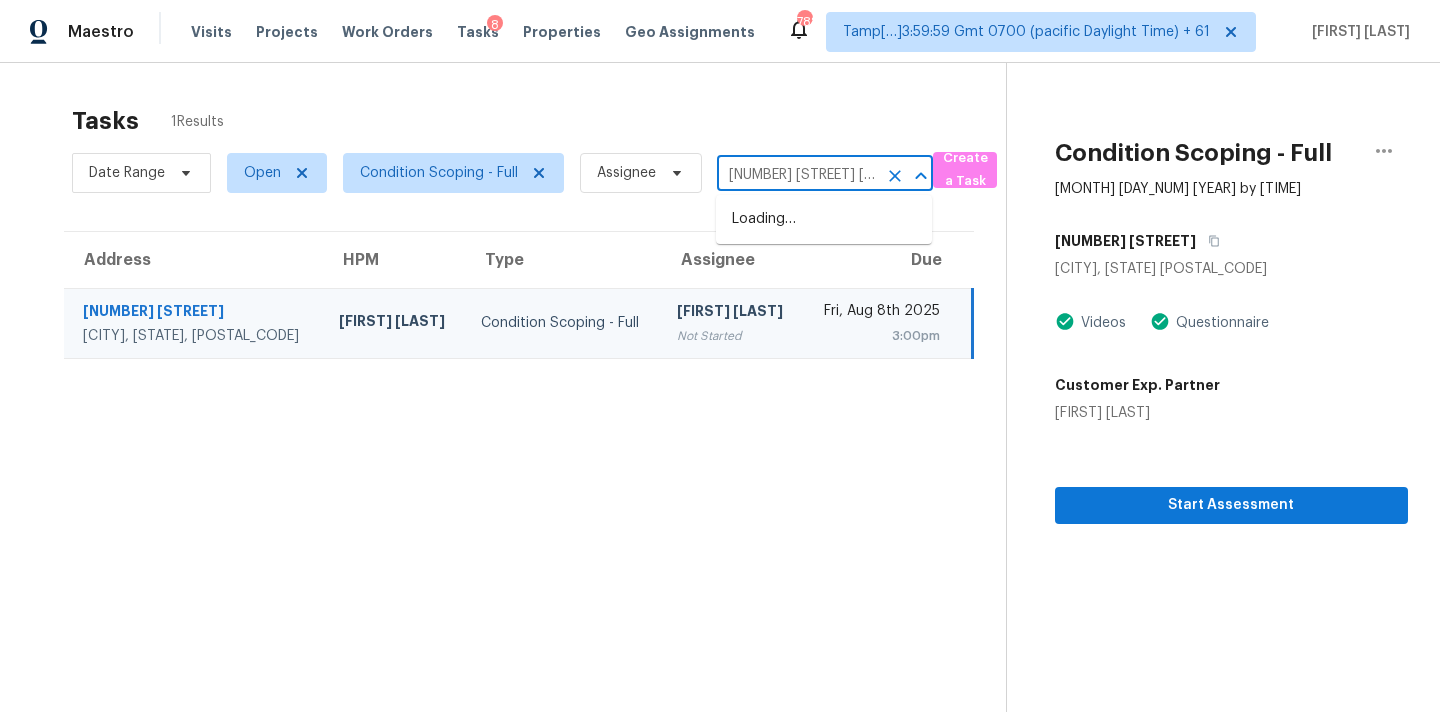 scroll, scrollTop: 0, scrollLeft: 92, axis: horizontal 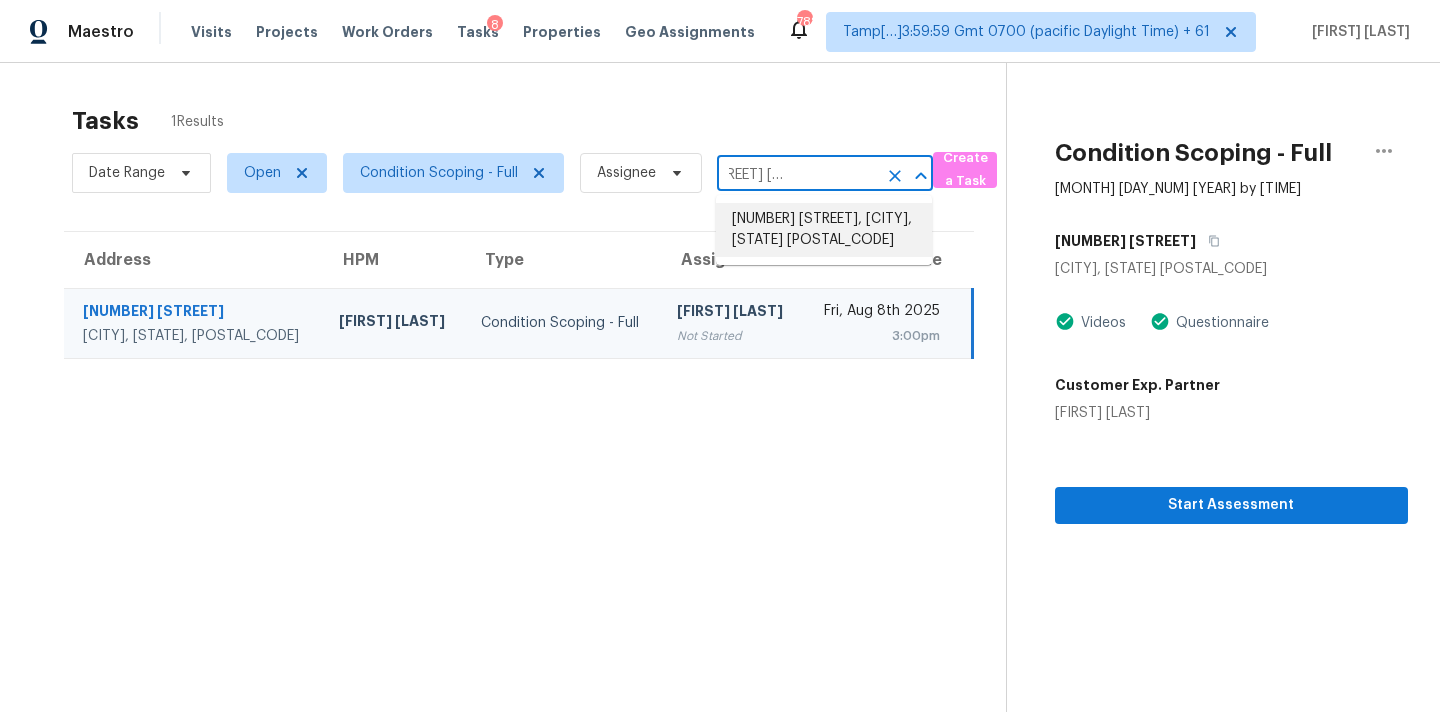 click on "2306 Joseph Ct, Rock Hill, SC 29732" at bounding box center [824, 230] 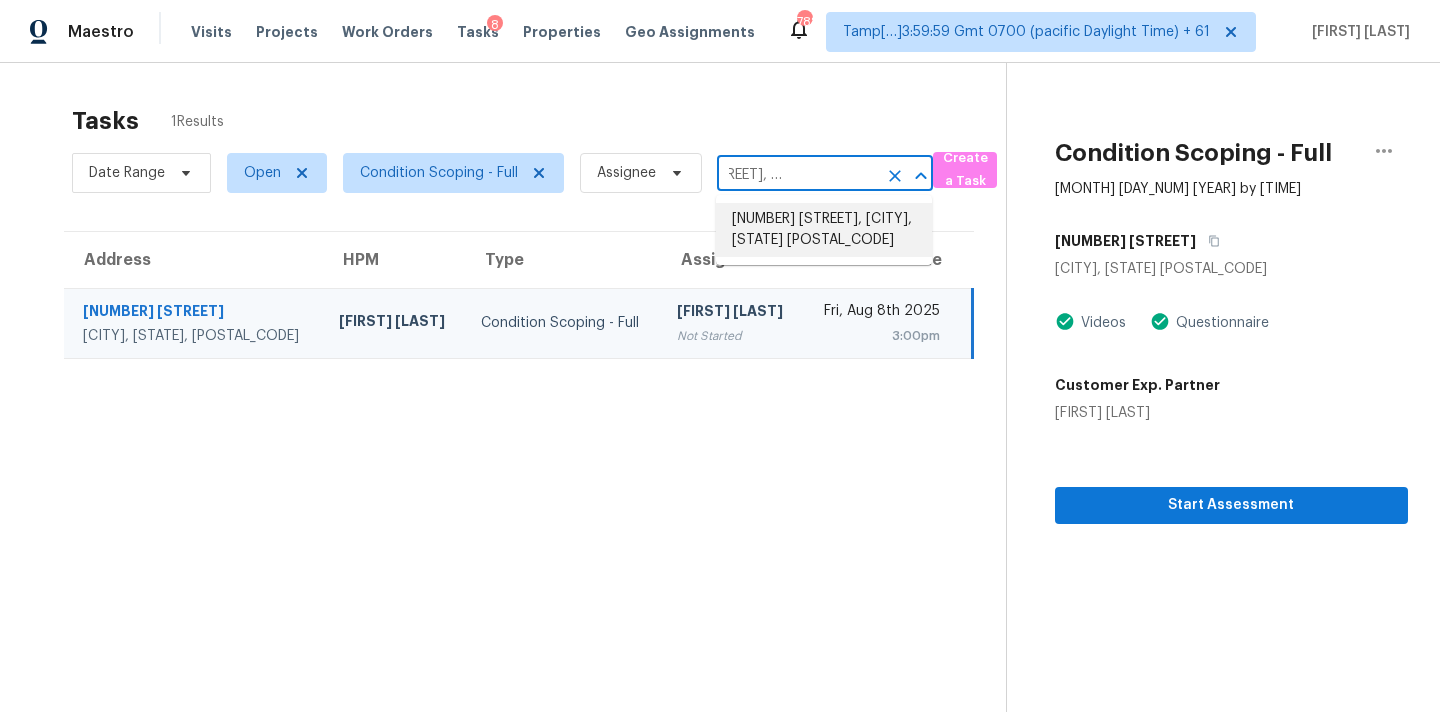 scroll, scrollTop: 0, scrollLeft: 0, axis: both 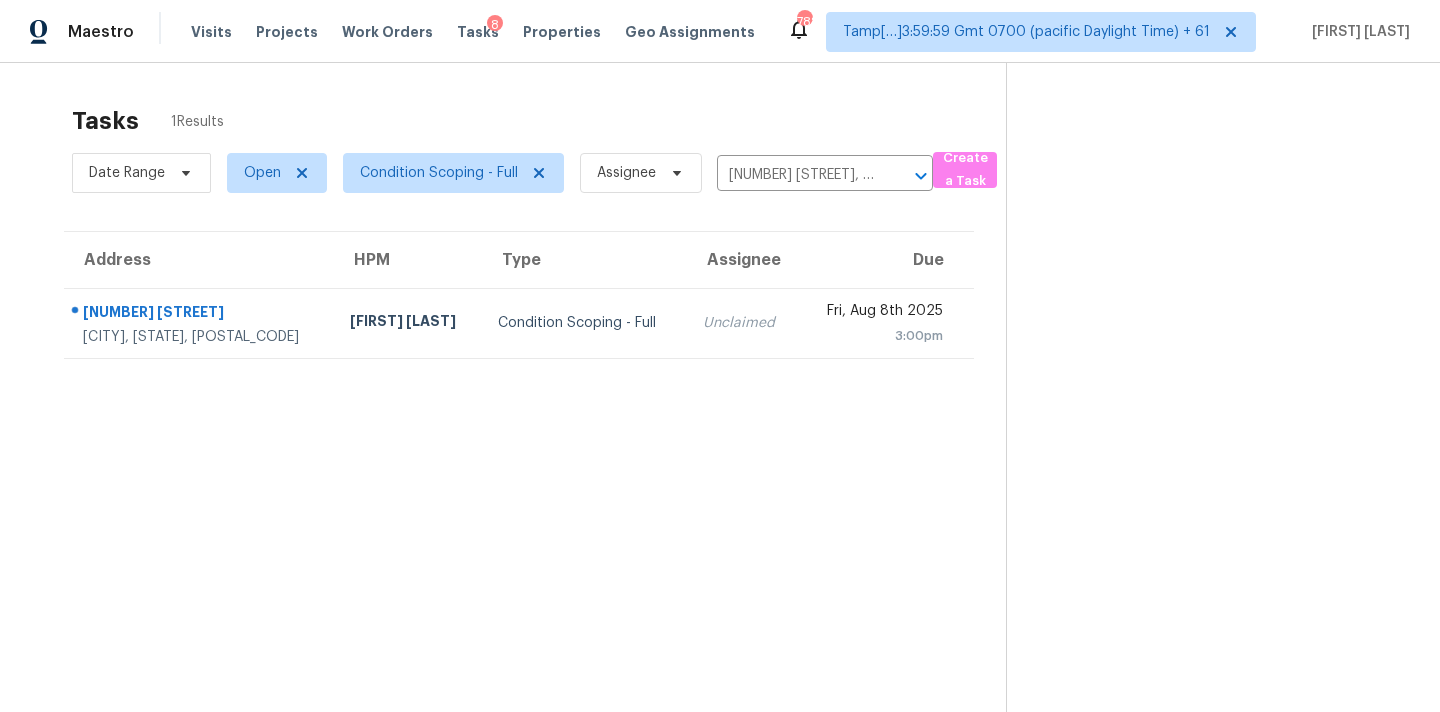 click on "Fri, Aug 8th 2025 3:00pm" at bounding box center (886, 323) 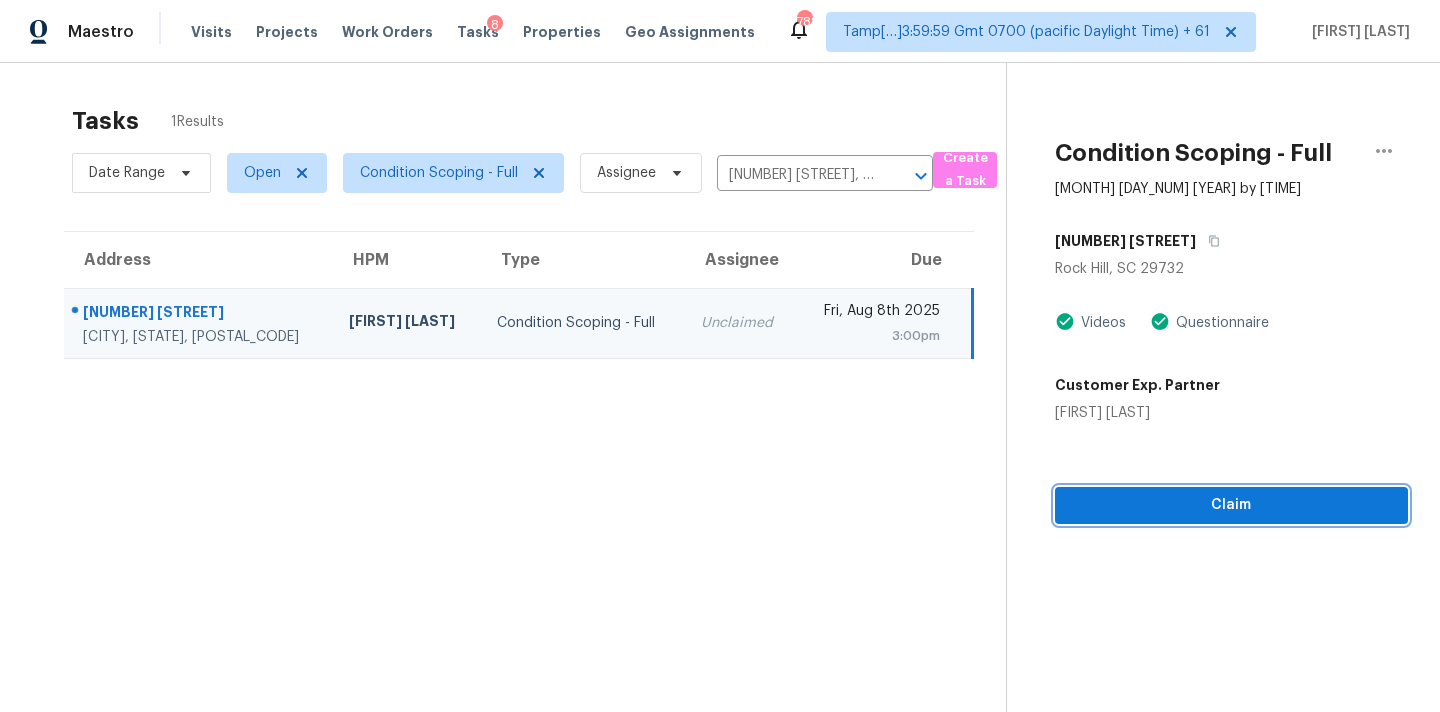 click on "Claim" at bounding box center [1231, 505] 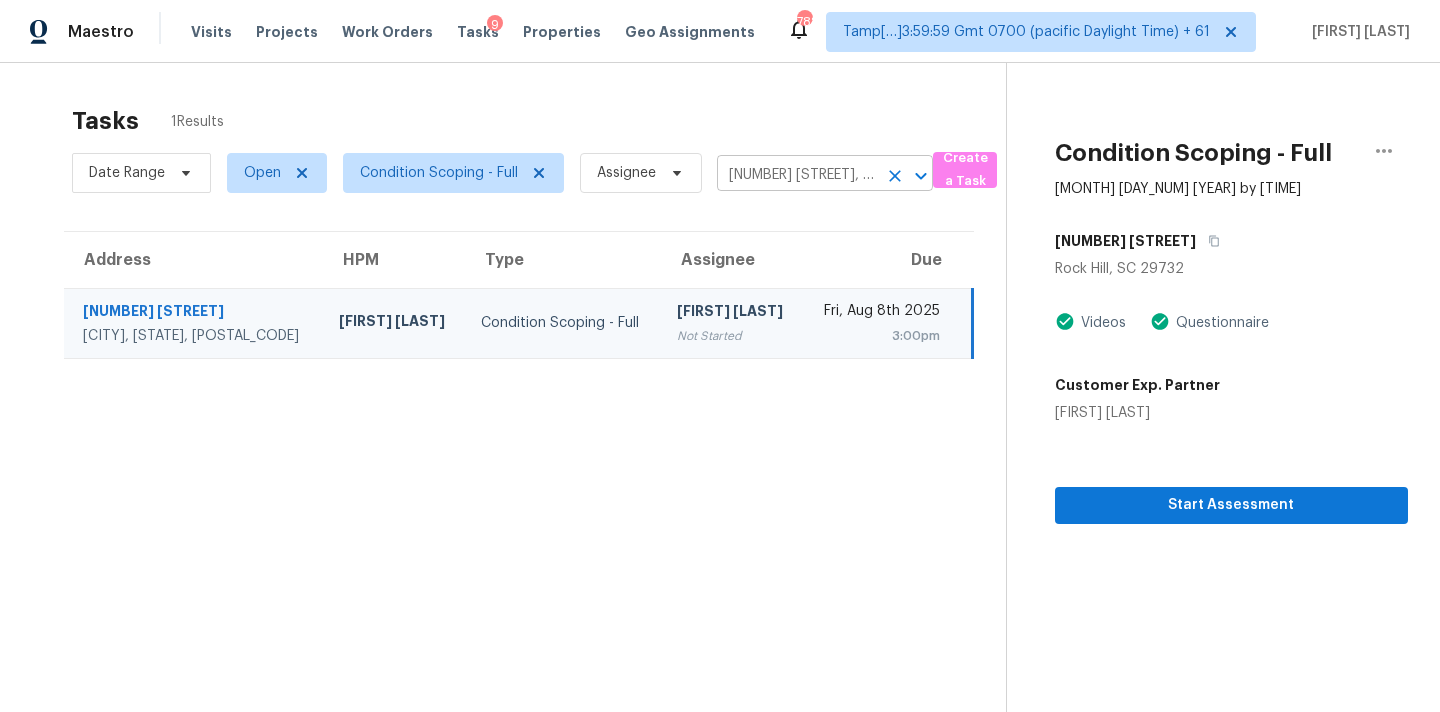 click on "2306 Joseph Ct, Rock Hill, SC 29732" at bounding box center [797, 175] 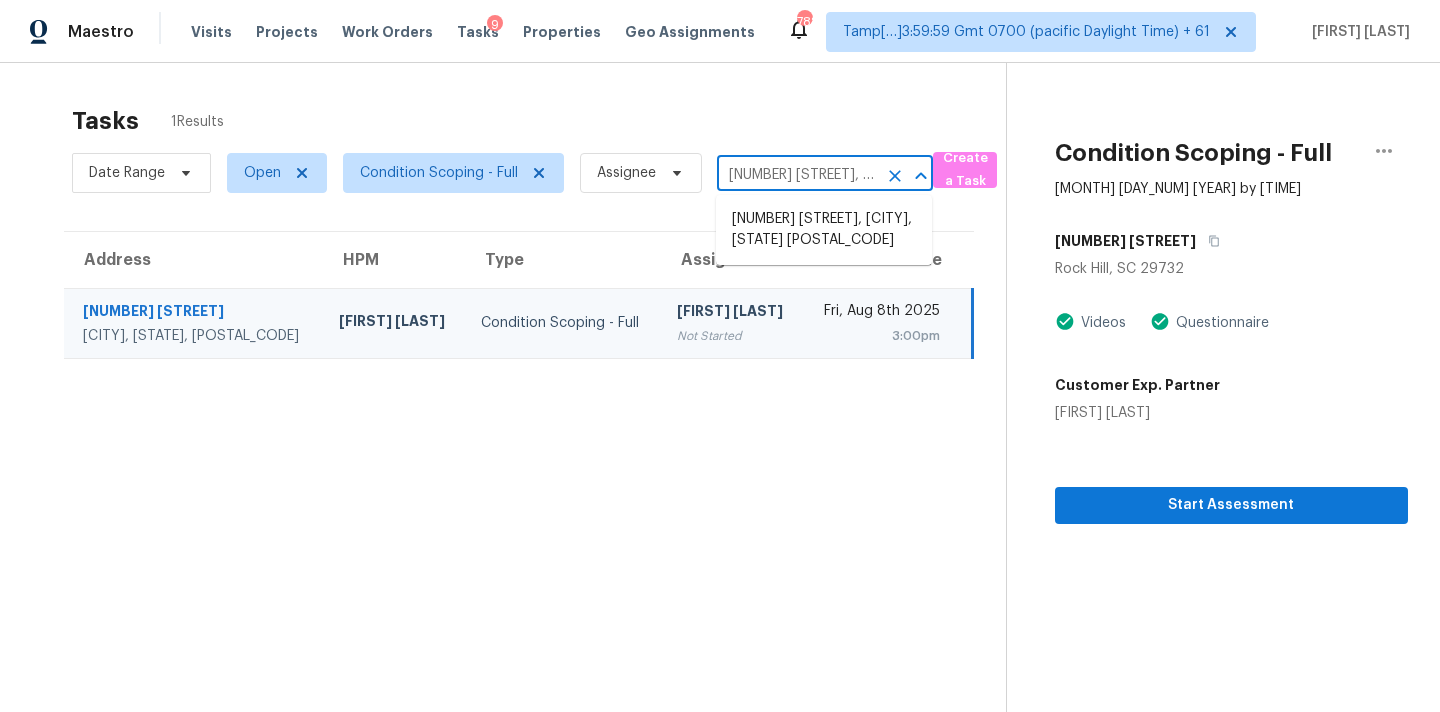 paste on "10961 Carmel Crossing Rd Charlotte, NC, 28226" 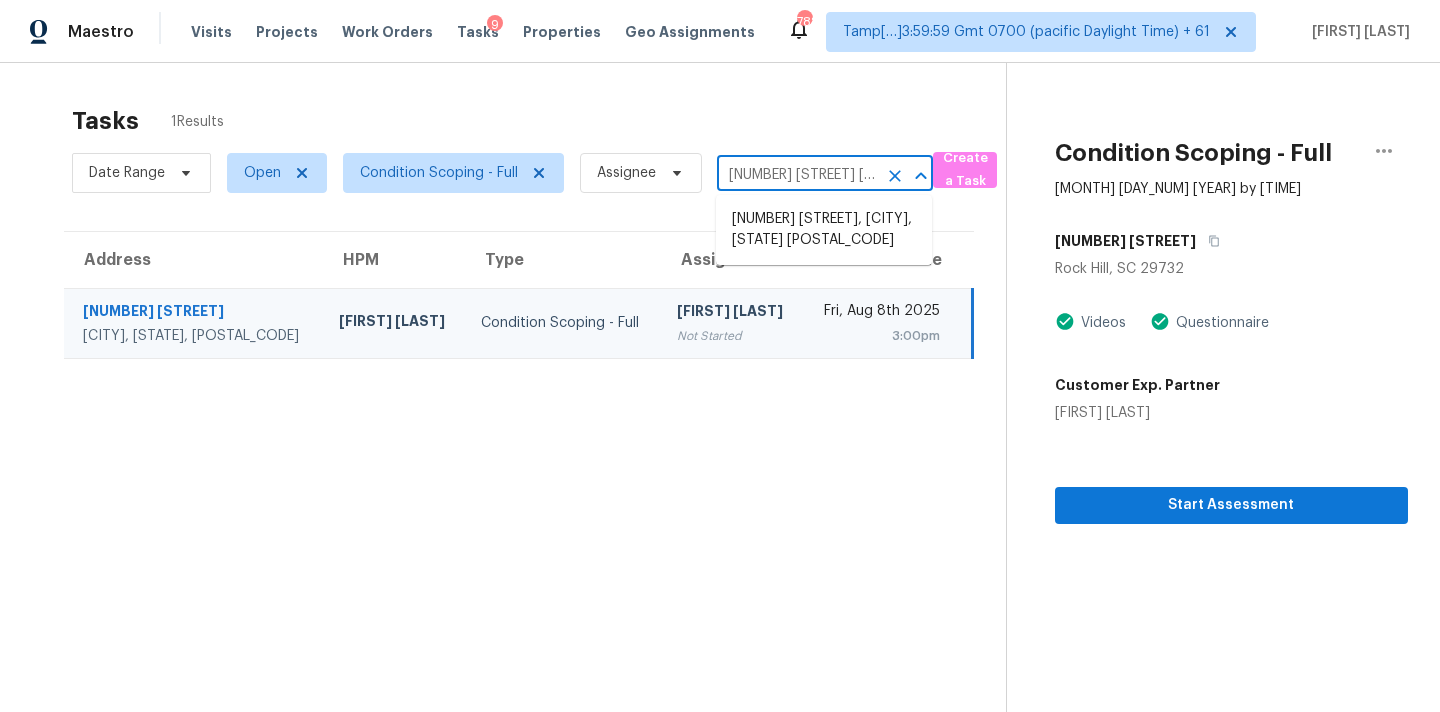 scroll, scrollTop: 0, scrollLeft: 167, axis: horizontal 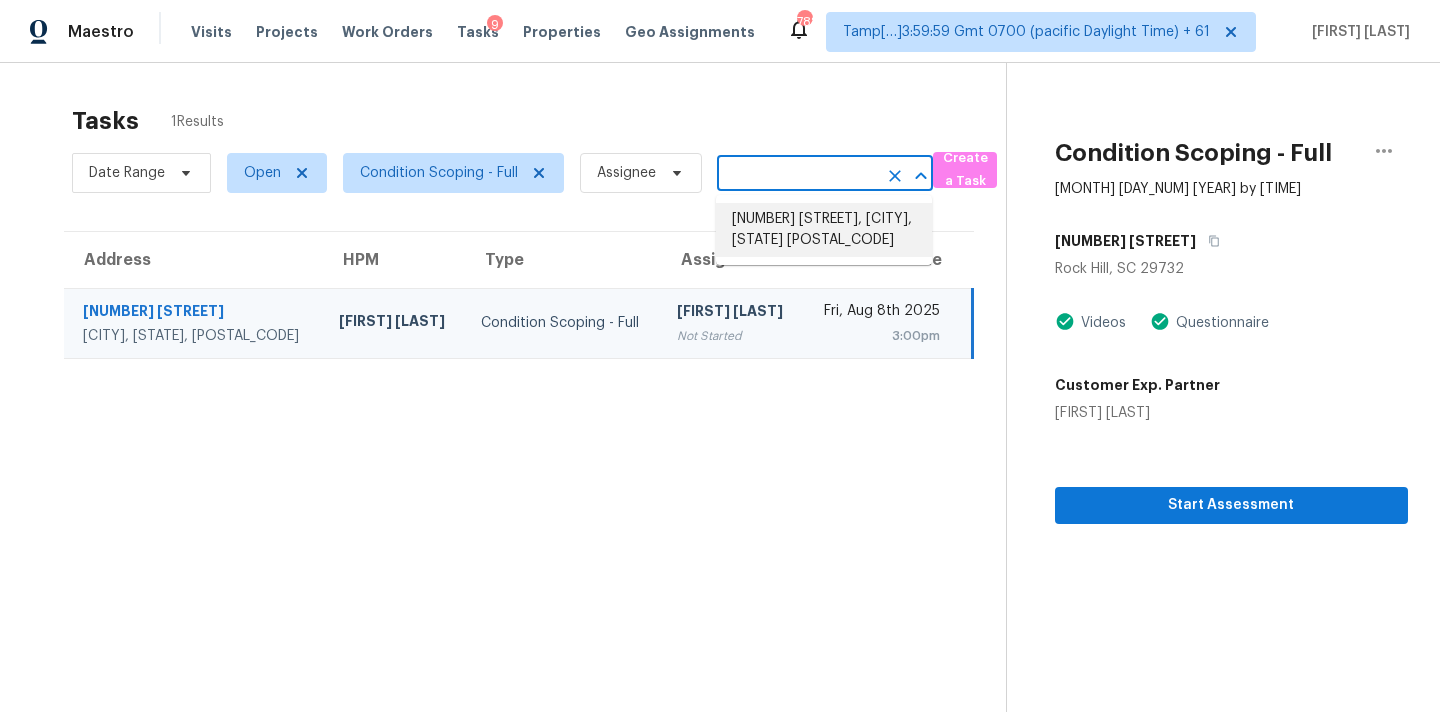 click on "10961 Carmel Crossing Rd, Charlotte, NC 28226" at bounding box center [824, 230] 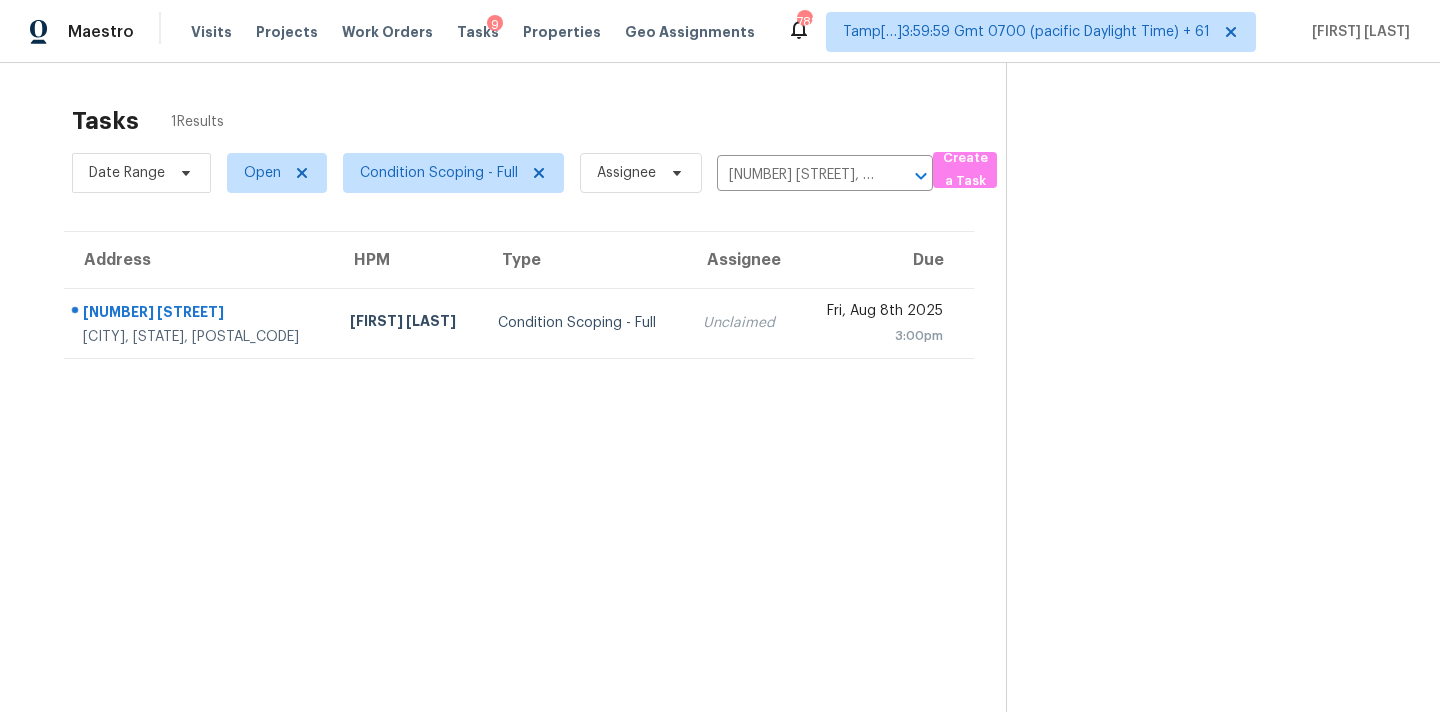 click on "Unclaimed" at bounding box center [743, 323] 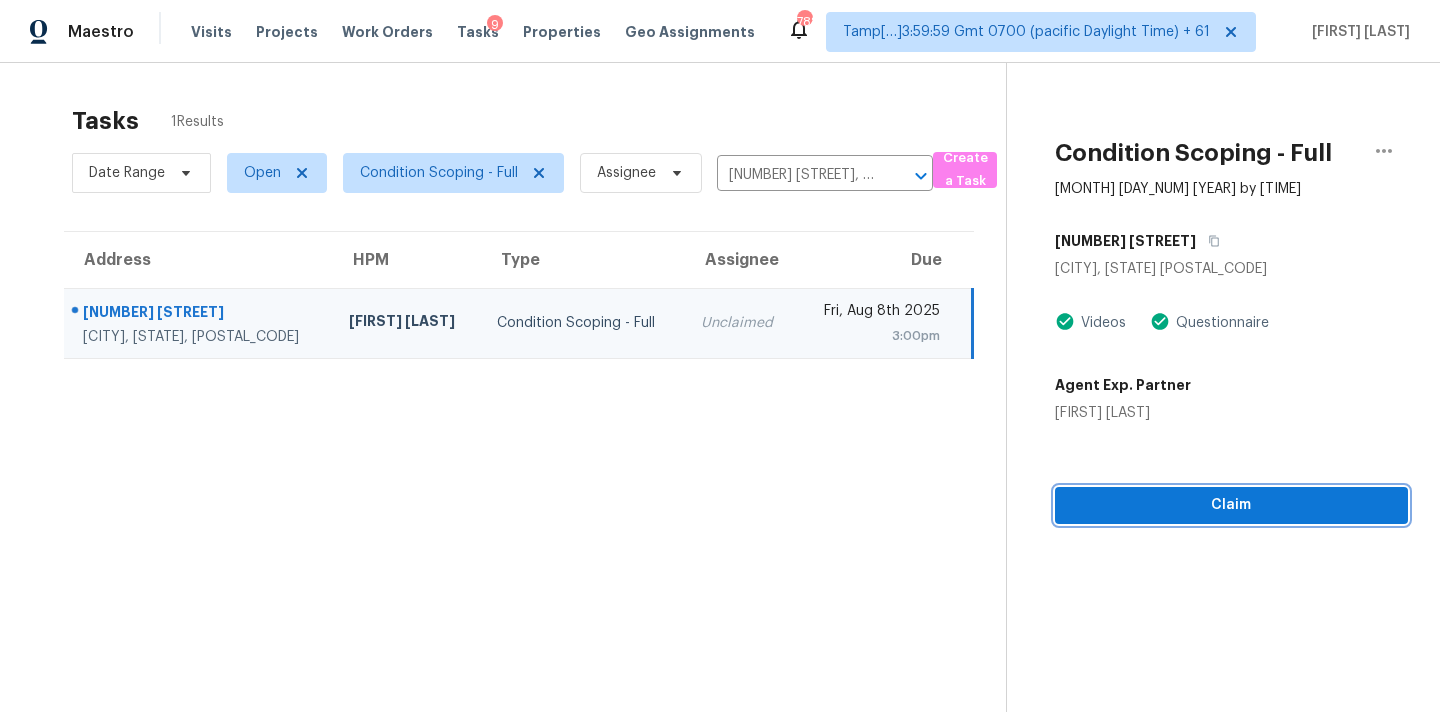 click on "Claim" at bounding box center [1231, 505] 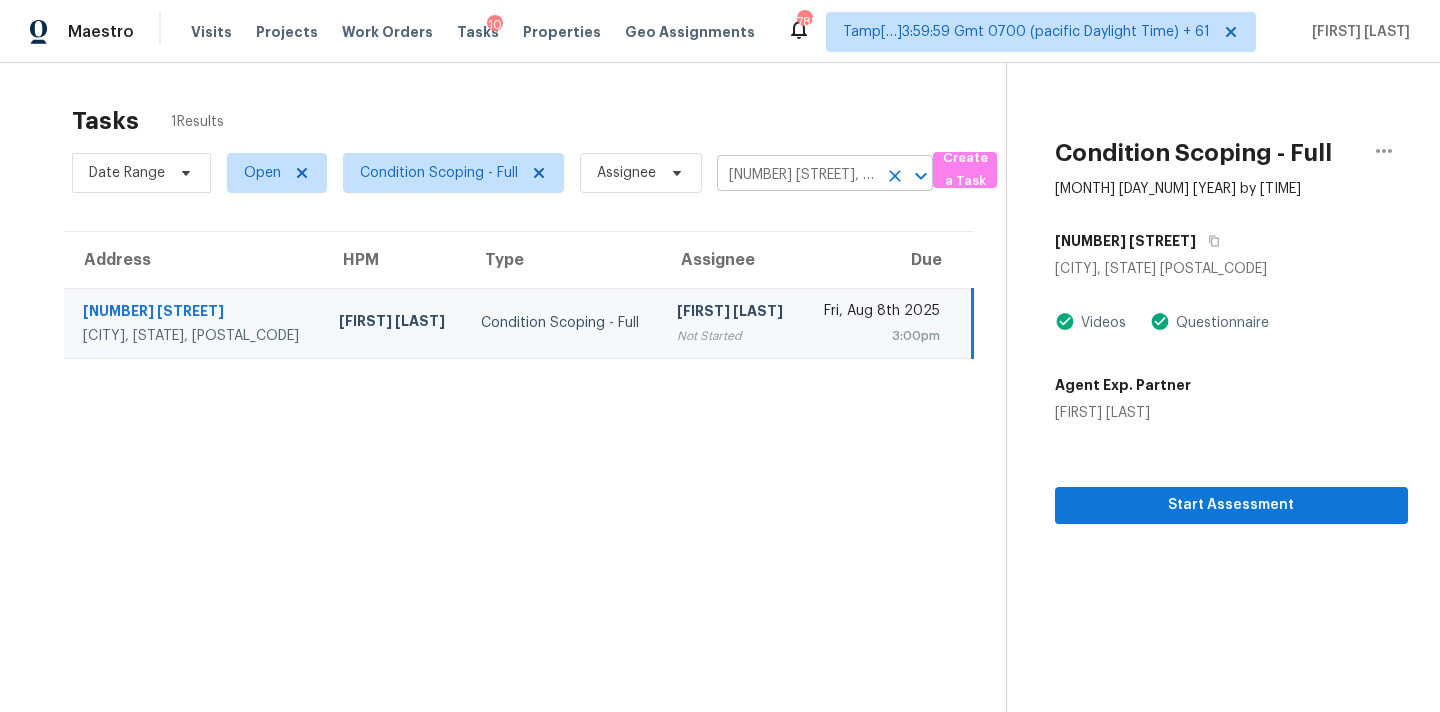 click on "10961 Carmel Crossing Rd, Charlotte, NC 28226" at bounding box center (797, 175) 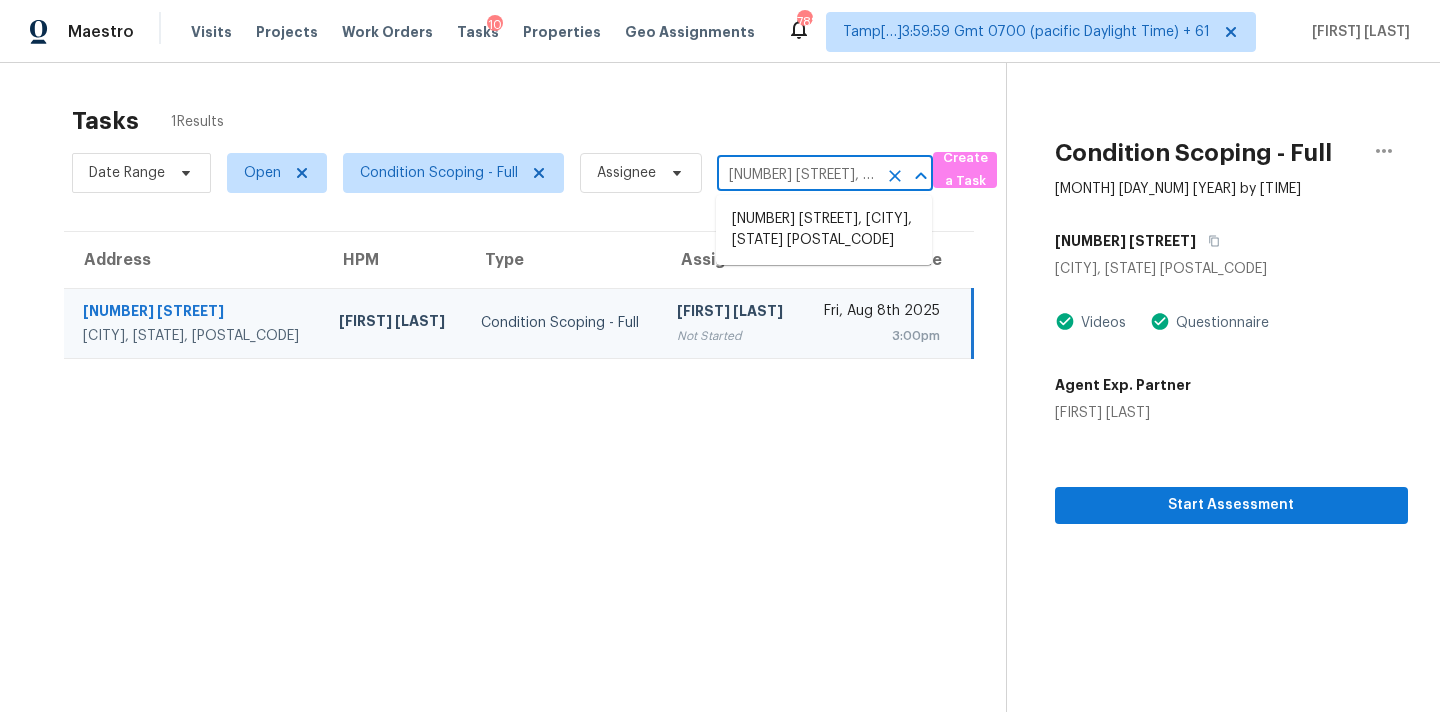 paste on "5500 Milhaven Ln Charlotte, NC, 28269" 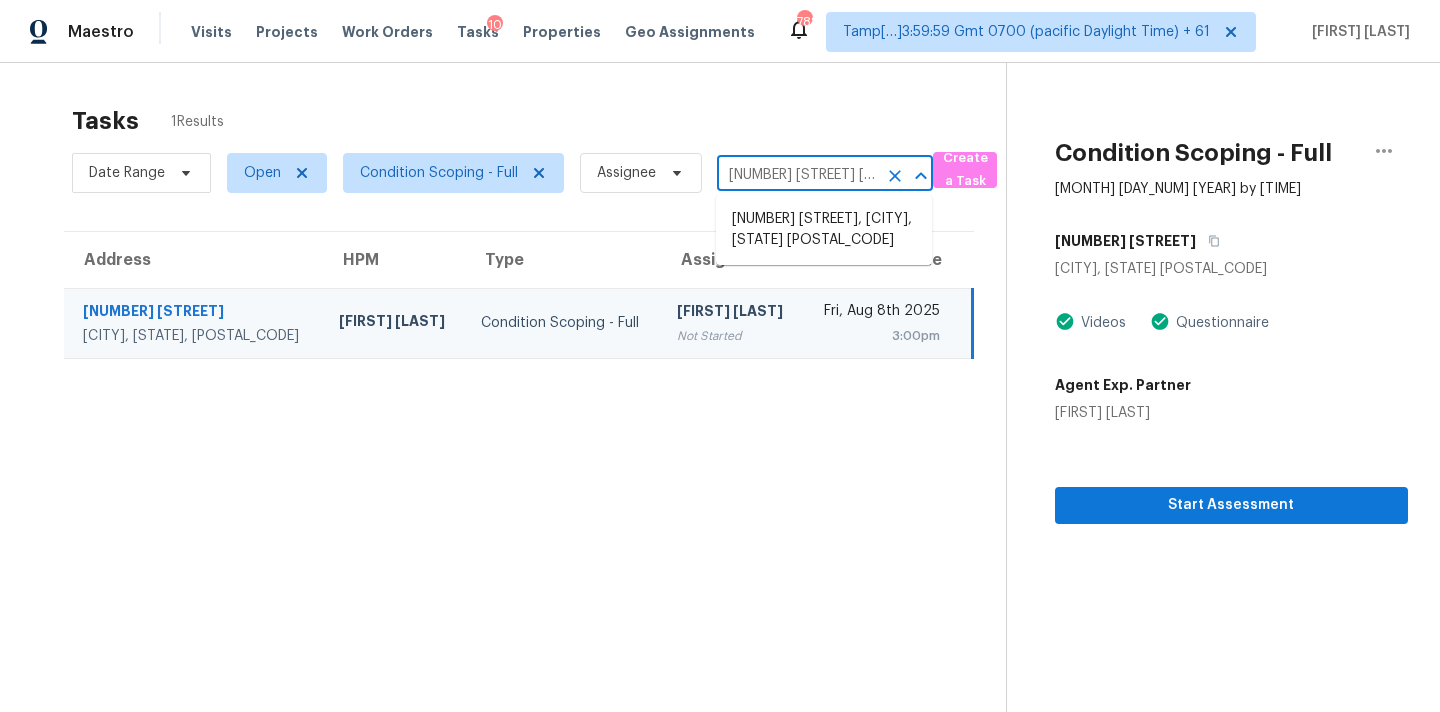 scroll, scrollTop: 0, scrollLeft: 113, axis: horizontal 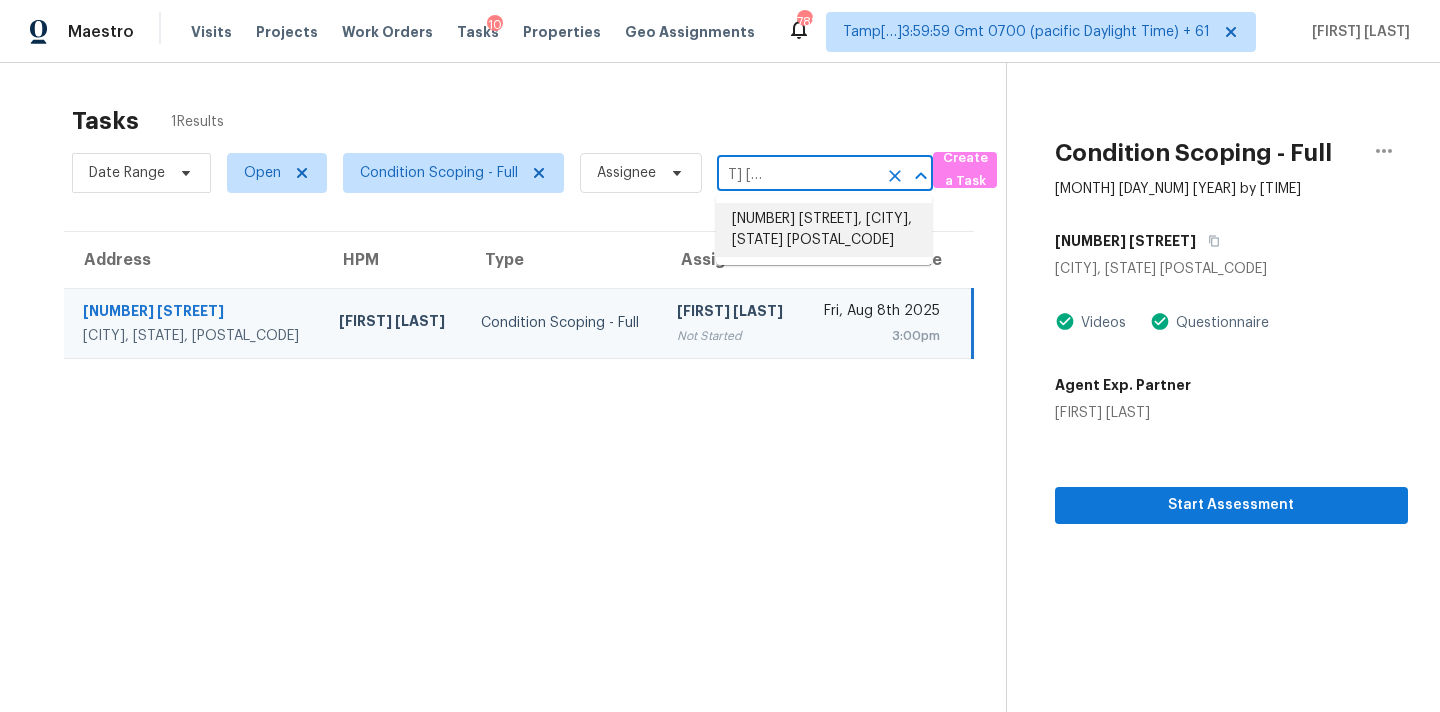click on "5500 Milhaven Ln, Charlotte, NC 28269" at bounding box center (824, 230) 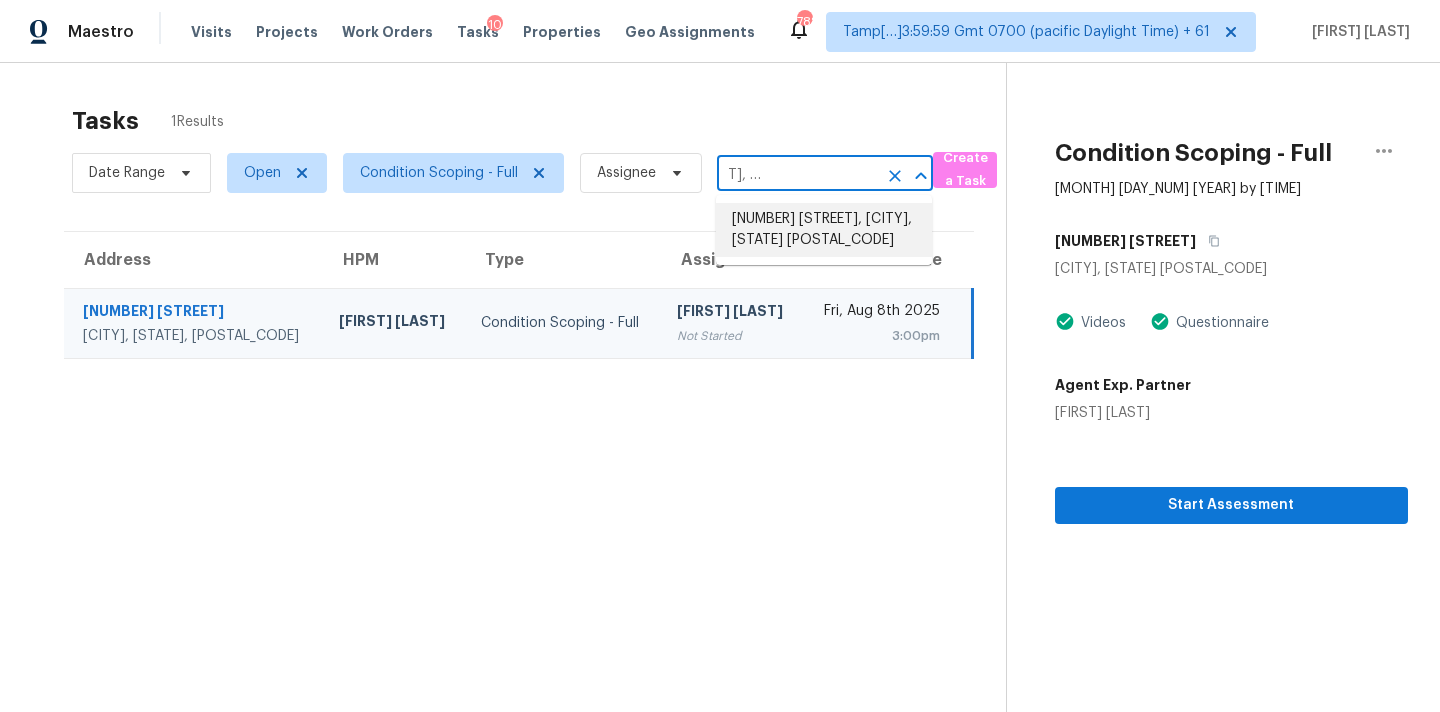 scroll, scrollTop: 0, scrollLeft: 0, axis: both 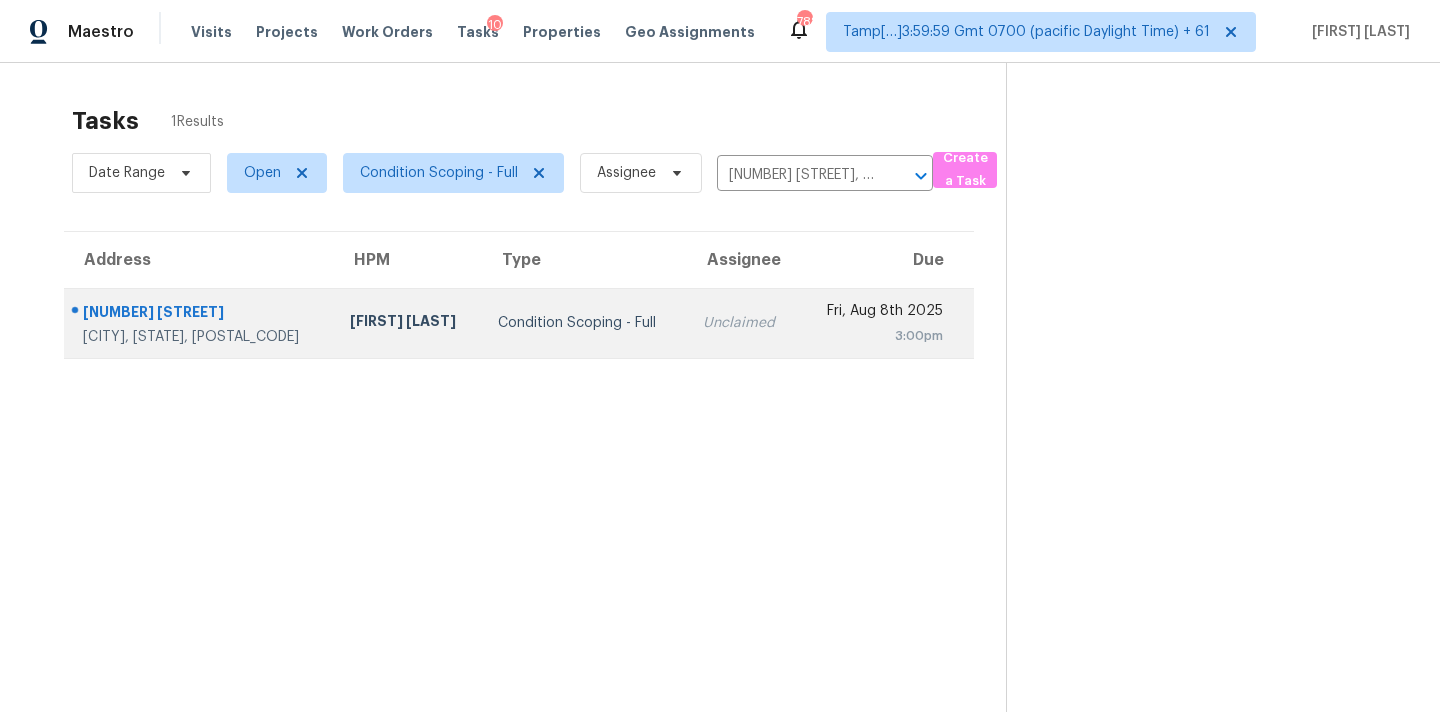 click on "Unclaimed" at bounding box center [743, 323] 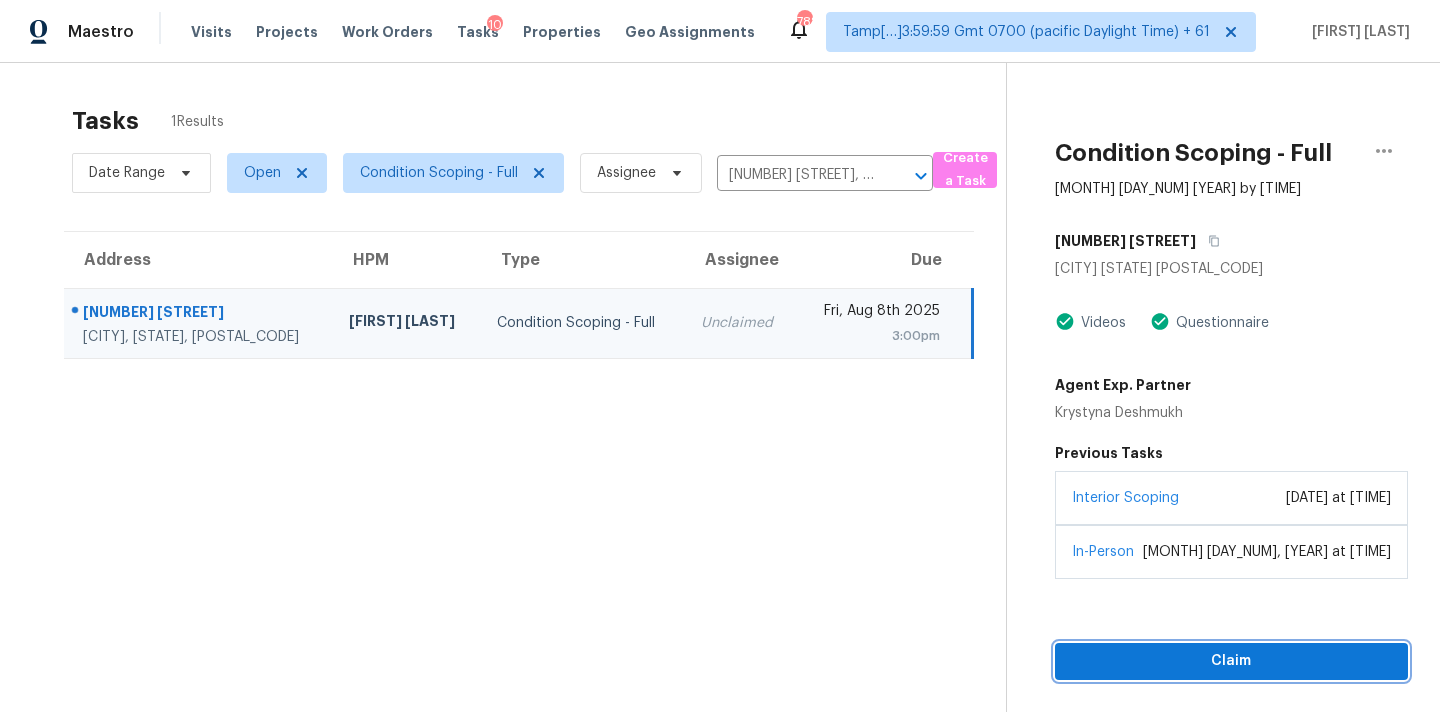 click on "Claim" at bounding box center (1231, 661) 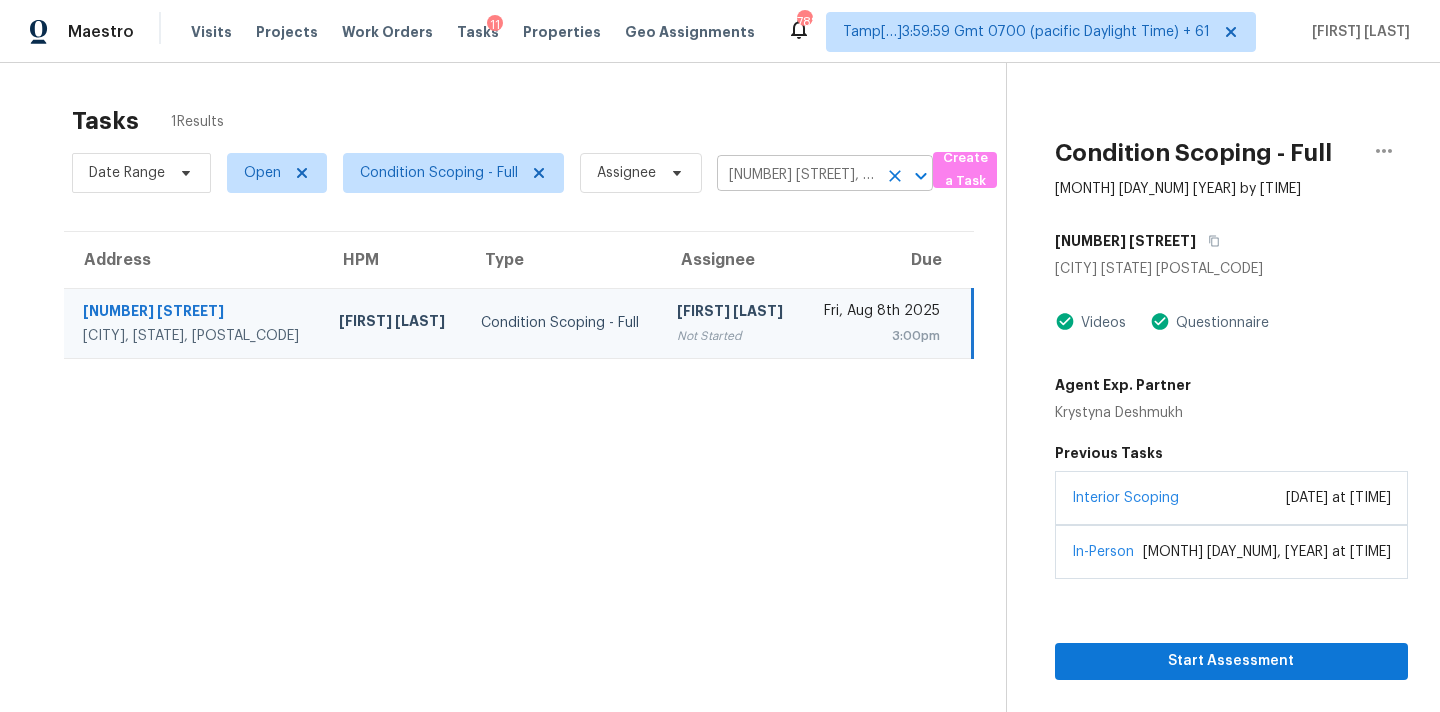 click on "5500 Milhaven Ln, Charlotte, NC 28269" at bounding box center [797, 175] 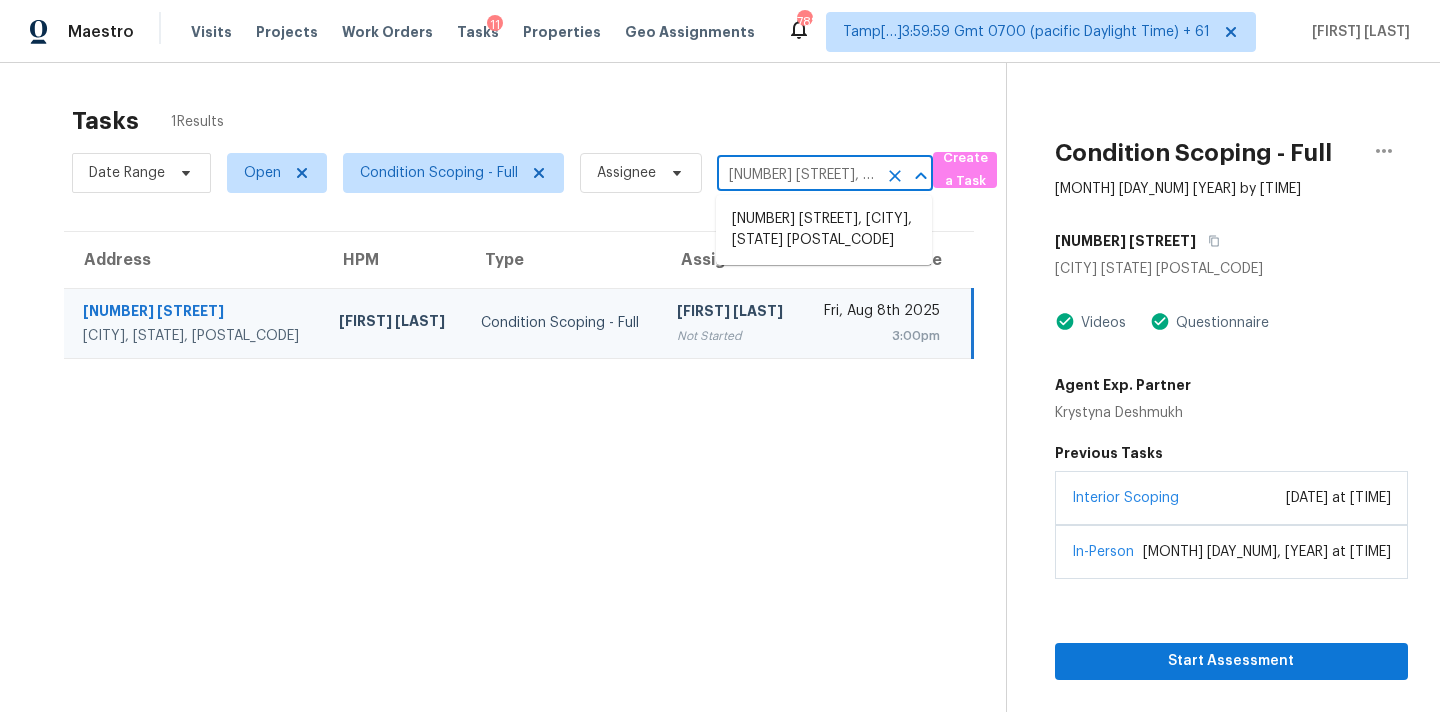 paste on "5415 Henderson Oaks Dr Charlotte, NC," 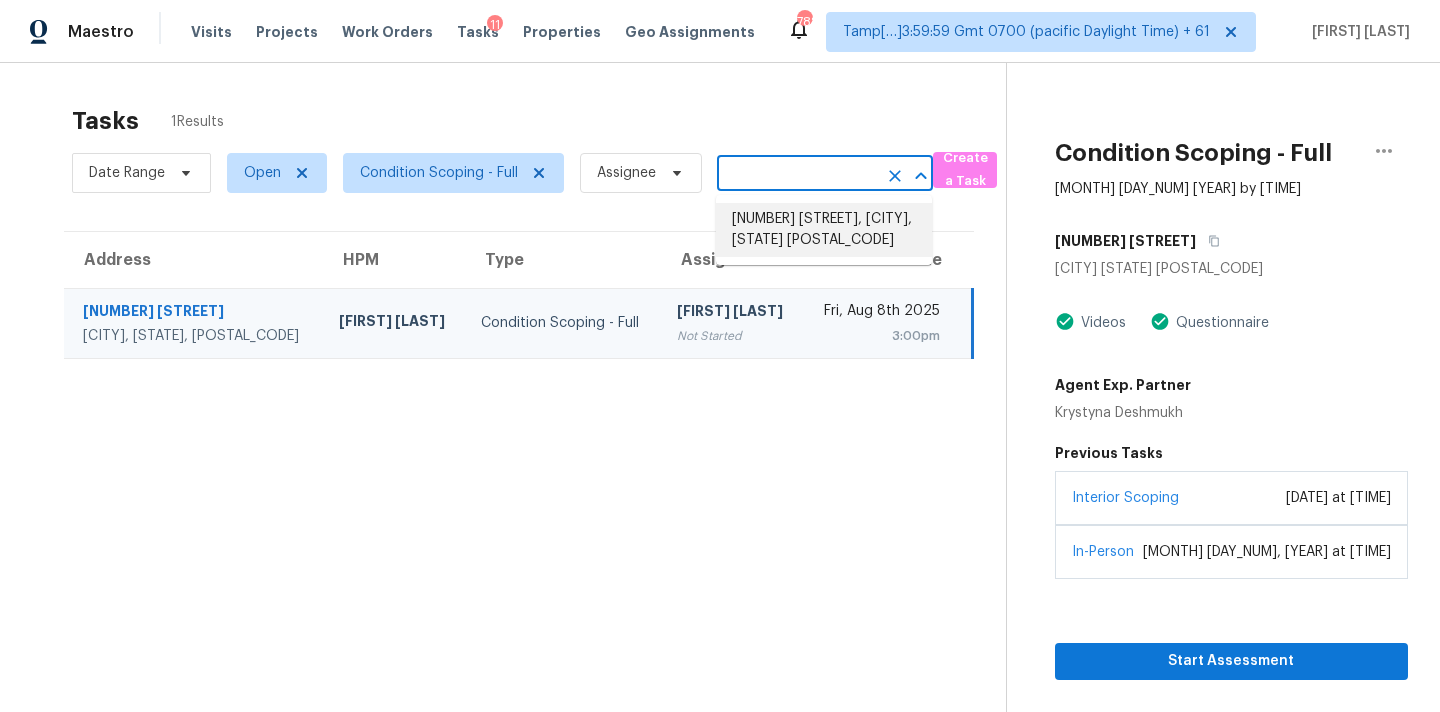 click on "5415 Henderson Oaks Dr, Charlotte, NC 28269" at bounding box center (824, 230) 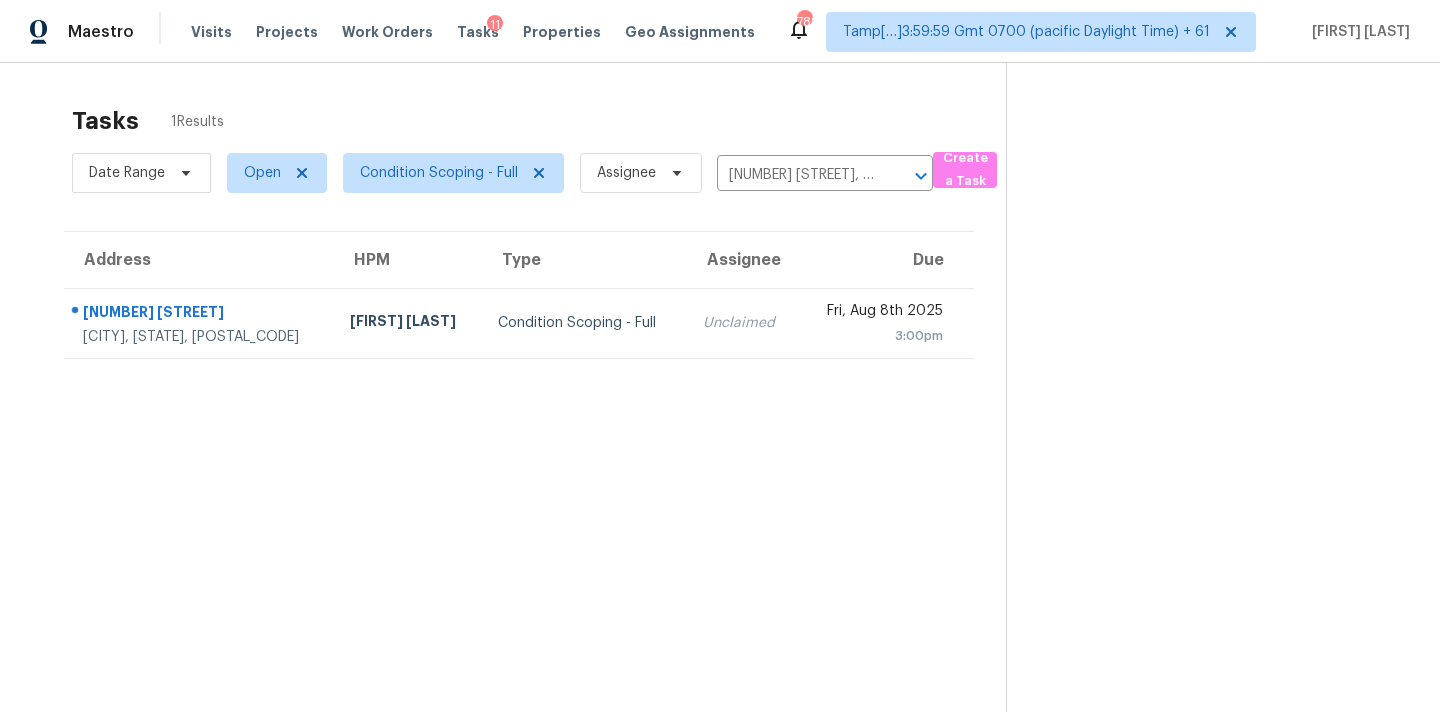 click on "Unclaimed" at bounding box center [743, 323] 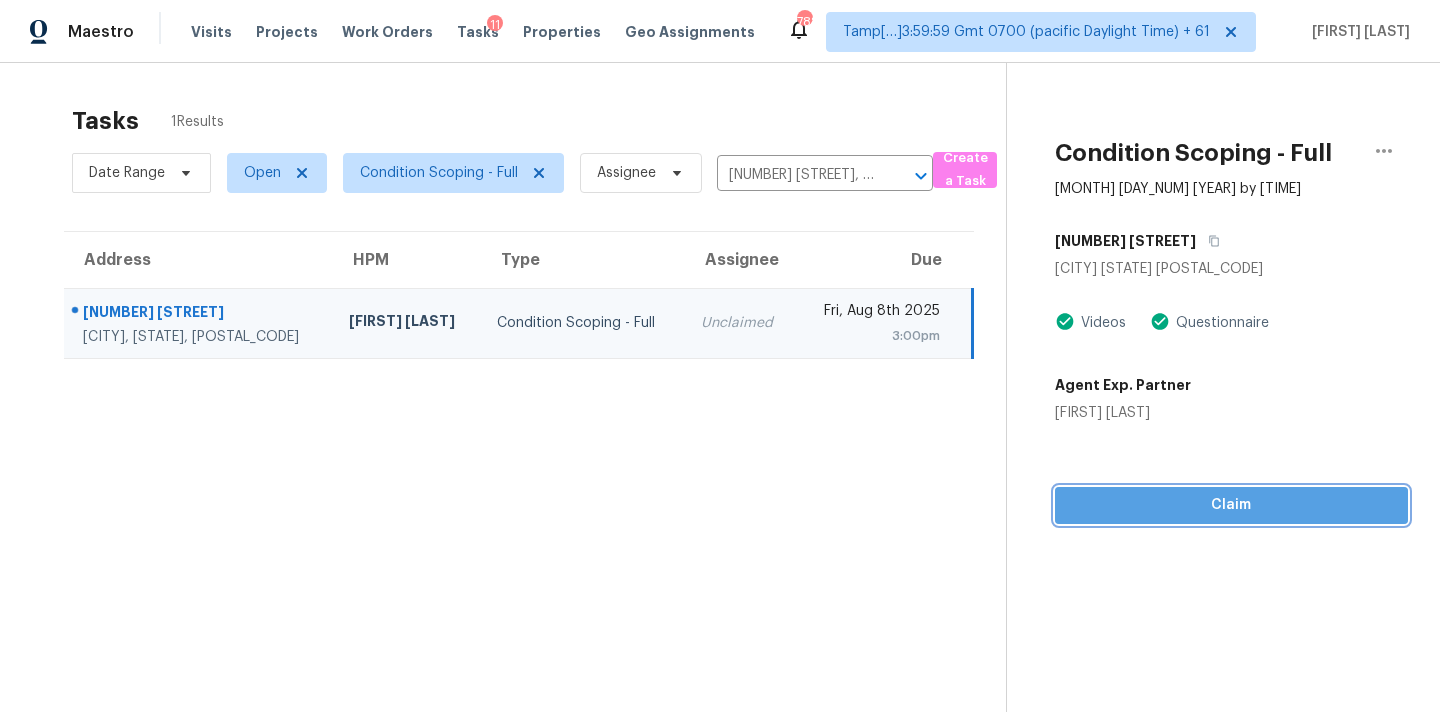 click on "Claim" at bounding box center (1231, 505) 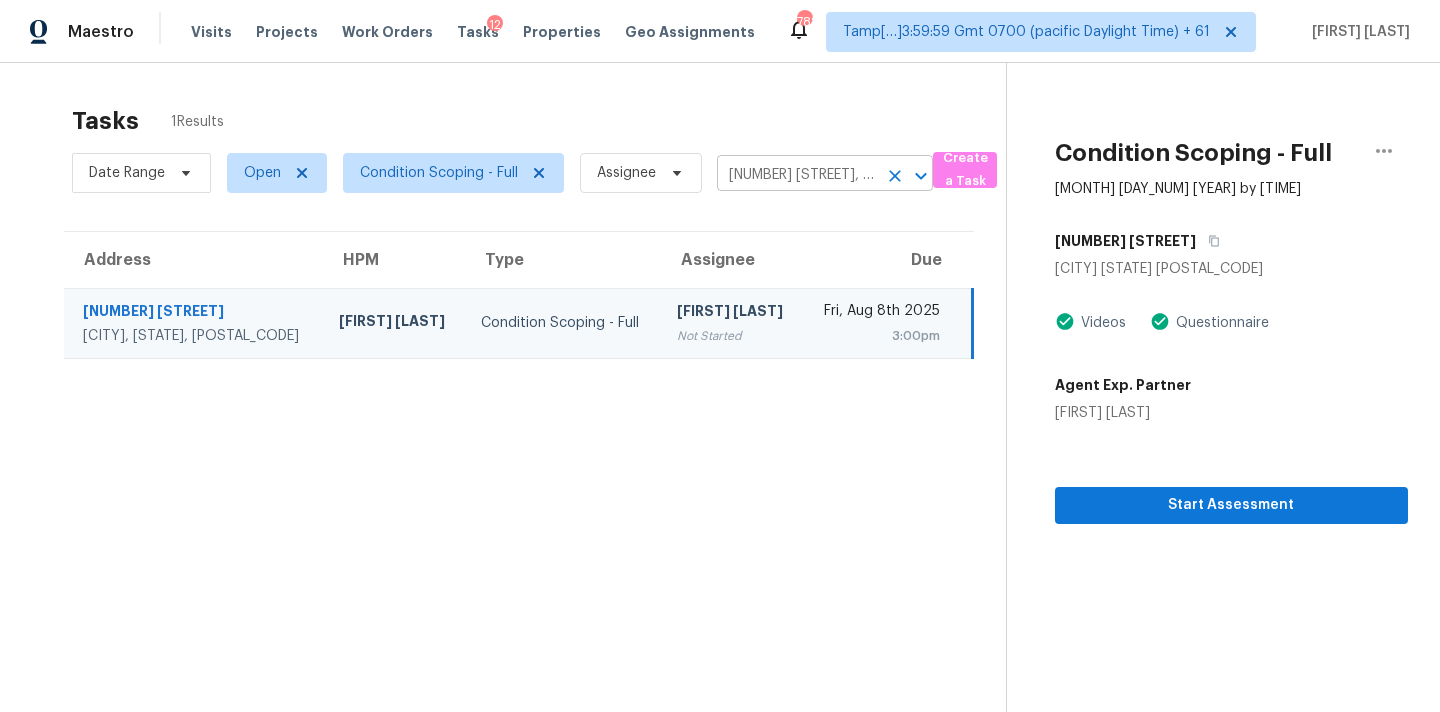 click on "5415 Henderson Oaks Dr, Charlotte, NC 28269" at bounding box center (797, 175) 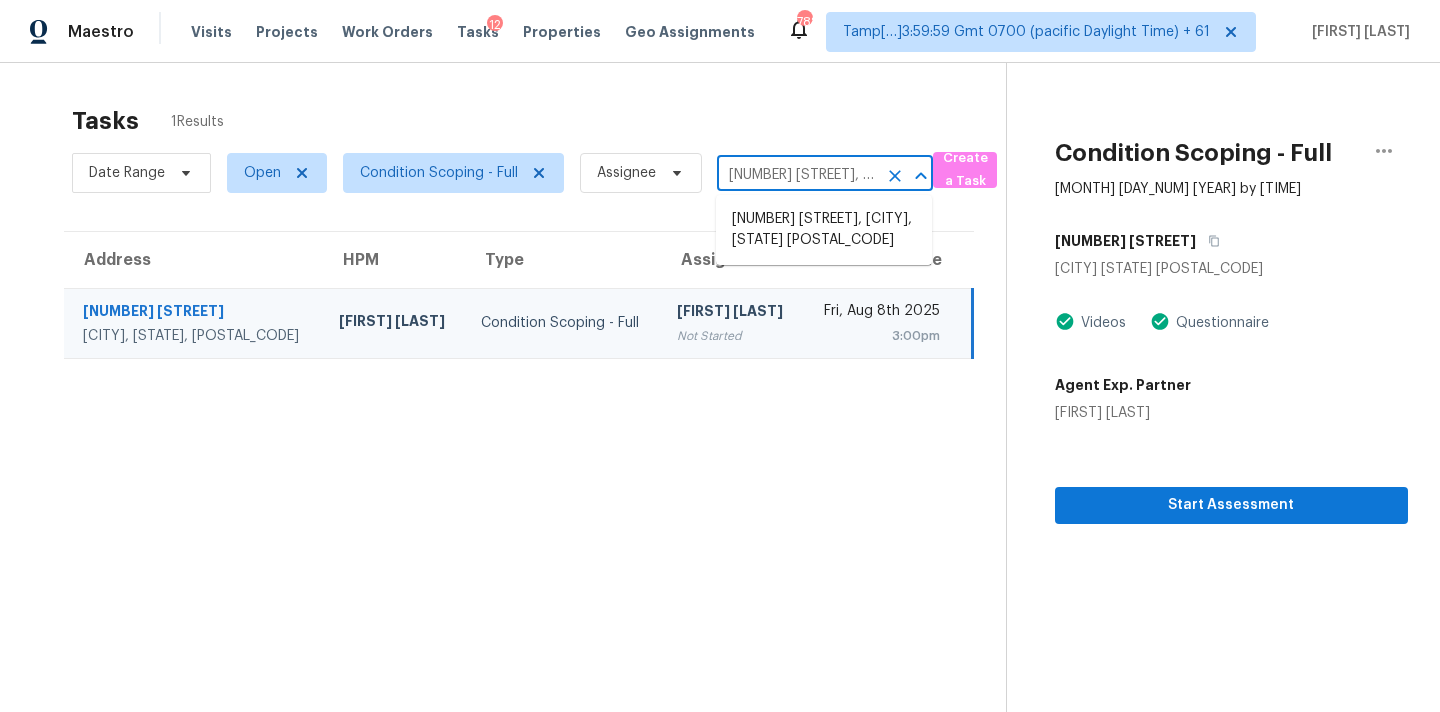 paste on "705 Traditions Grande Blvd Wake Forest, NC, 27587" 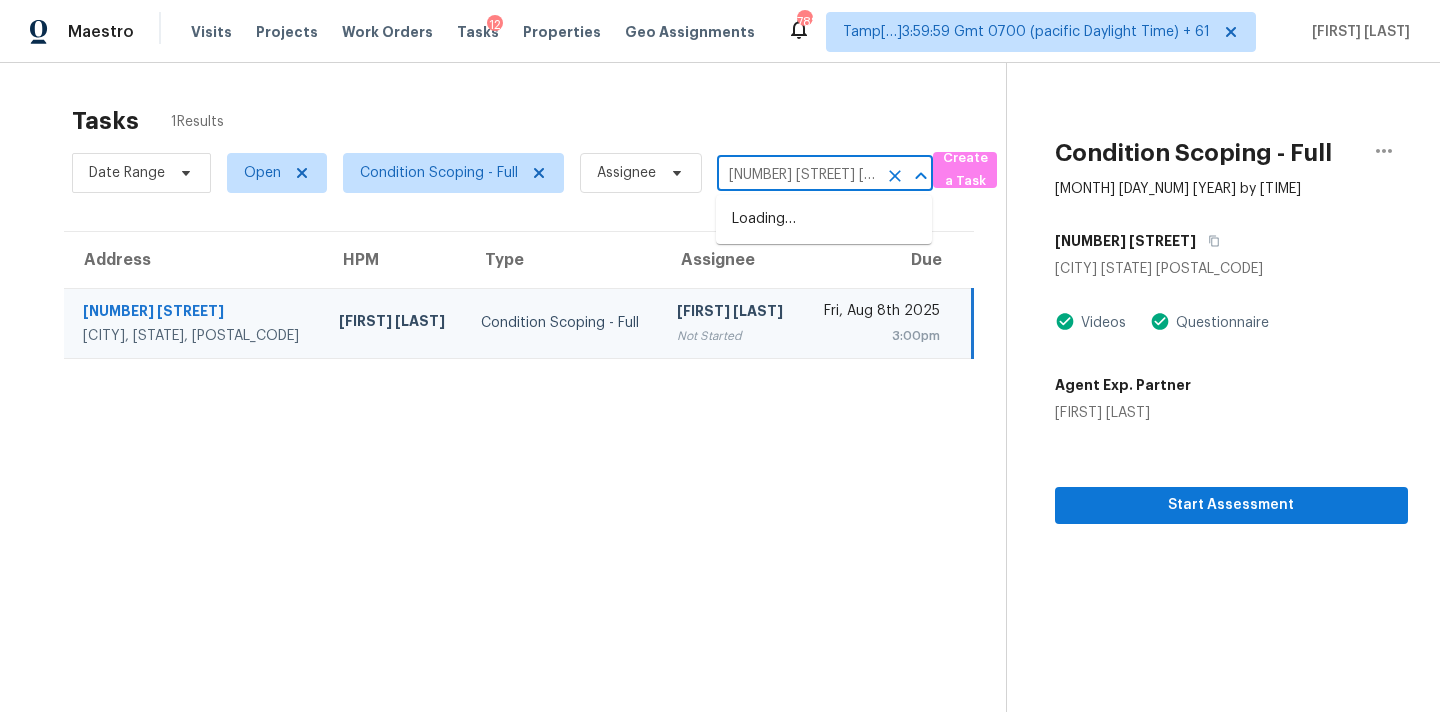 scroll, scrollTop: 0, scrollLeft: 189, axis: horizontal 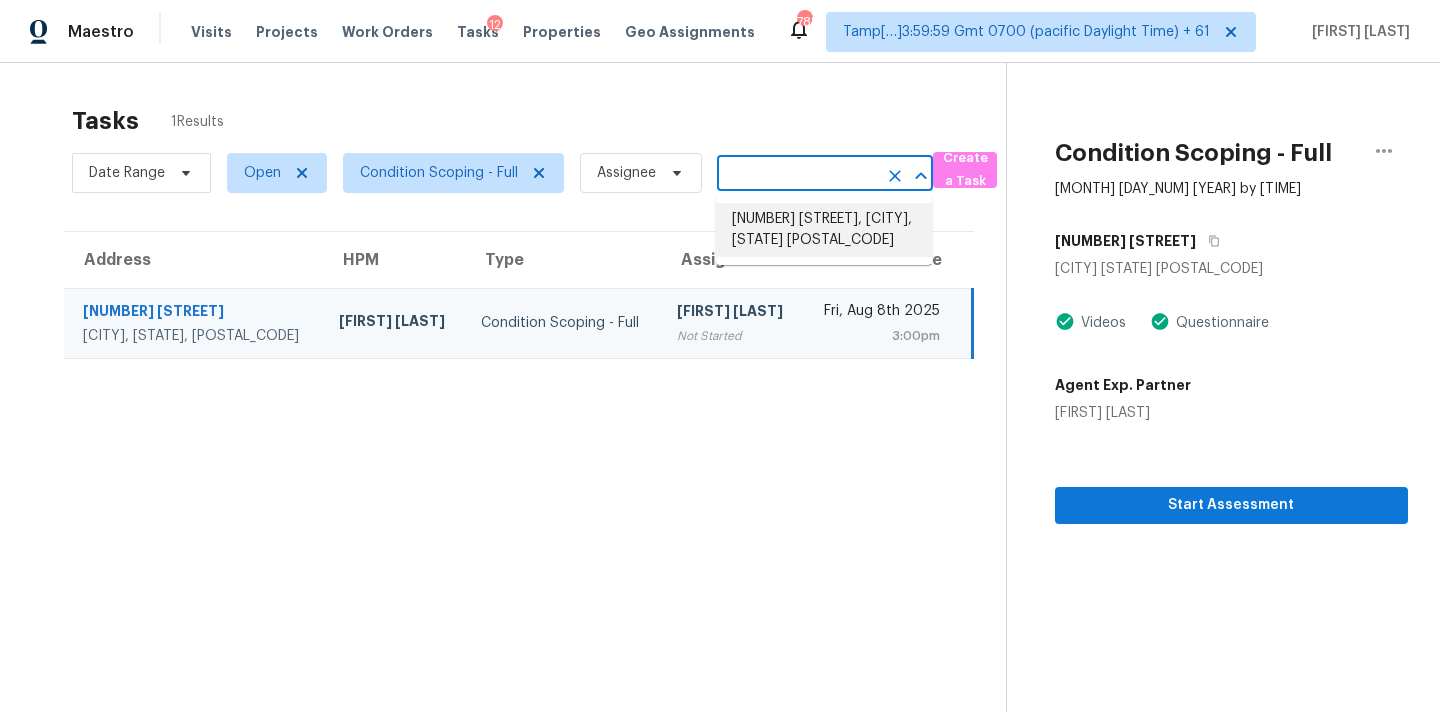 click on "705 Traditions Grande Blvd, Wake Forest, NC 27587" at bounding box center [824, 230] 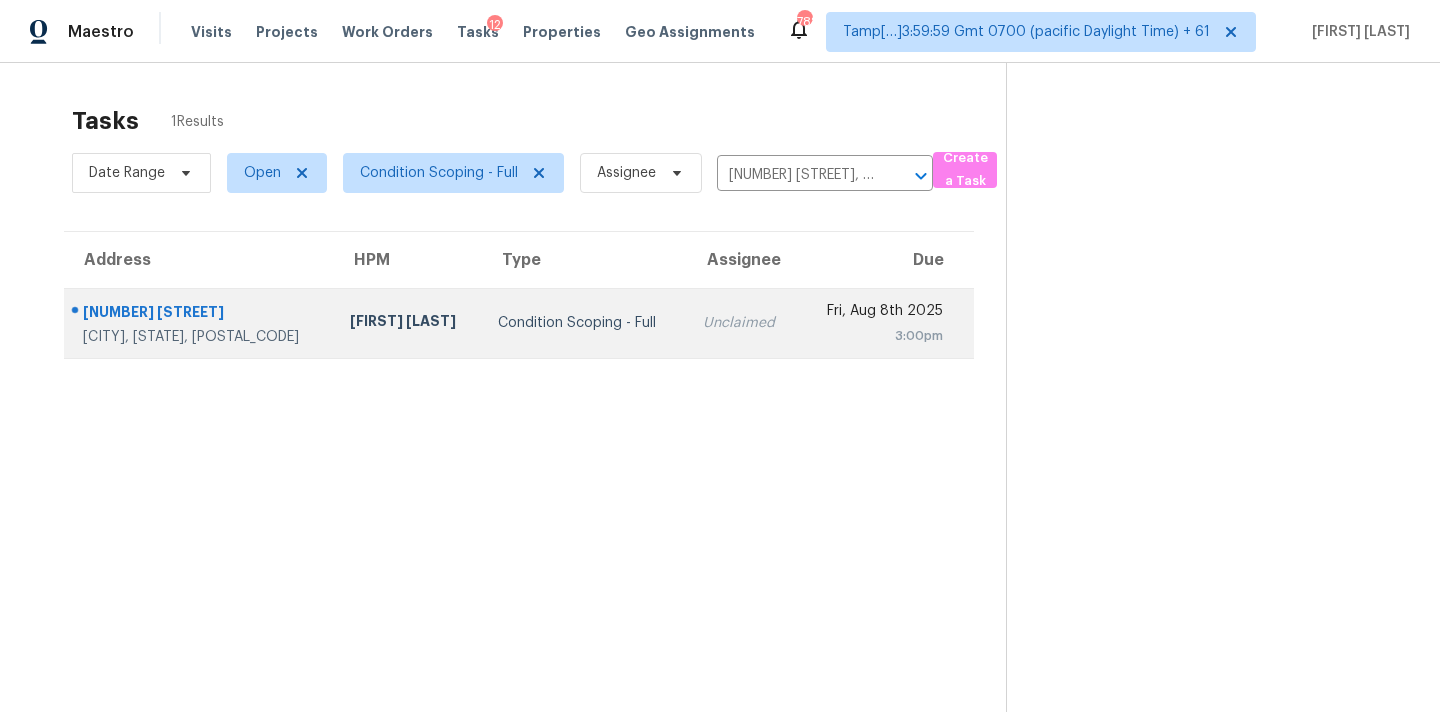 click on "Unclaimed" at bounding box center (743, 323) 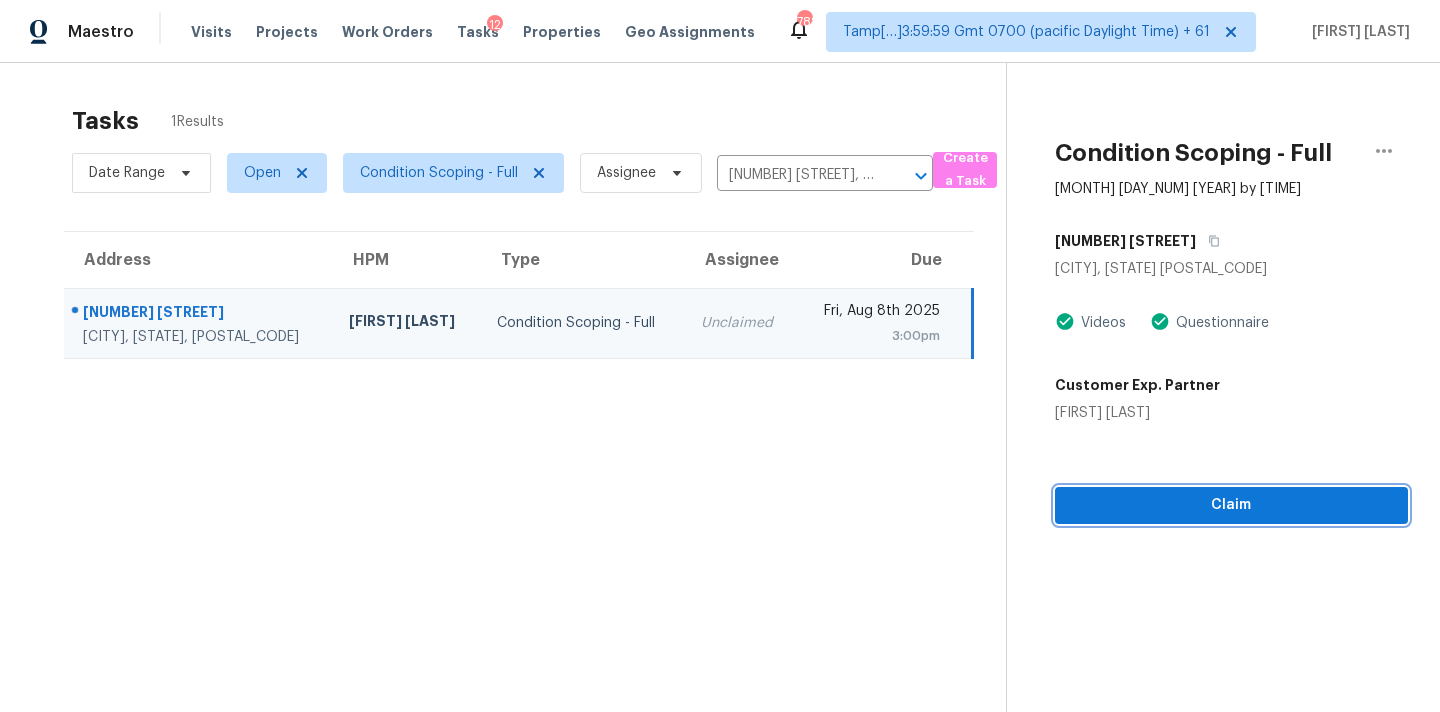 click on "Claim" at bounding box center (1231, 505) 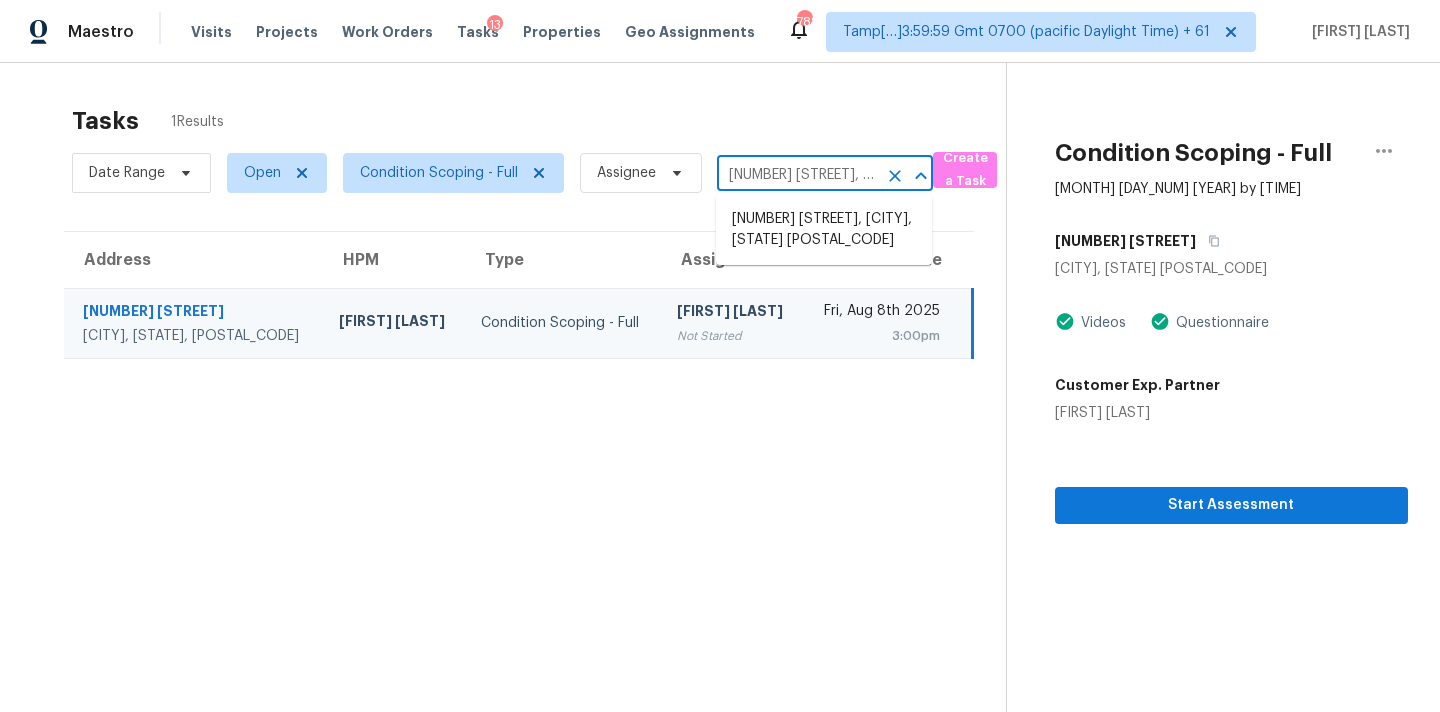click on "705 Traditions Grande Blvd, Wake Forest, NC 27587" at bounding box center [797, 175] 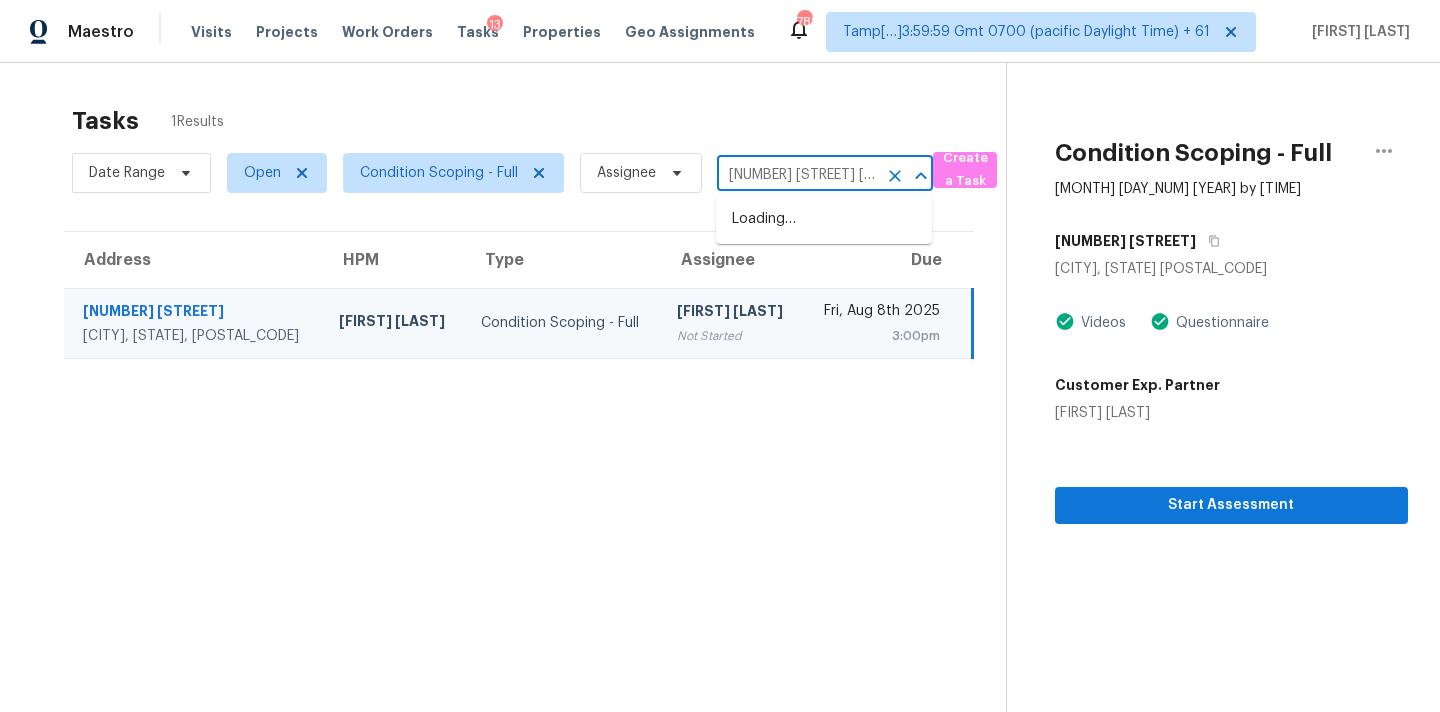 scroll, scrollTop: 0, scrollLeft: 85, axis: horizontal 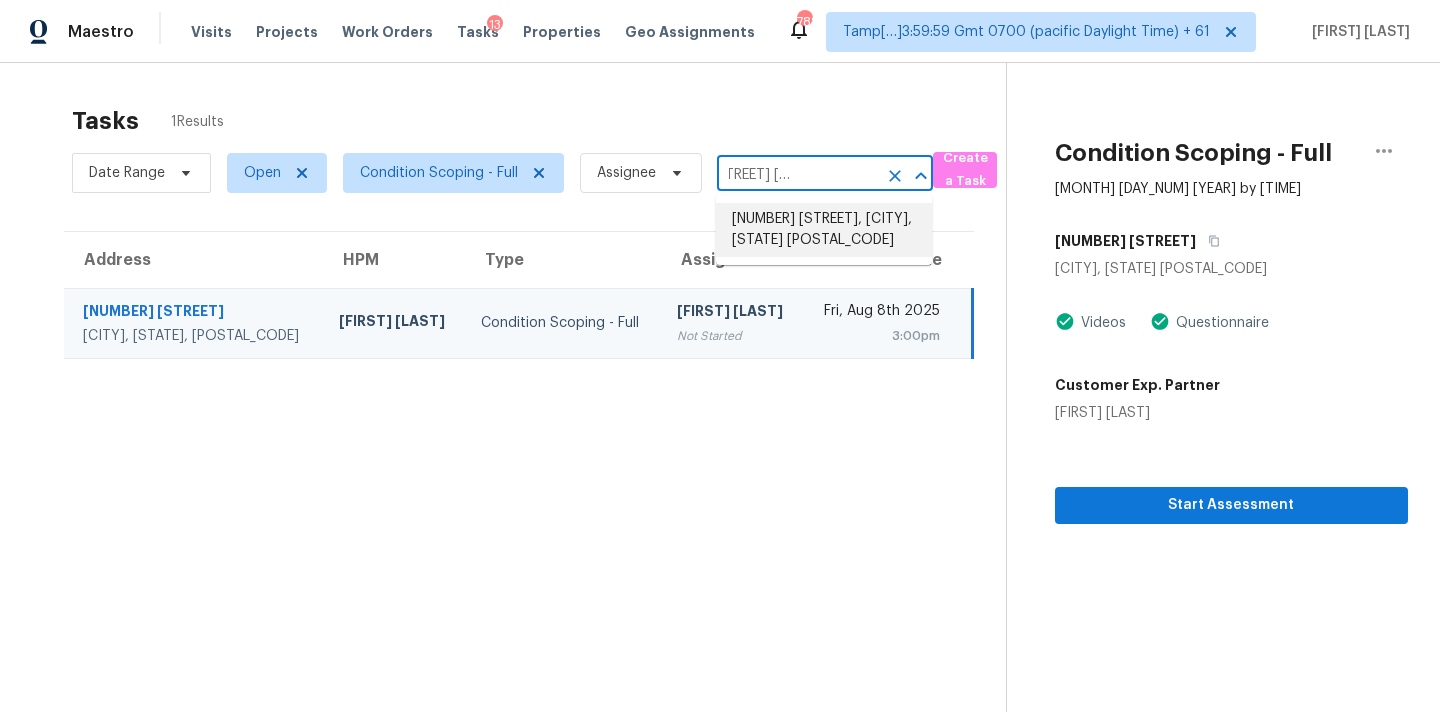 click on "4116 Henline Dr, Raleigh, NC 27604" at bounding box center (824, 230) 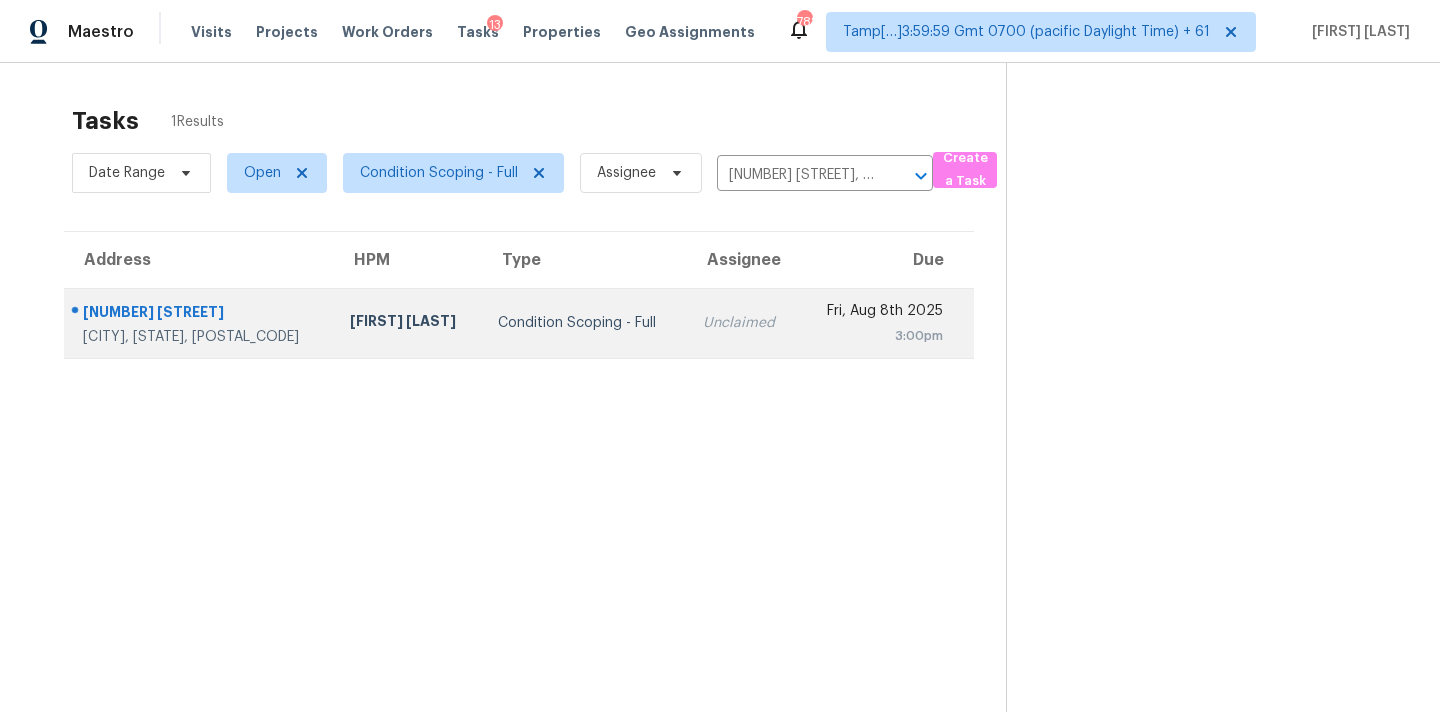 click on "Unclaimed" at bounding box center [743, 323] 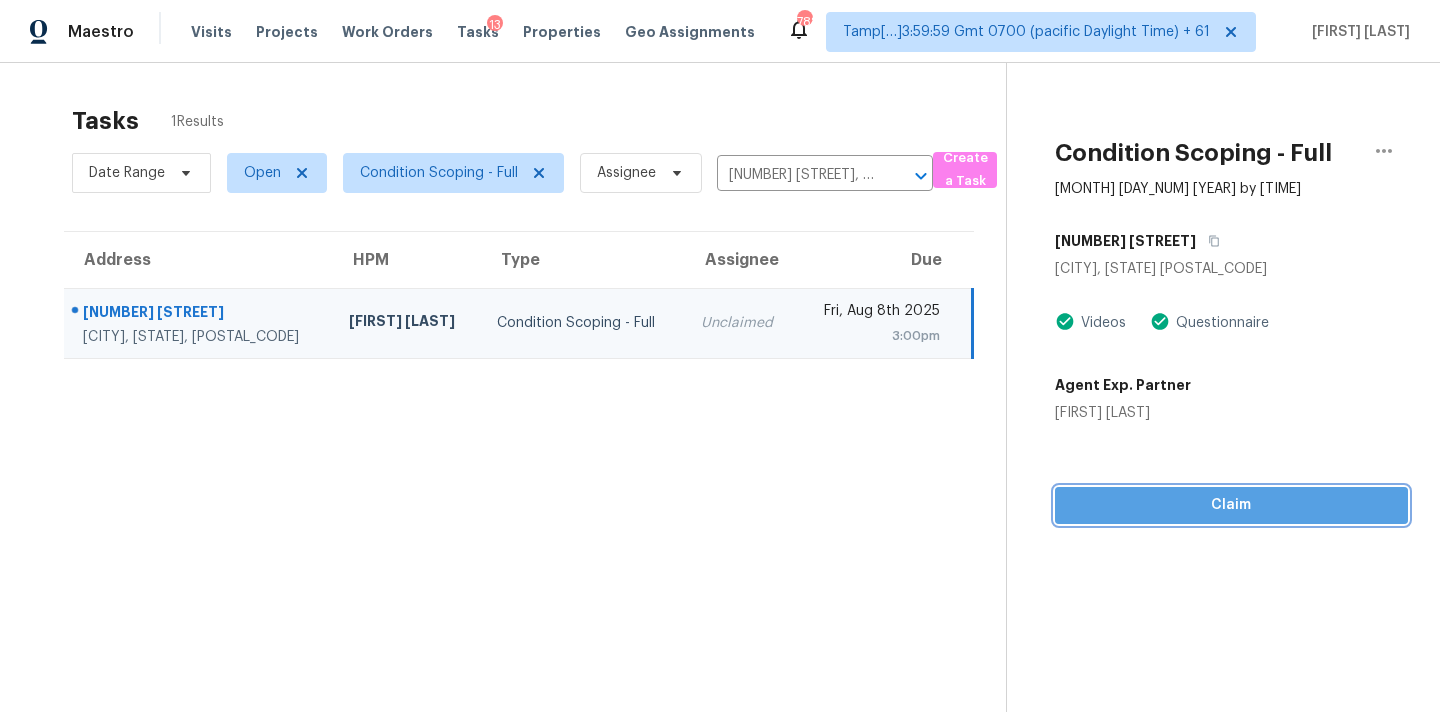 click on "Claim" at bounding box center [1231, 505] 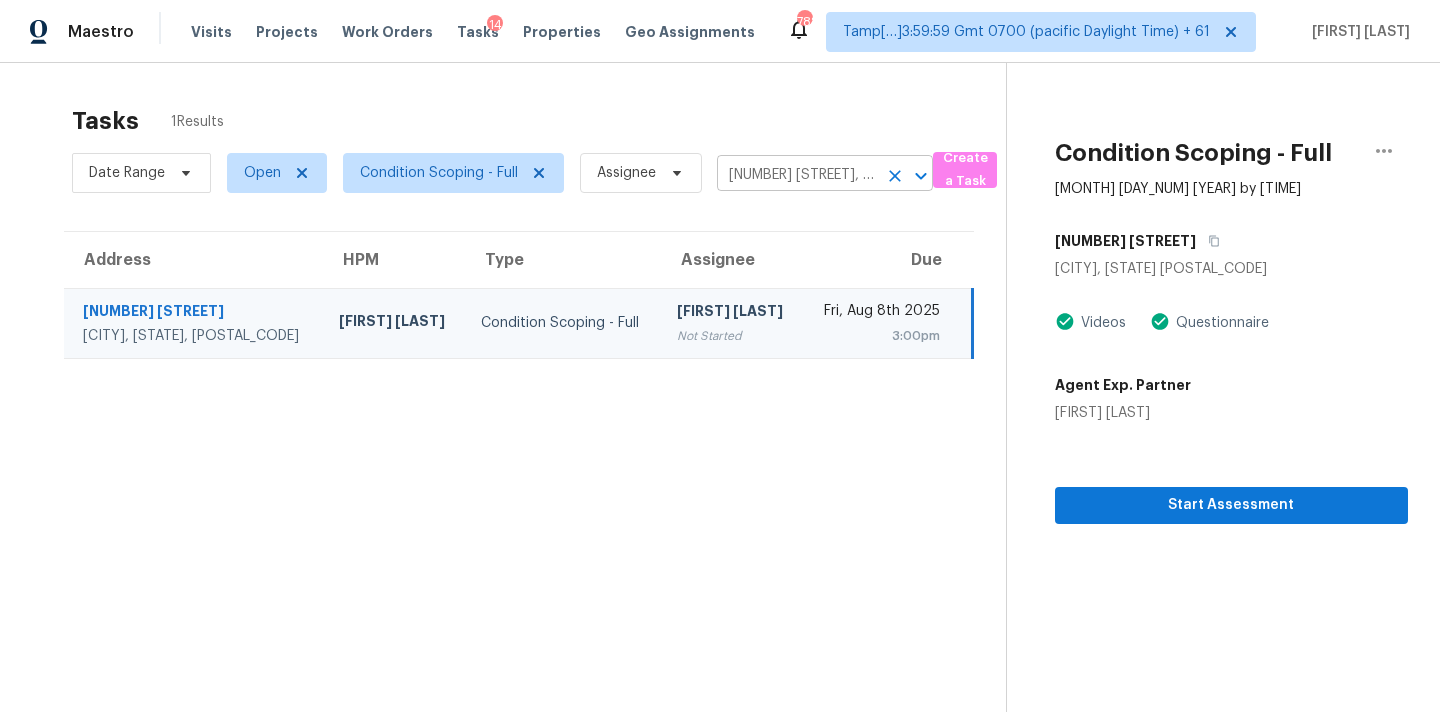 click on "4116 Henline Dr, Raleigh, NC 27604" at bounding box center [797, 175] 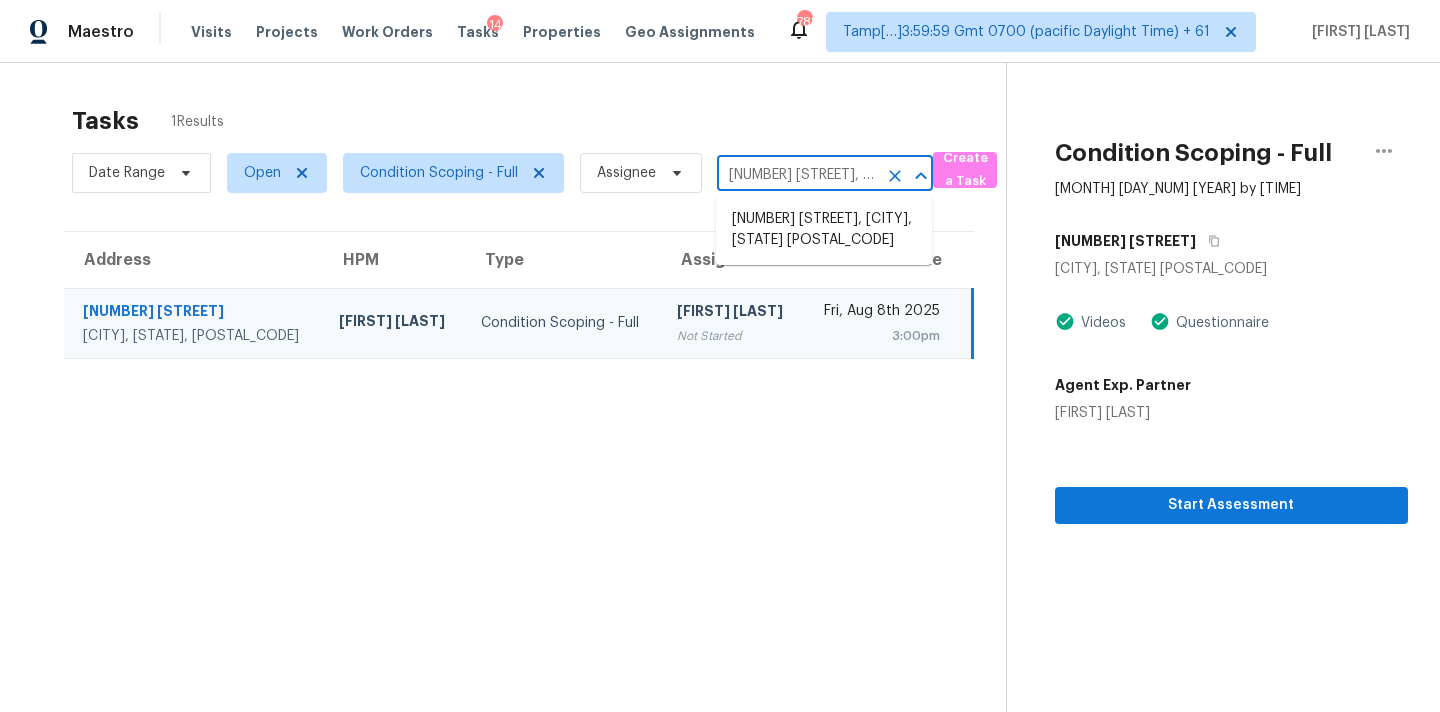 paste on "35 Wolfridge Ct Willow Spring, NC, 27592" 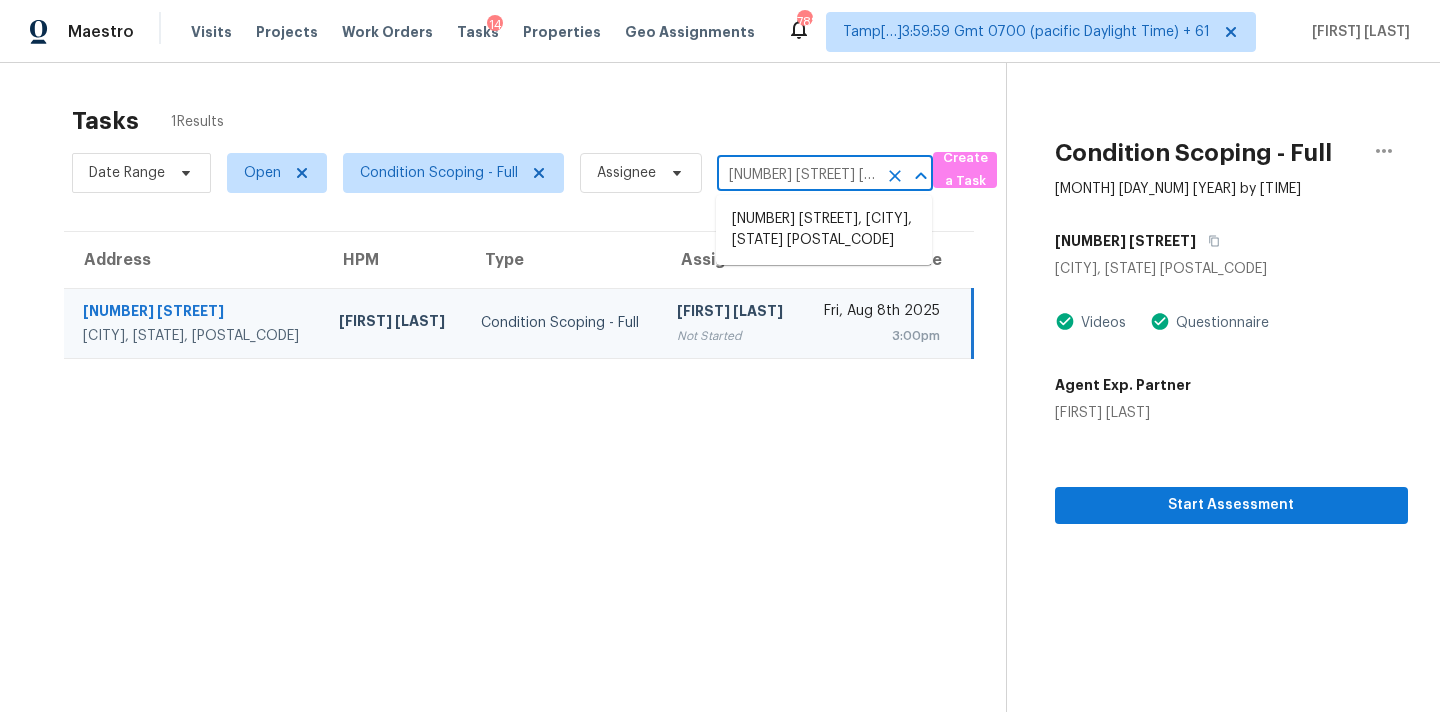 scroll, scrollTop: 0, scrollLeft: 127, axis: horizontal 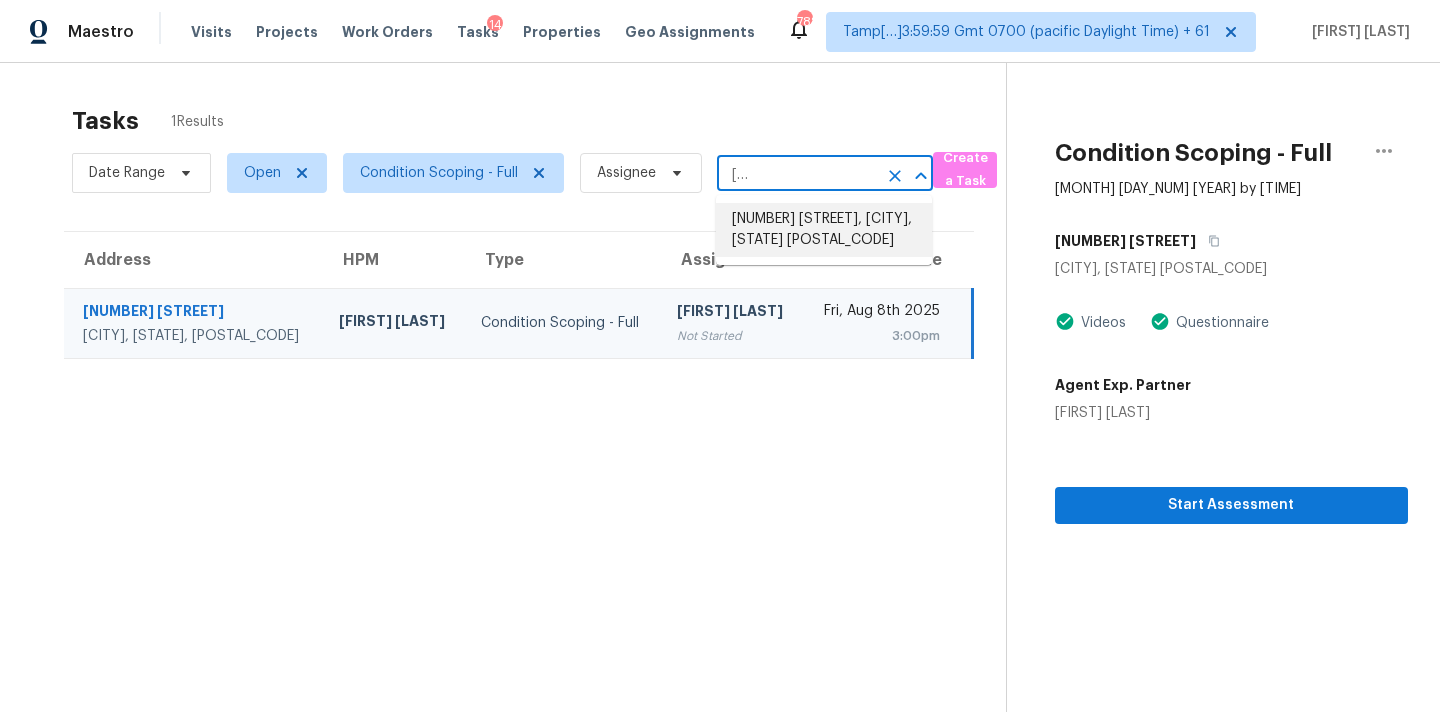 click on "35 Wolfridge Ct, Willow Spring, NC 27592" at bounding box center [824, 230] 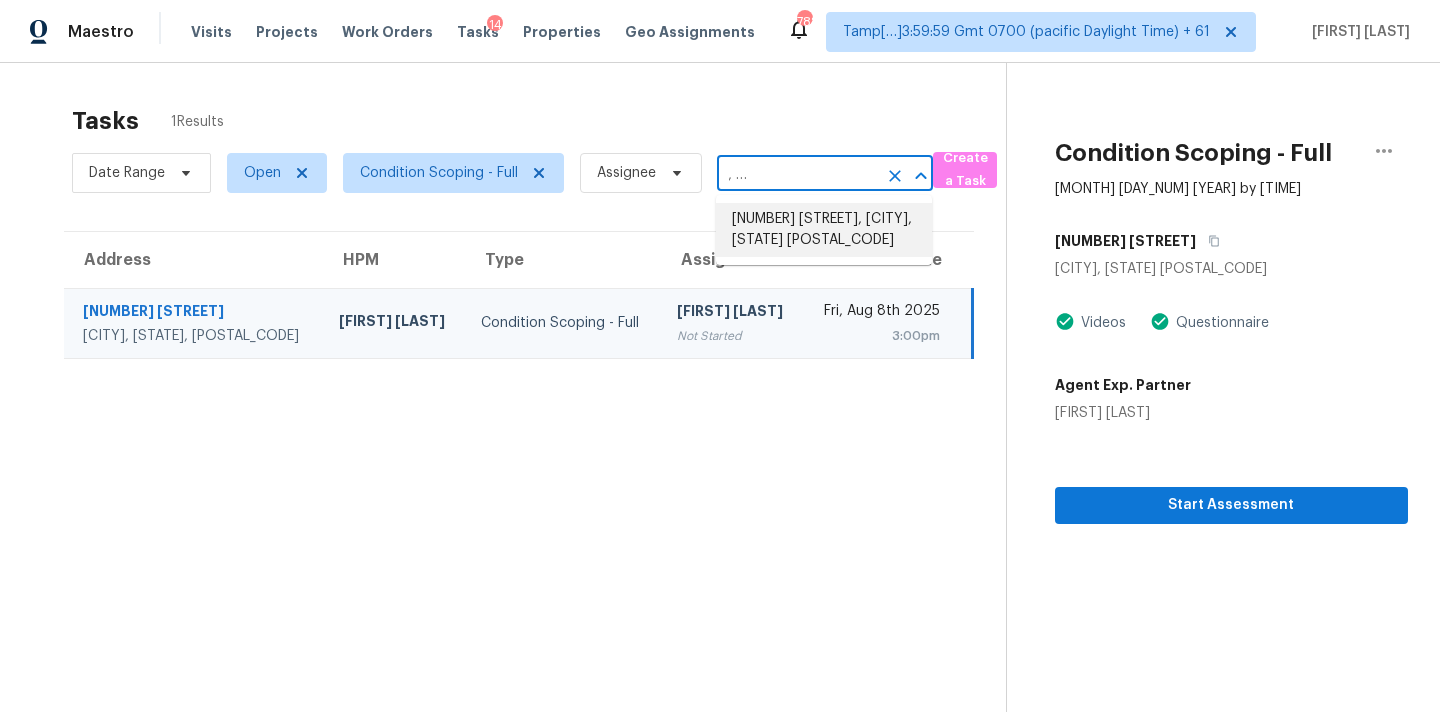 scroll, scrollTop: 0, scrollLeft: 0, axis: both 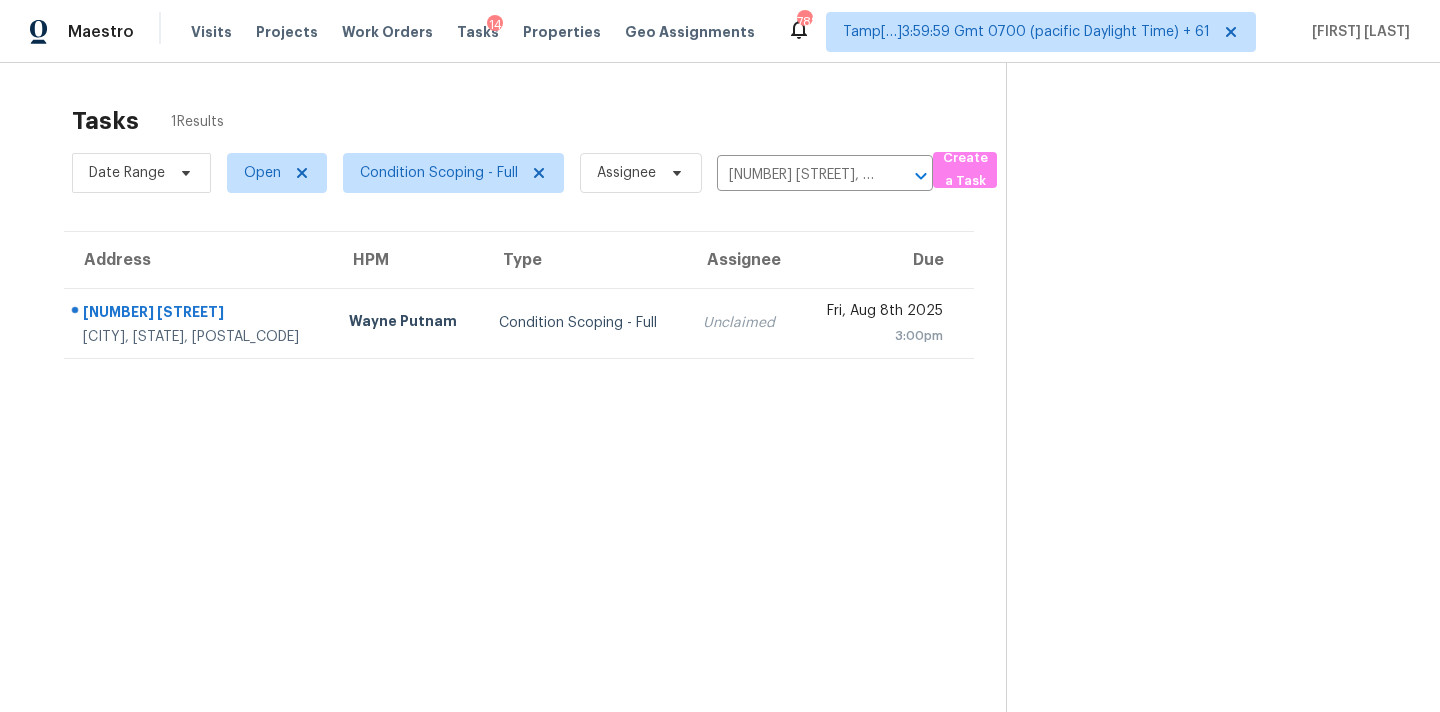 click on "Unclaimed" at bounding box center [743, 323] 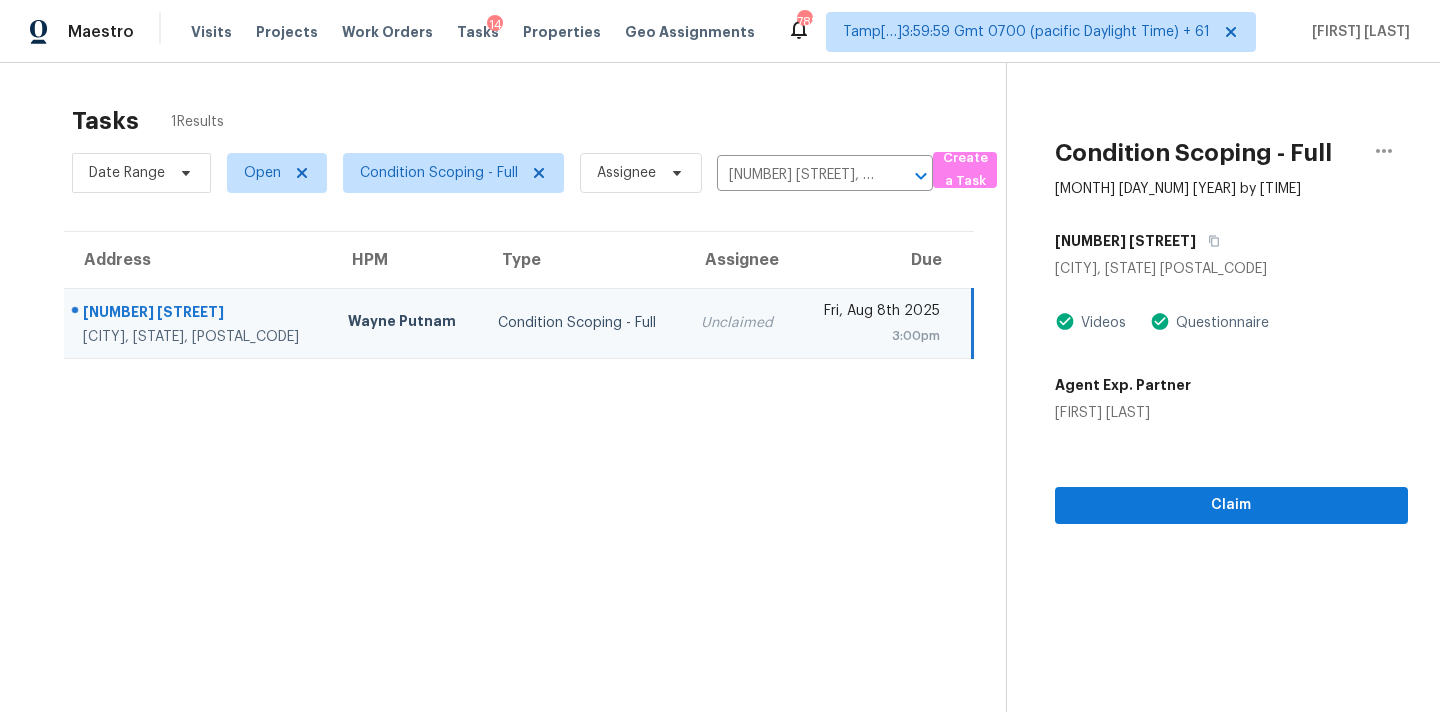 click on "Condition Scoping - Full Aug 8th 2025 by 3:00pm 35 Wolfridge Ct Willow Spring, NC 27592 Videos Questionnaire Agent Exp. Partner Priscilla Valdez Claim" at bounding box center [1207, 419] 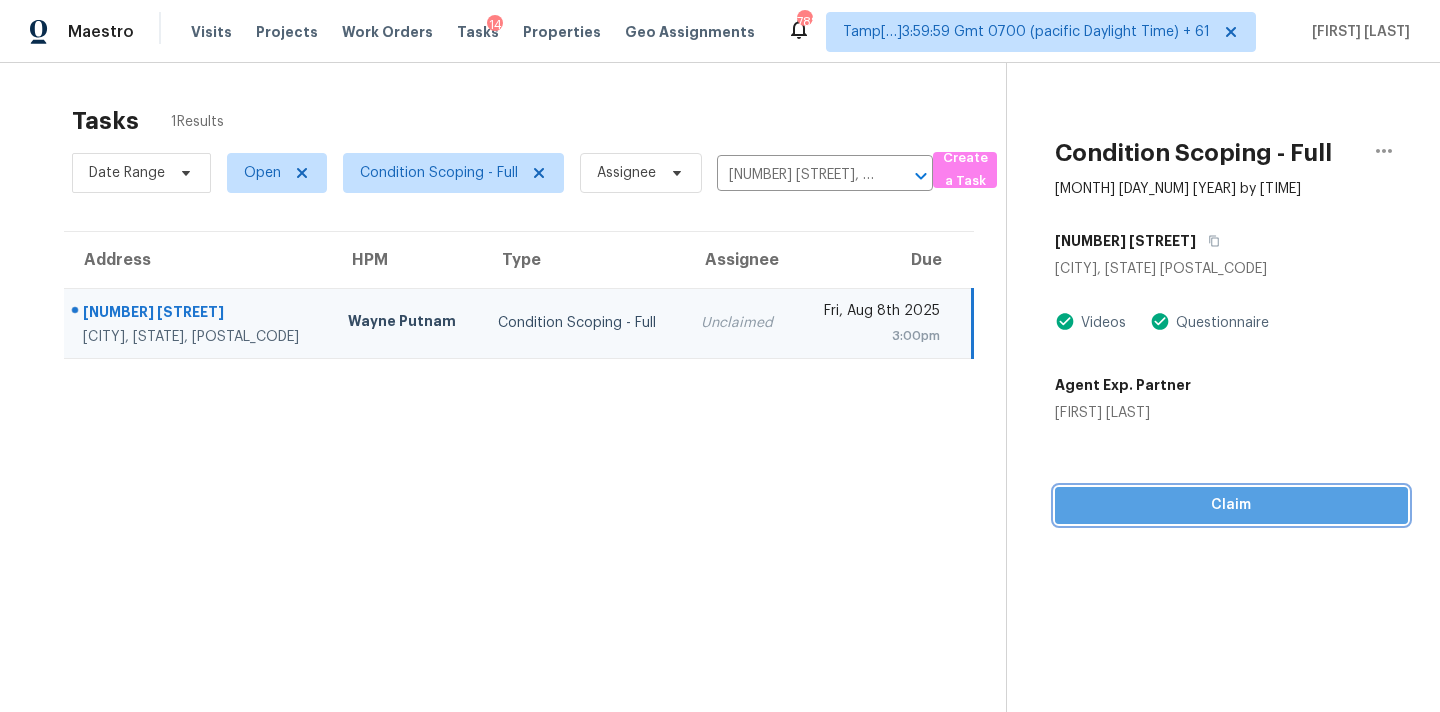 click on "Claim" at bounding box center [1231, 505] 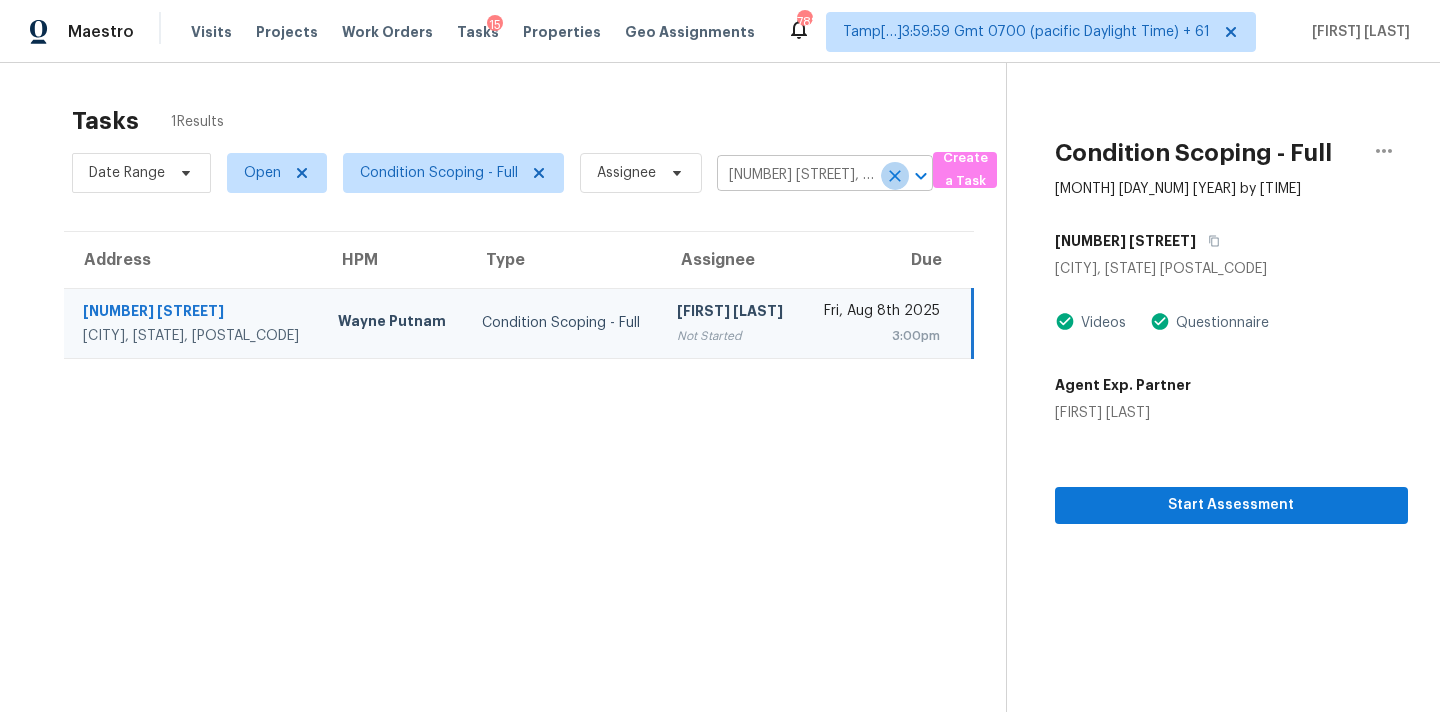 click 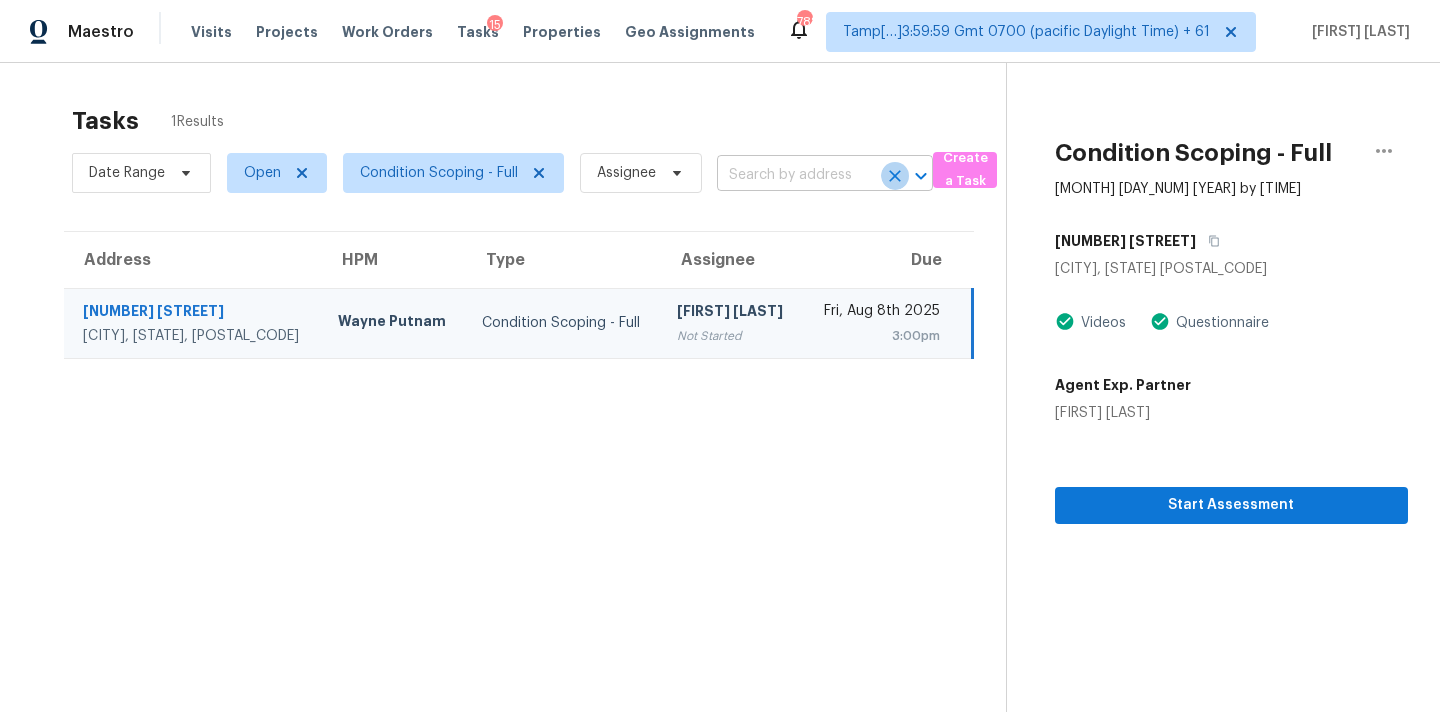 scroll, scrollTop: 0, scrollLeft: 0, axis: both 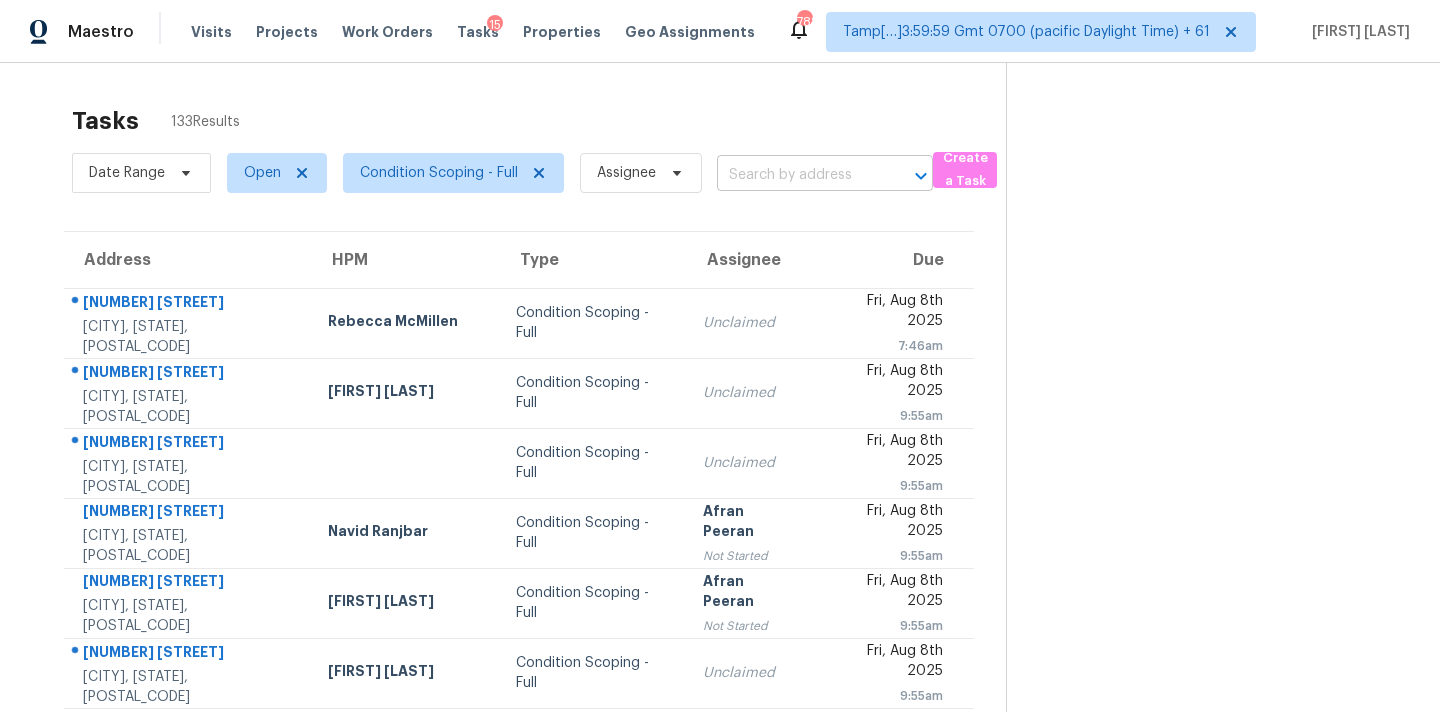 click at bounding box center [797, 175] 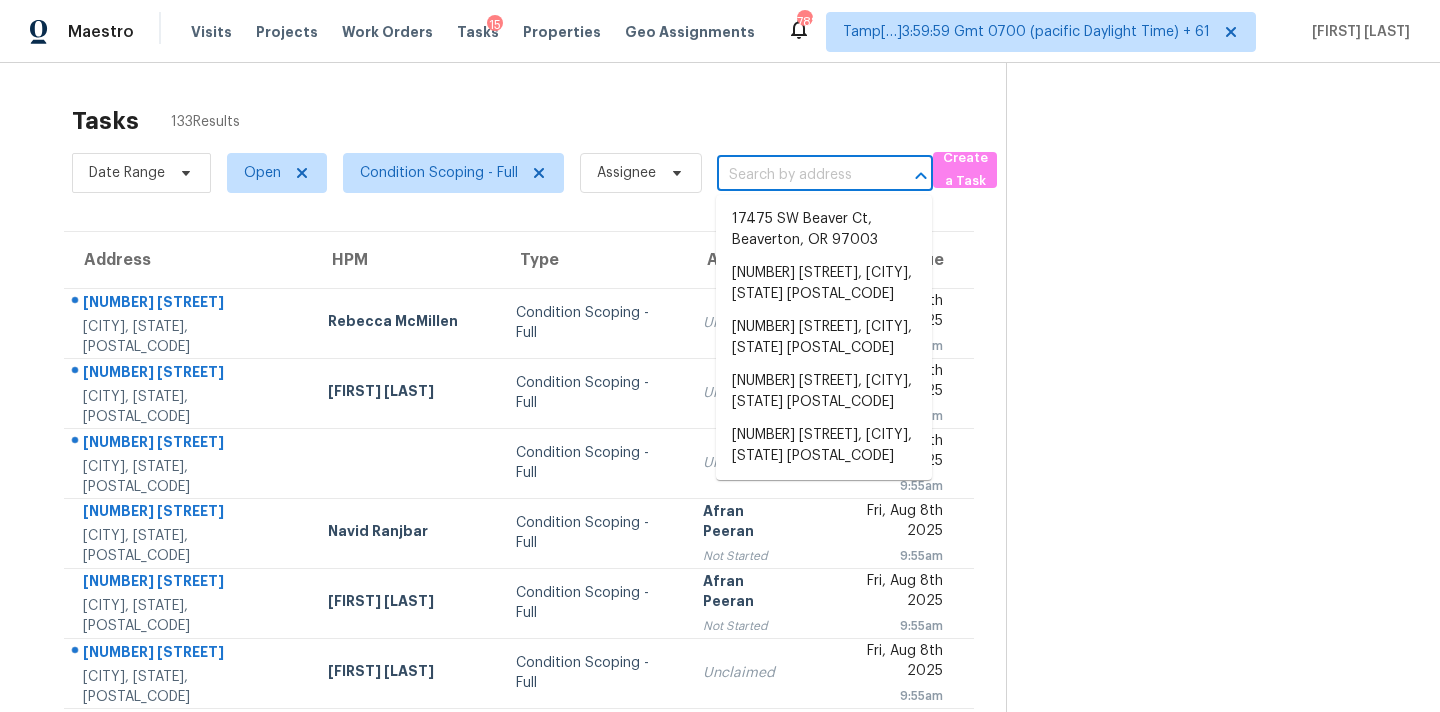 paste on "1616 Maple Ridge Dr Suwanee, GA, 30024" 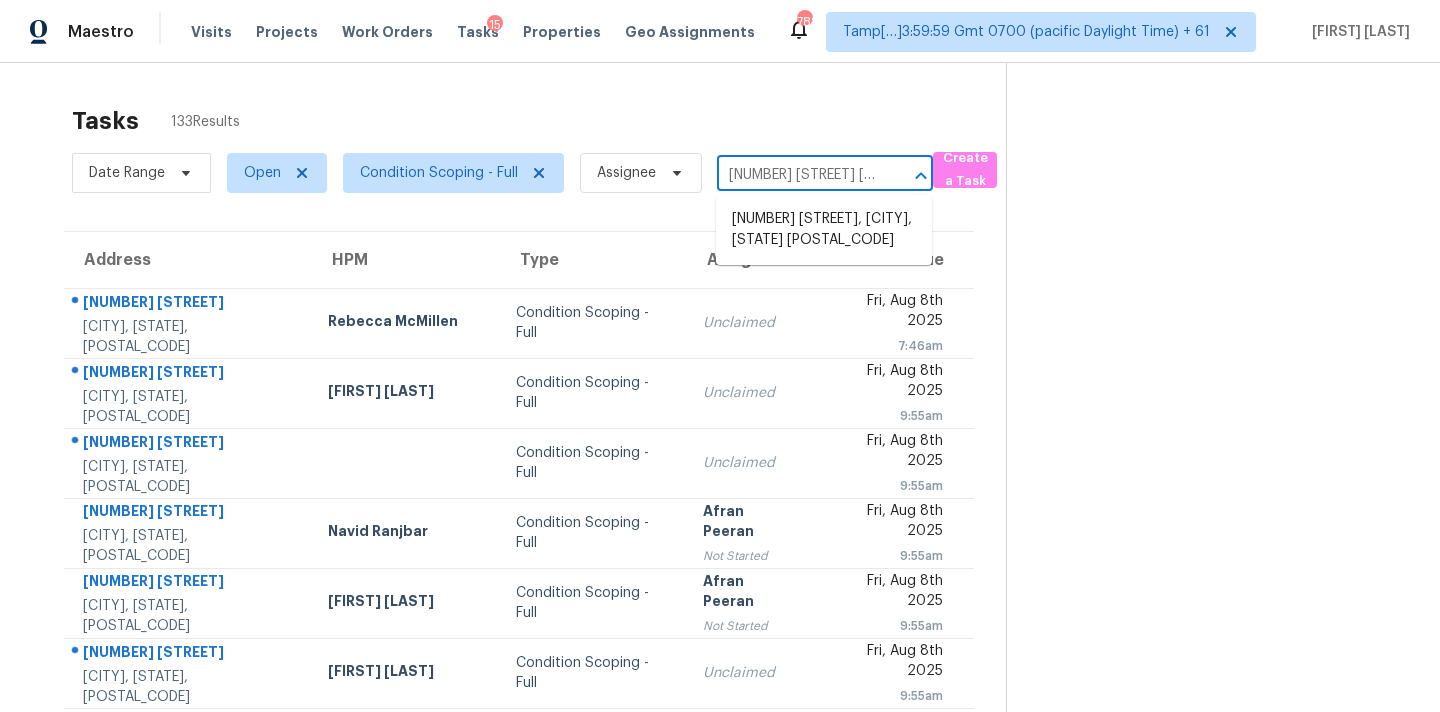 scroll, scrollTop: 0, scrollLeft: 126, axis: horizontal 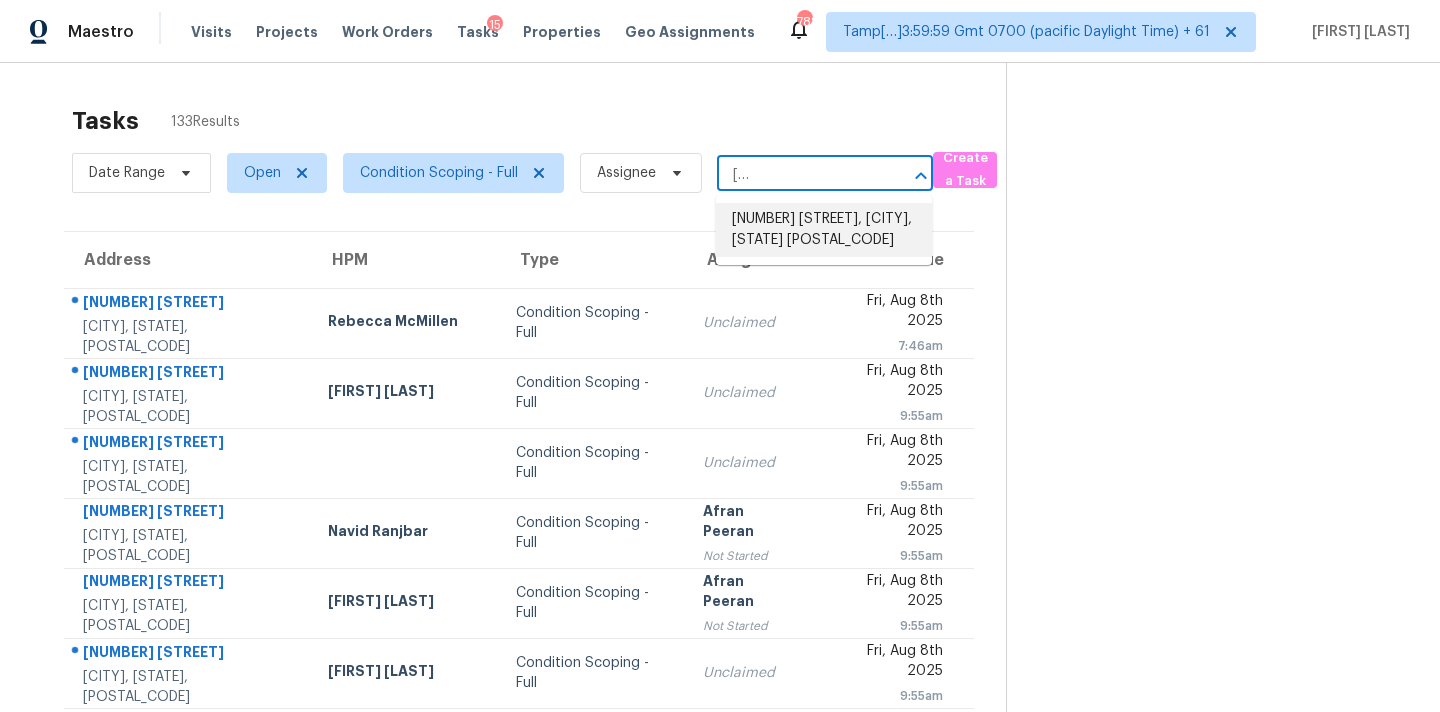 click on "1616 Maple Ridge Dr, Suwanee, GA 30024" at bounding box center (824, 230) 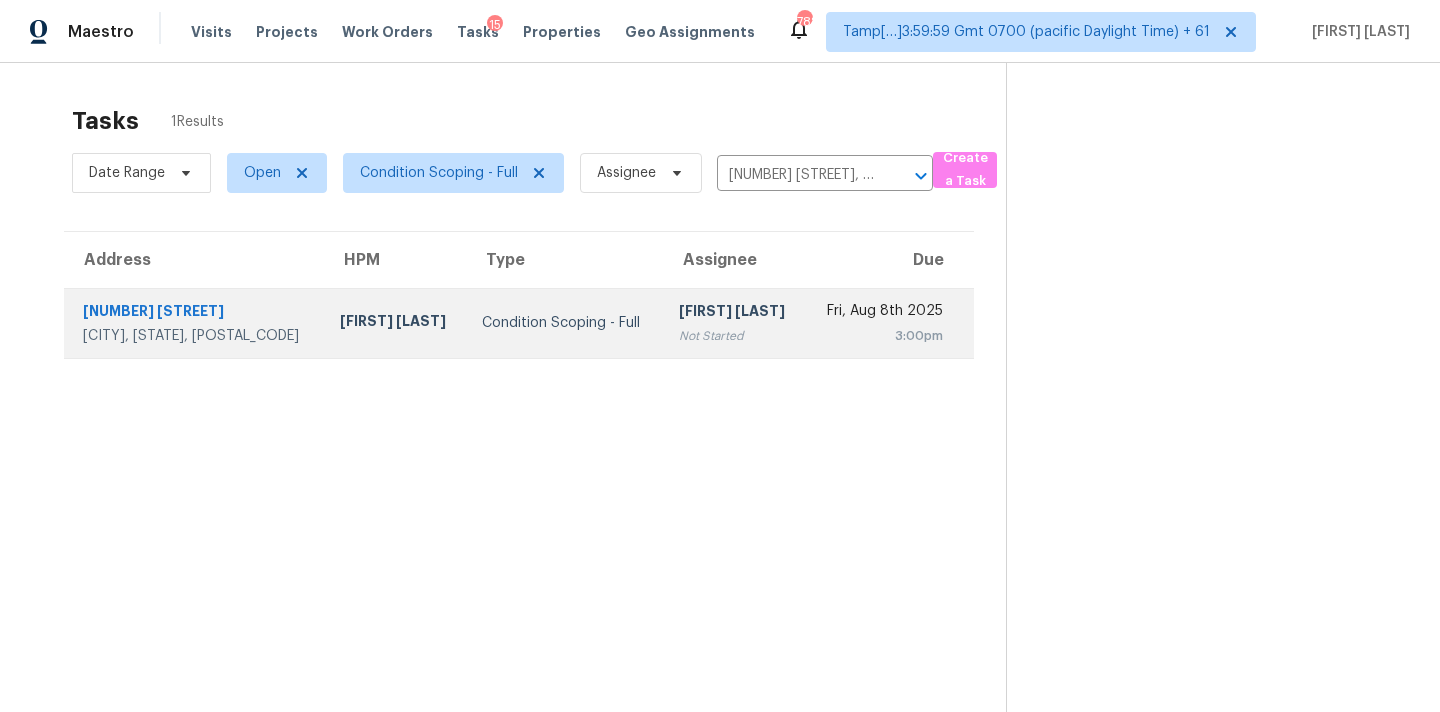 click on "Not Started" at bounding box center [734, 336] 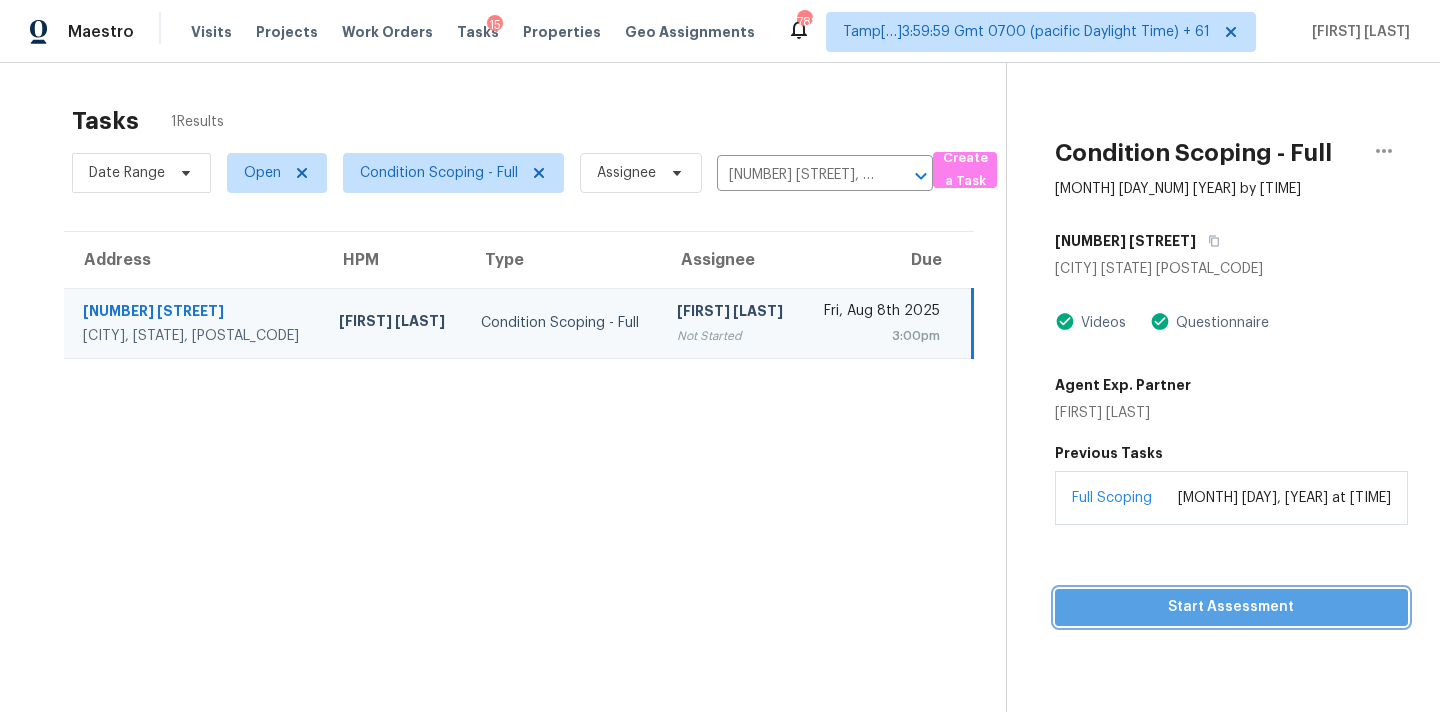 click on "Start Assessment" at bounding box center (1231, 607) 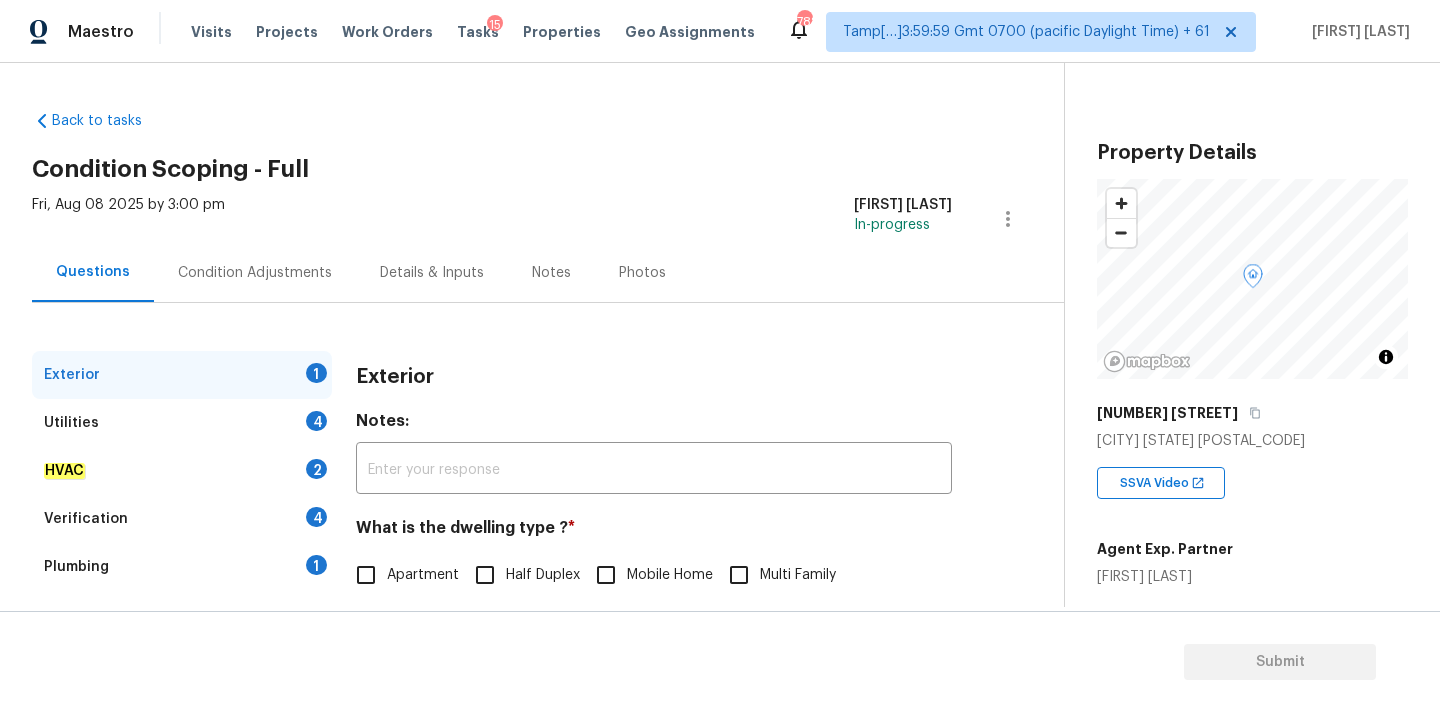 click on "Condition Adjustments" at bounding box center [255, 272] 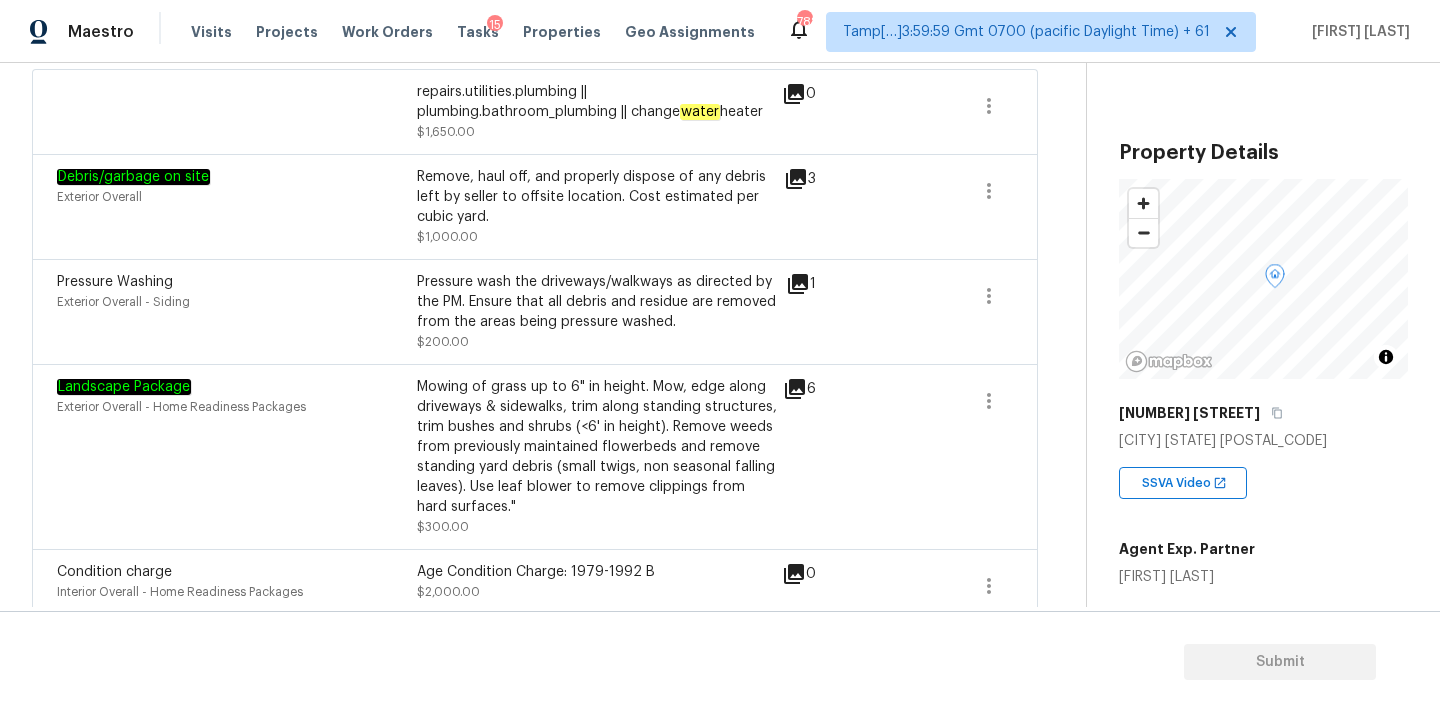 scroll, scrollTop: 1200, scrollLeft: 0, axis: vertical 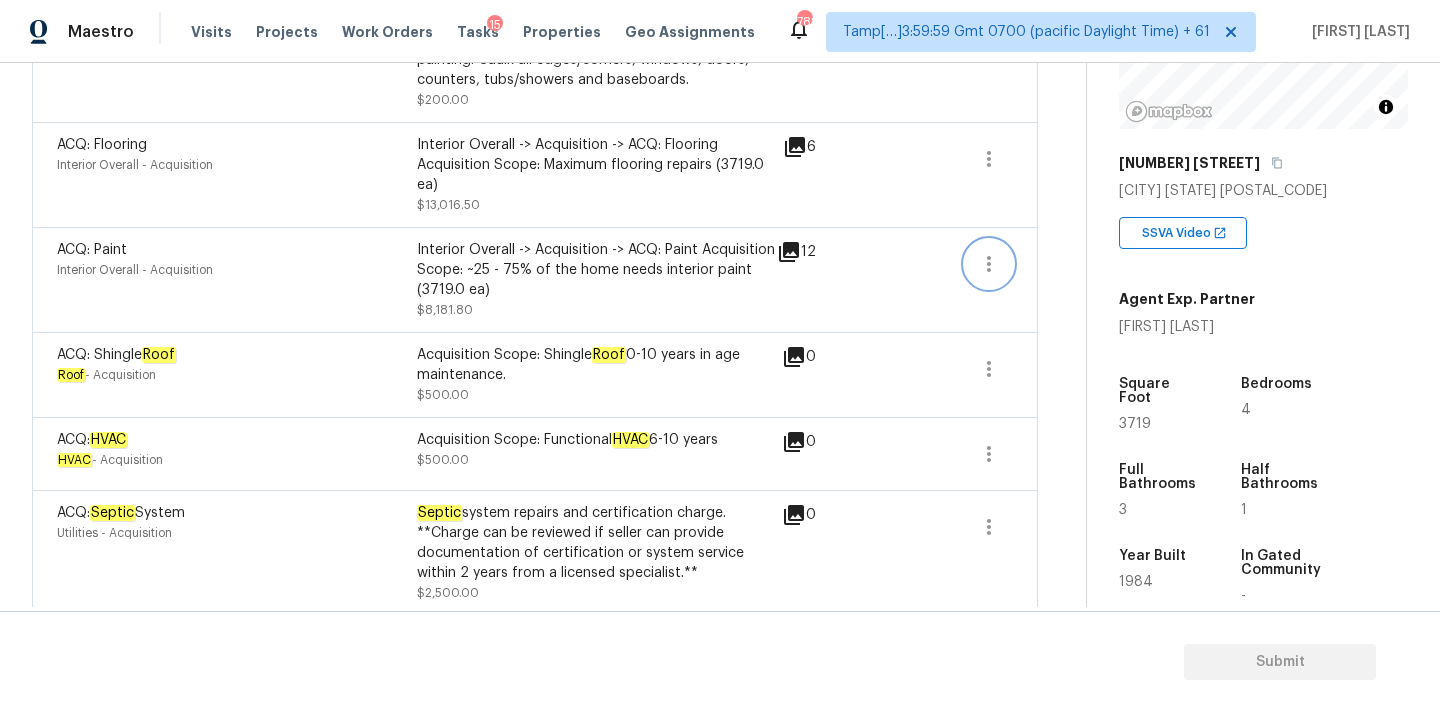 click 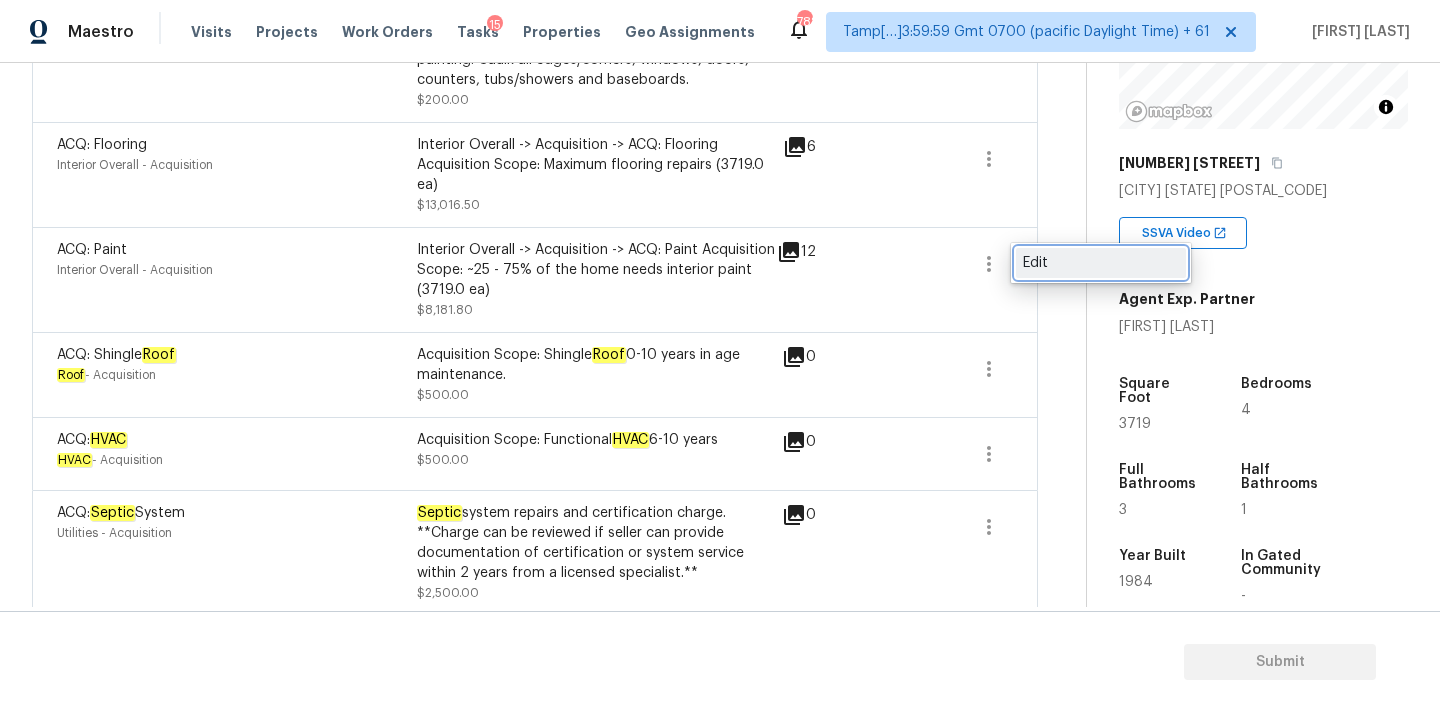 click on "Edit" at bounding box center (1101, 263) 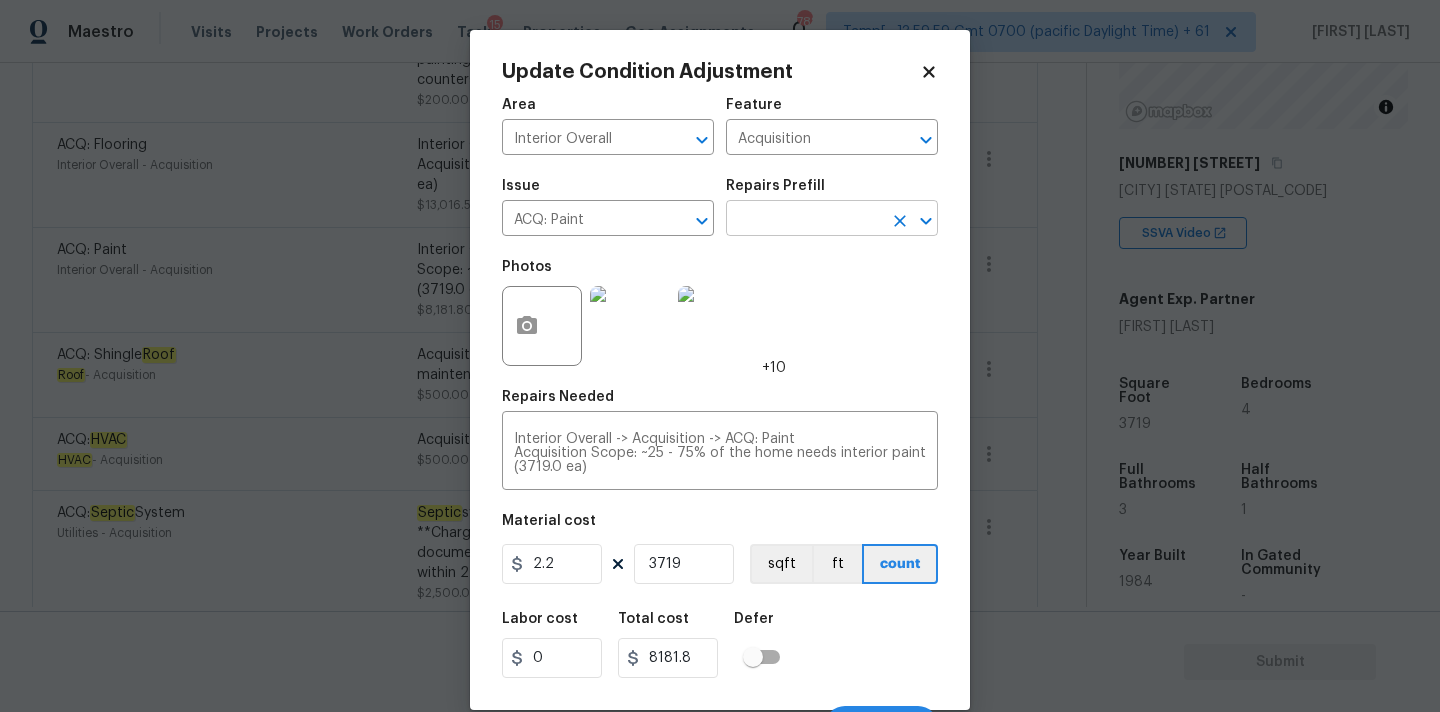 click at bounding box center [804, 220] 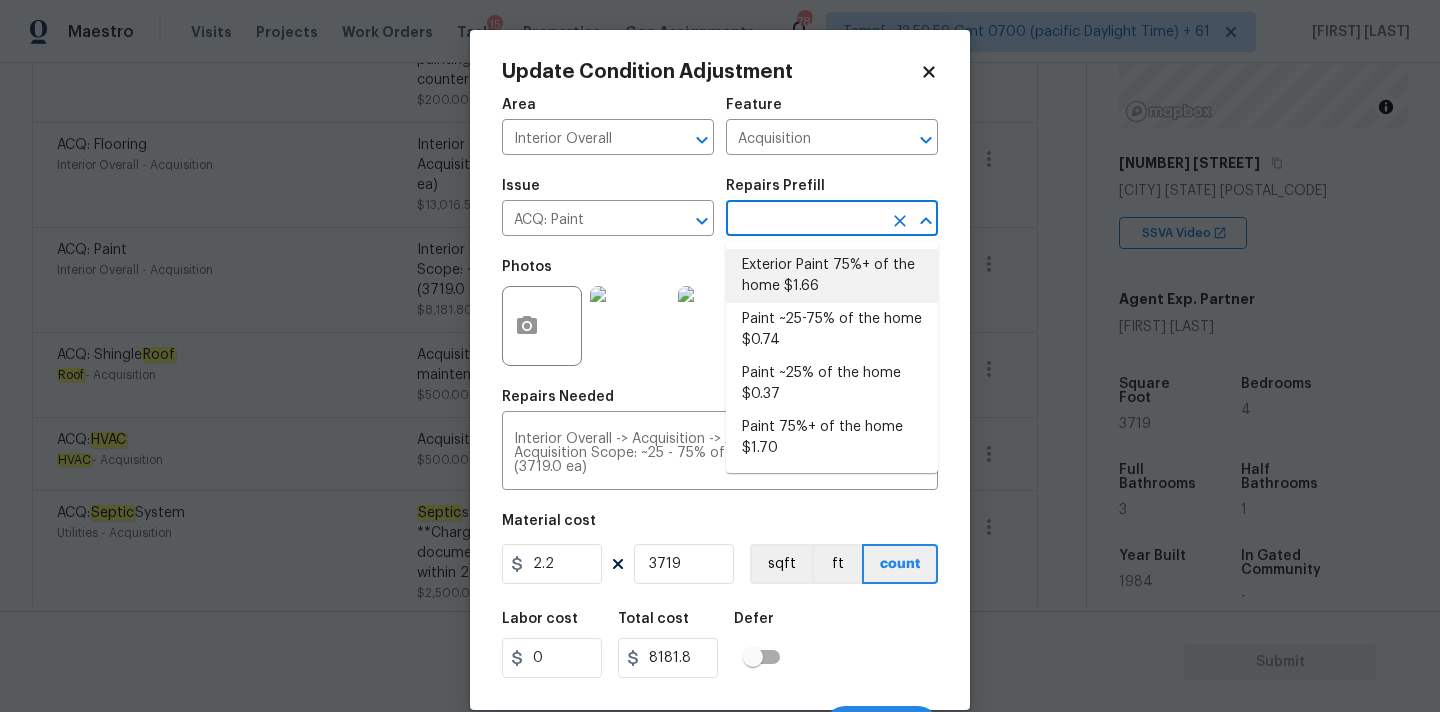 click 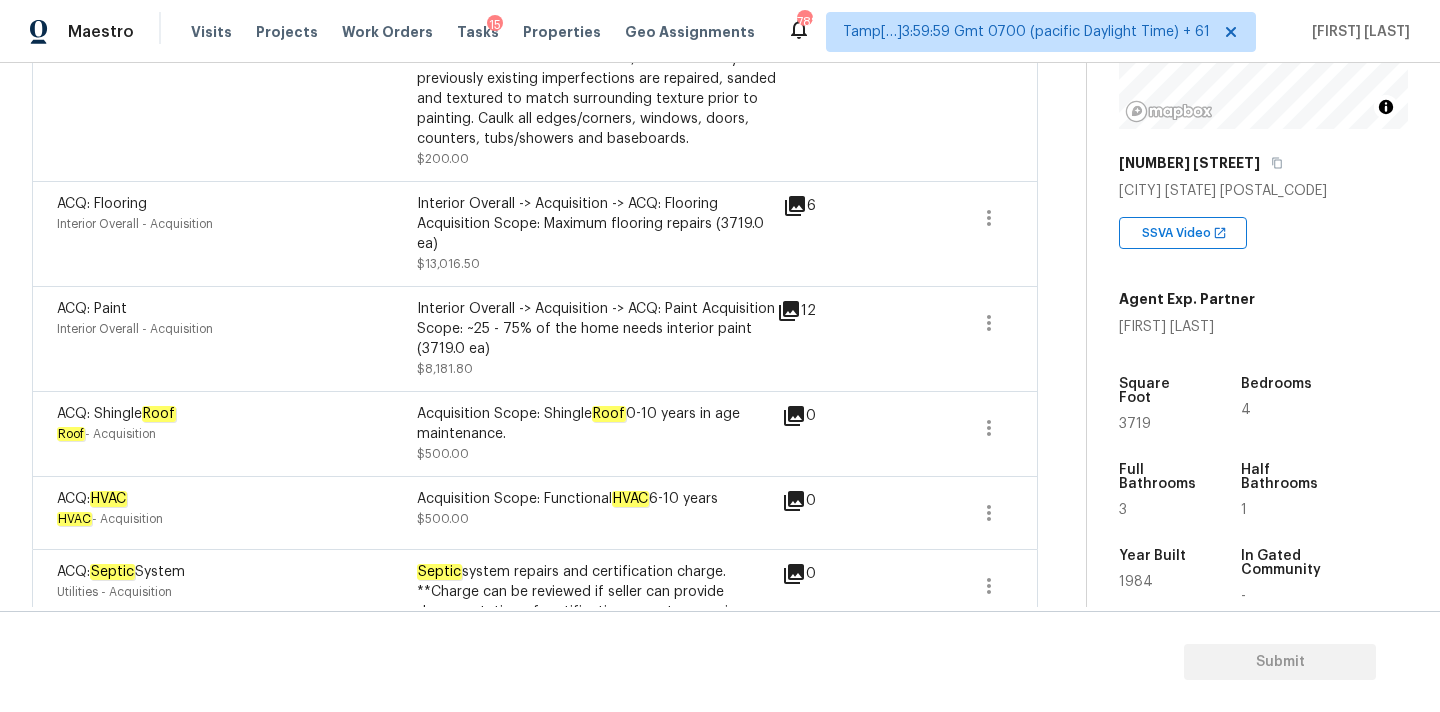 scroll, scrollTop: 1108, scrollLeft: 0, axis: vertical 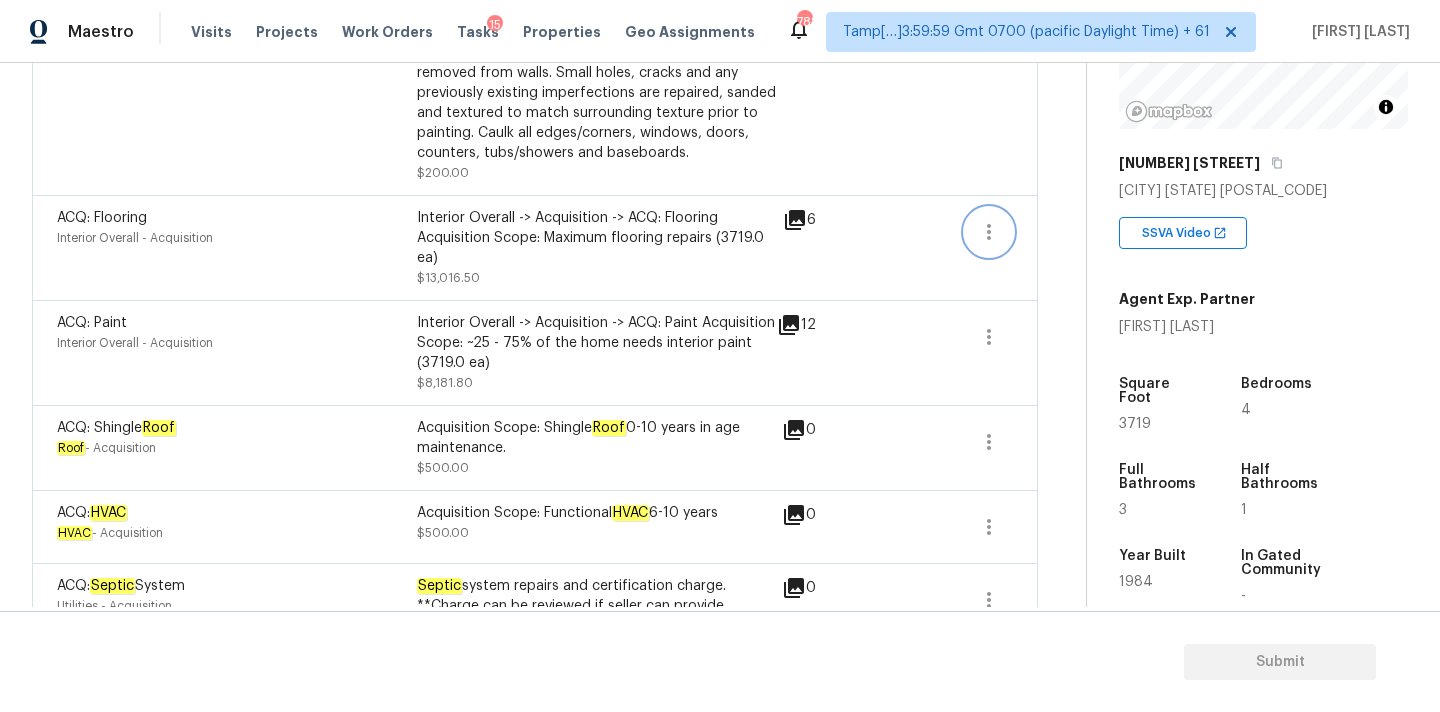 click 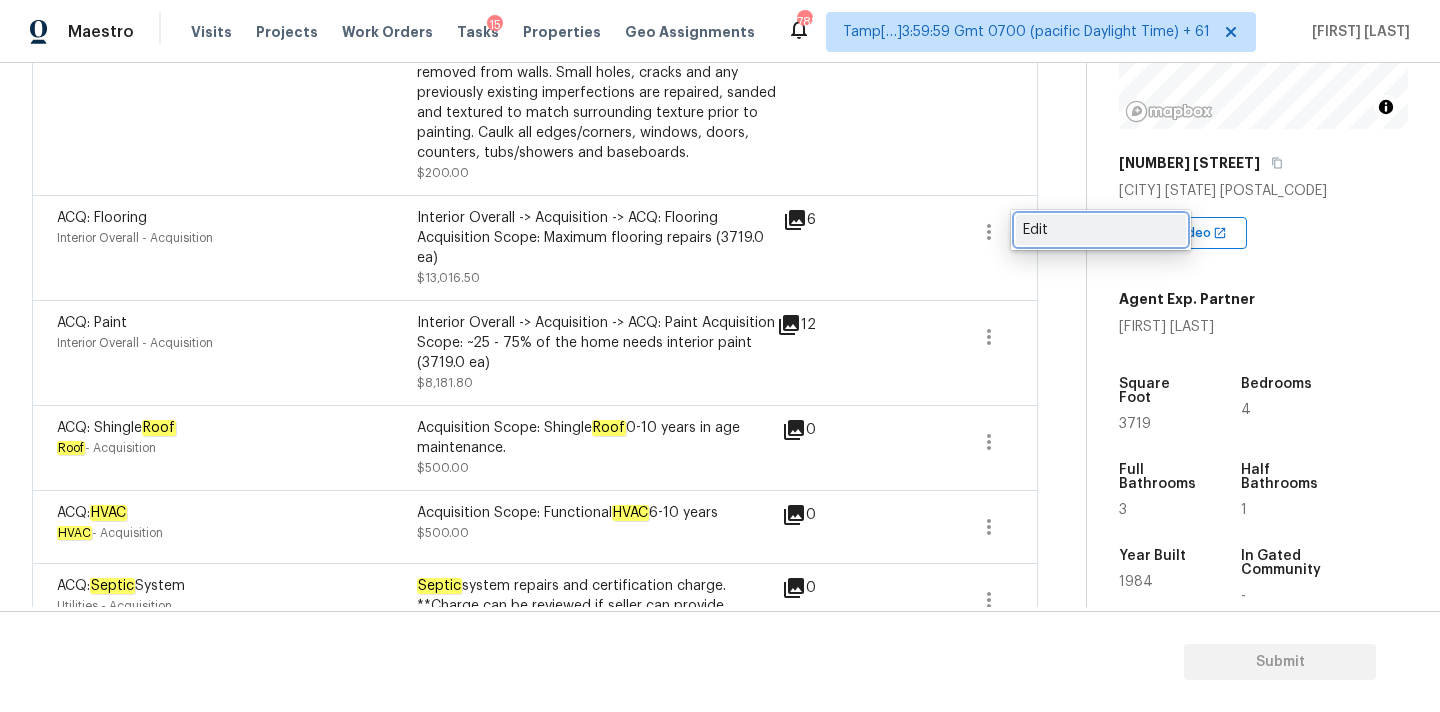 click on "Edit" at bounding box center (1101, 230) 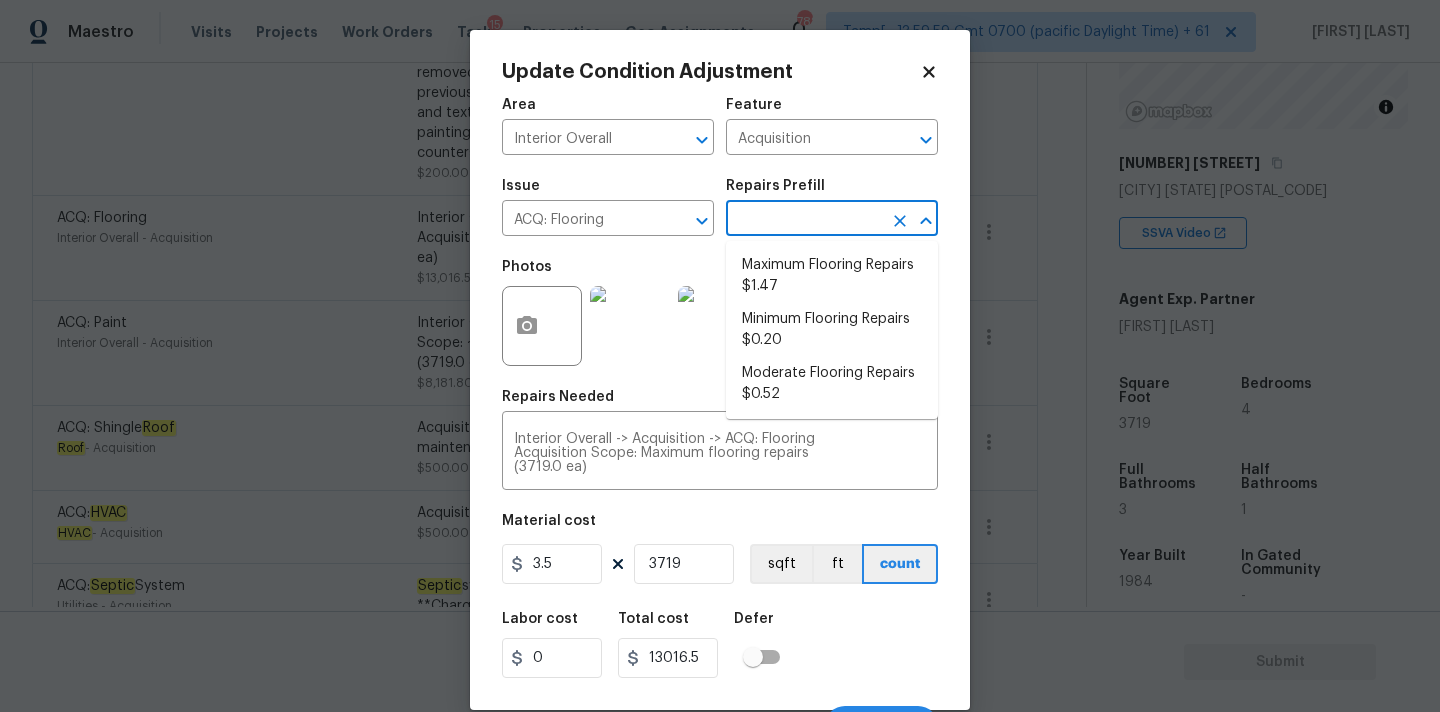 click at bounding box center (804, 220) 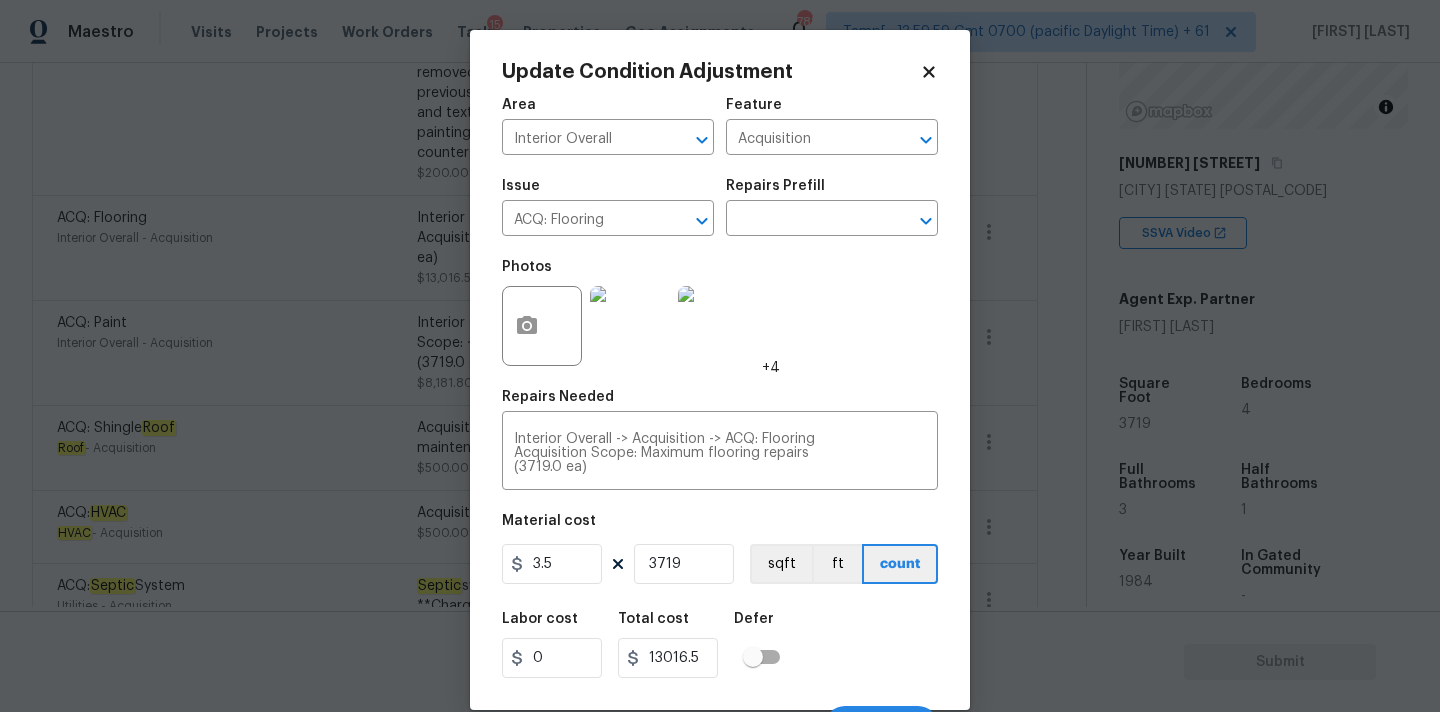 click 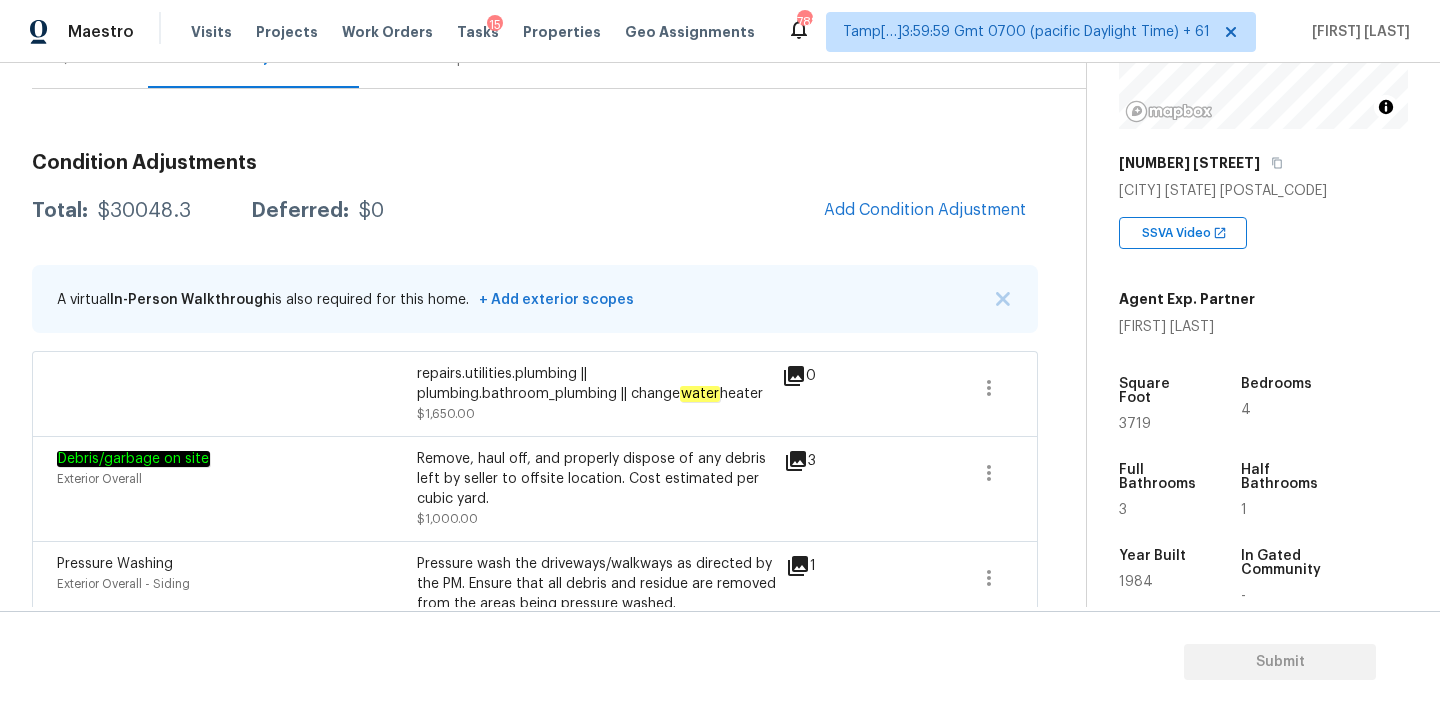 scroll, scrollTop: 137, scrollLeft: 0, axis: vertical 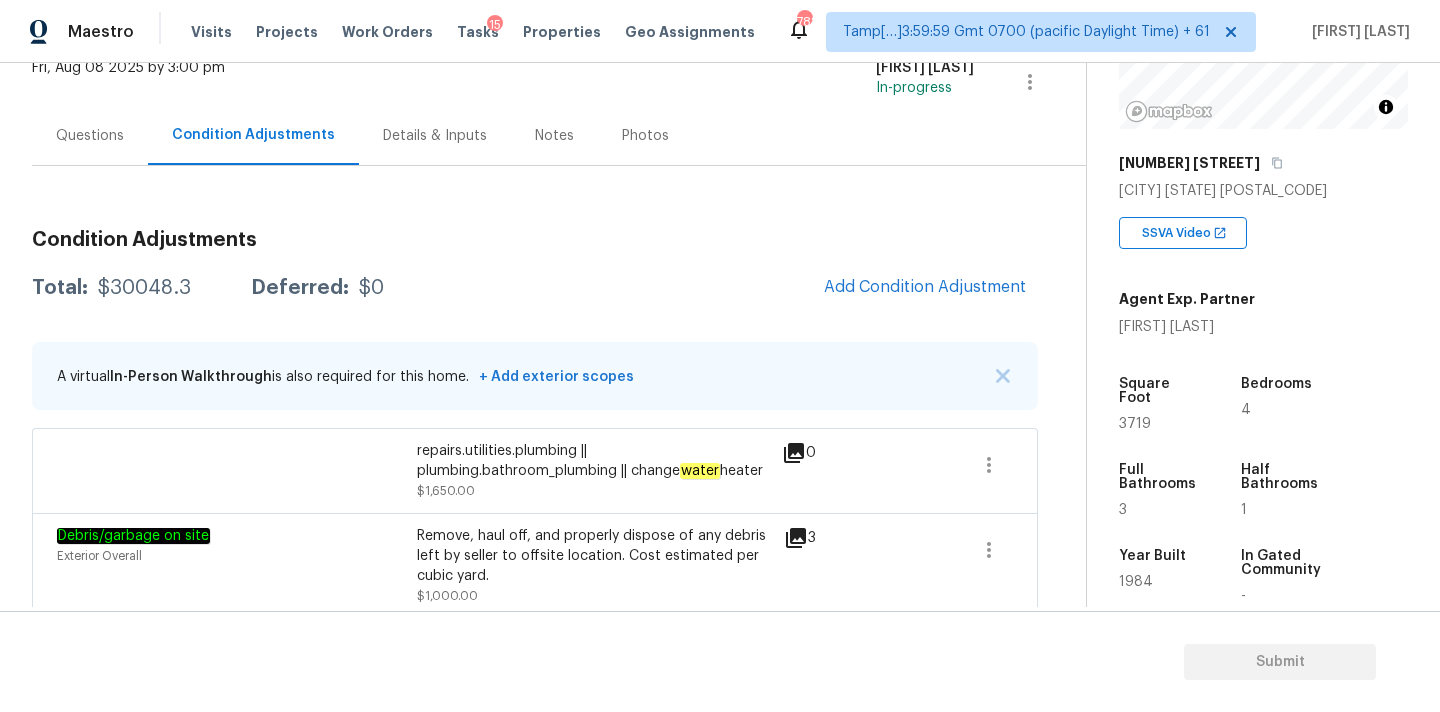 click on "Questions" at bounding box center (90, 136) 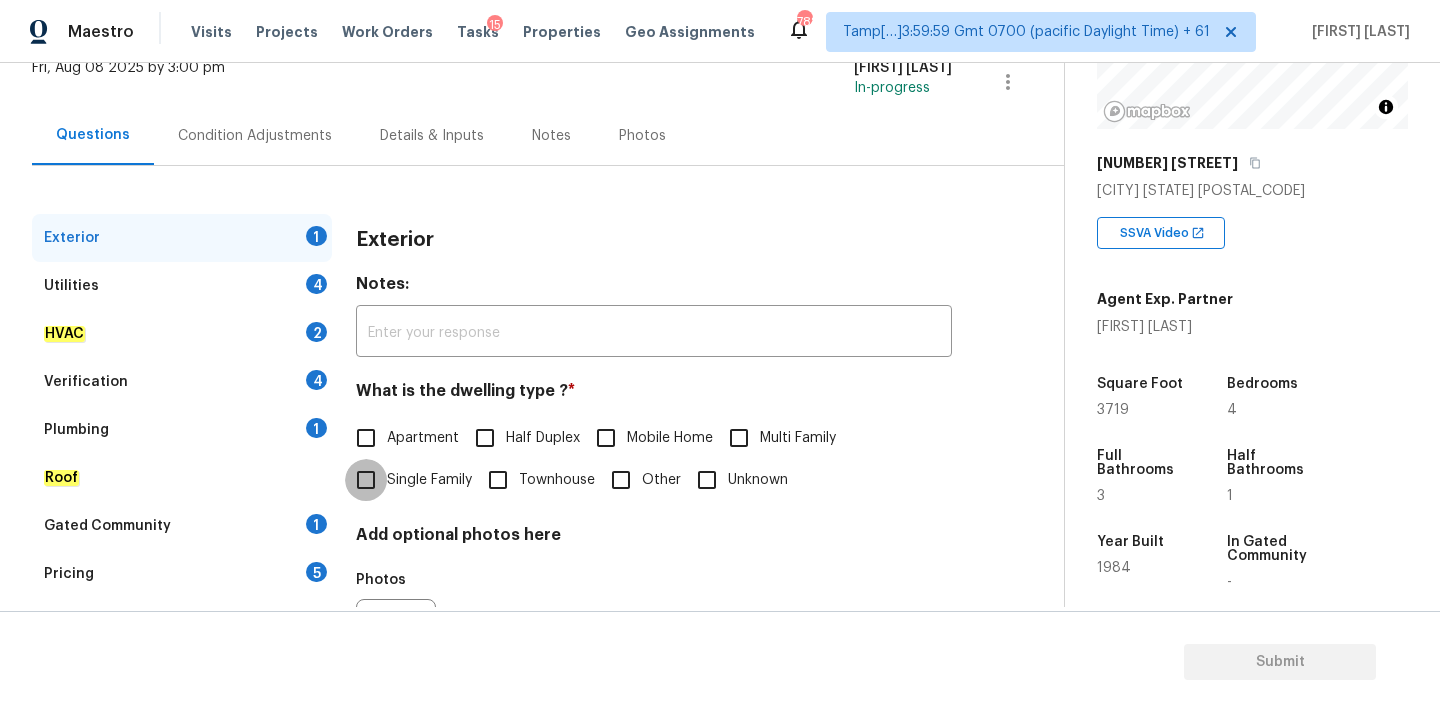 click on "Single Family" at bounding box center [366, 480] 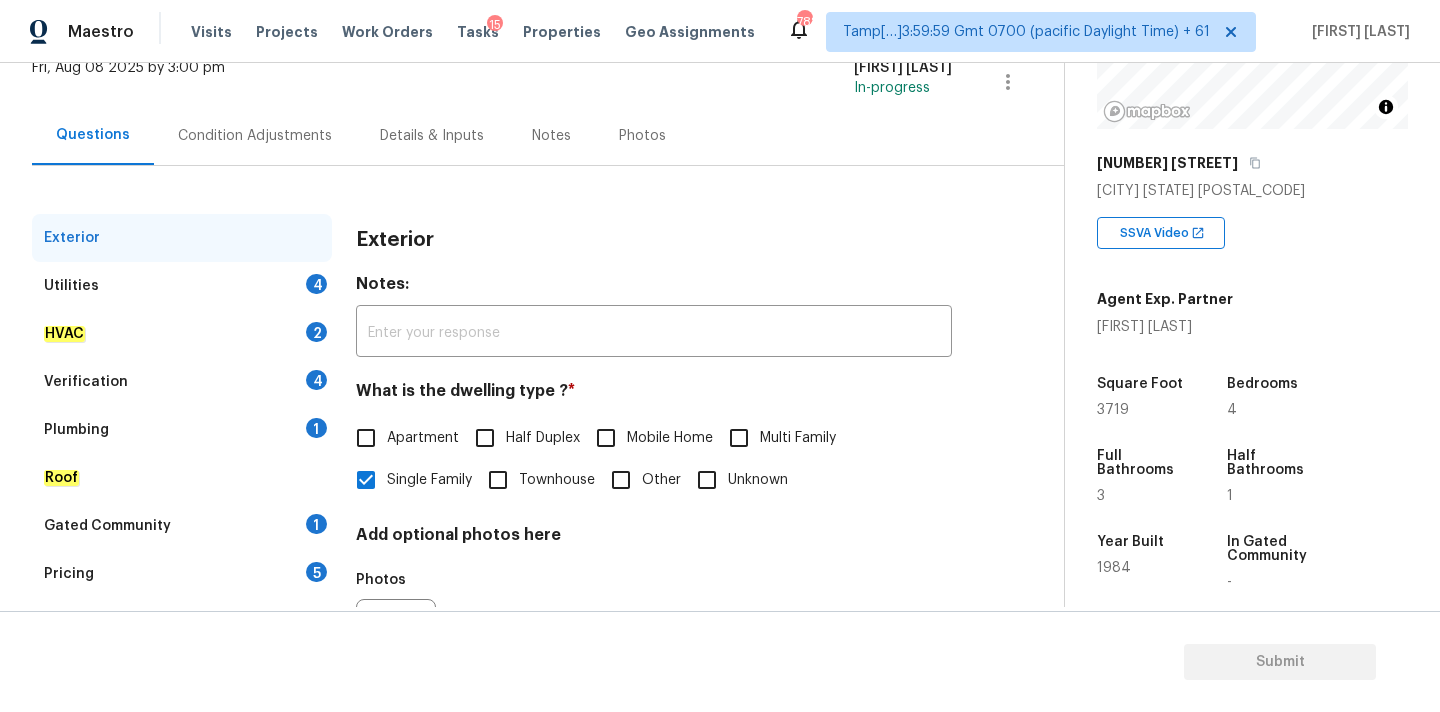 click on "Verification 4" at bounding box center [182, 382] 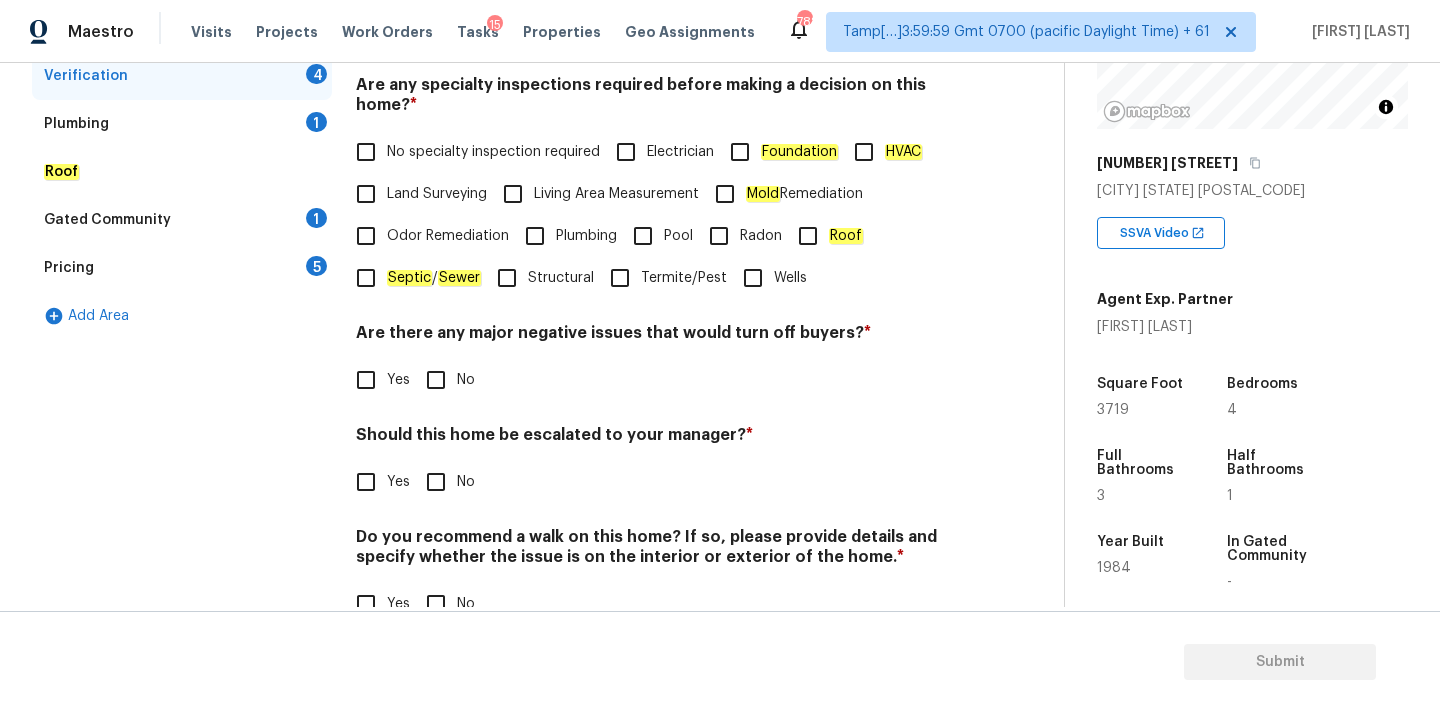 scroll, scrollTop: 491, scrollLeft: 0, axis: vertical 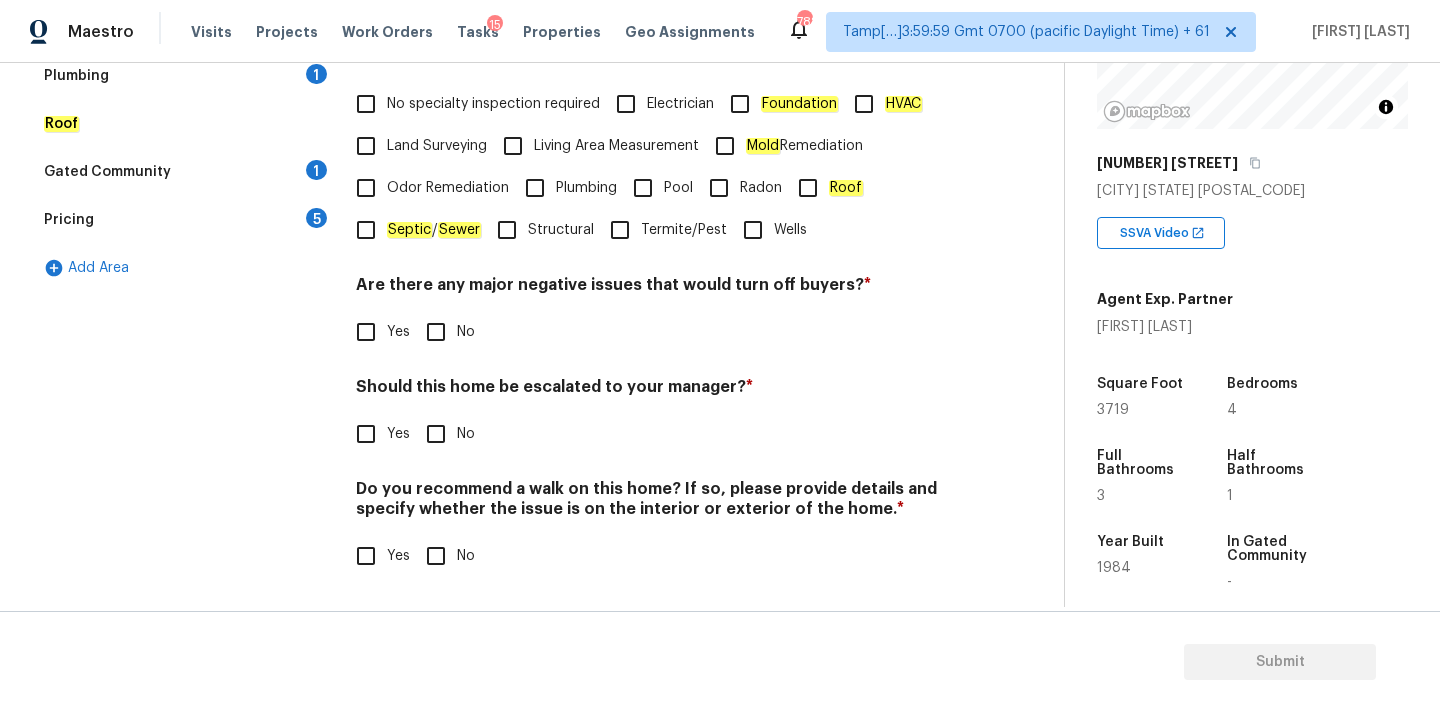 click on "Yes" at bounding box center (398, 434) 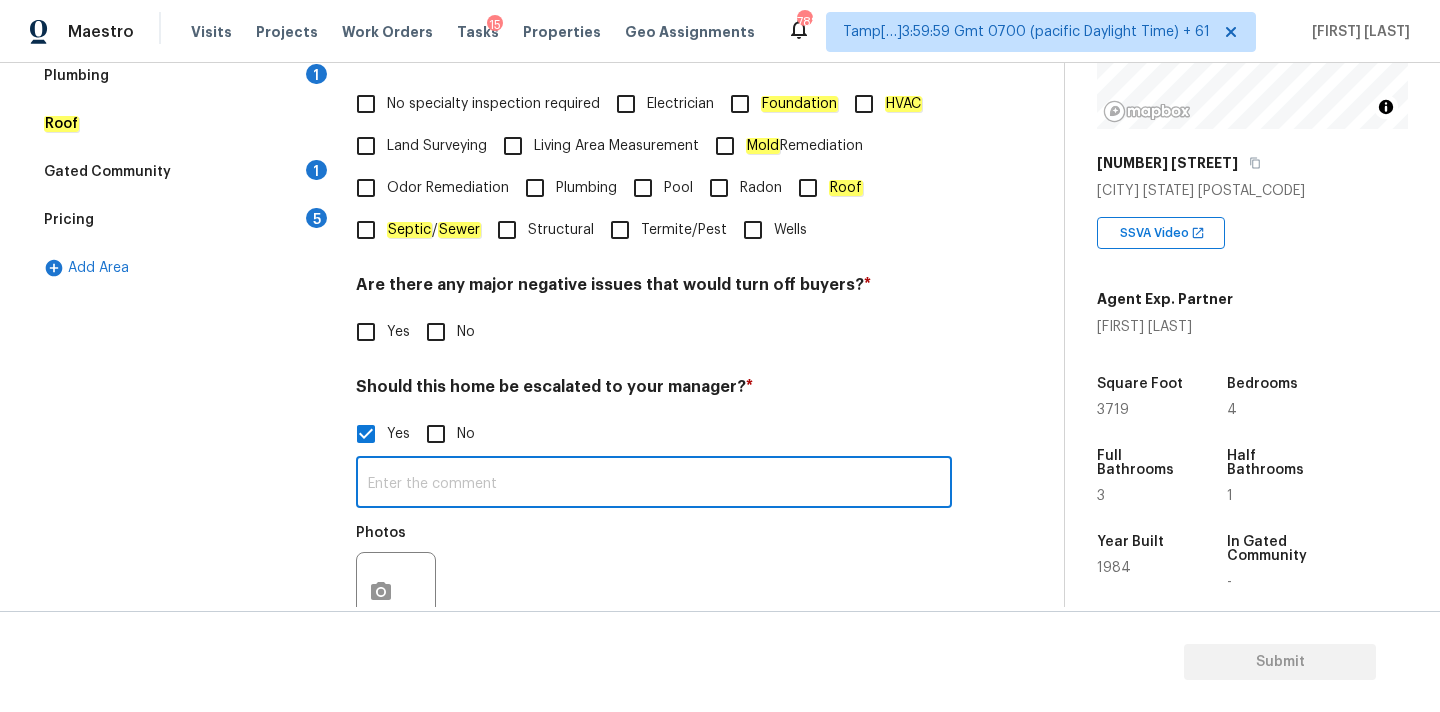click at bounding box center (654, 484) 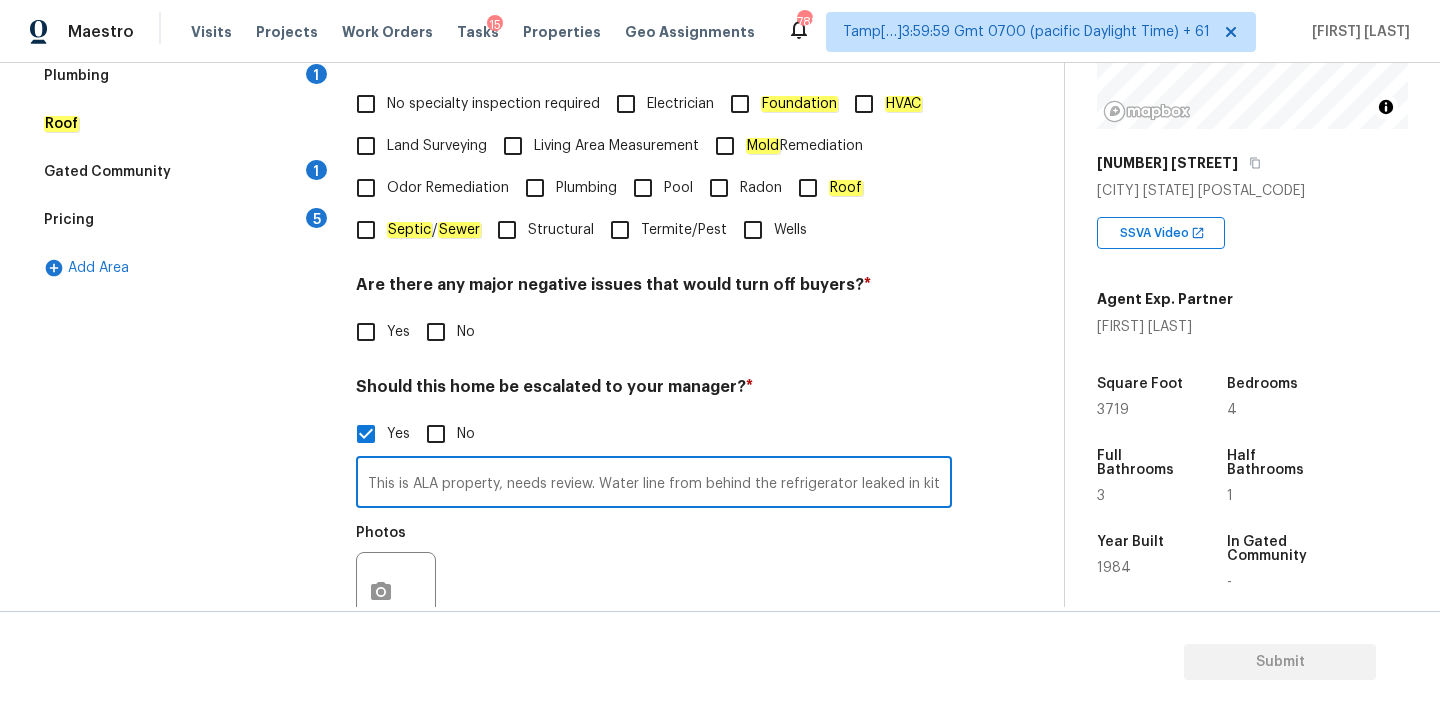 scroll, scrollTop: 0, scrollLeft: 996, axis: horizontal 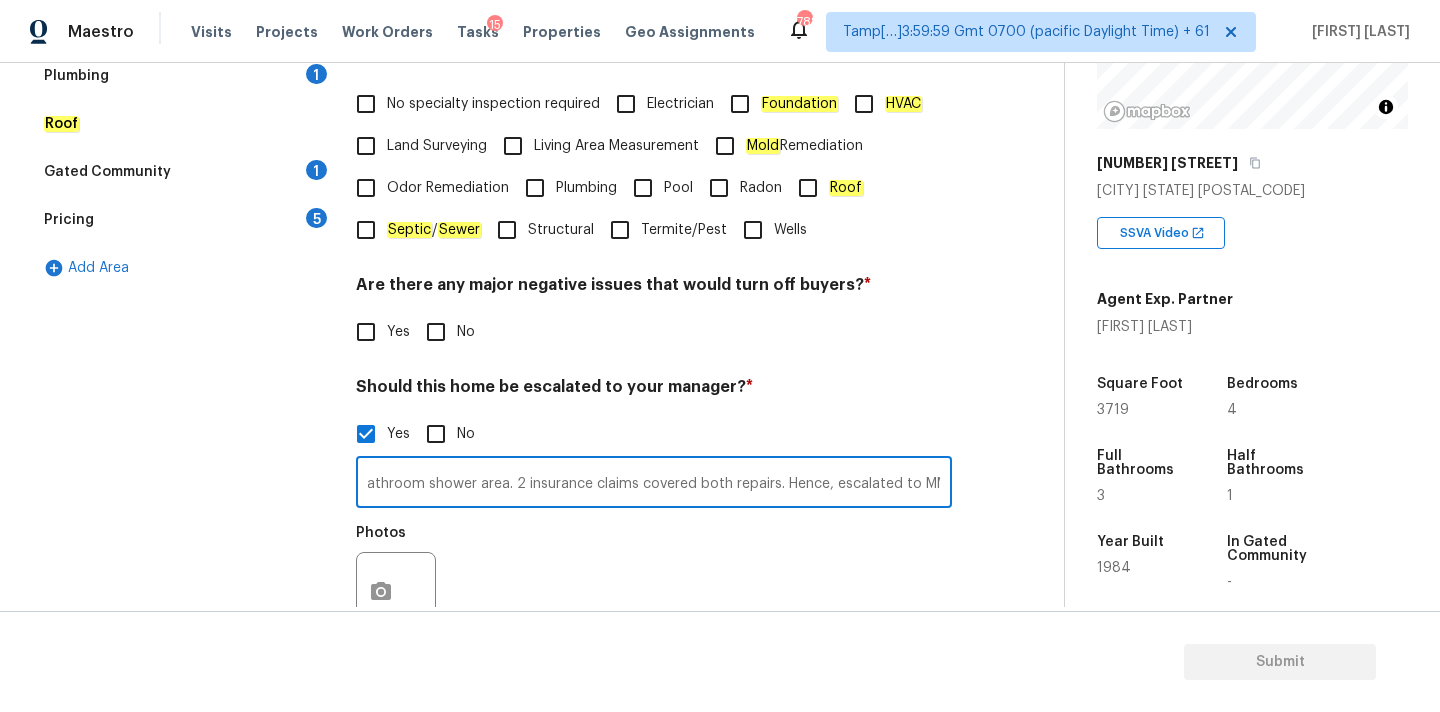 type on "This is ALA  property, needs review. Water line from behind the refrigerator leaked in kitchen. While siding was being replaced, rain leaked into master bathroom shower area. 2 insurance claims covered both repairs. Hence, escalated to MM." 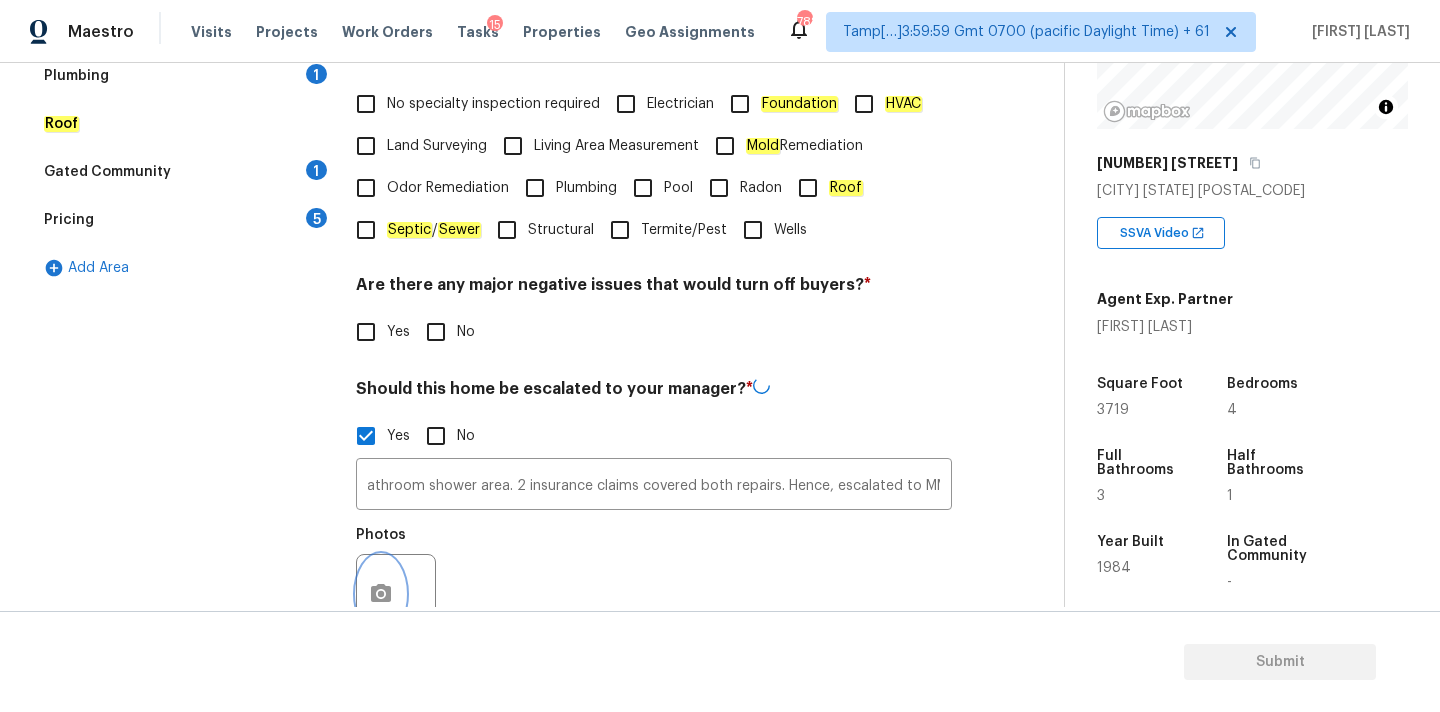 click at bounding box center [396, 594] 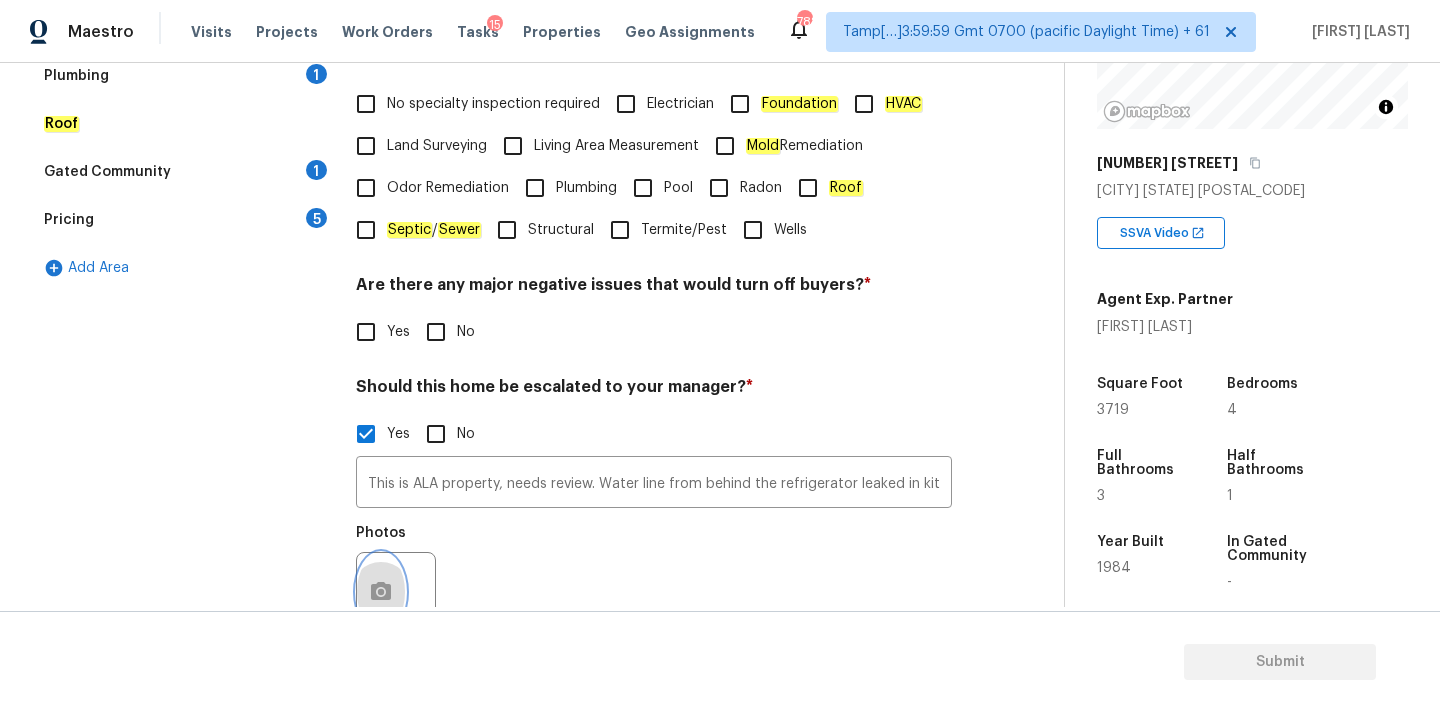click 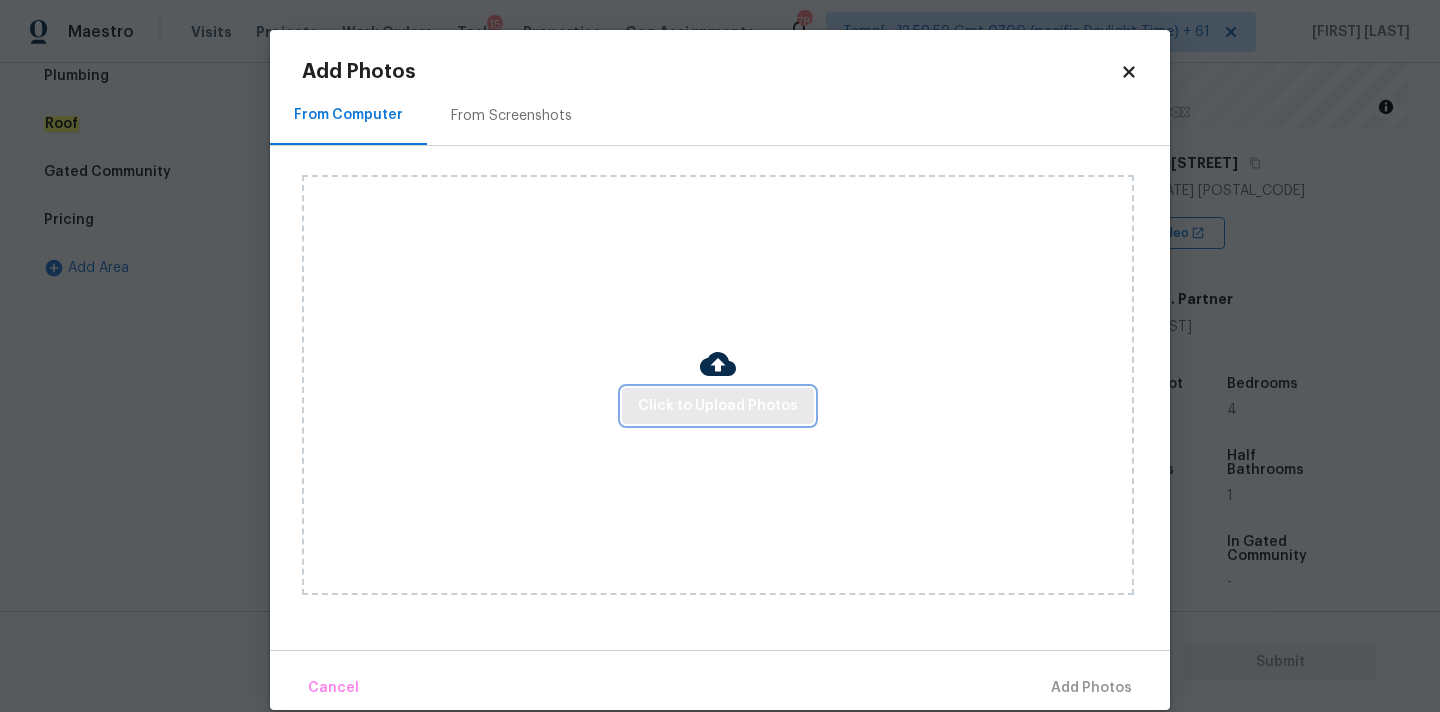 click on "Click to Upload Photos" at bounding box center [718, 406] 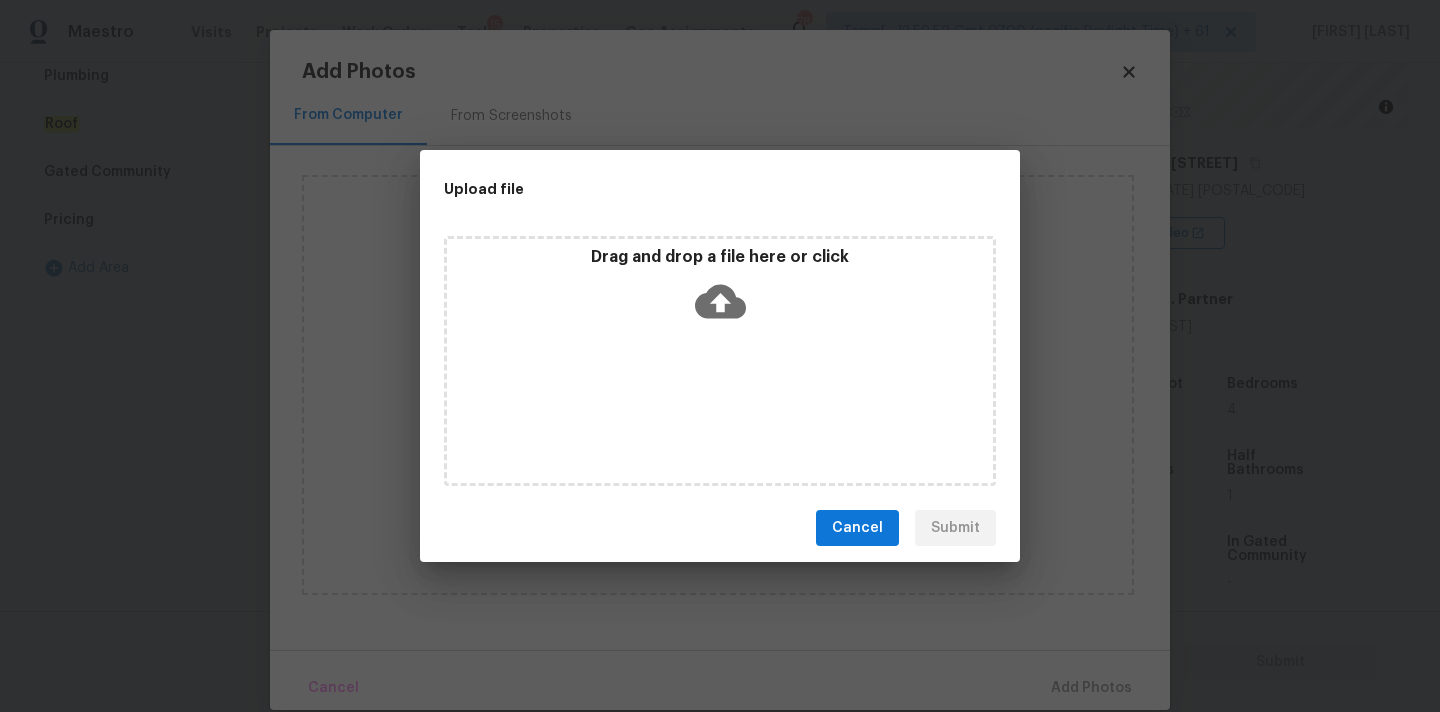 click 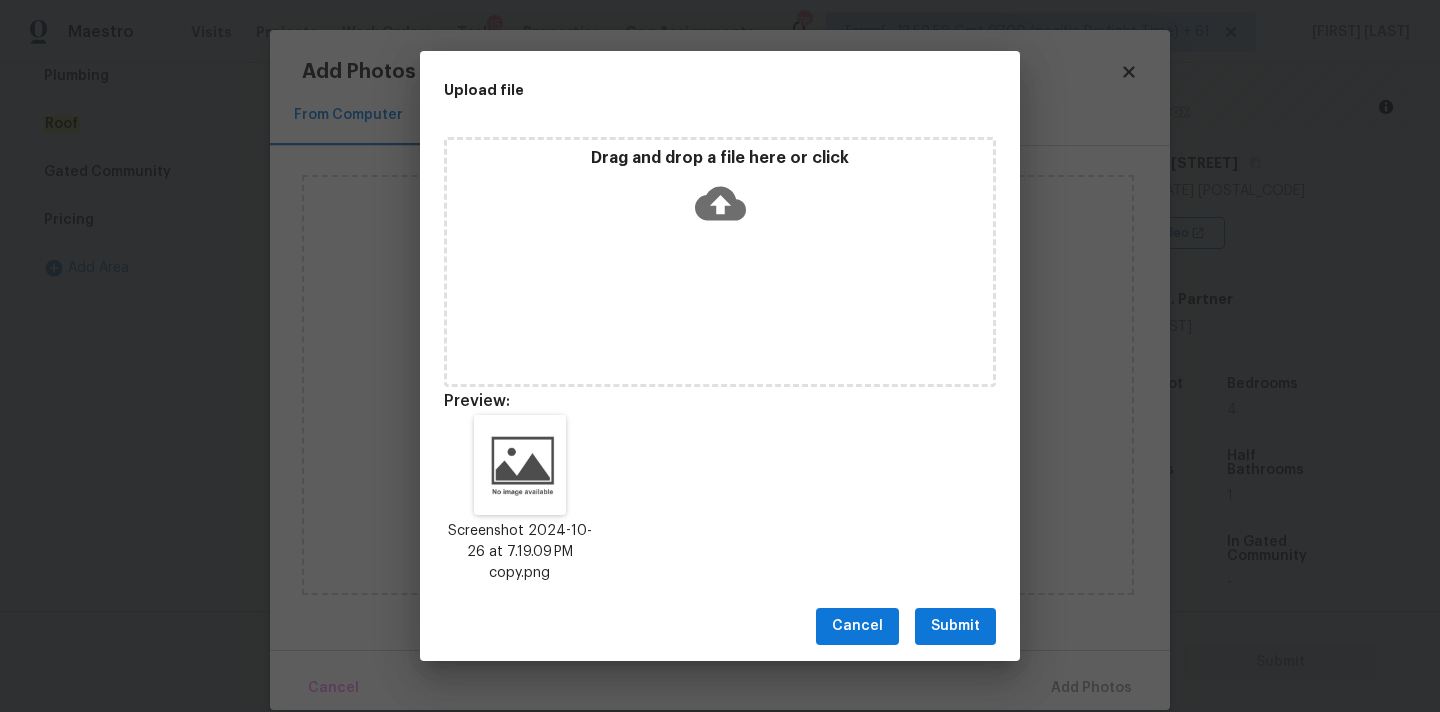 click on "Submit" at bounding box center (955, 626) 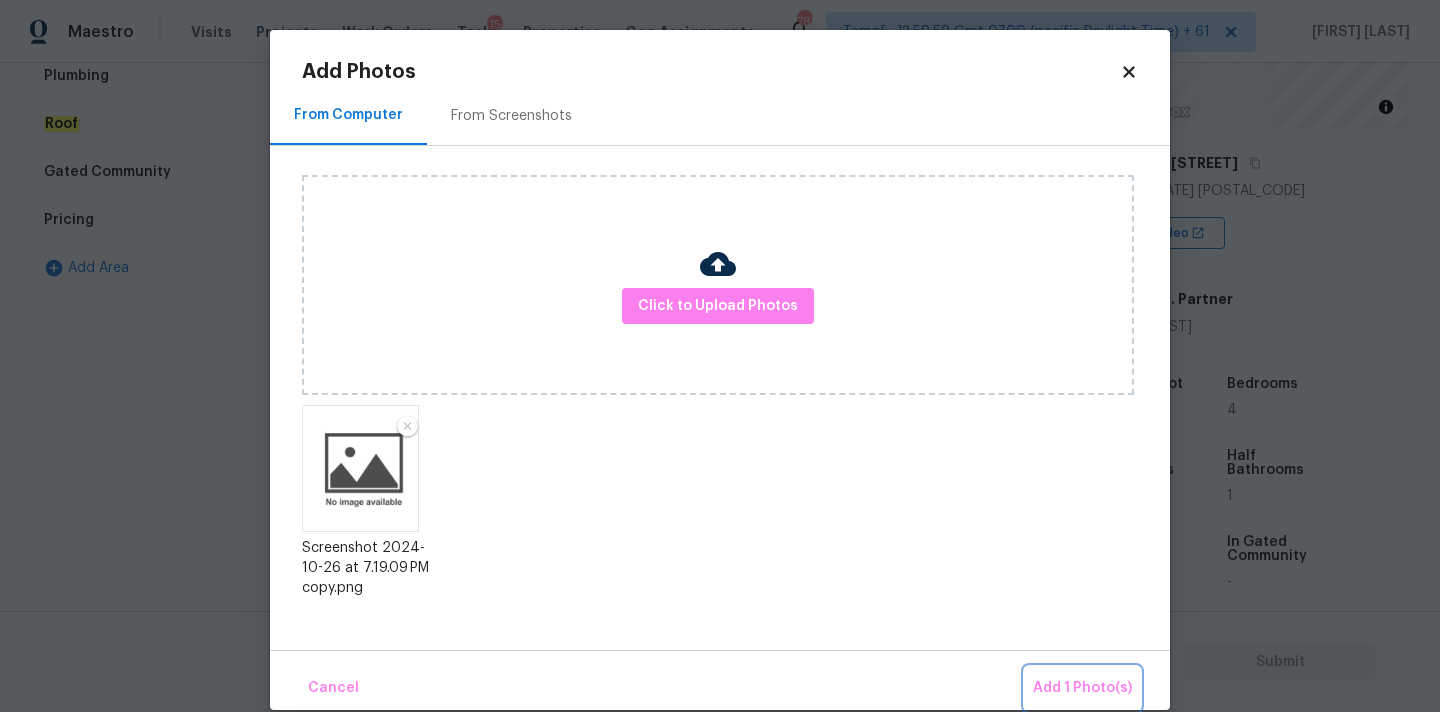 click on "Add 1 Photo(s)" at bounding box center (1082, 688) 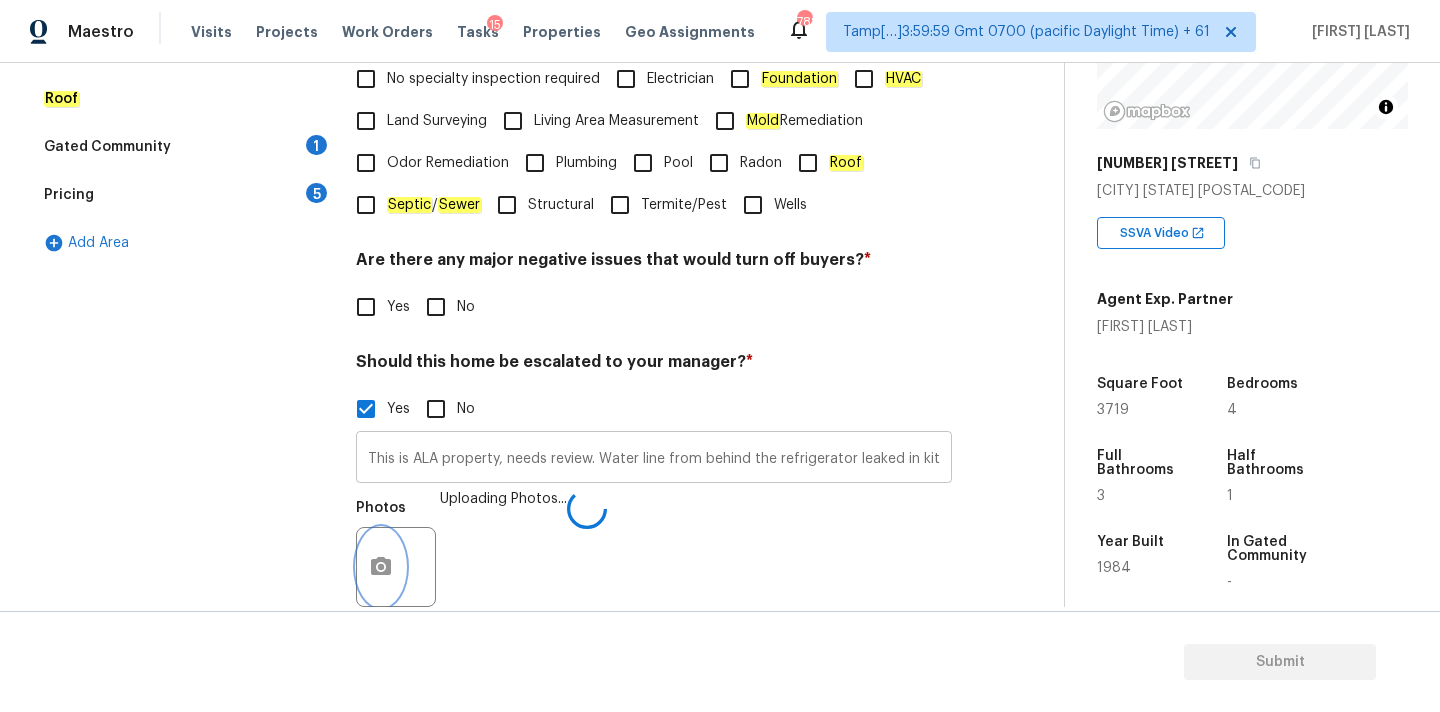 scroll, scrollTop: 681, scrollLeft: 0, axis: vertical 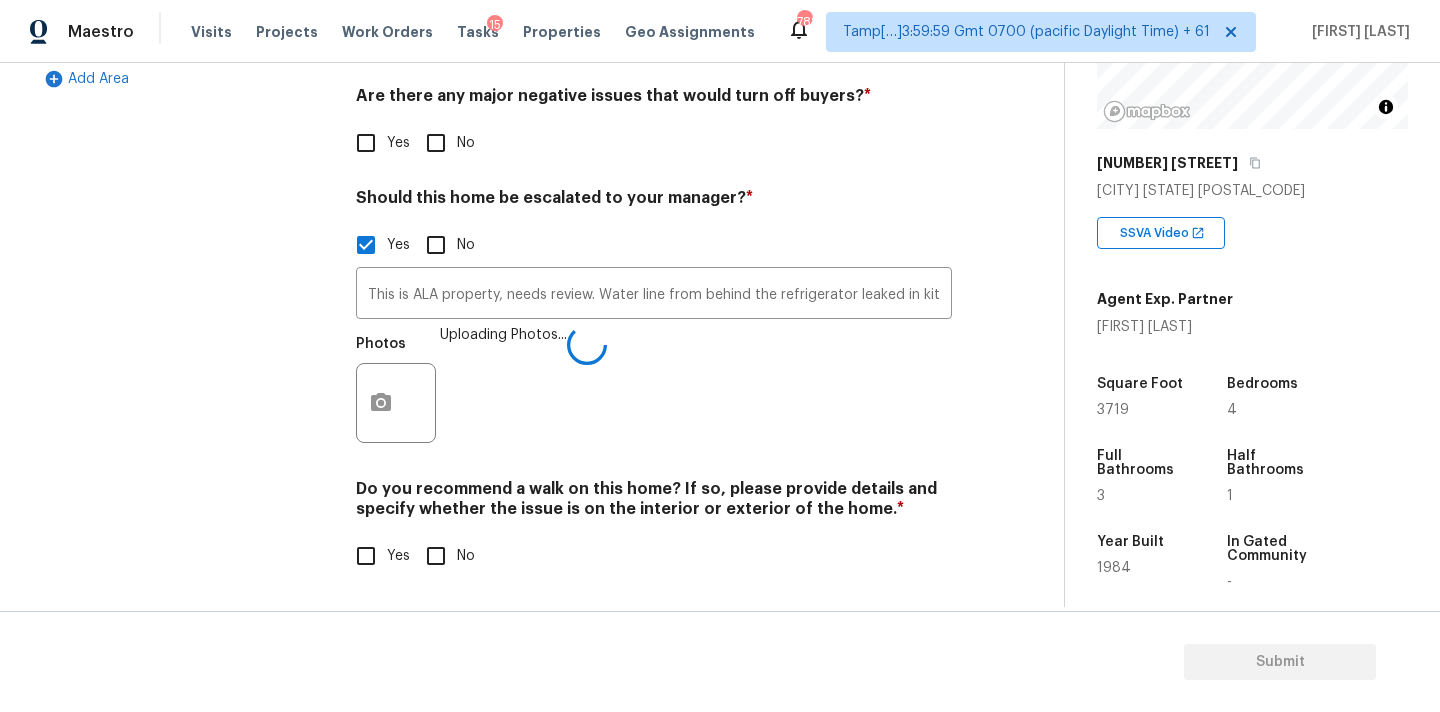 click on "No" at bounding box center [436, 556] 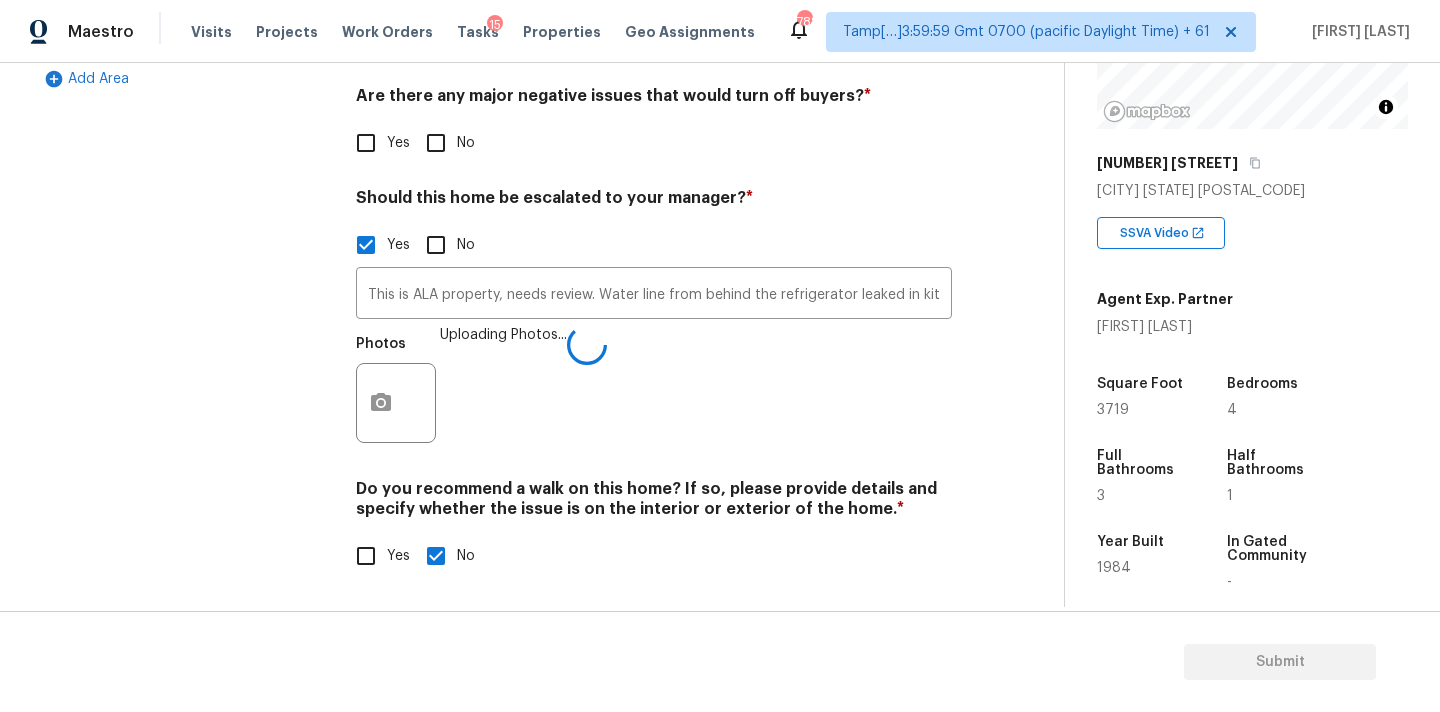 click on "No" at bounding box center (436, 143) 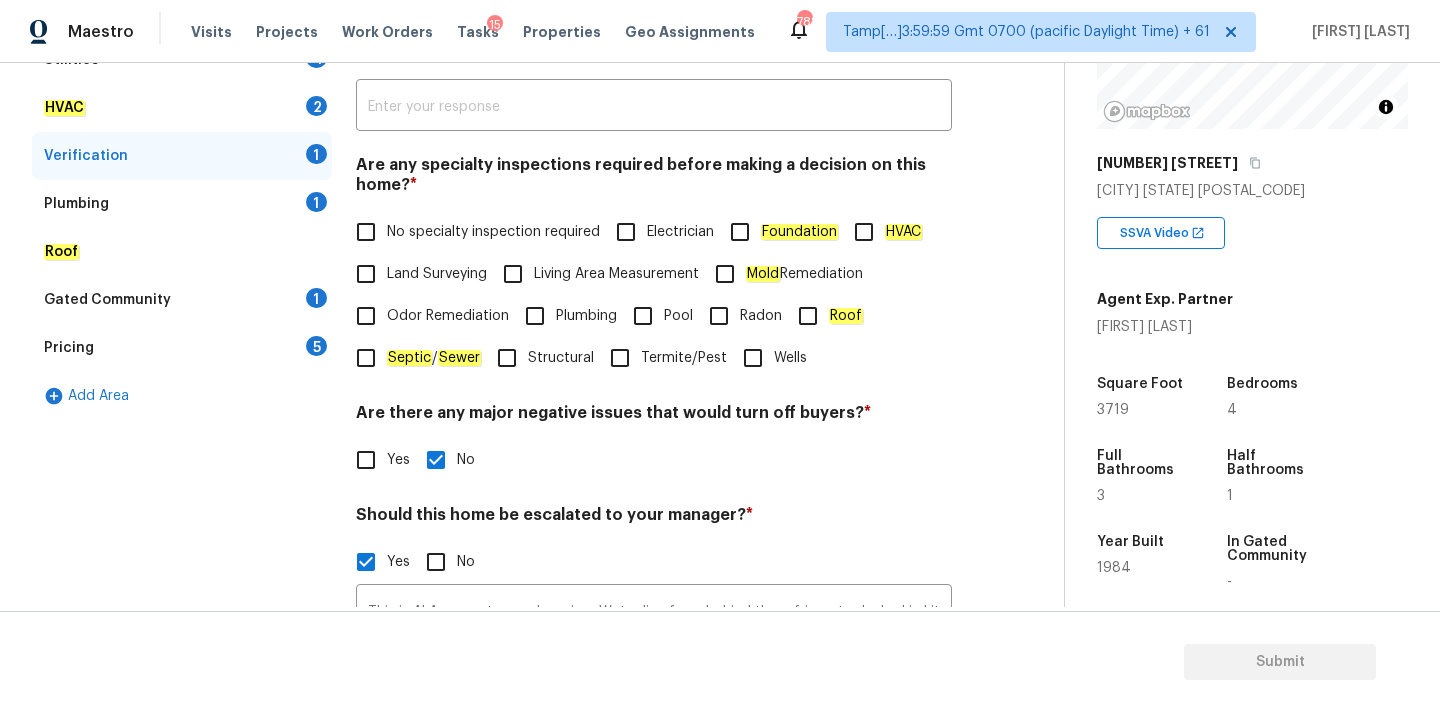 scroll, scrollTop: 308, scrollLeft: 0, axis: vertical 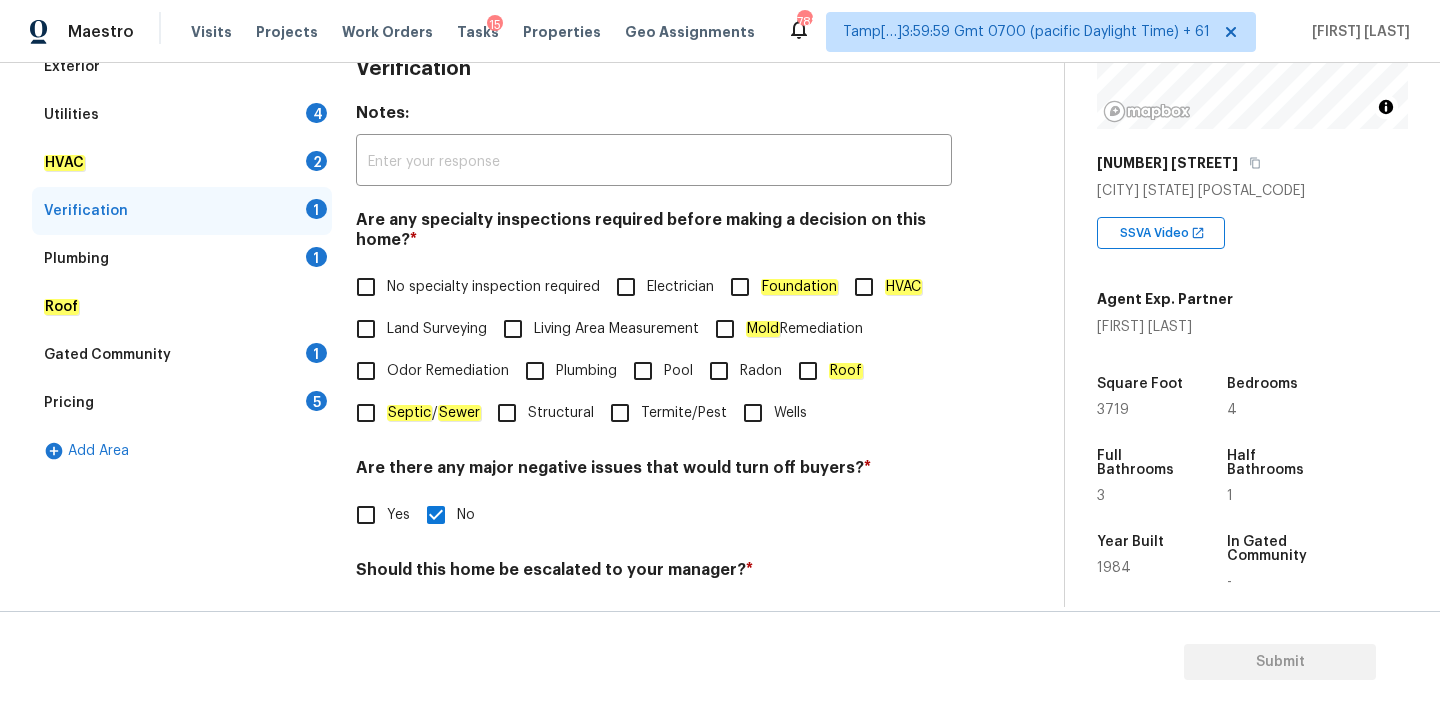 click on "No specialty inspection required" at bounding box center [472, 287] 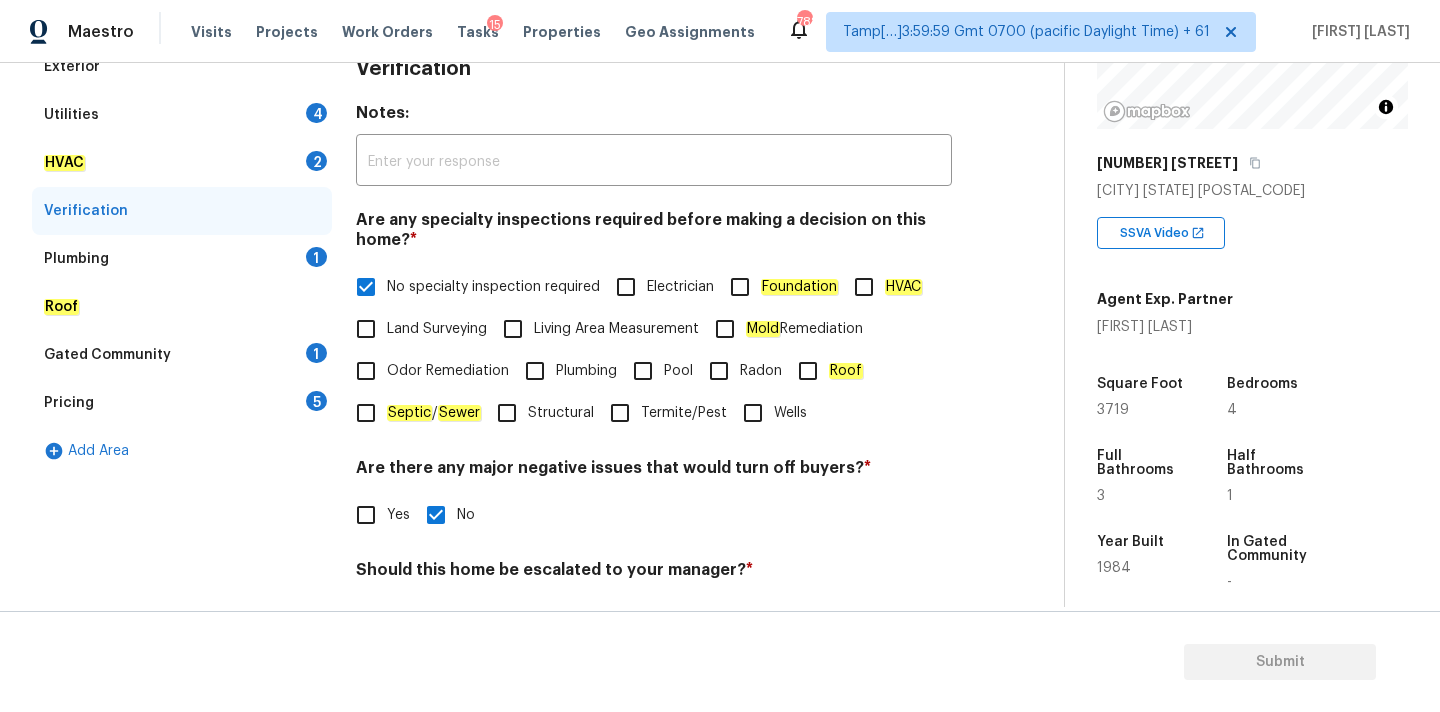 click on "Pricing 5" at bounding box center [182, 403] 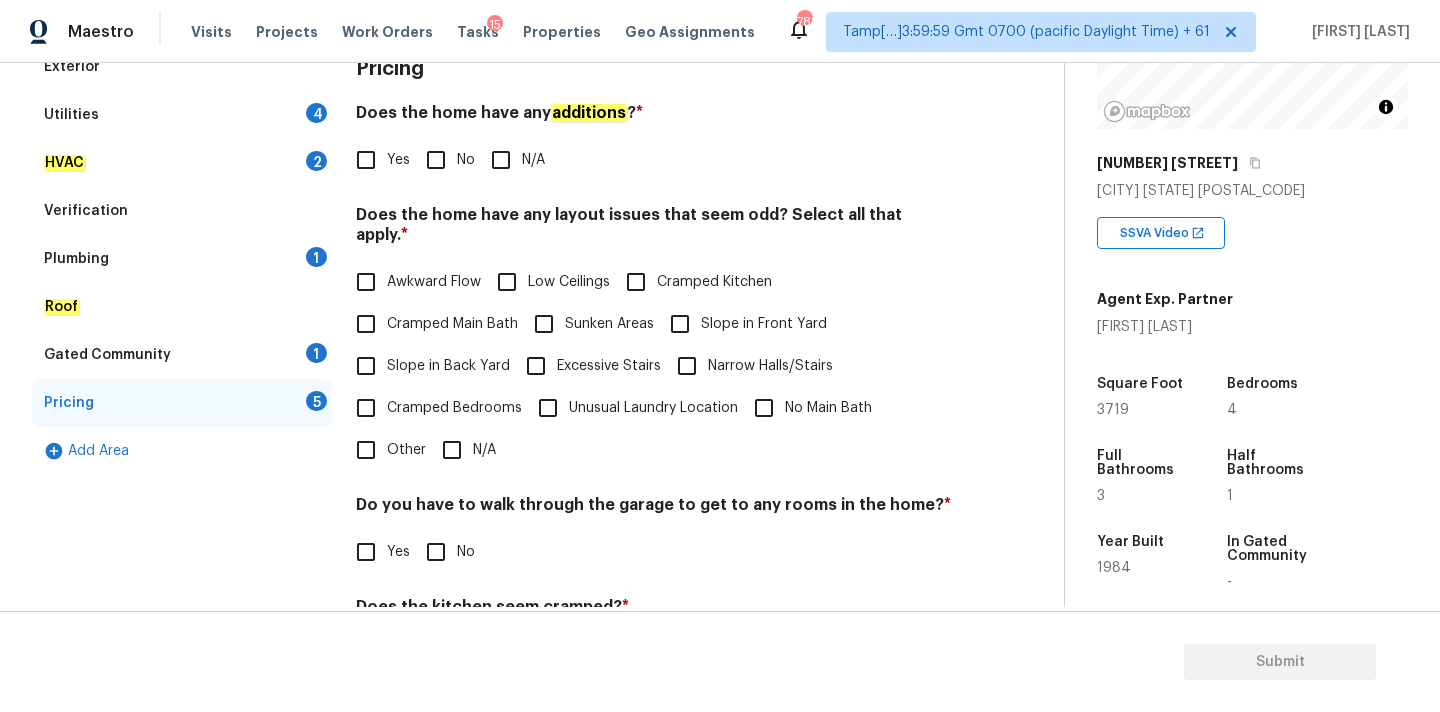 click on "Slope in Front Yard" at bounding box center (764, 324) 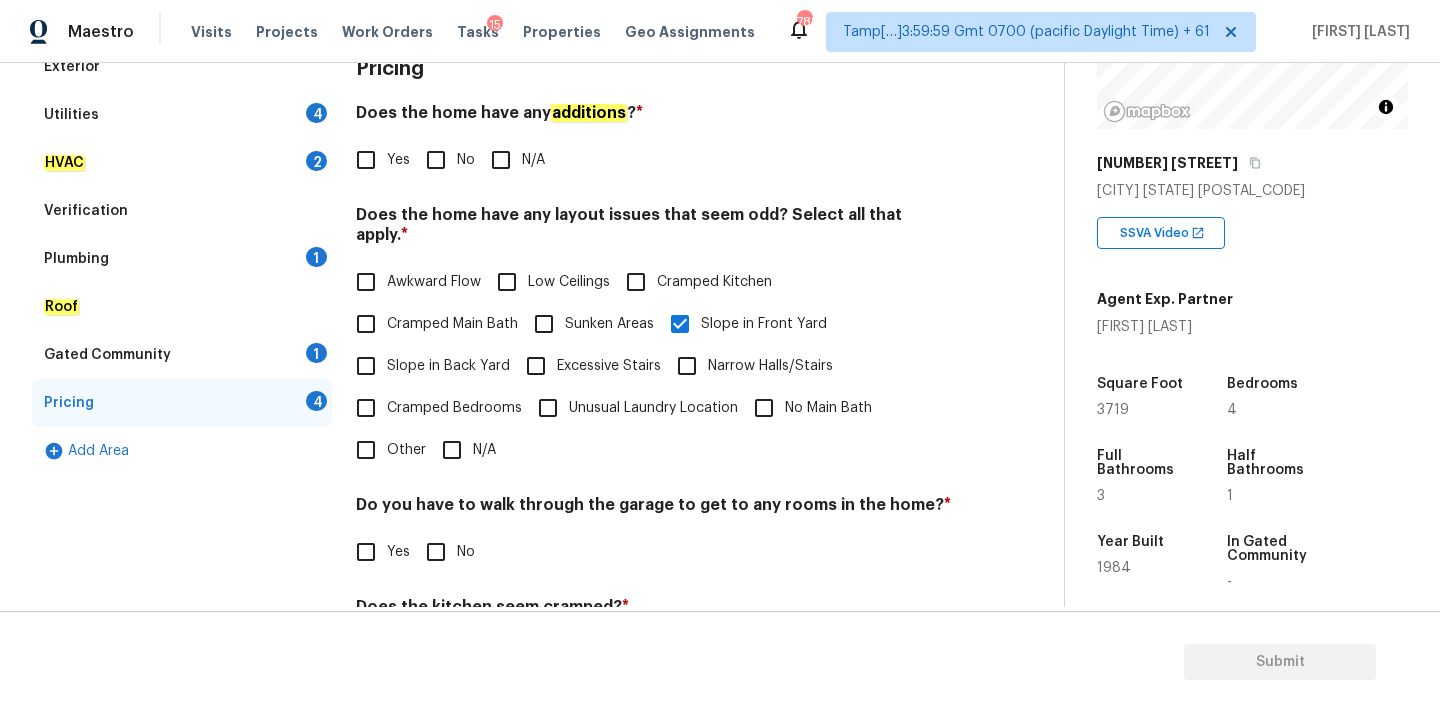 click on "No" at bounding box center (436, 160) 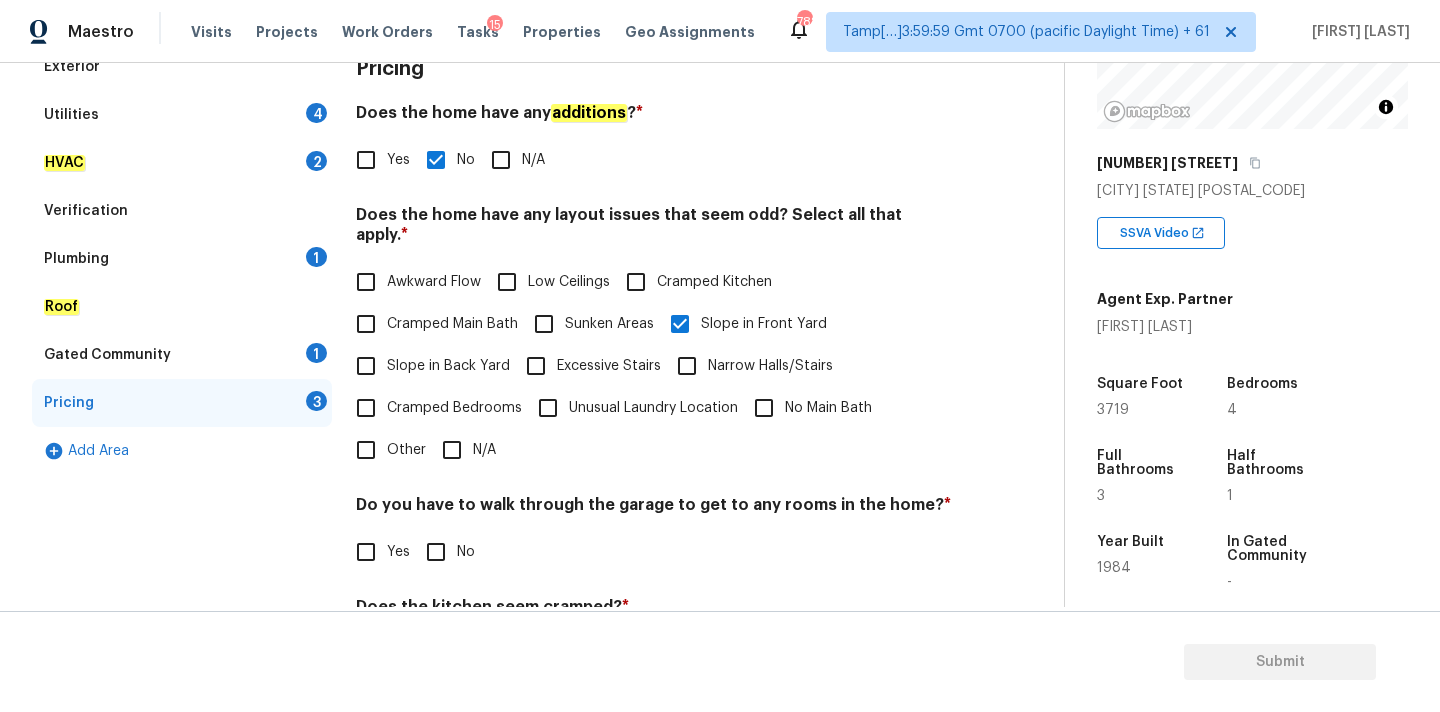 click on "No" at bounding box center (436, 552) 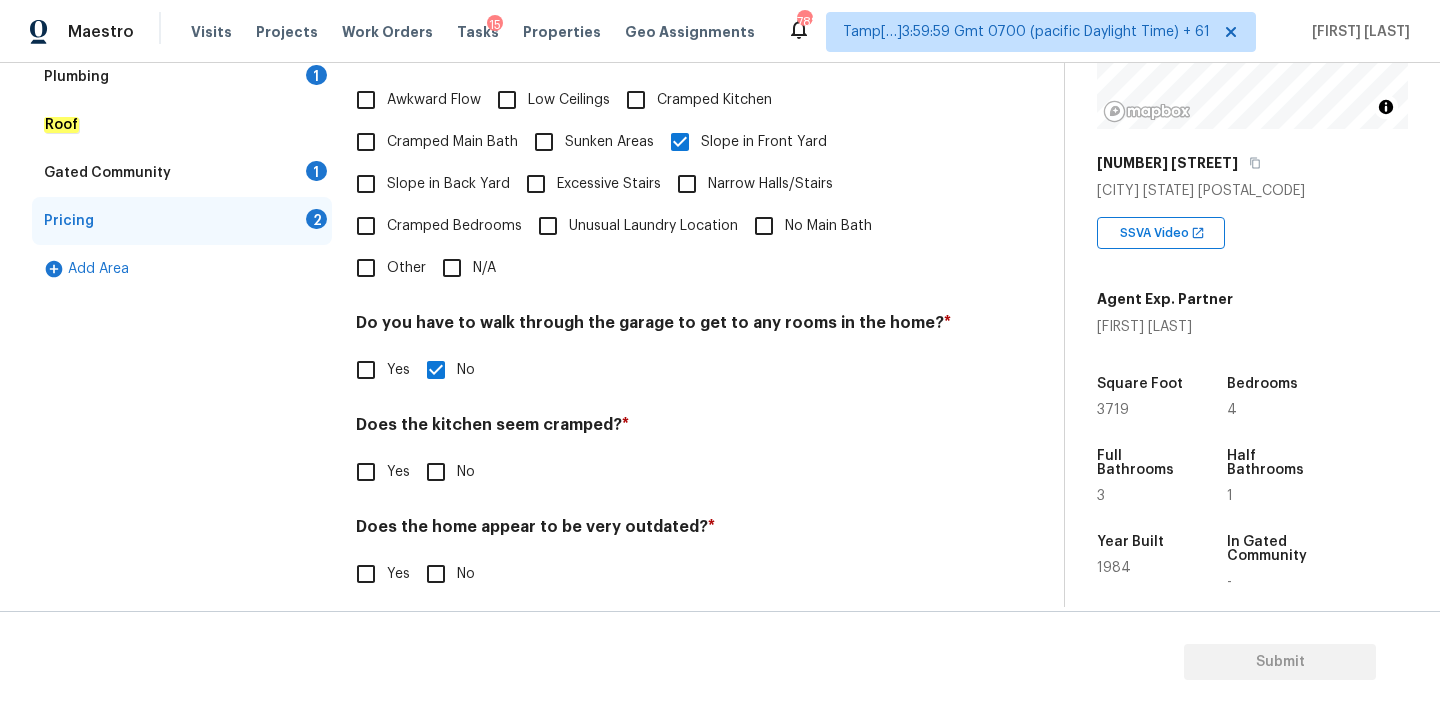scroll, scrollTop: 488, scrollLeft: 0, axis: vertical 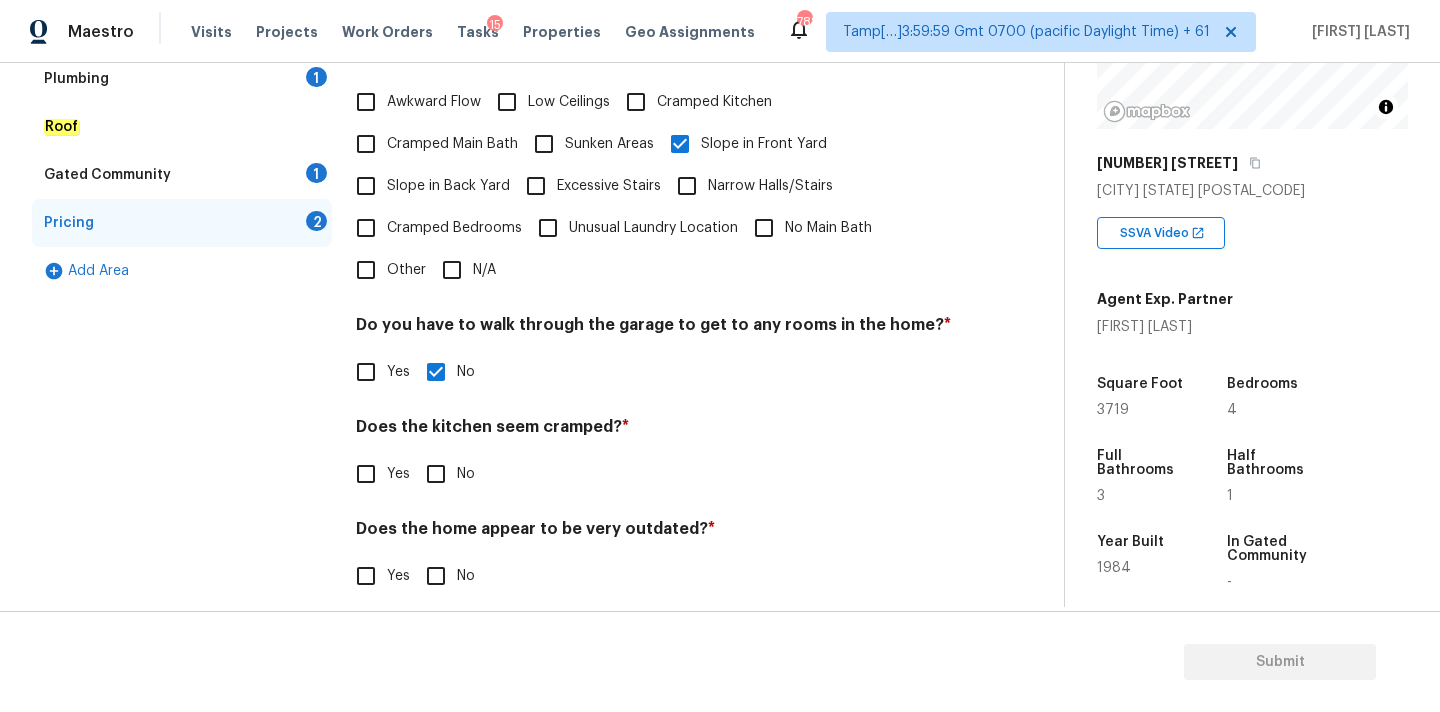 click on "No" at bounding box center [436, 474] 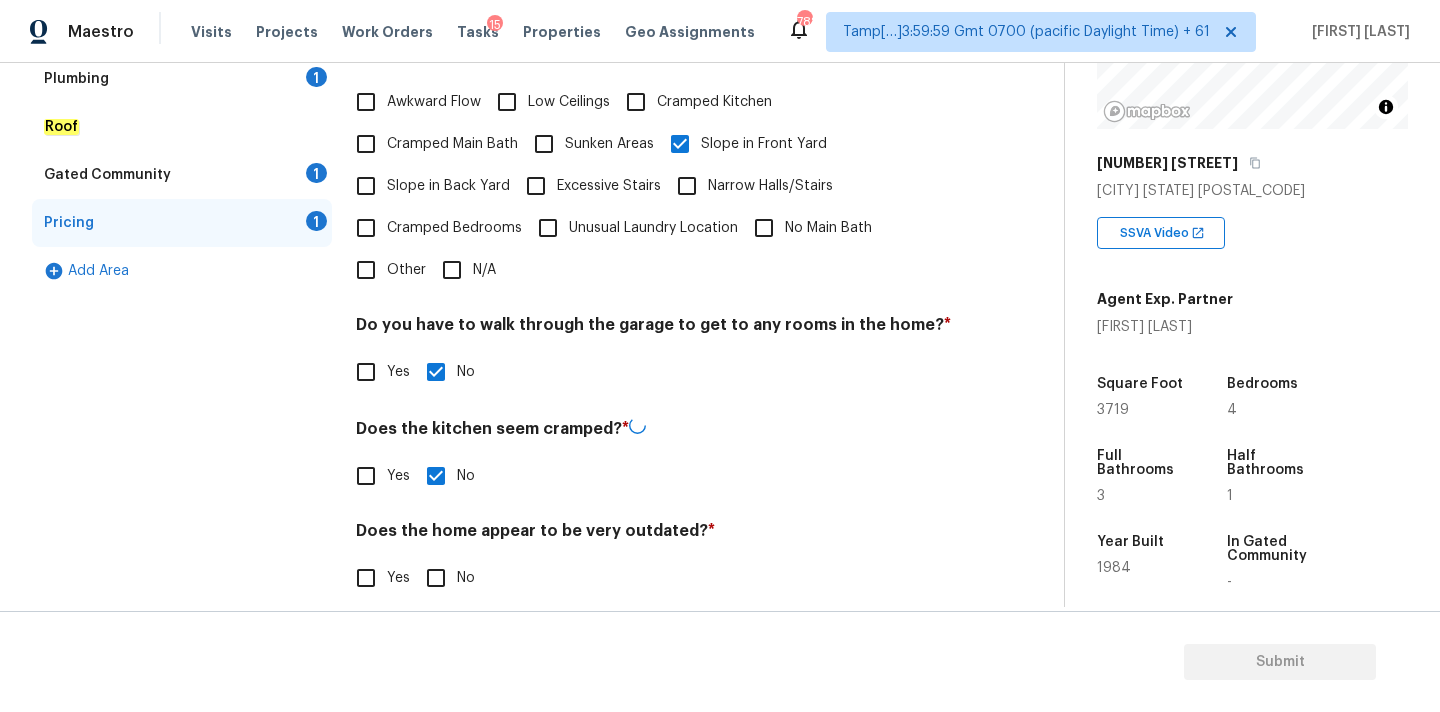 click on "No" at bounding box center [436, 578] 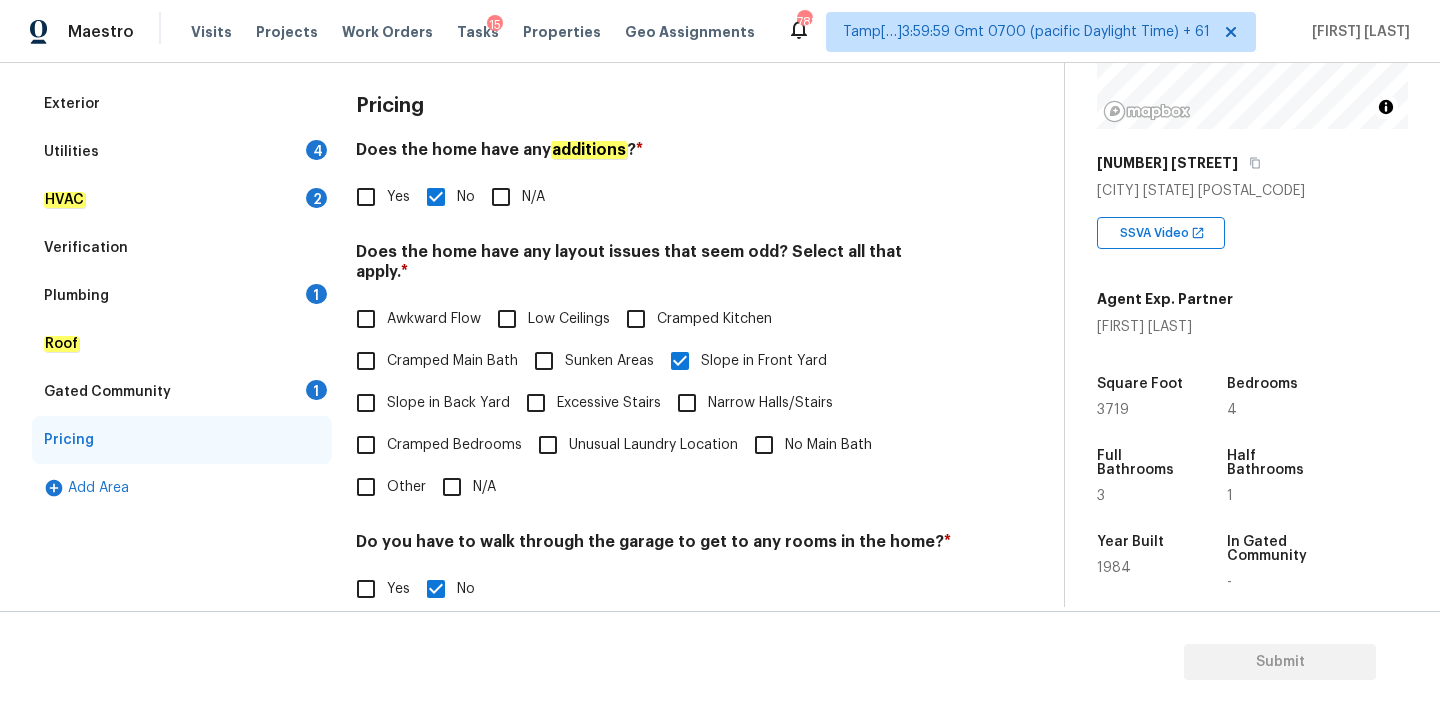 click on "Gated Community 1" at bounding box center (182, 392) 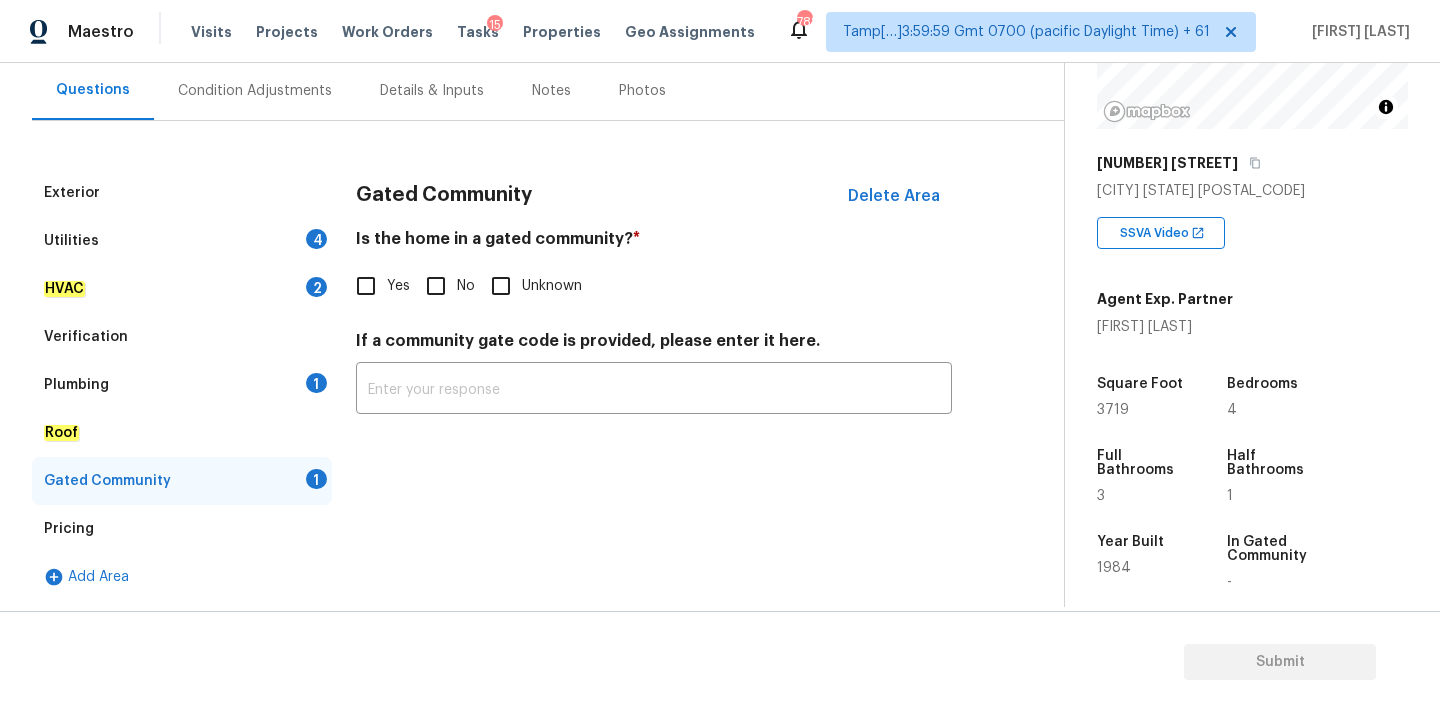 scroll, scrollTop: 182, scrollLeft: 0, axis: vertical 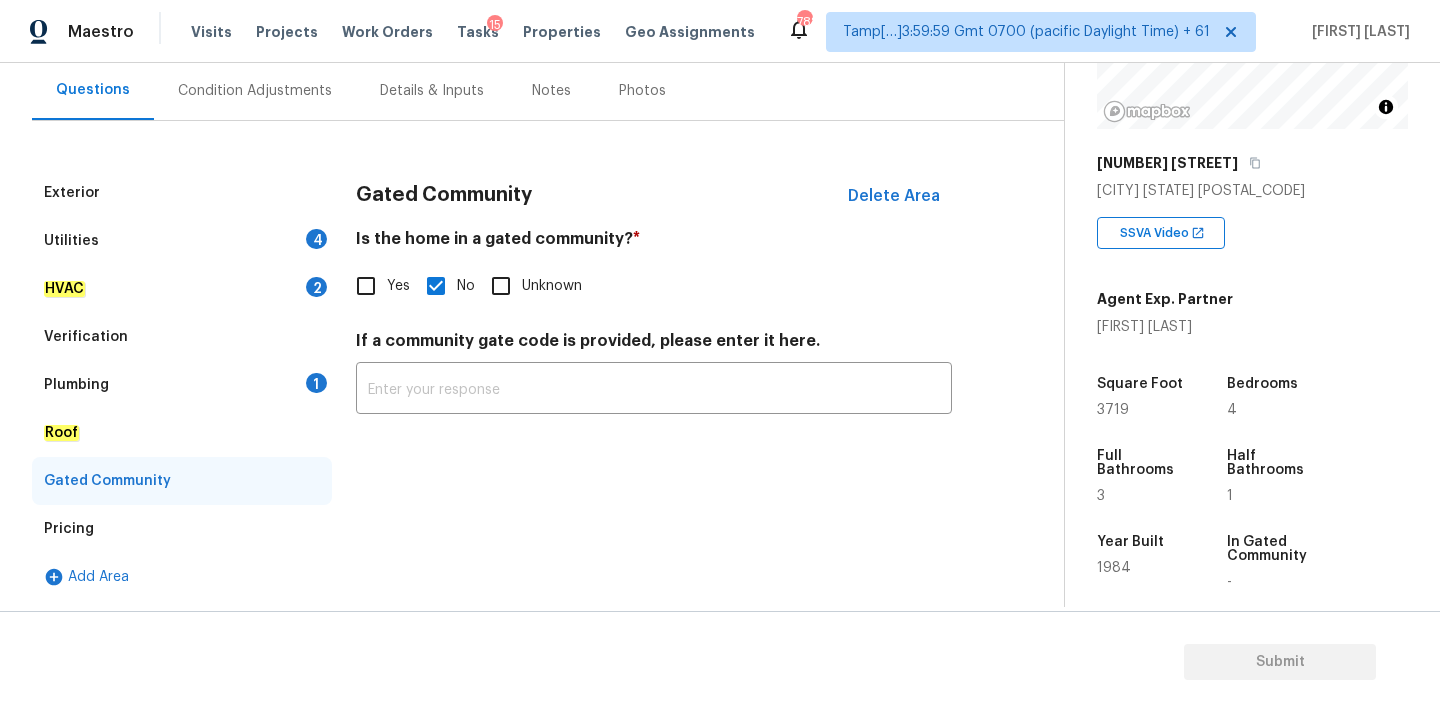 click on "Plumbing 1" at bounding box center [182, 385] 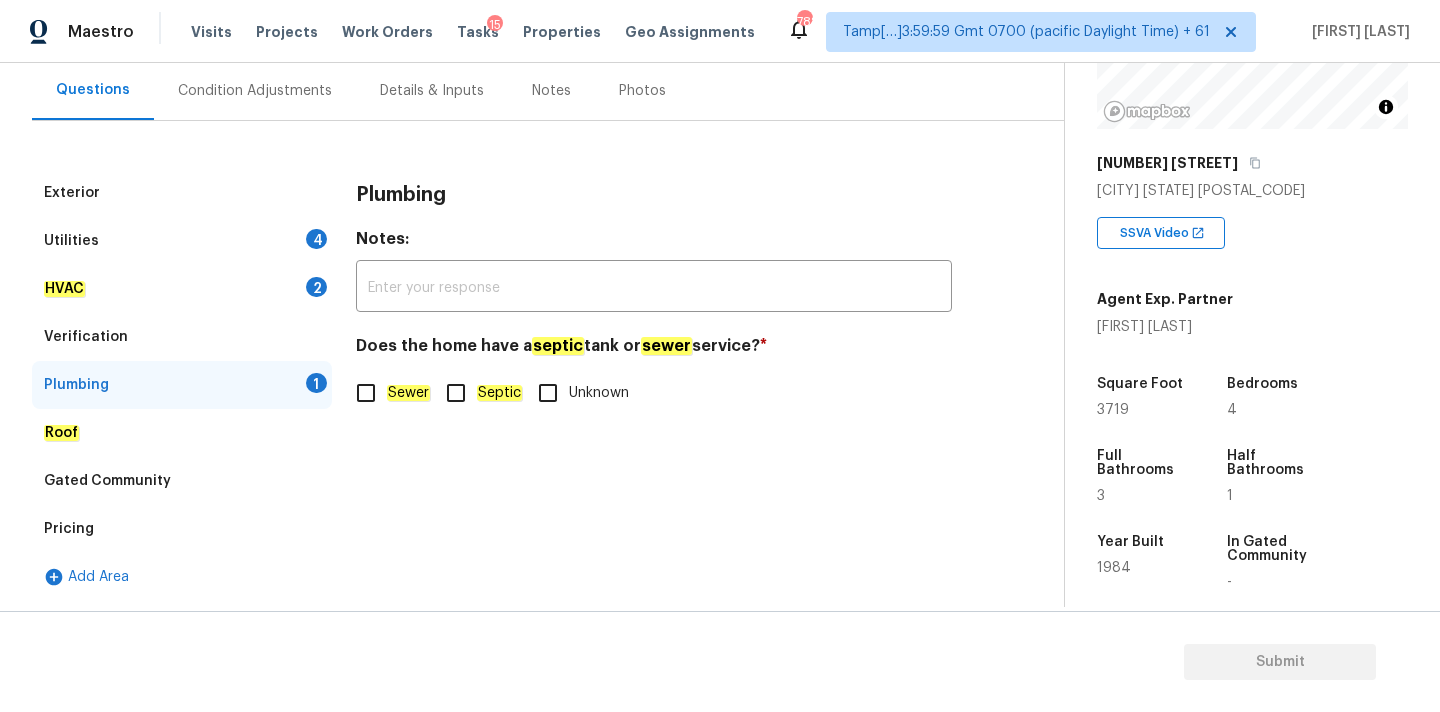 click on "Septic" at bounding box center (456, 393) 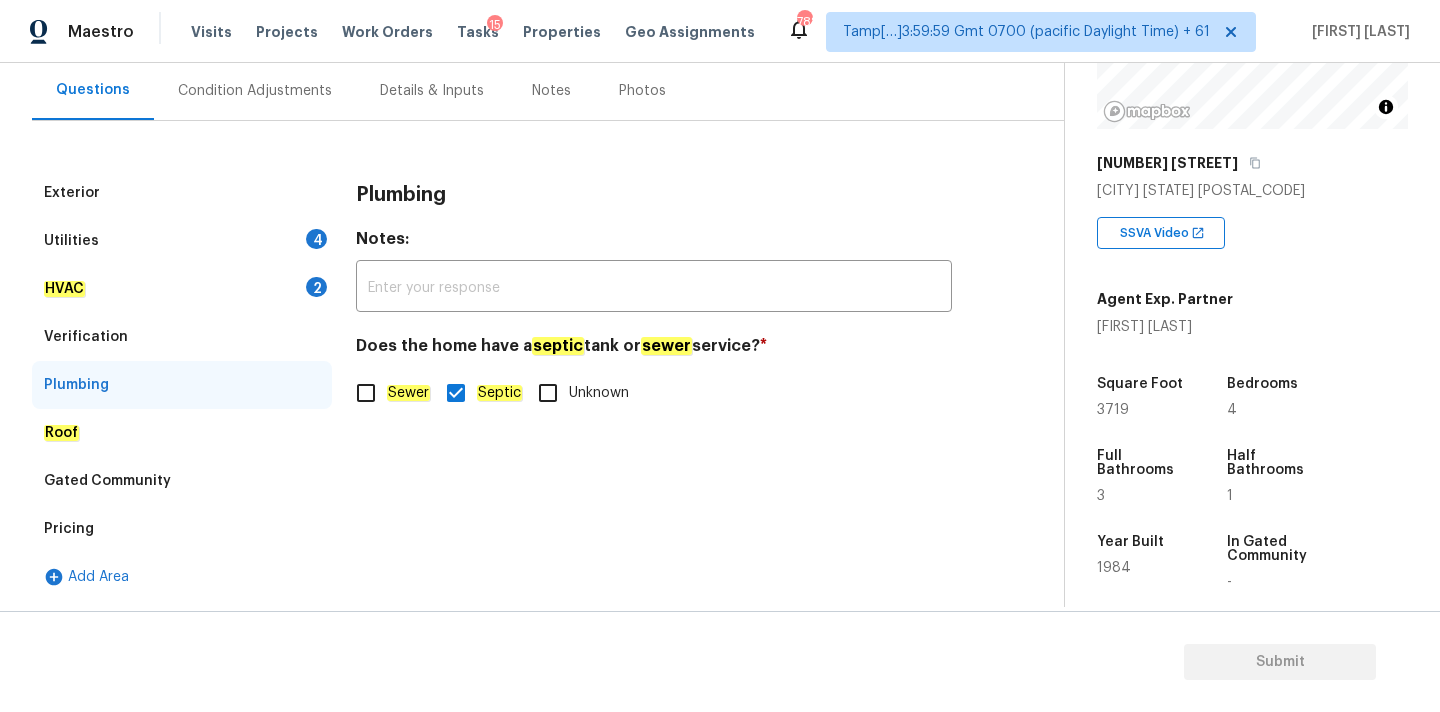 click on "HVAC 2" at bounding box center (182, 289) 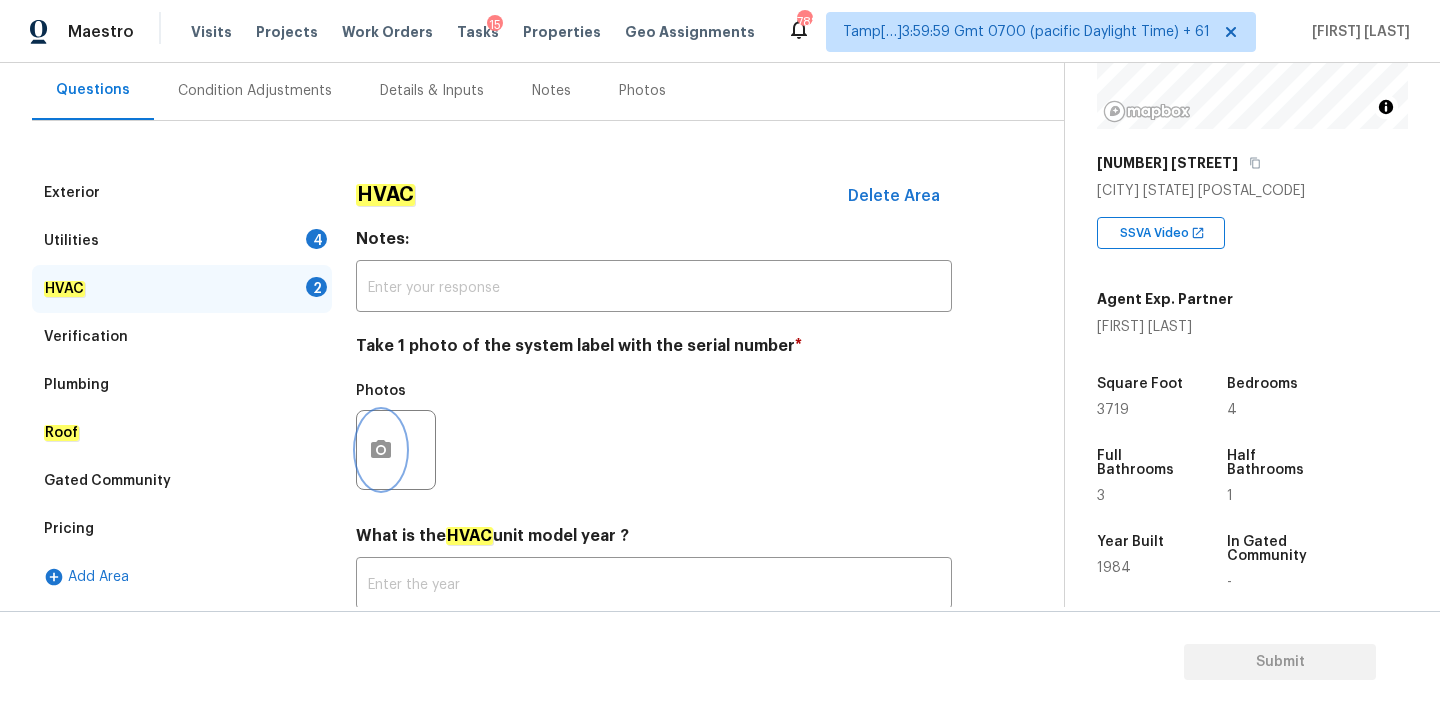click 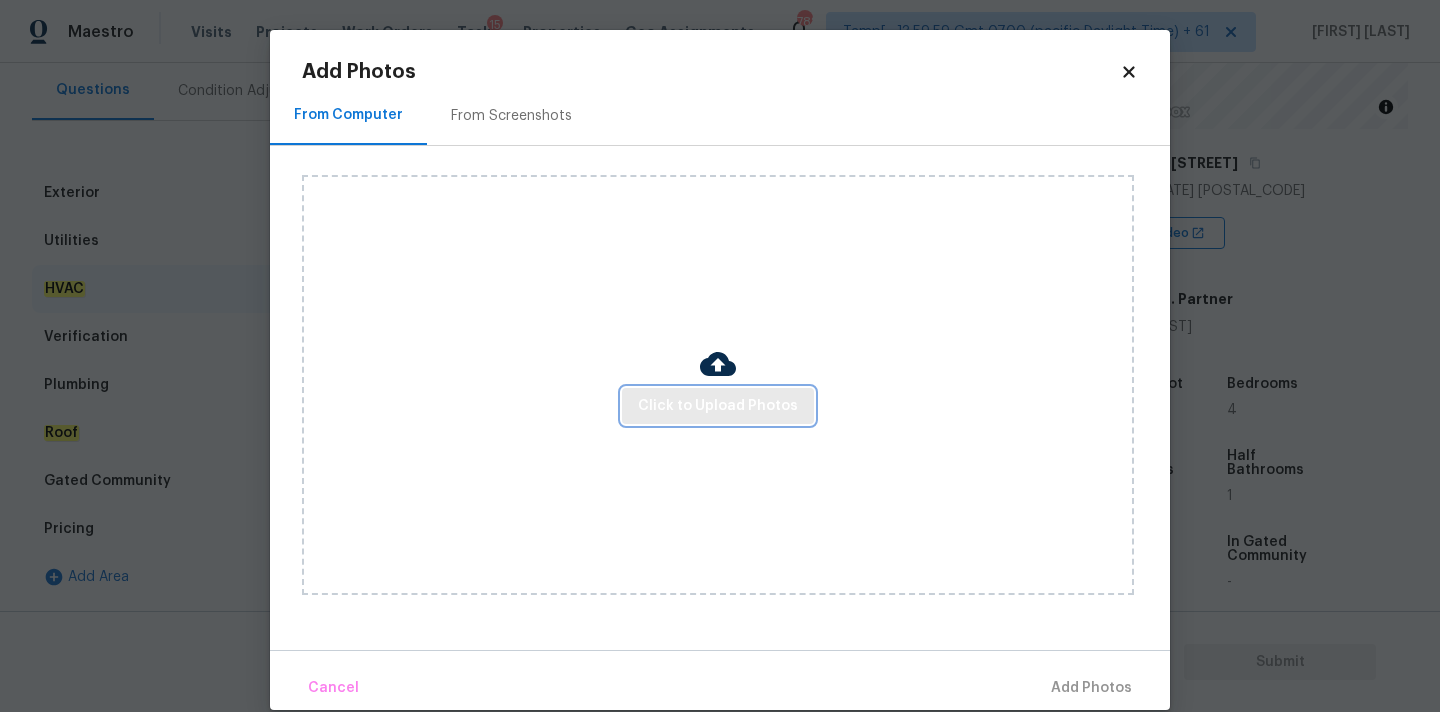 click on "Click to Upload Photos" at bounding box center (718, 406) 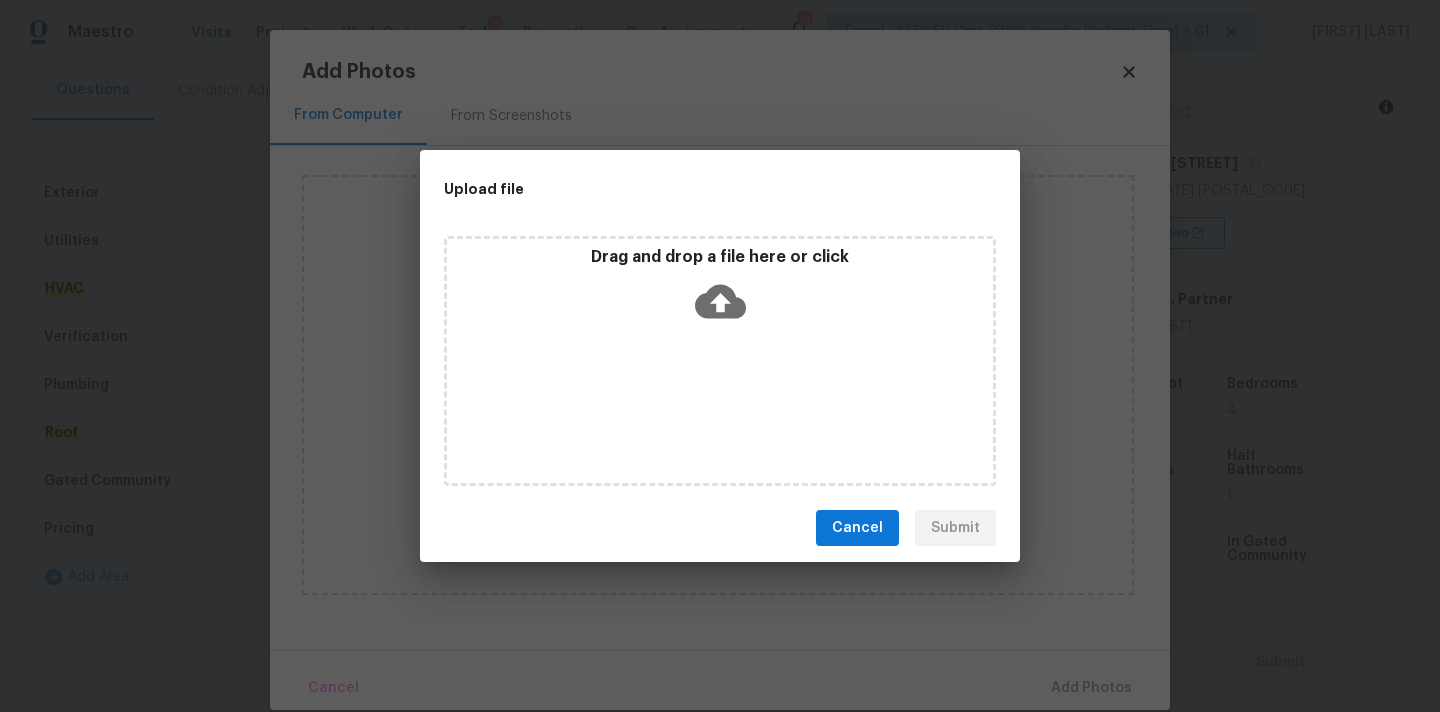 click 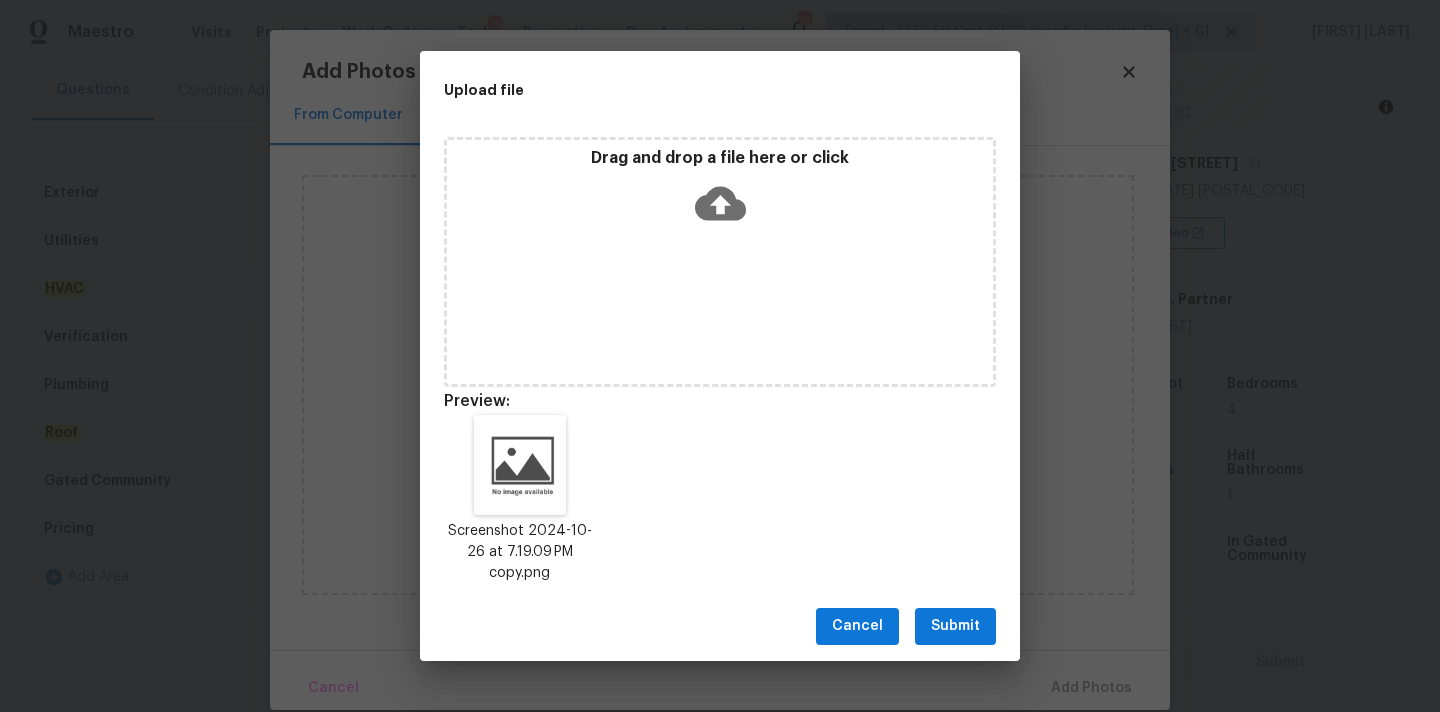 click on "Submit" at bounding box center (955, 626) 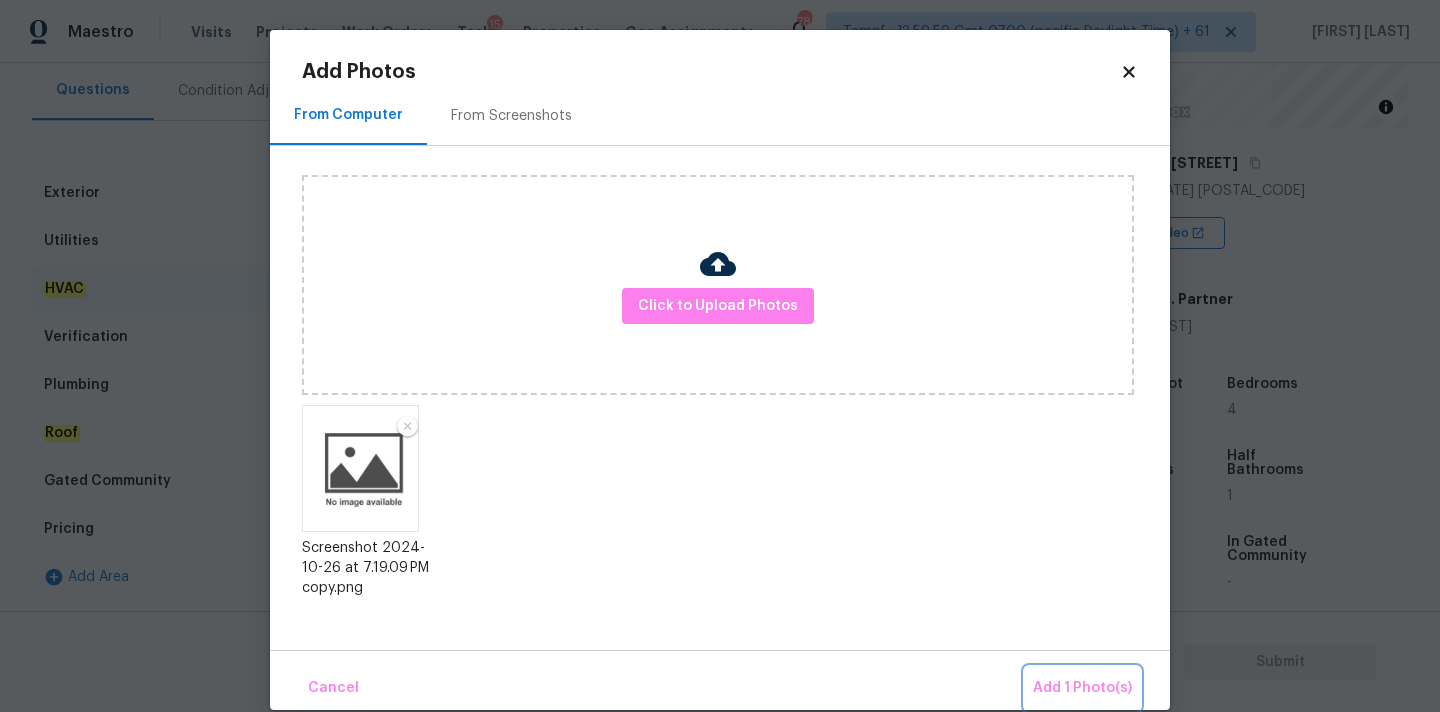 click on "Add 1 Photo(s)" at bounding box center [1082, 688] 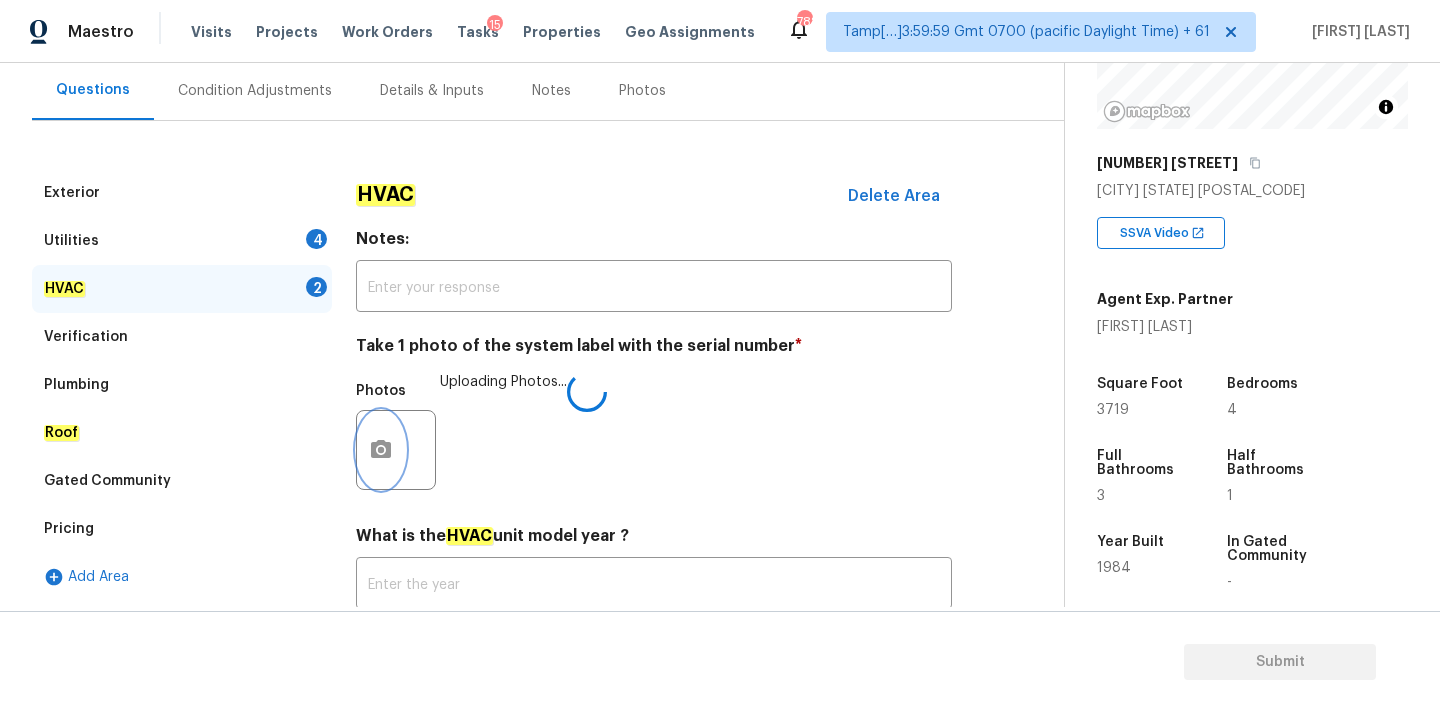 scroll, scrollTop: 317, scrollLeft: 0, axis: vertical 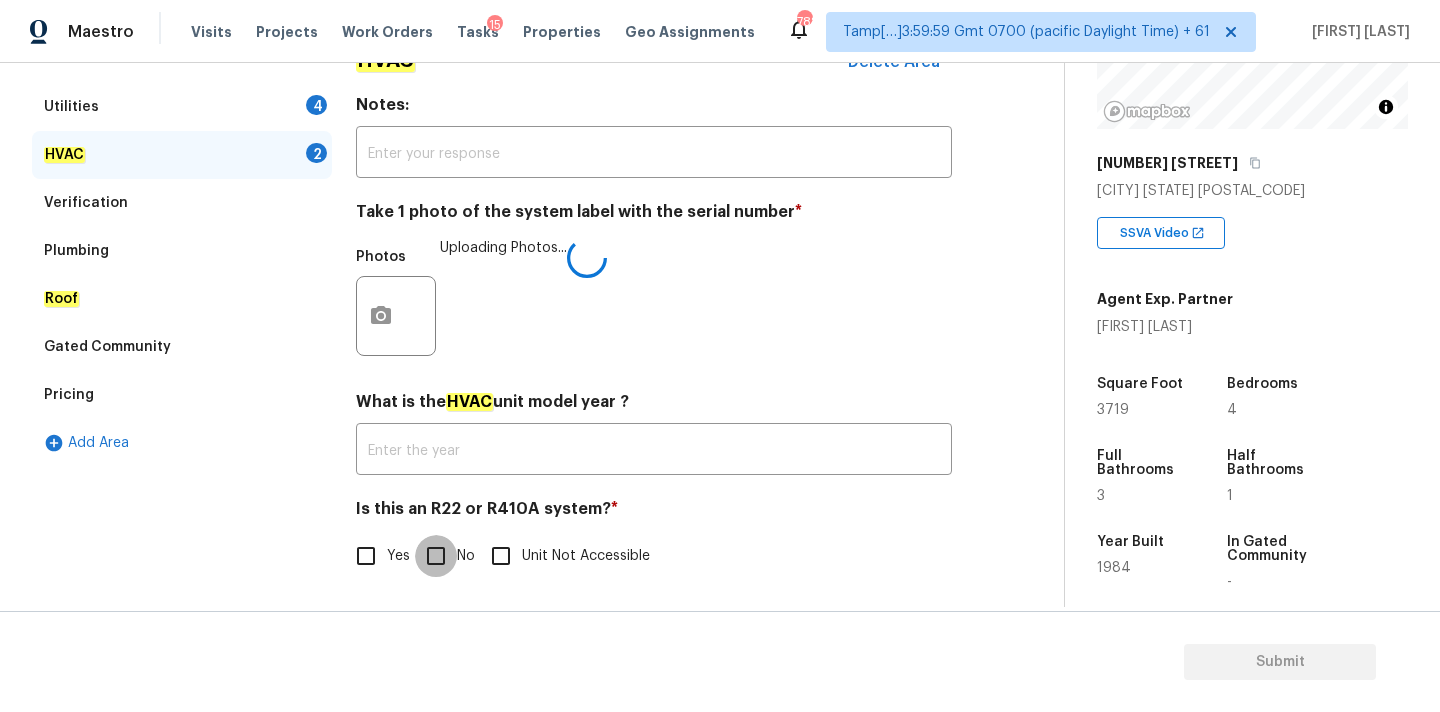 click on "No" at bounding box center [436, 556] 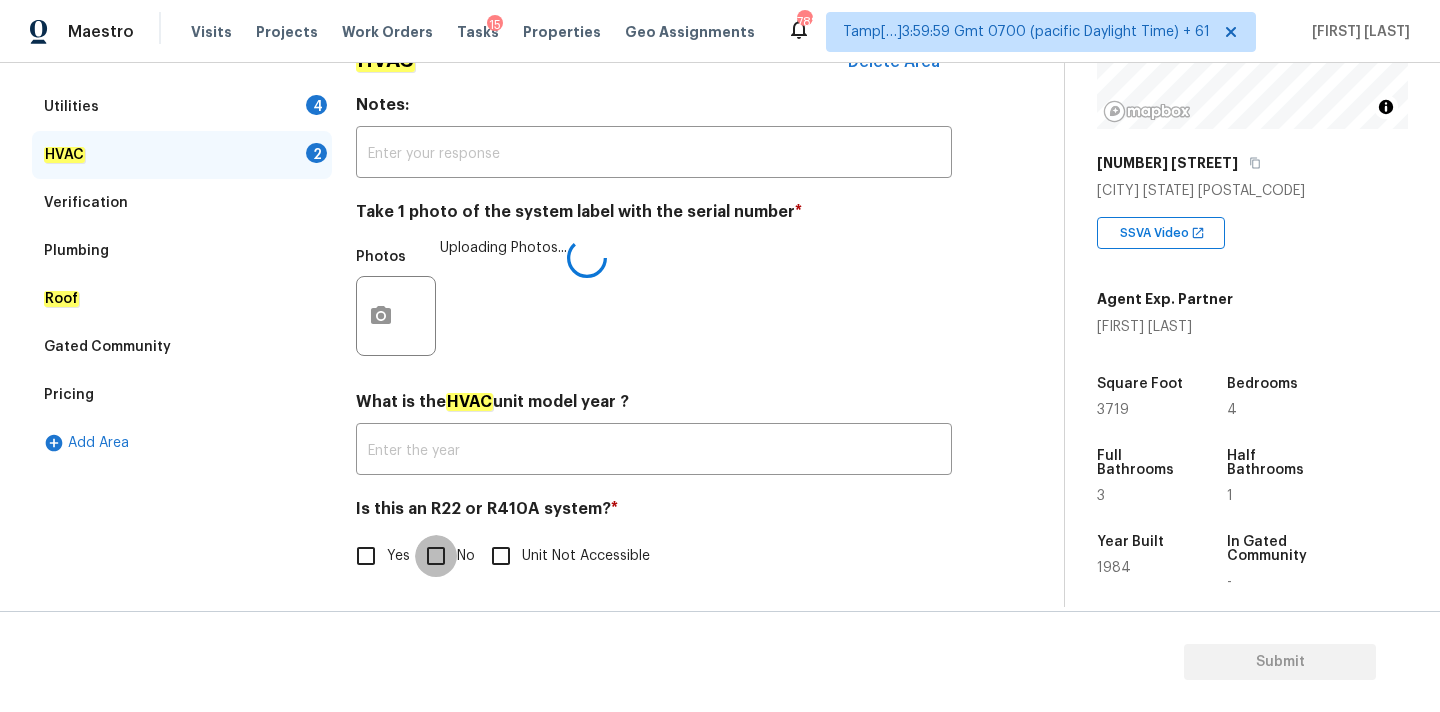 checkbox on "true" 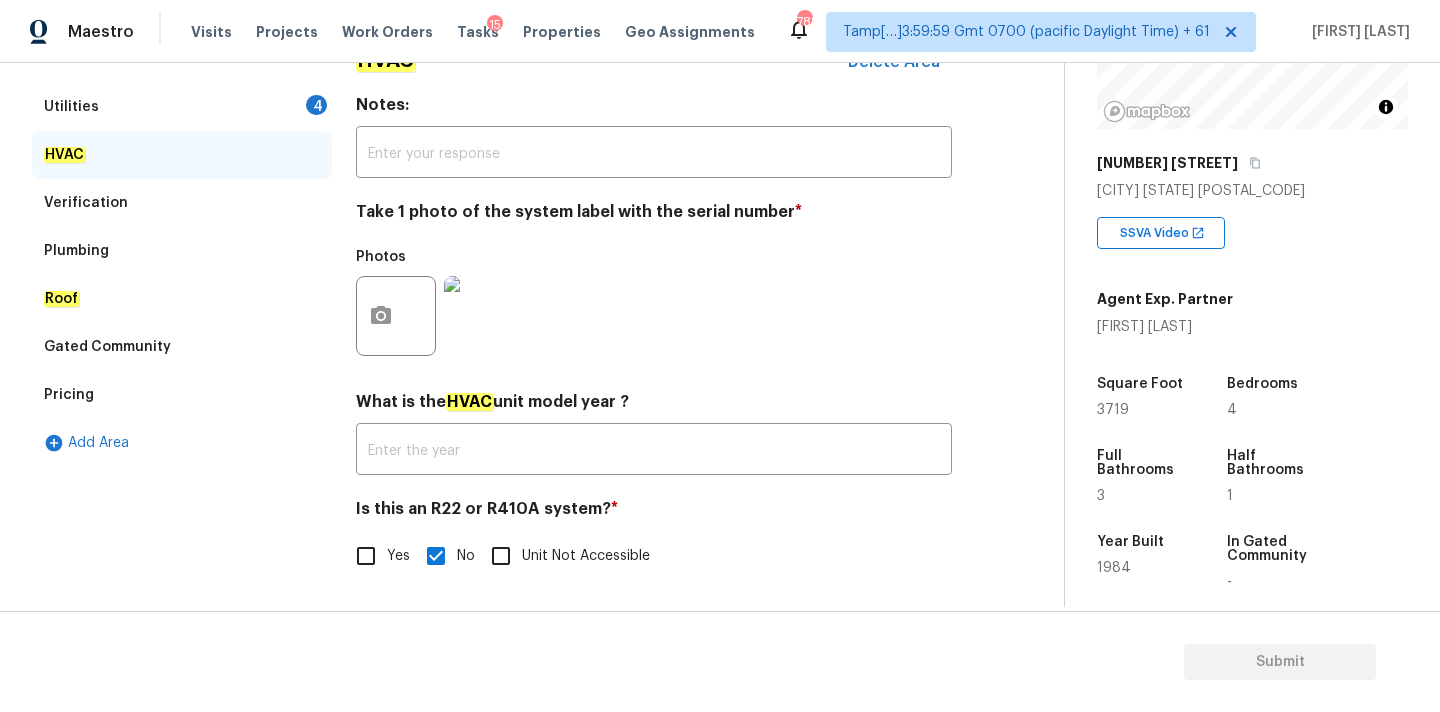 click on "Utilities 4" at bounding box center (182, 107) 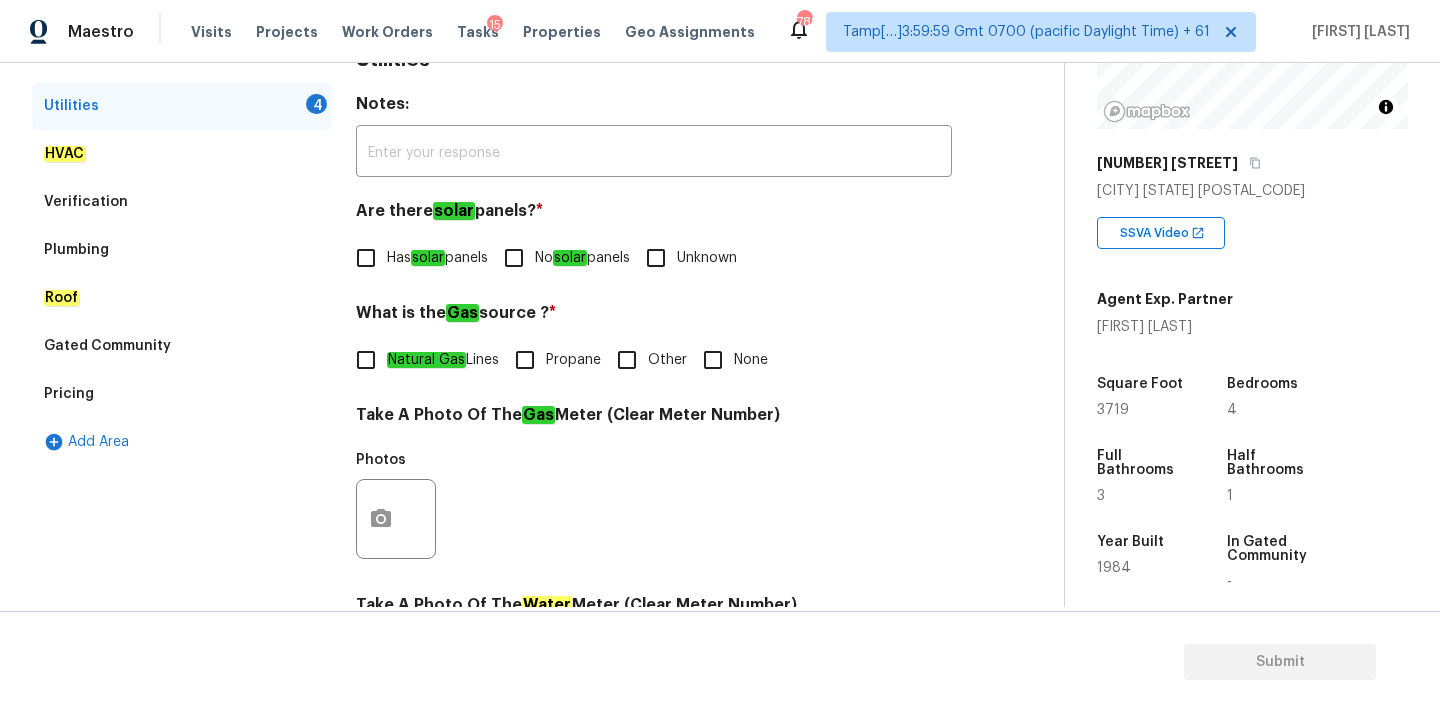 click on "No  solar  panels" at bounding box center (514, 258) 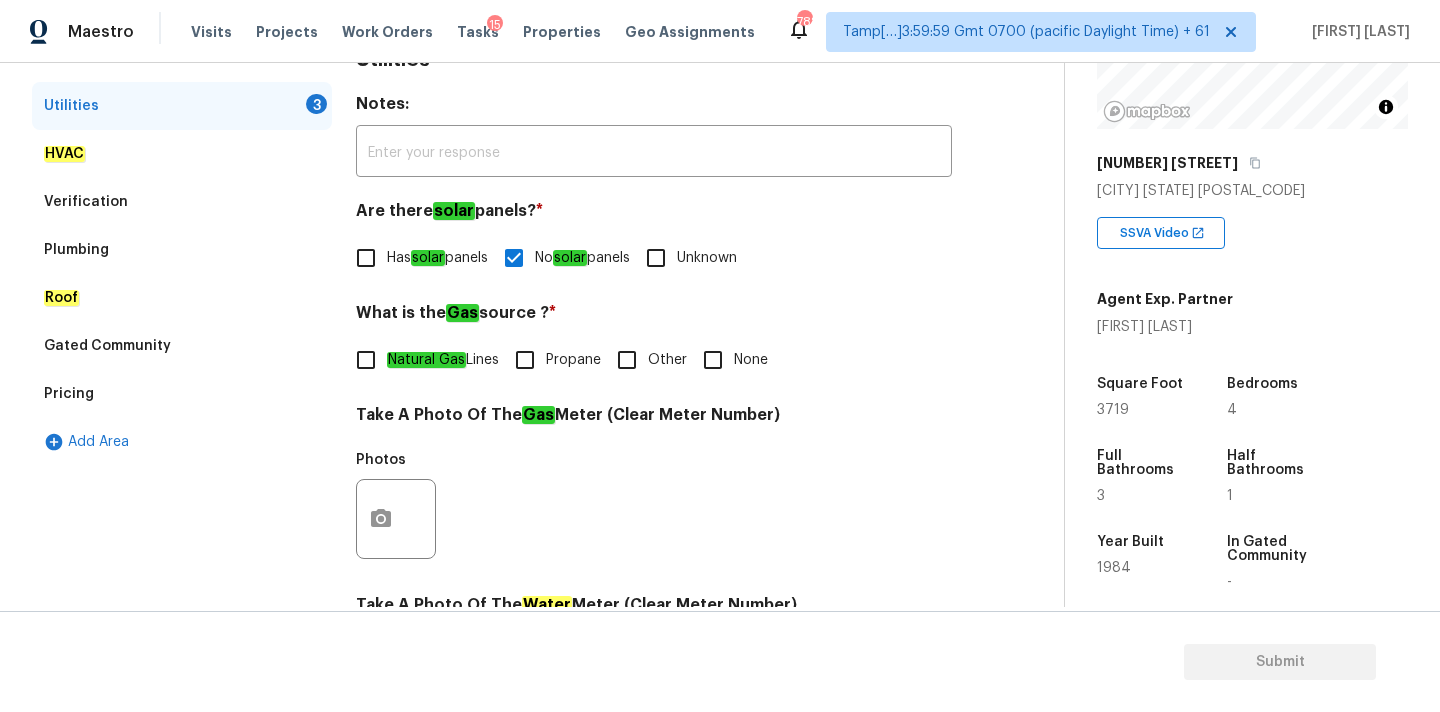 scroll, scrollTop: 793, scrollLeft: 0, axis: vertical 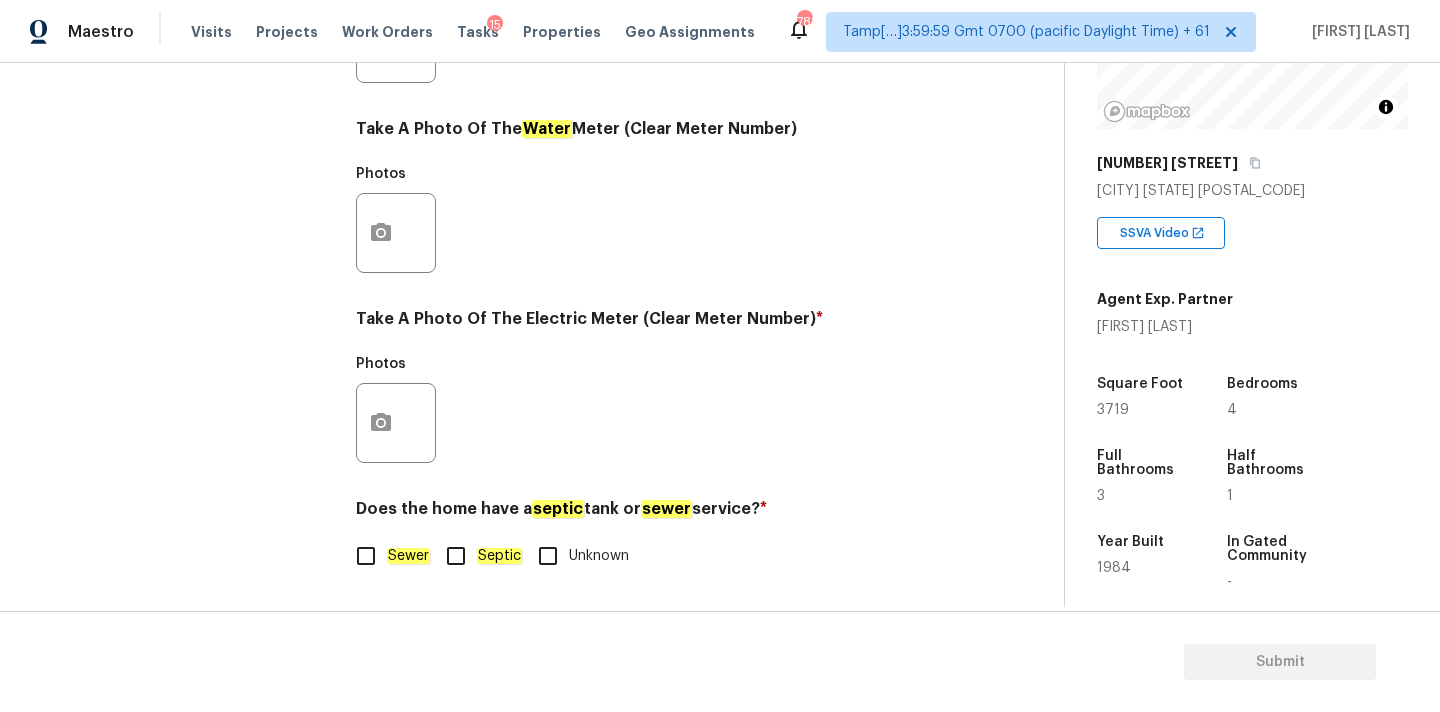 click on "Septic" at bounding box center [456, 556] 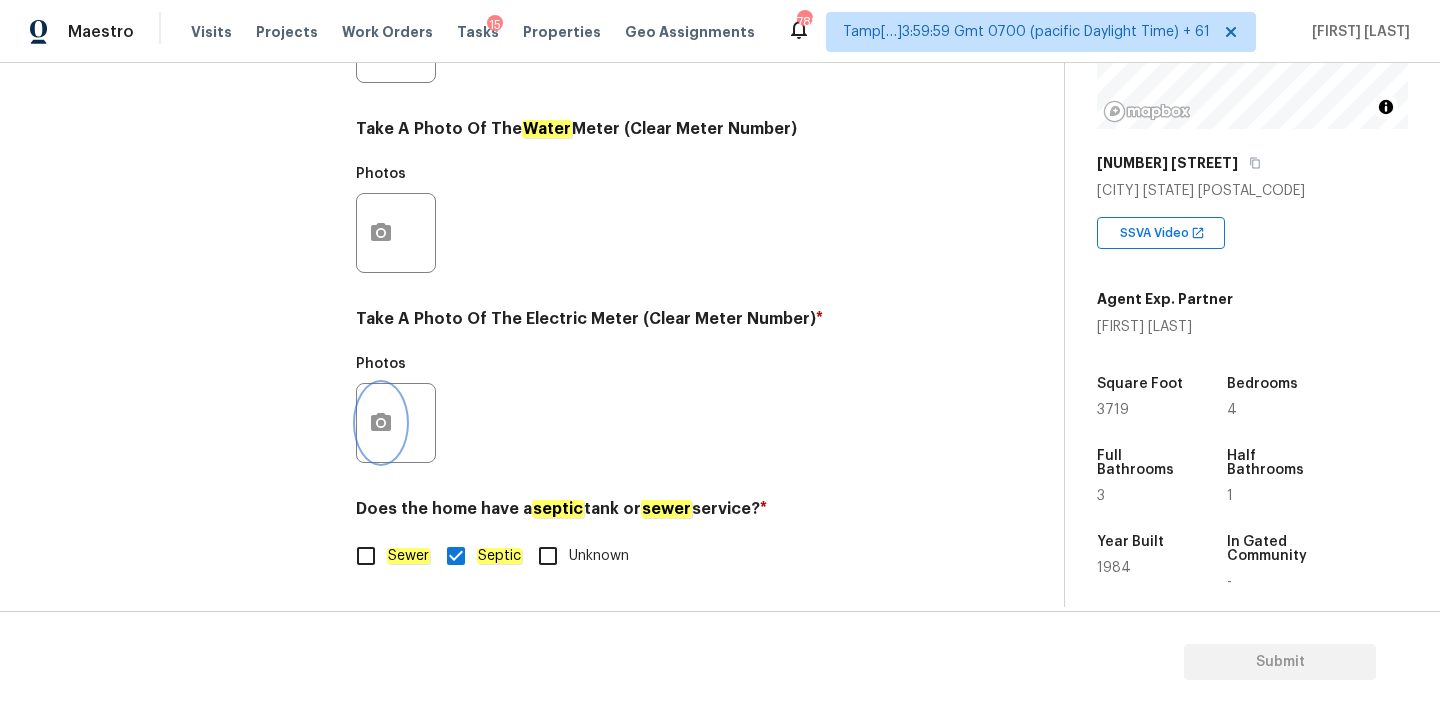 click at bounding box center (381, 423) 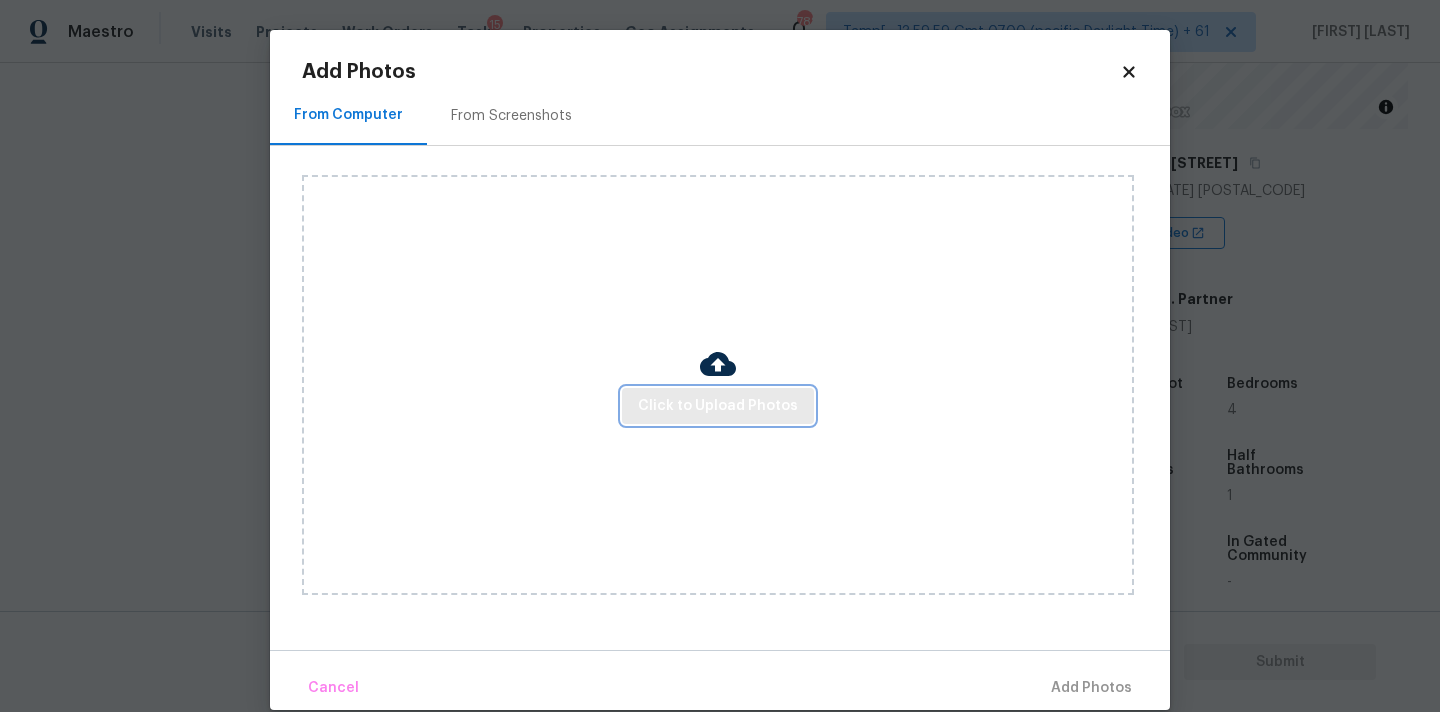 click on "Click to Upload Photos" at bounding box center [718, 406] 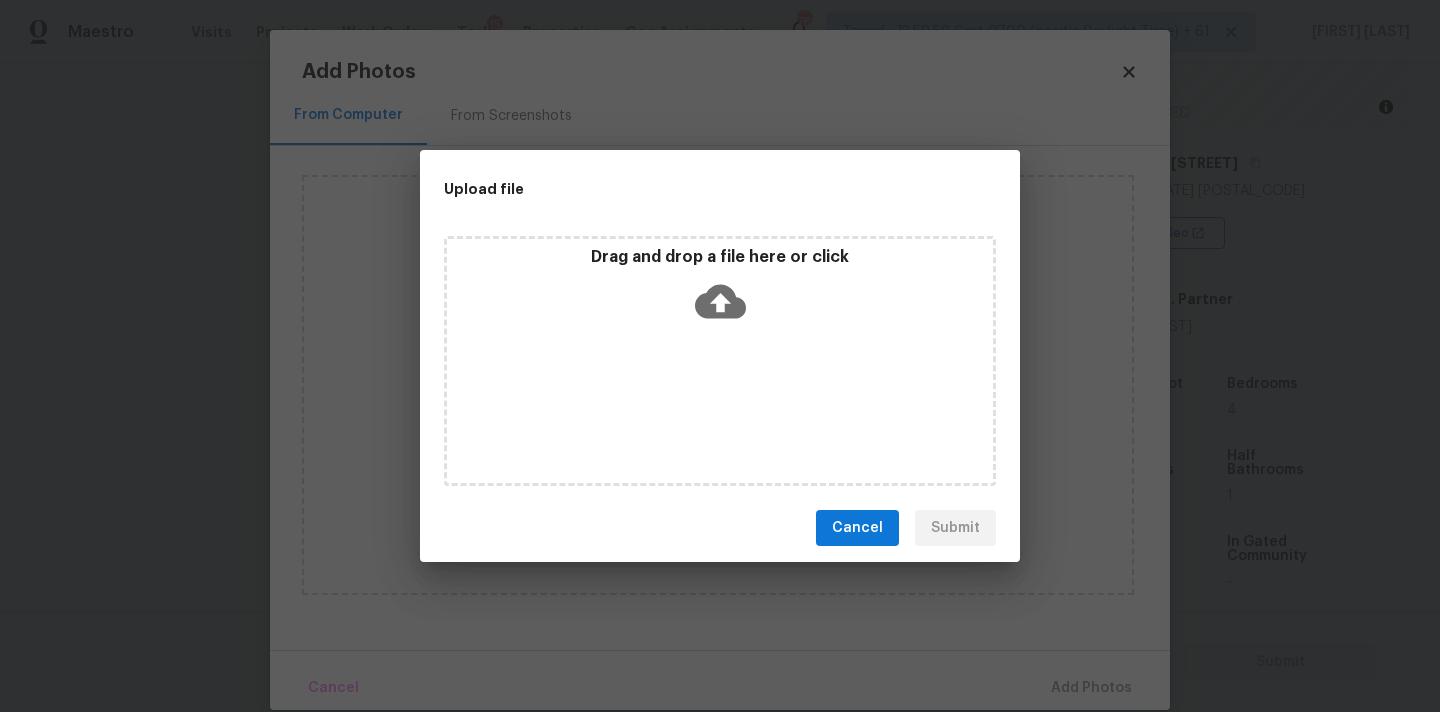click 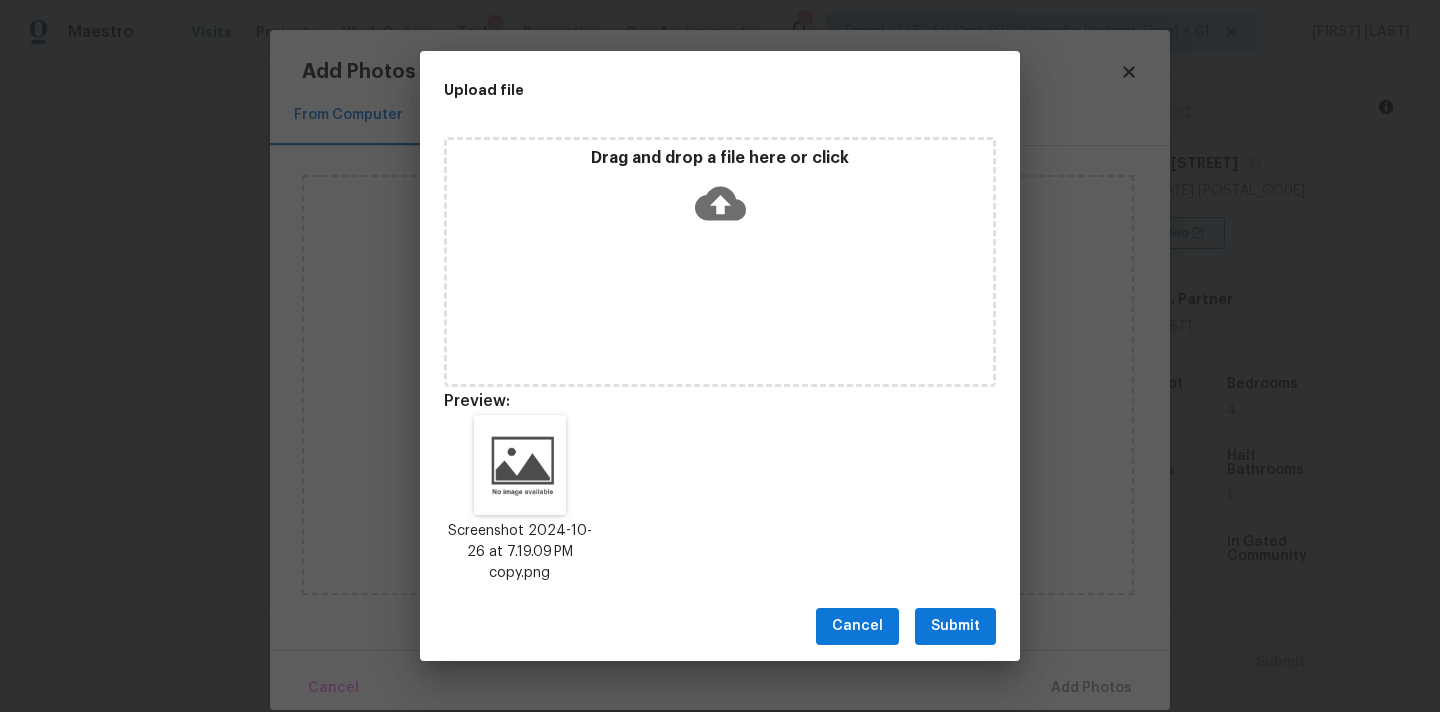 click on "Submit" at bounding box center (955, 626) 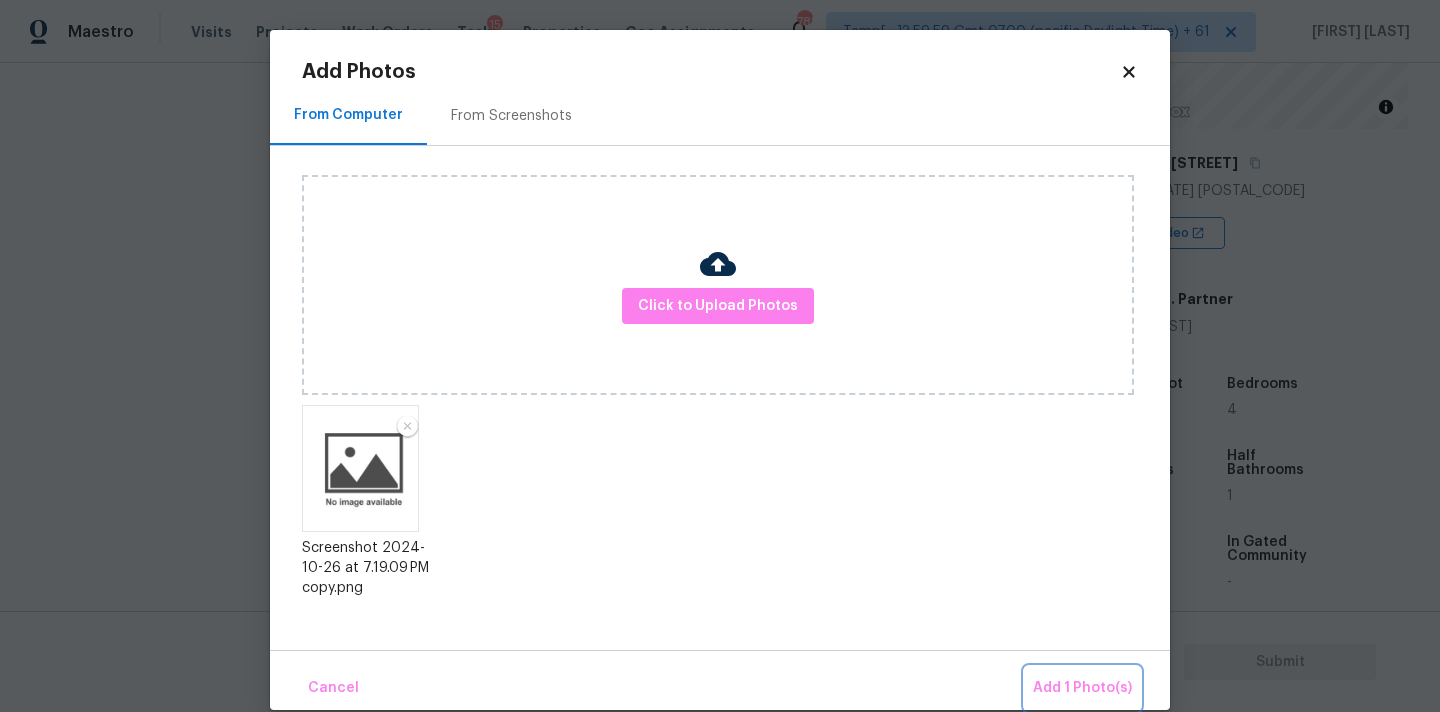 click on "Add 1 Photo(s)" at bounding box center [1082, 688] 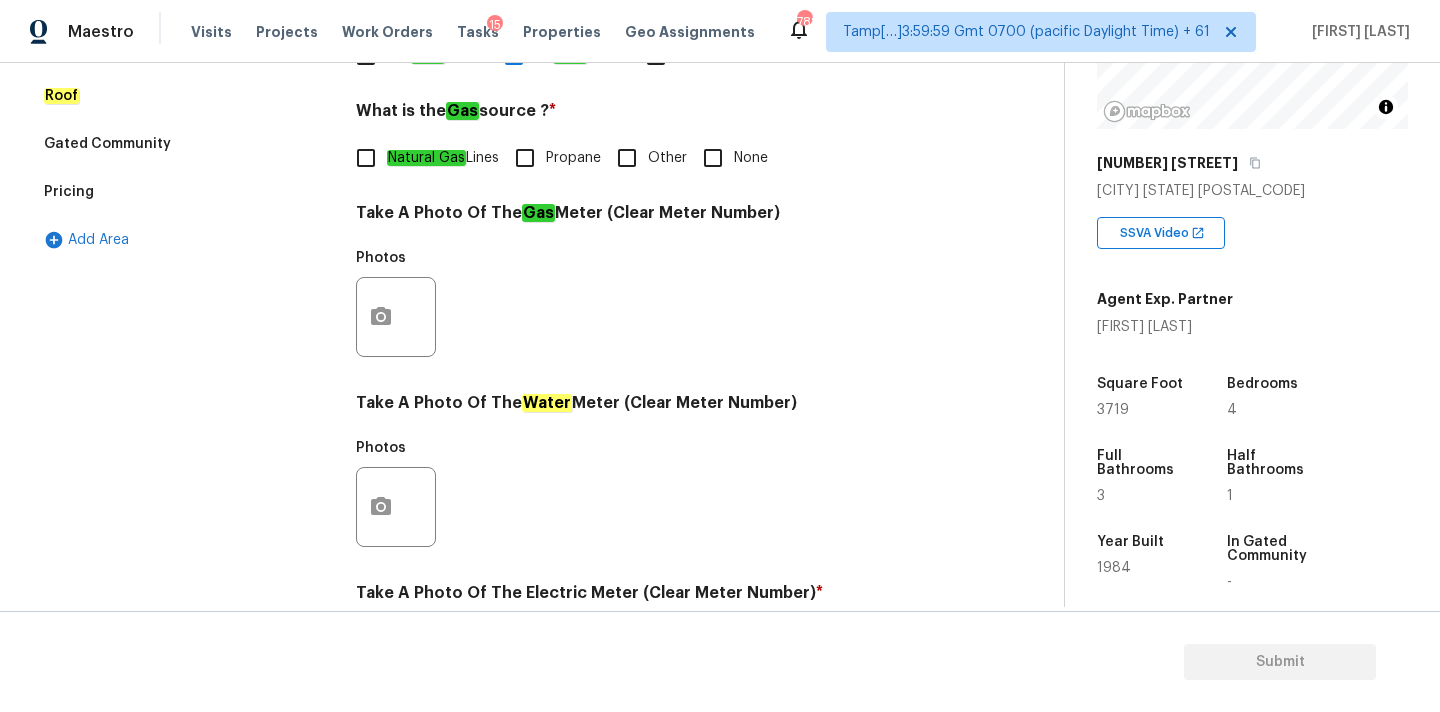 scroll, scrollTop: 436, scrollLeft: 0, axis: vertical 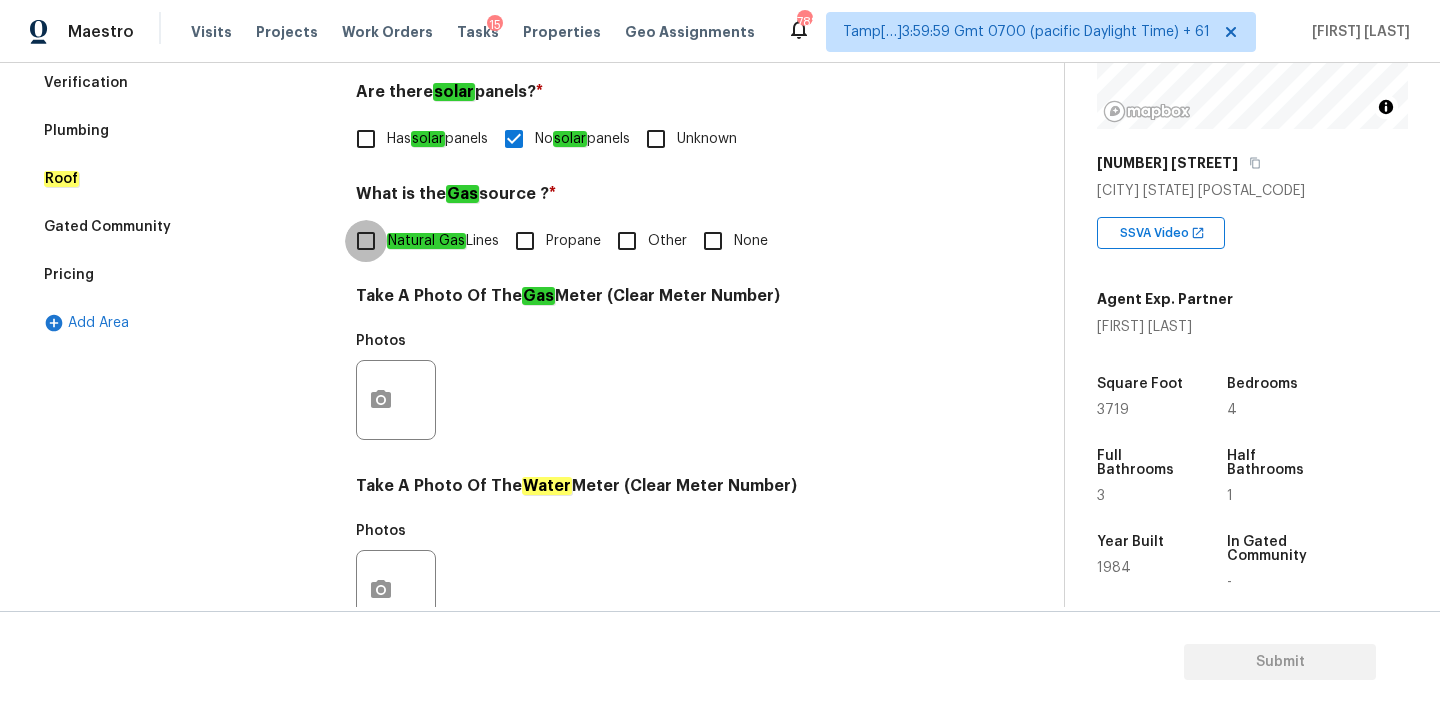 click on "Natural Gas  Lines" at bounding box center [366, 241] 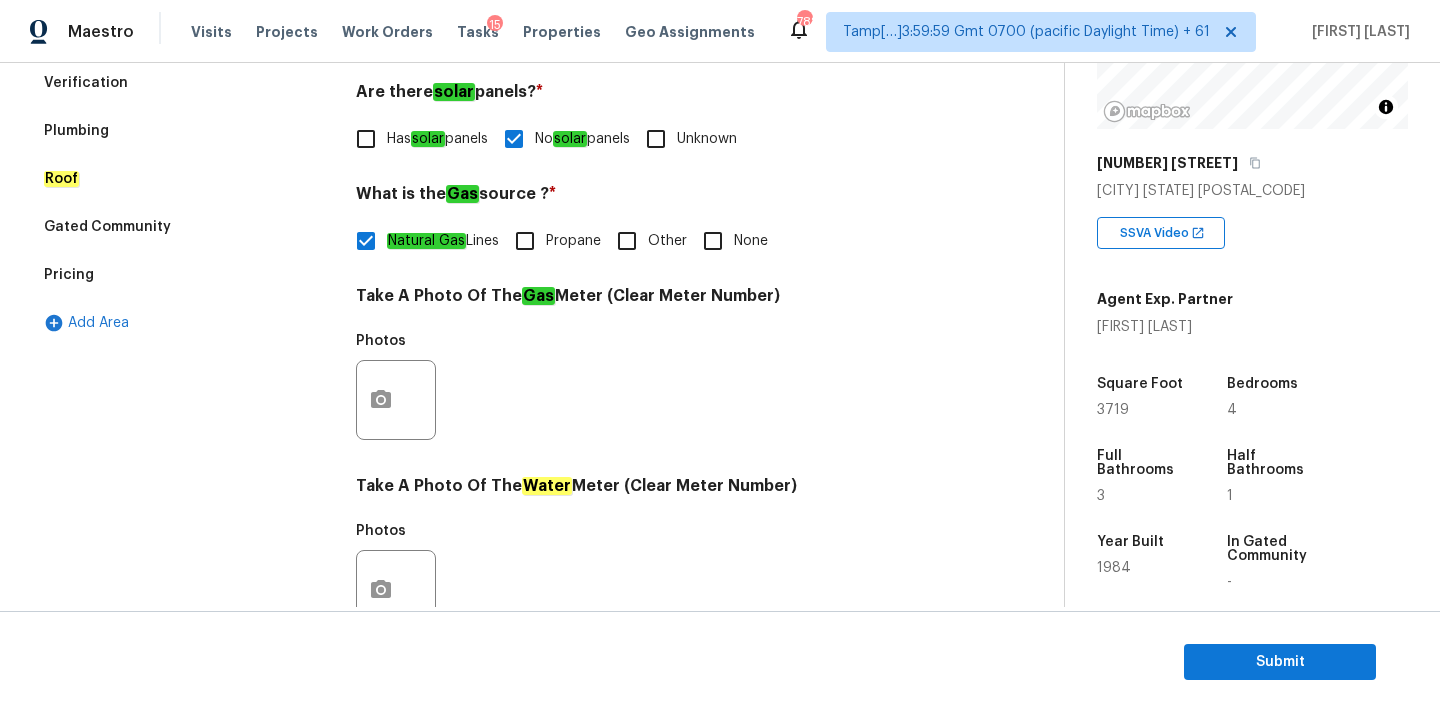 click on "Pricing" at bounding box center (182, 275) 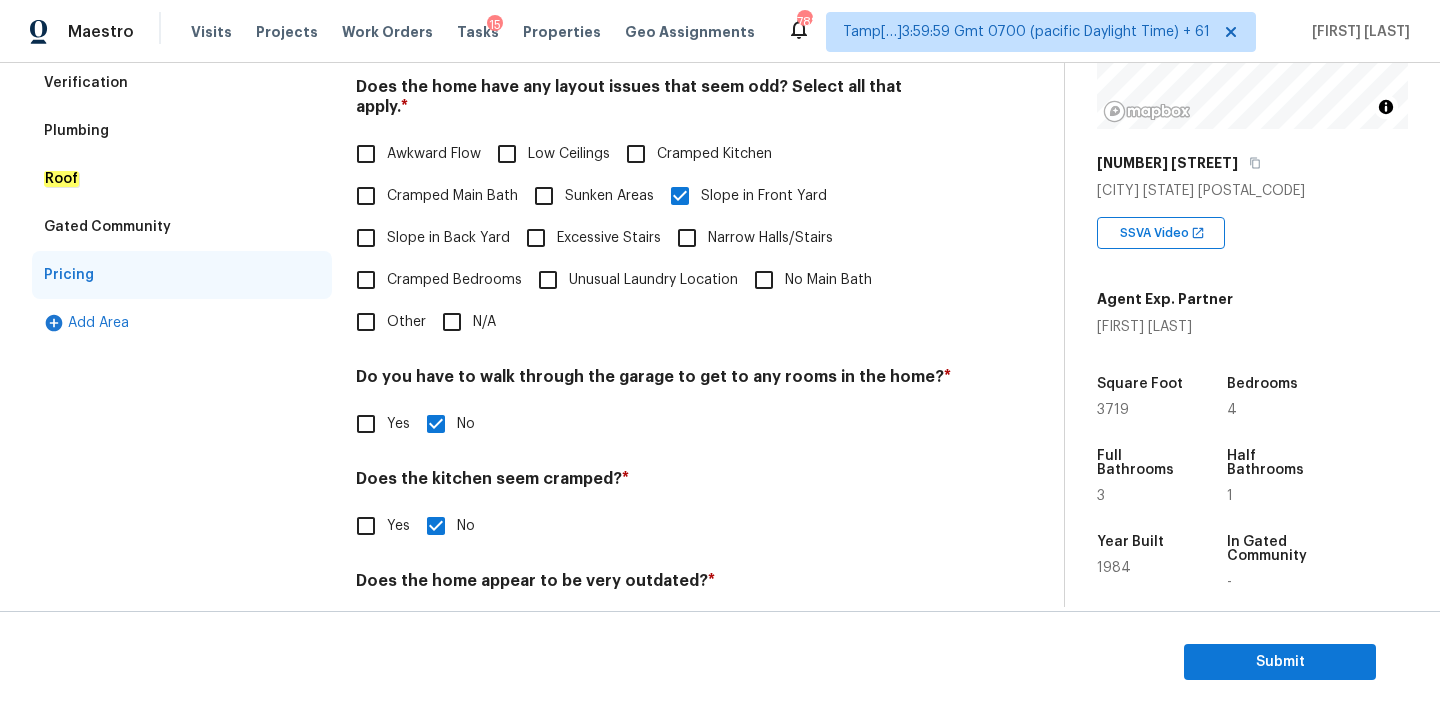 click on "Slope in Back Yard" at bounding box center (448, 238) 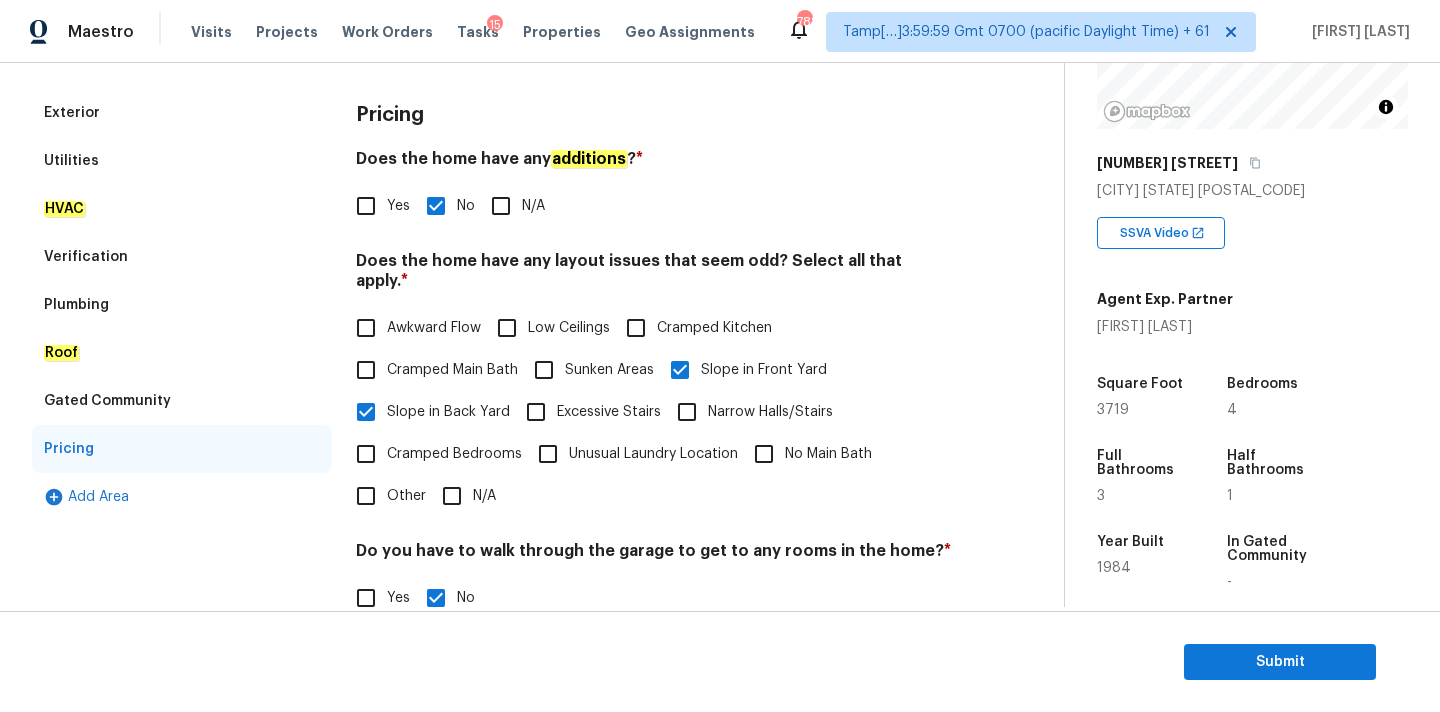 scroll, scrollTop: 177, scrollLeft: 0, axis: vertical 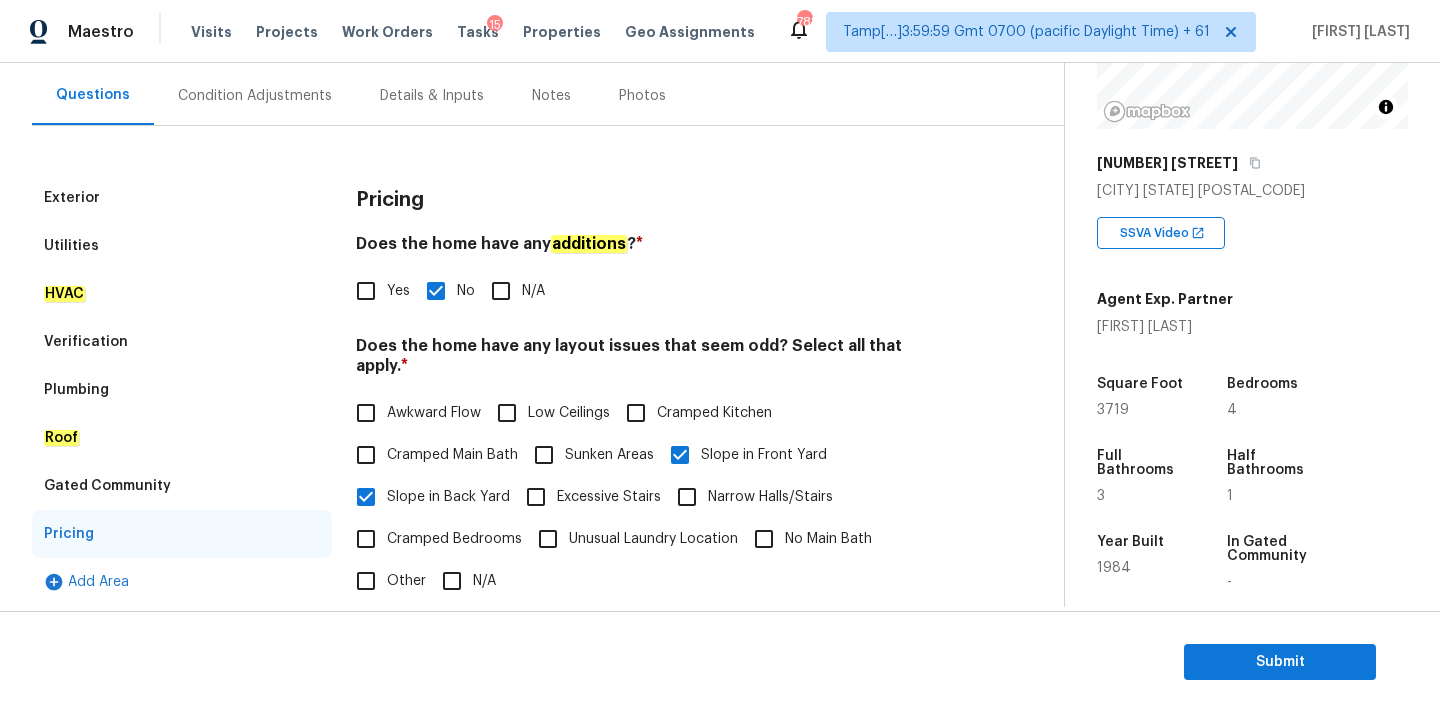 click on "Condition Adjustments" at bounding box center [255, 96] 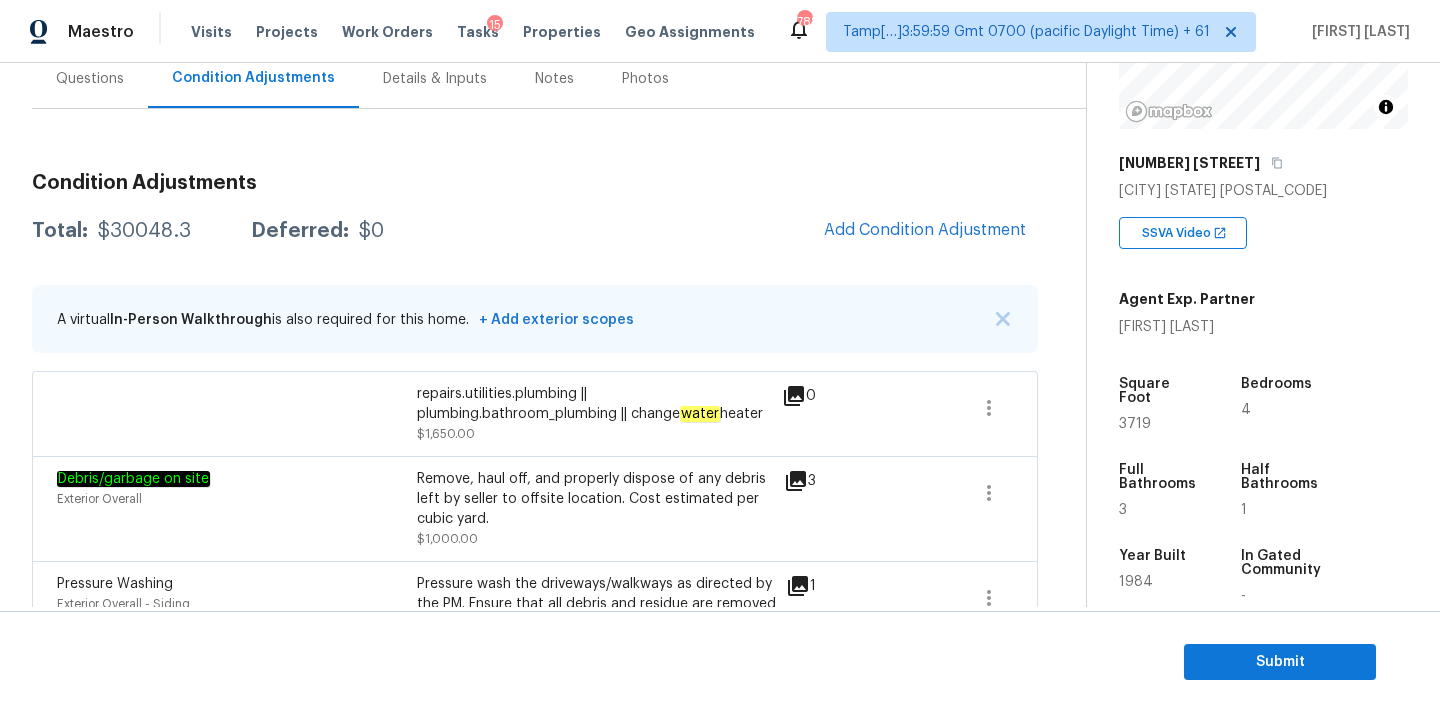 click on "Questions" at bounding box center [90, 79] 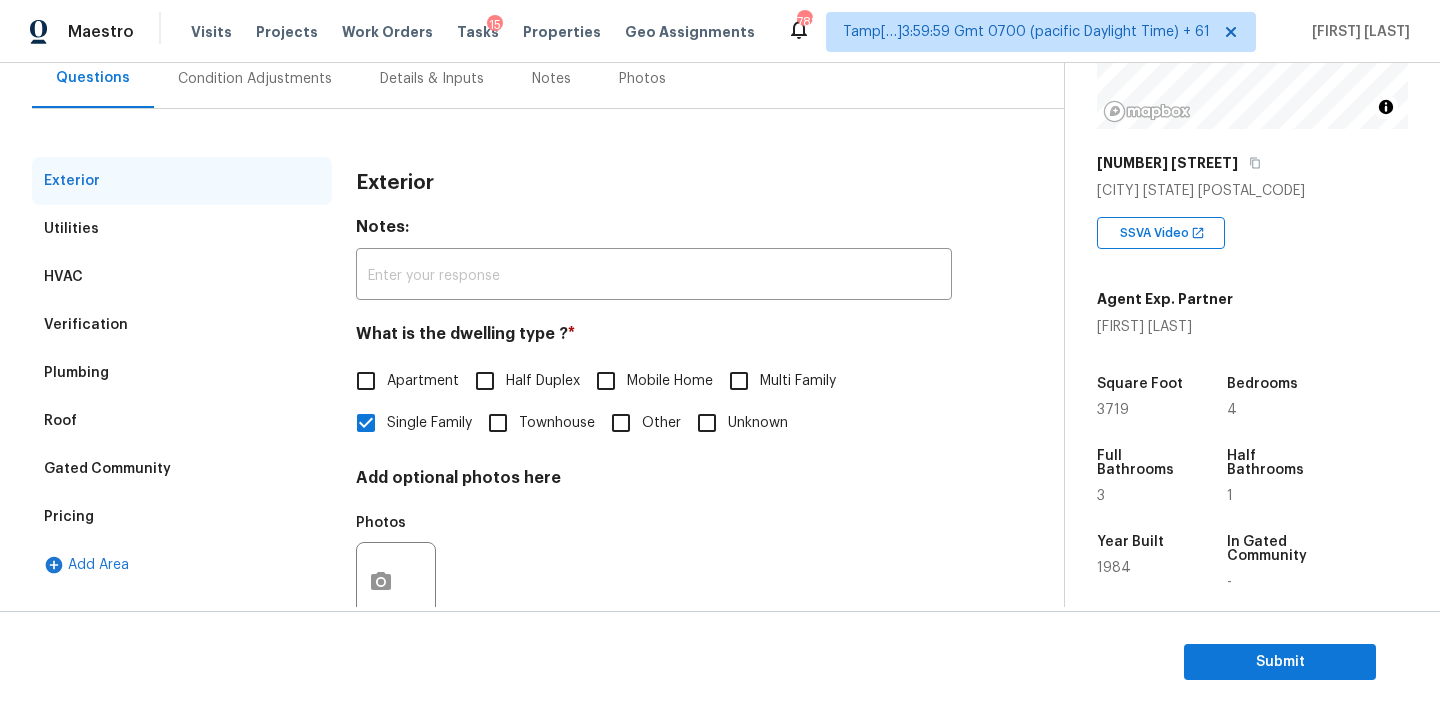 scroll, scrollTop: 193, scrollLeft: 0, axis: vertical 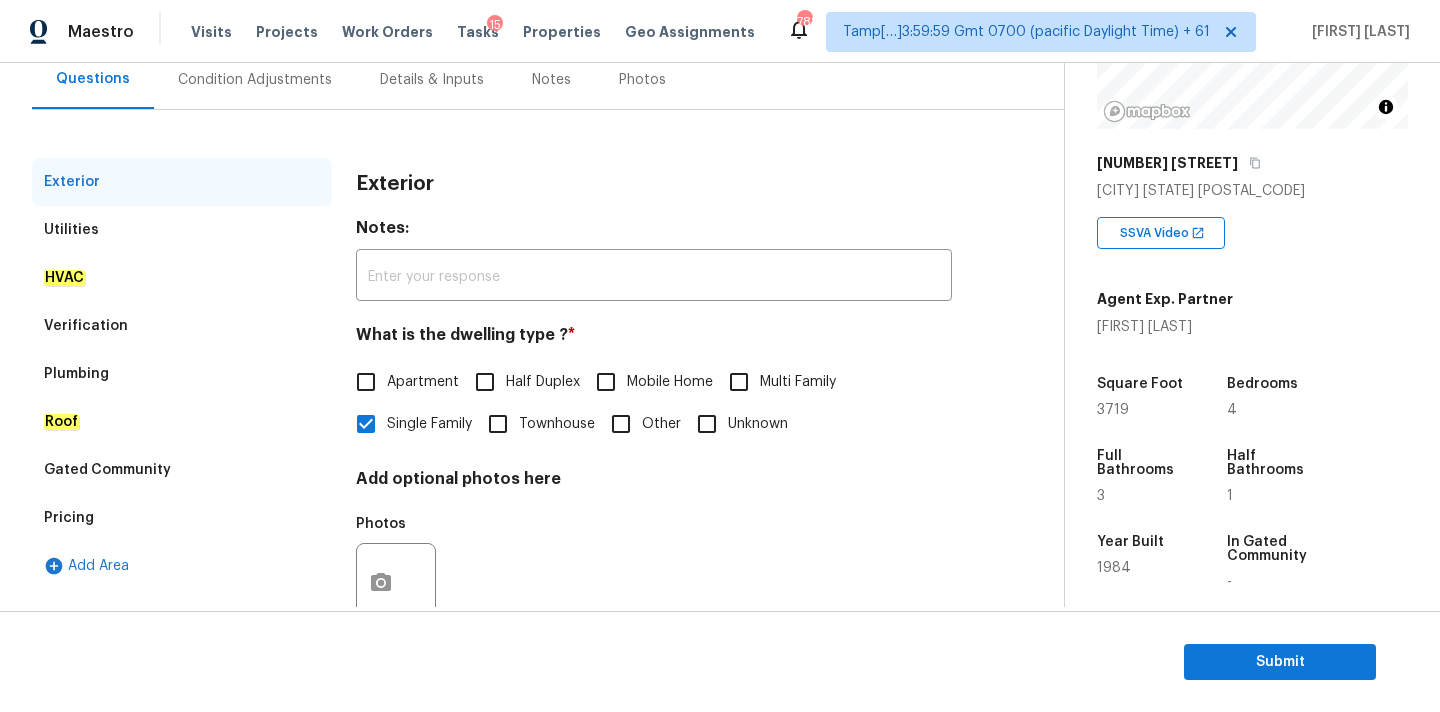 click on "Verification" at bounding box center [182, 326] 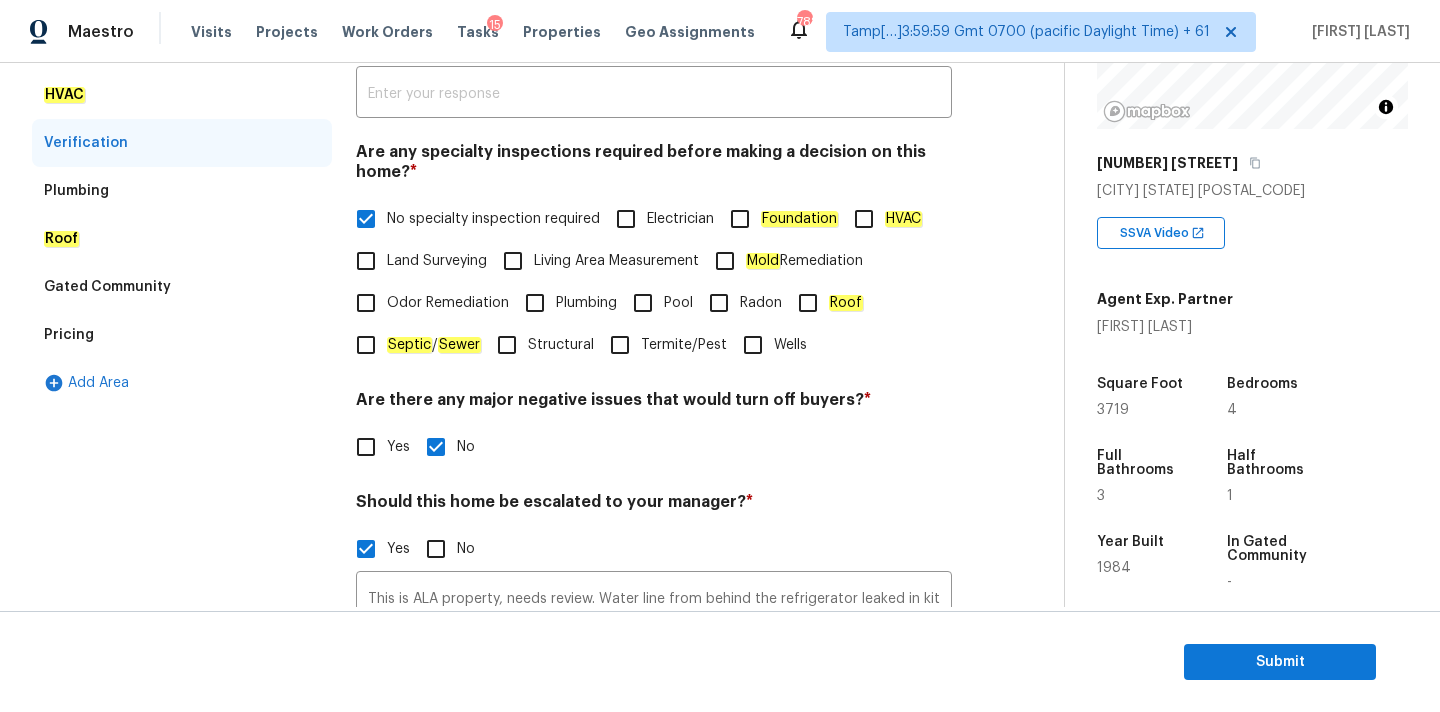 scroll, scrollTop: 465, scrollLeft: 0, axis: vertical 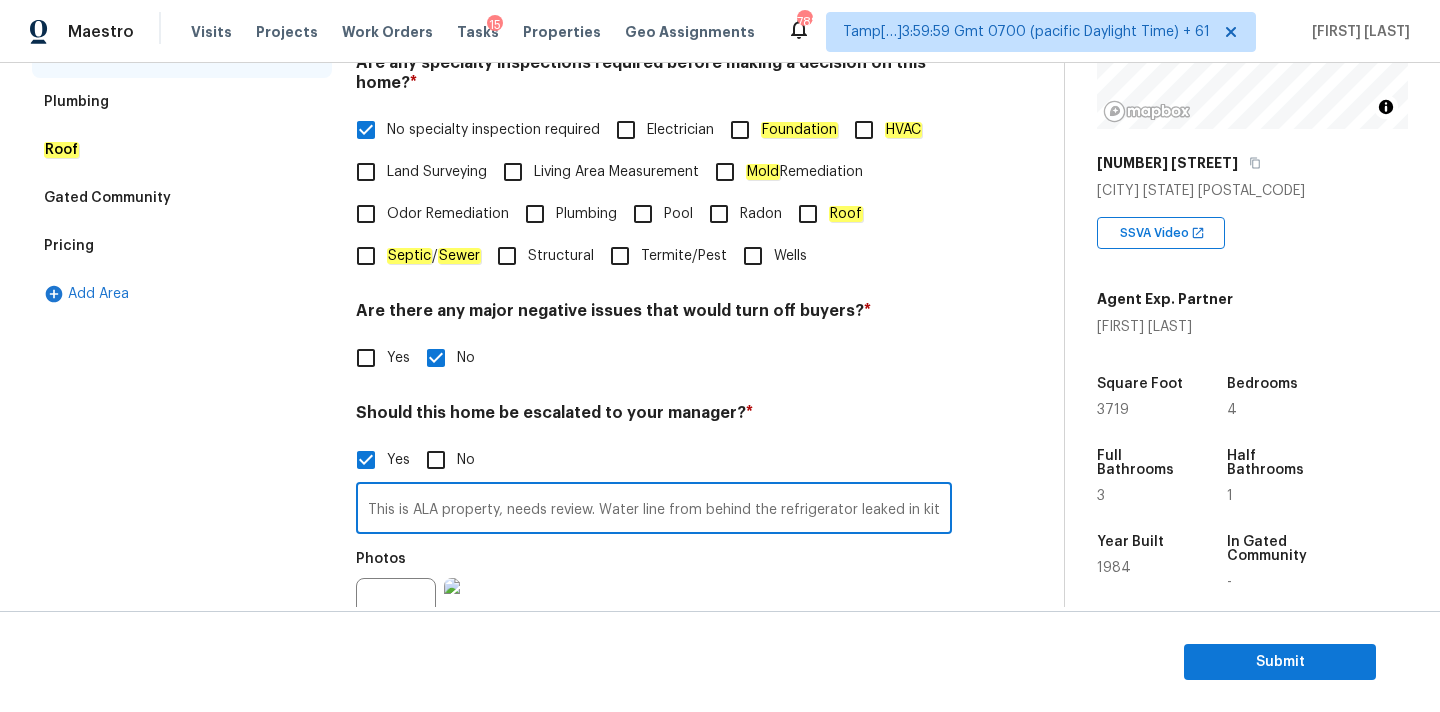 click on "This is ALA  property, needs review. Water line from behind the refrigerator leaked in kitchen. While siding was being replaced, rain leaked into master bathroom shower area. 2 insurance claims covered both repairs. Hence, escalated to MM." at bounding box center (654, 510) 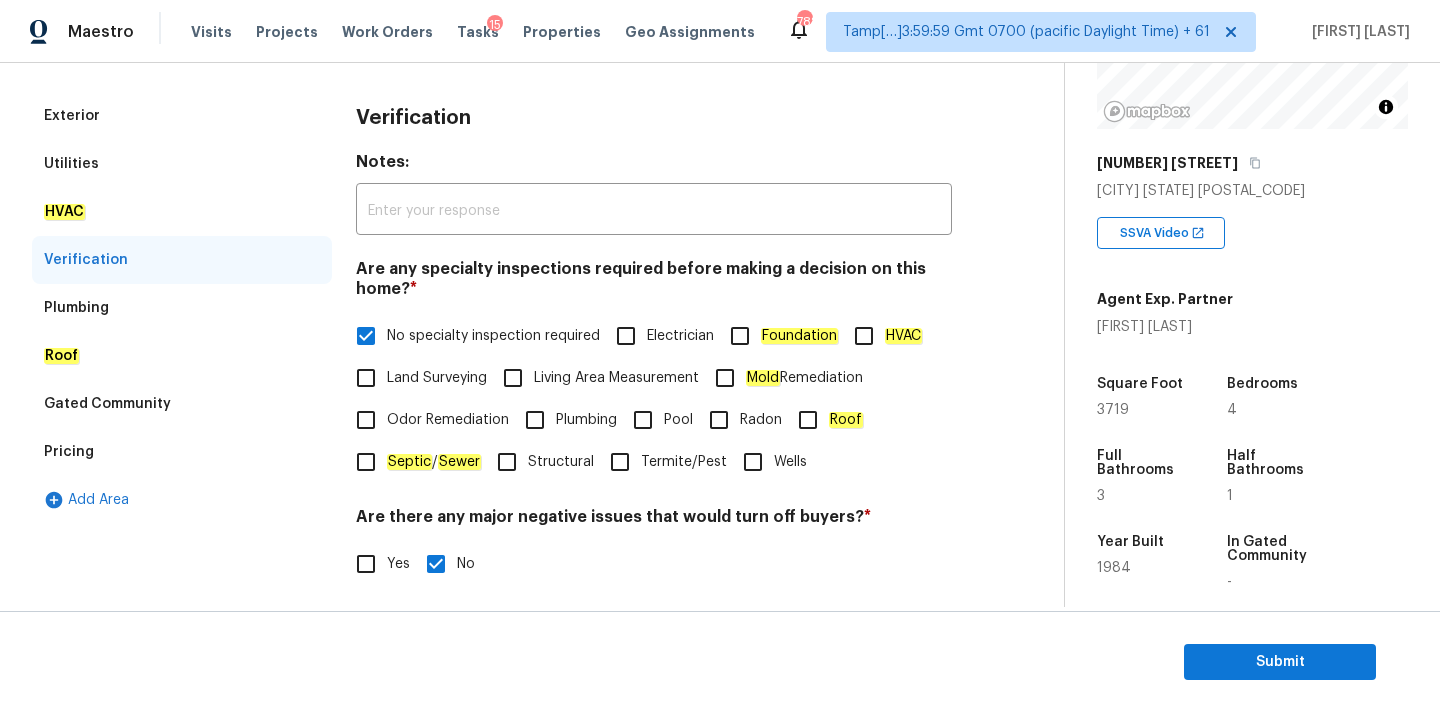 scroll, scrollTop: 0, scrollLeft: 0, axis: both 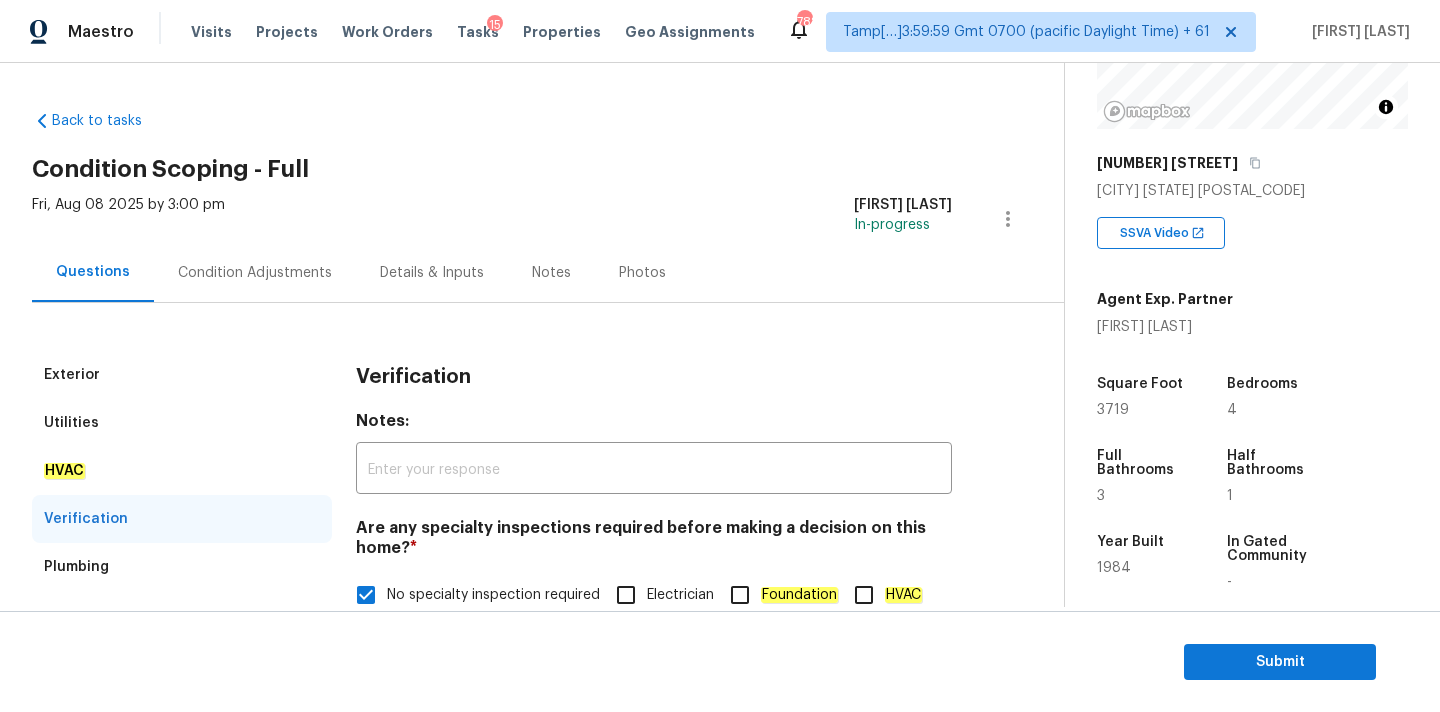 click on "Condition Adjustments" at bounding box center (255, 273) 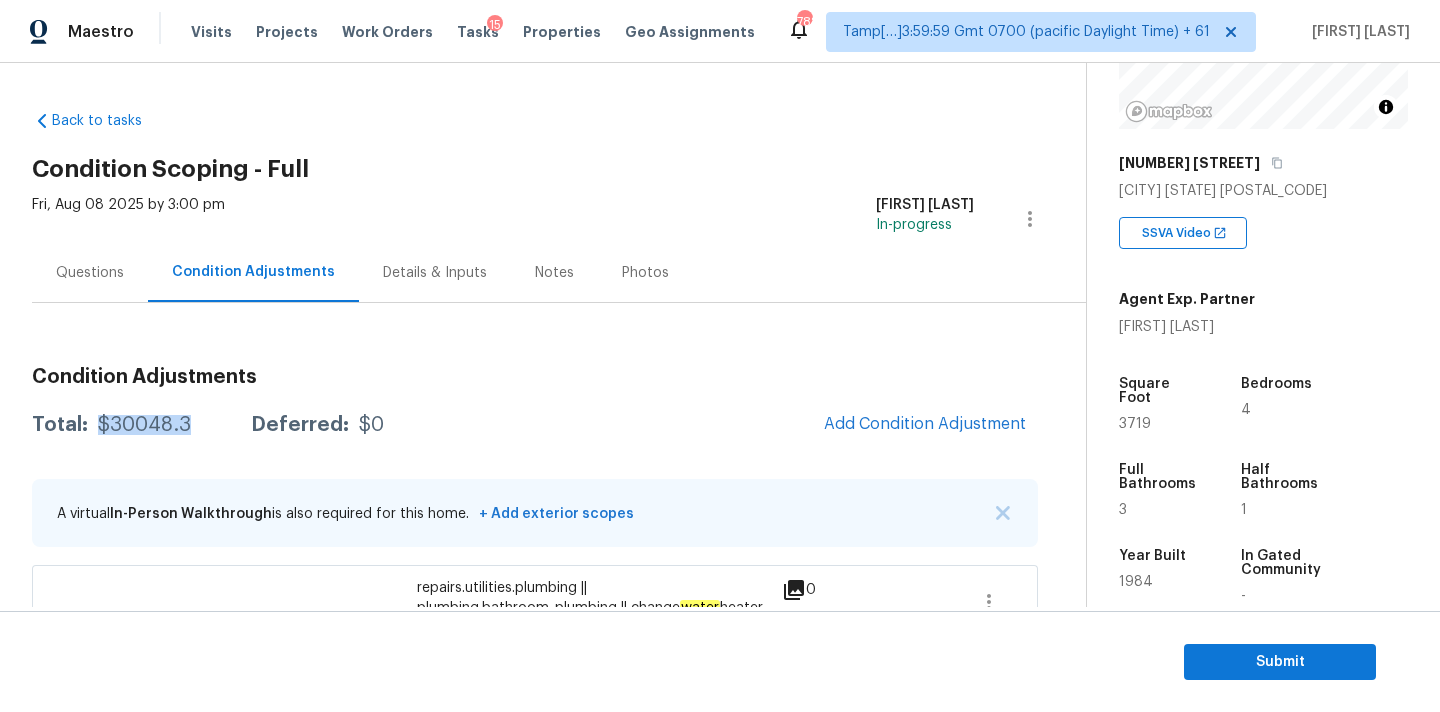 copy on "$30048.3" 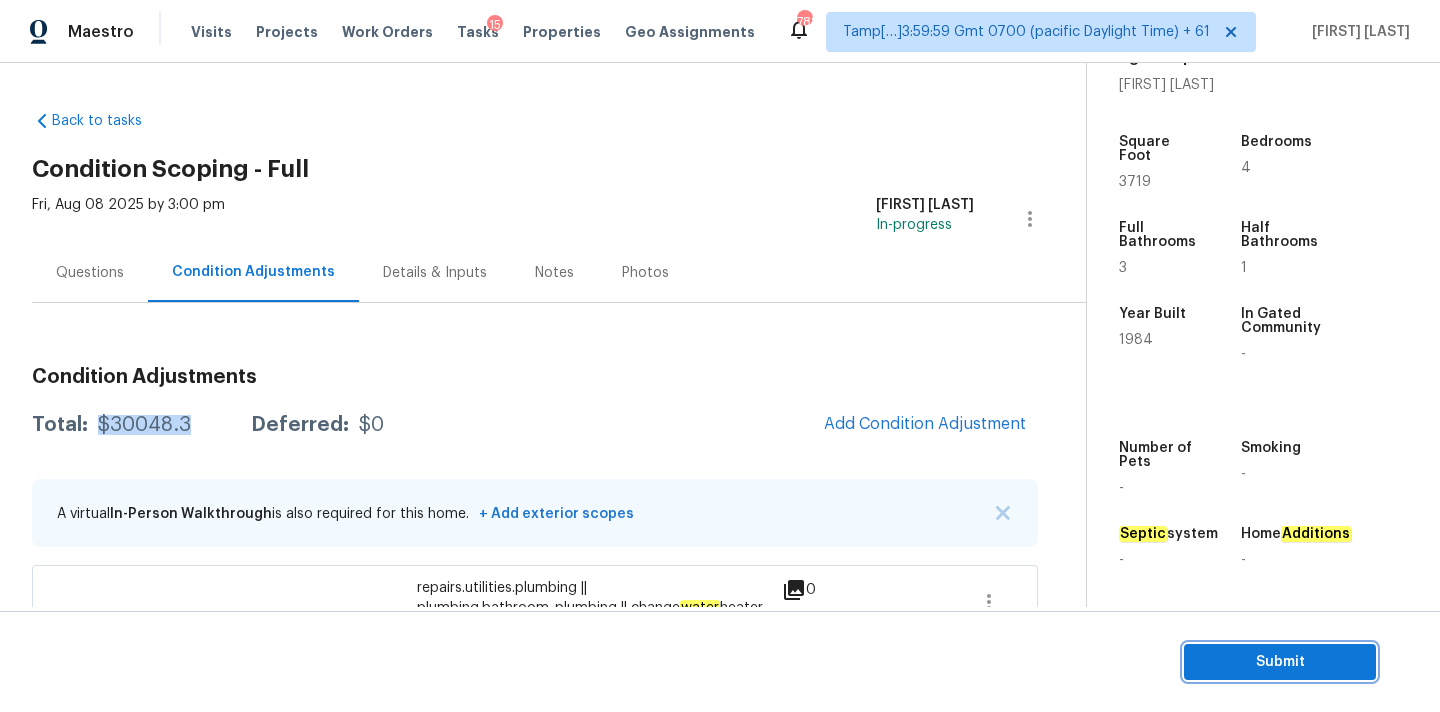 click on "Submit" at bounding box center [1280, 662] 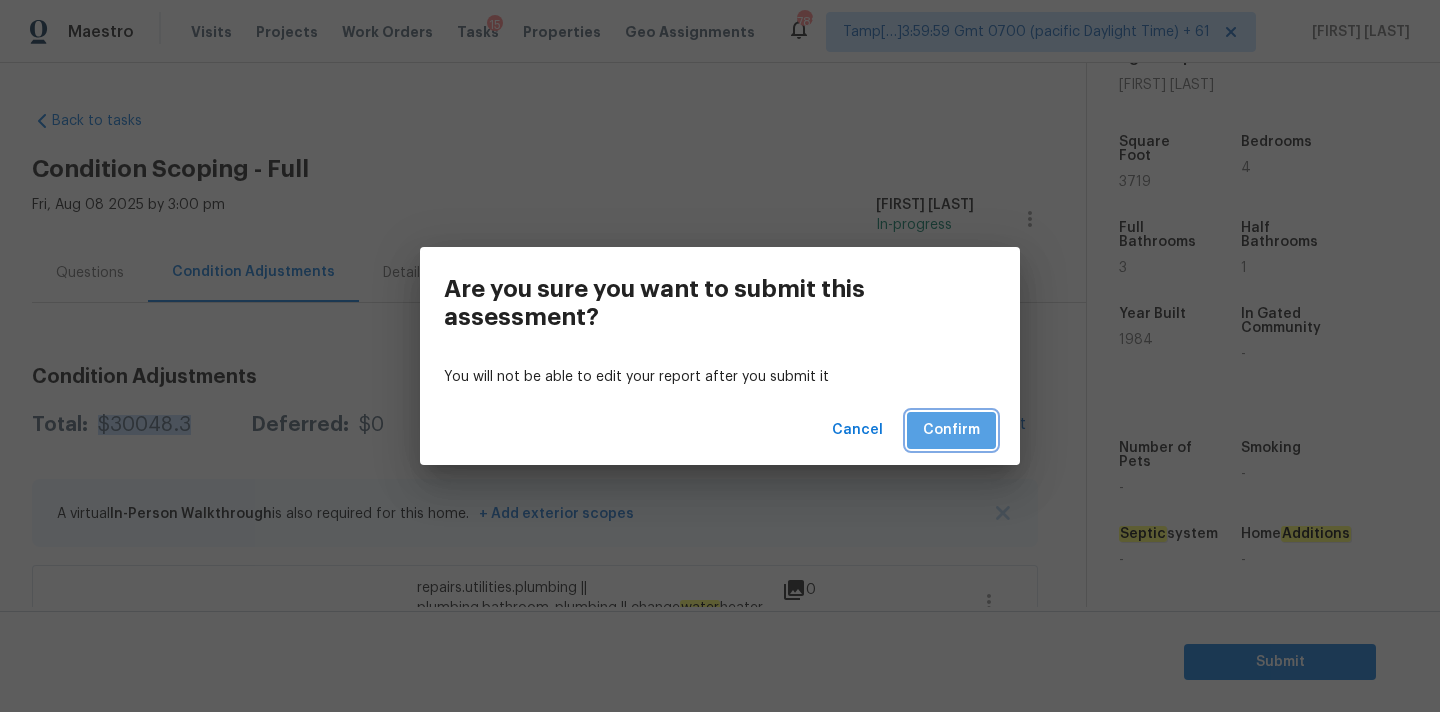click on "Confirm" at bounding box center (951, 430) 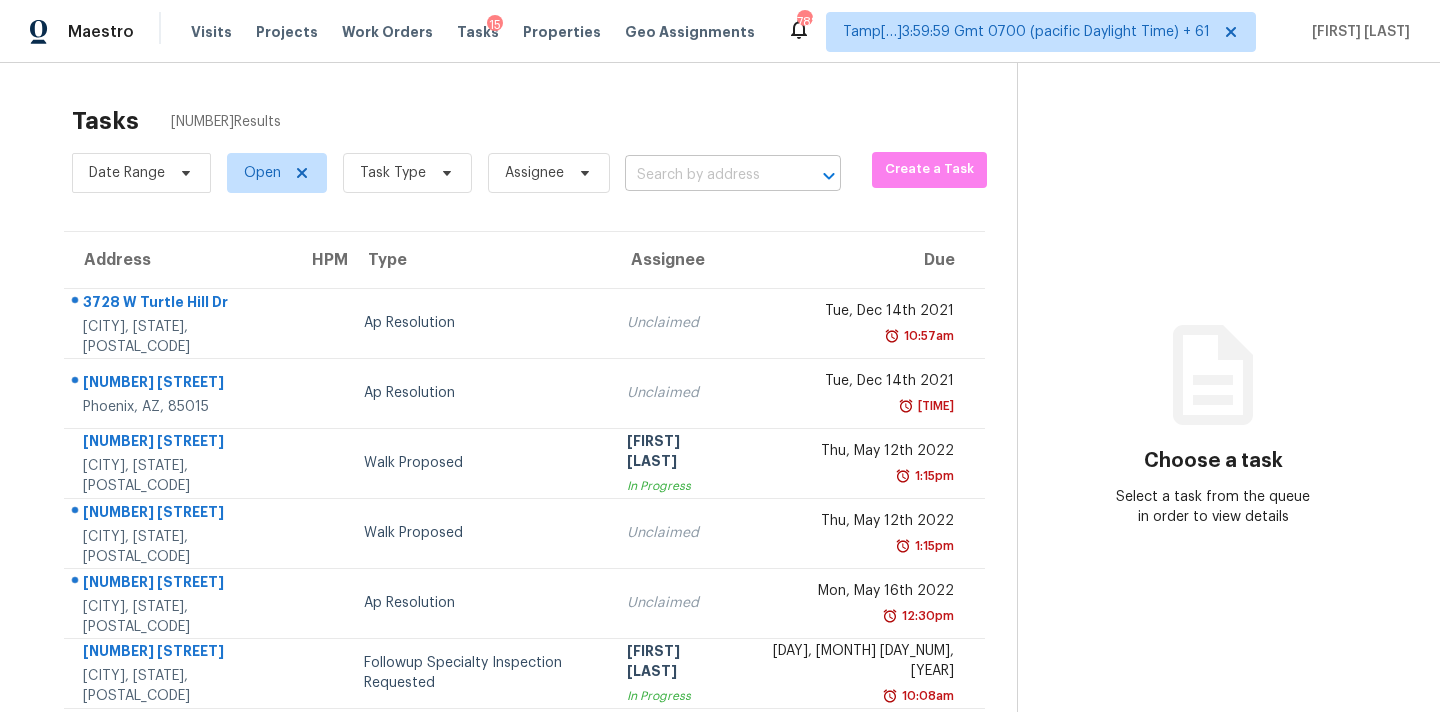 click at bounding box center [705, 175] 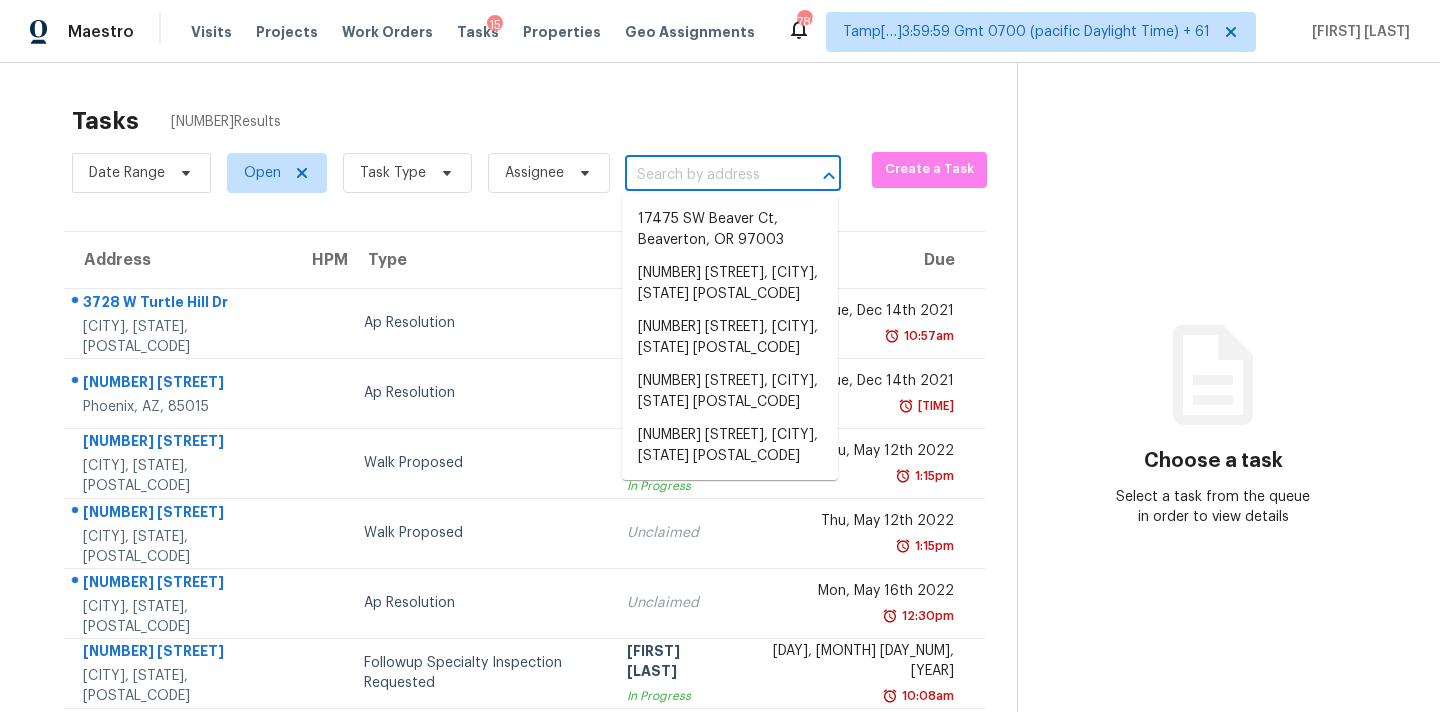 paste on "225 Northridge Rd Ball Ground, GA, 30107" 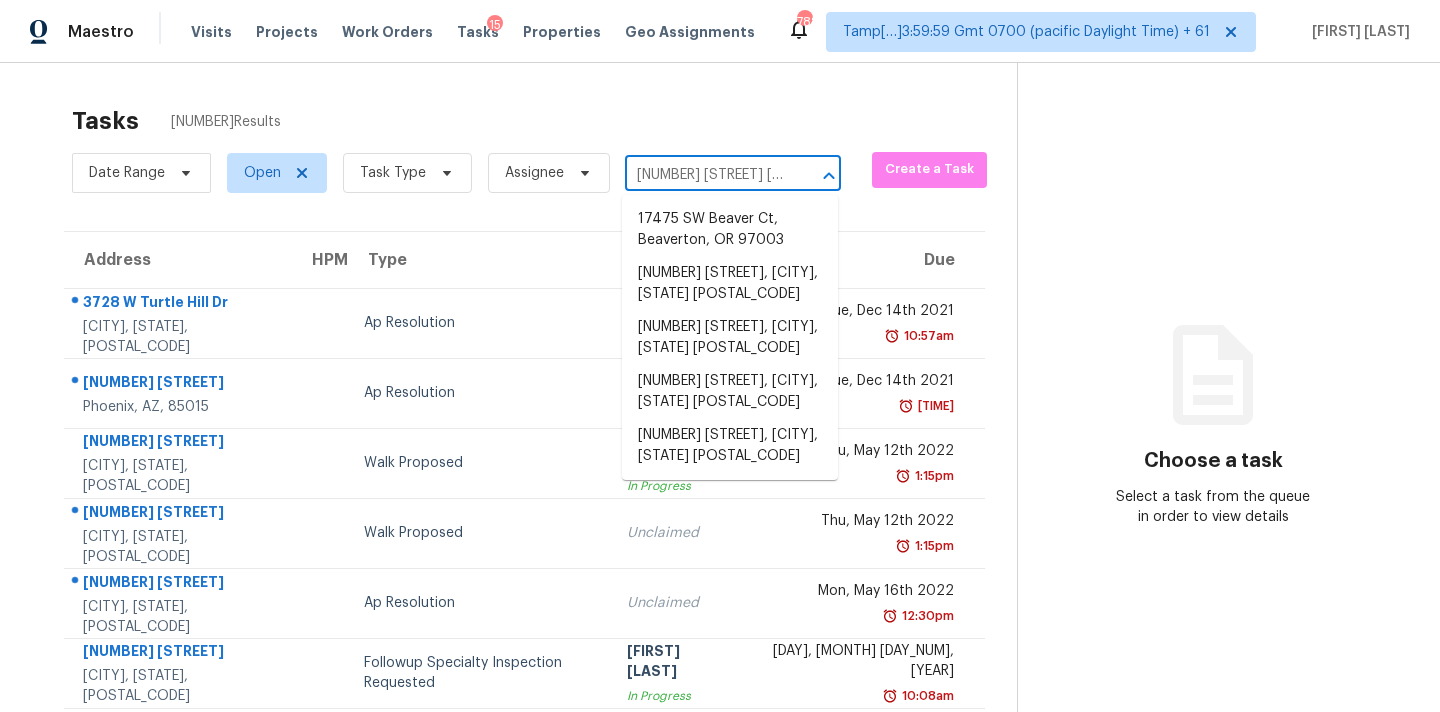 scroll, scrollTop: 0, scrollLeft: 131, axis: horizontal 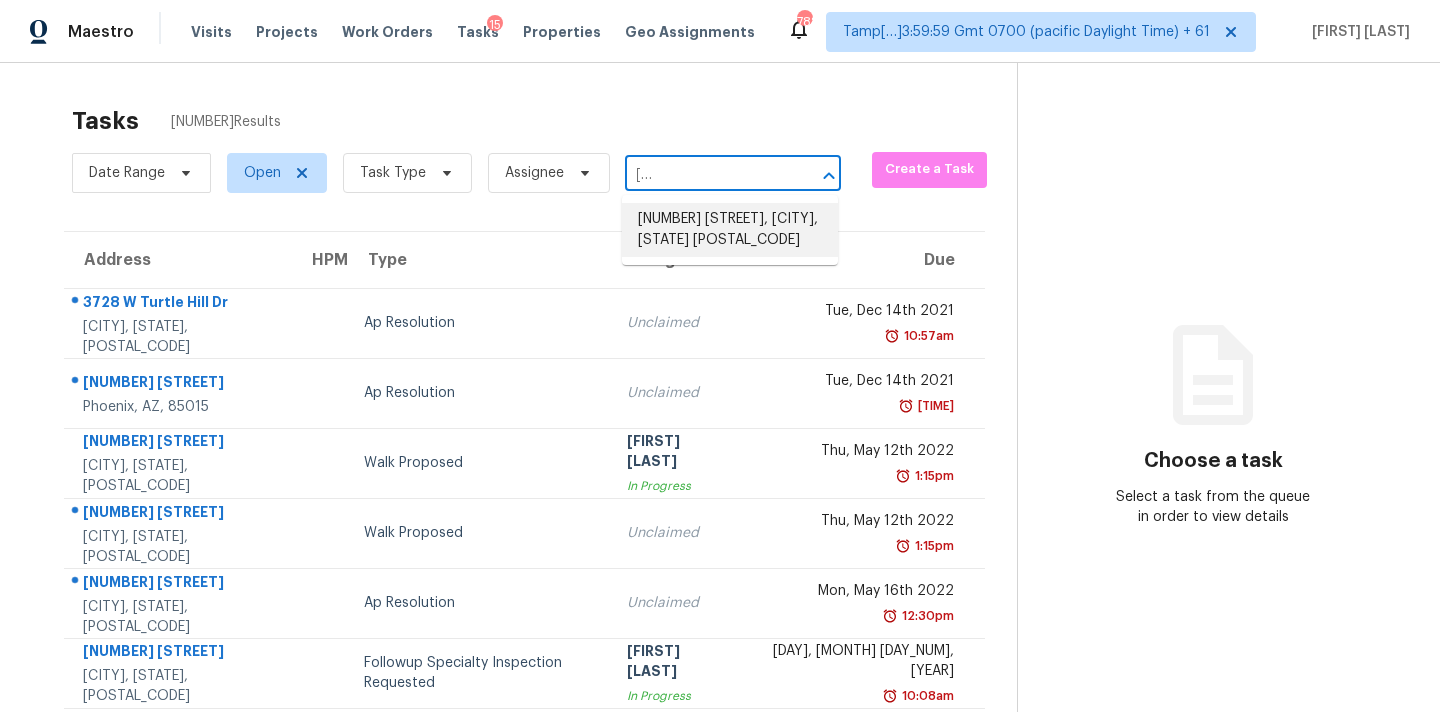 click on "225 Northridge Rd, Ball Ground, GA 30107" at bounding box center (730, 230) 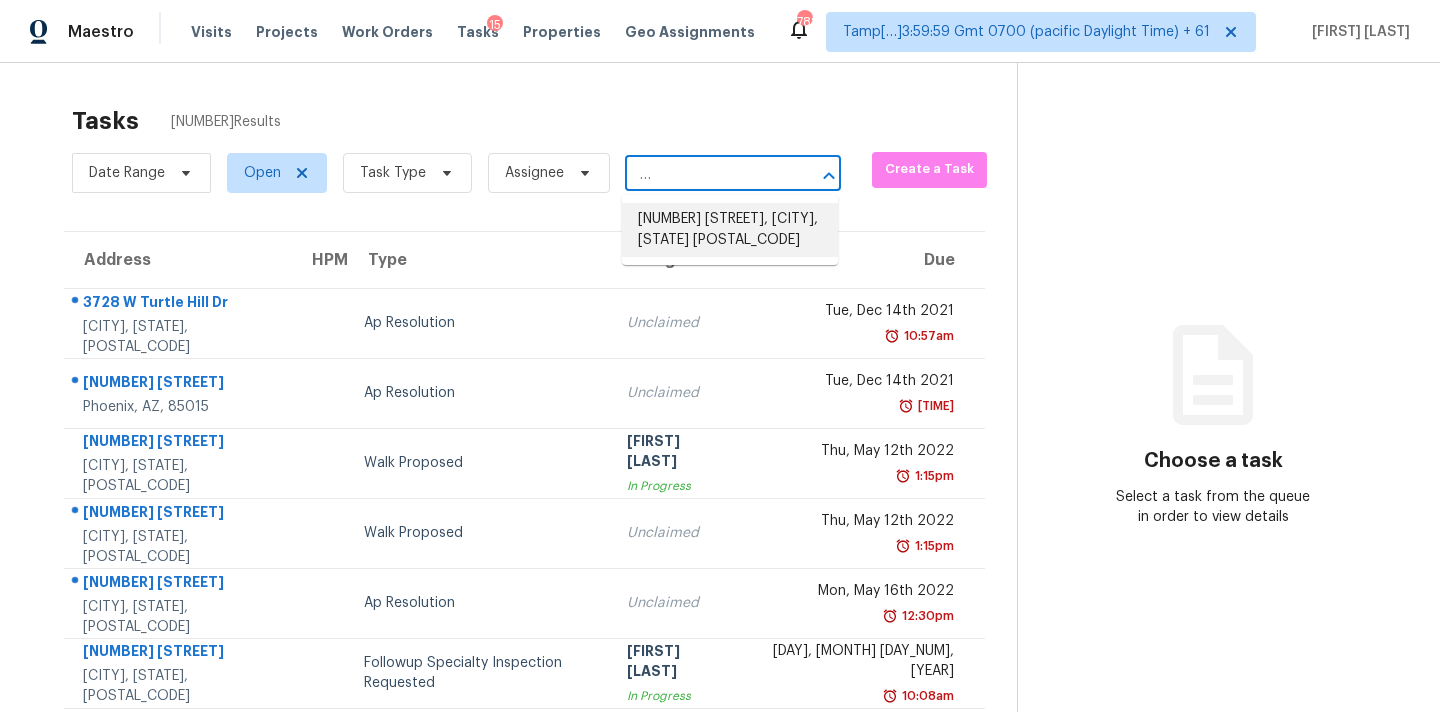 scroll, scrollTop: 0, scrollLeft: 0, axis: both 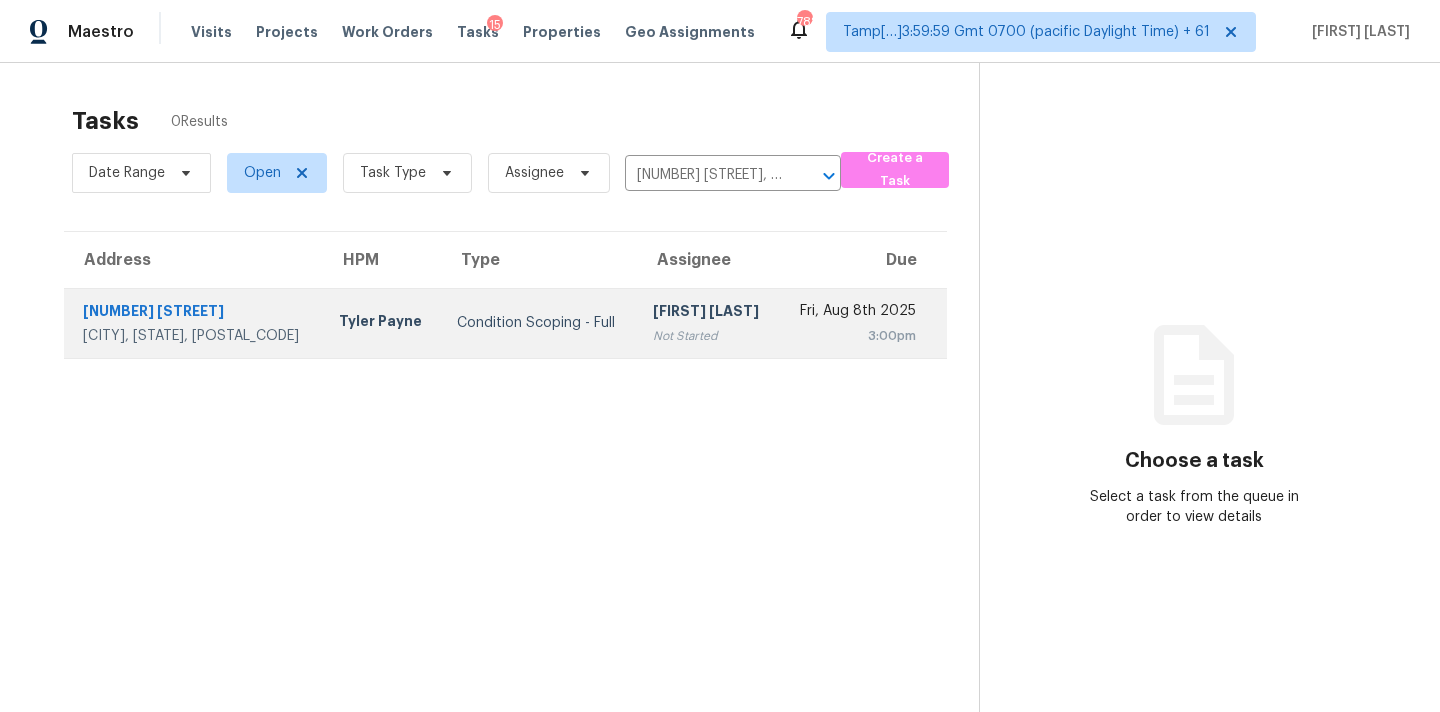 click on "[FIRST] [LAST]" at bounding box center (708, 313) 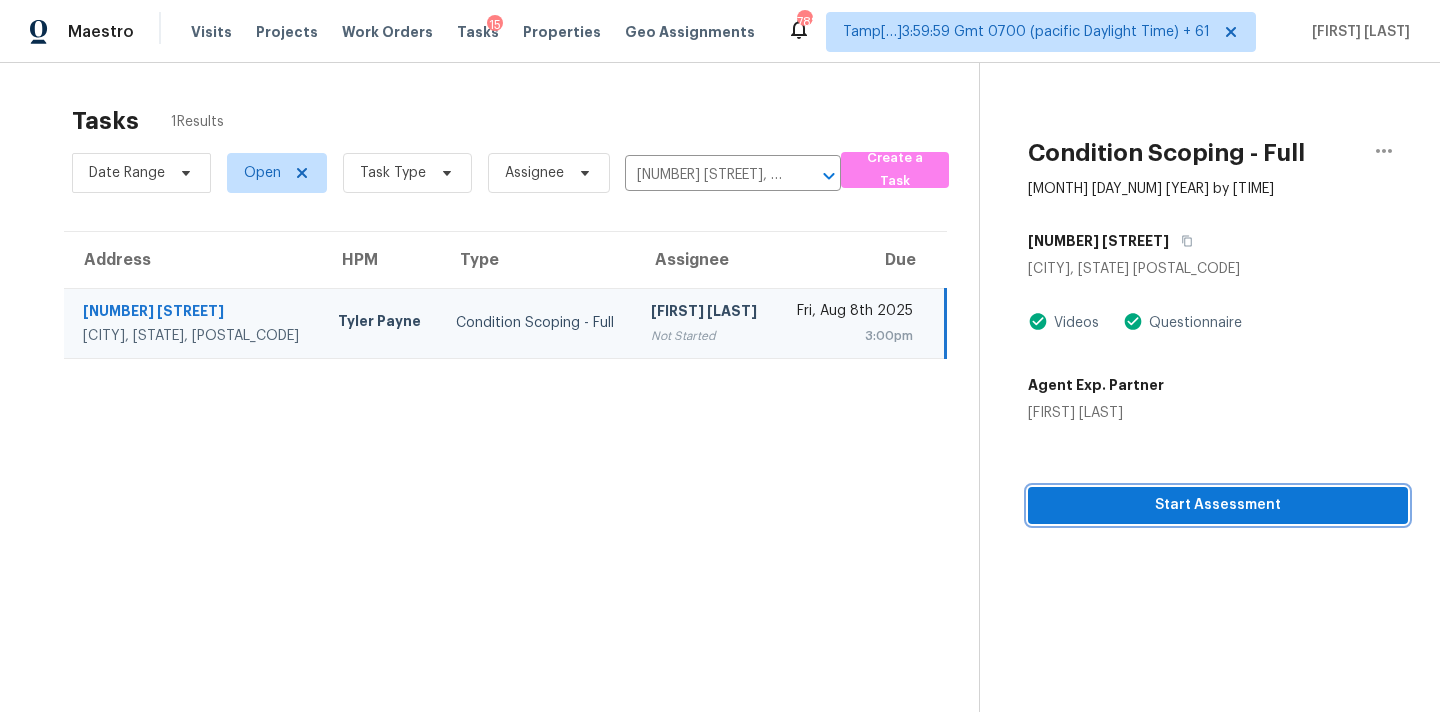 click on "Start Assessment" at bounding box center [1218, 505] 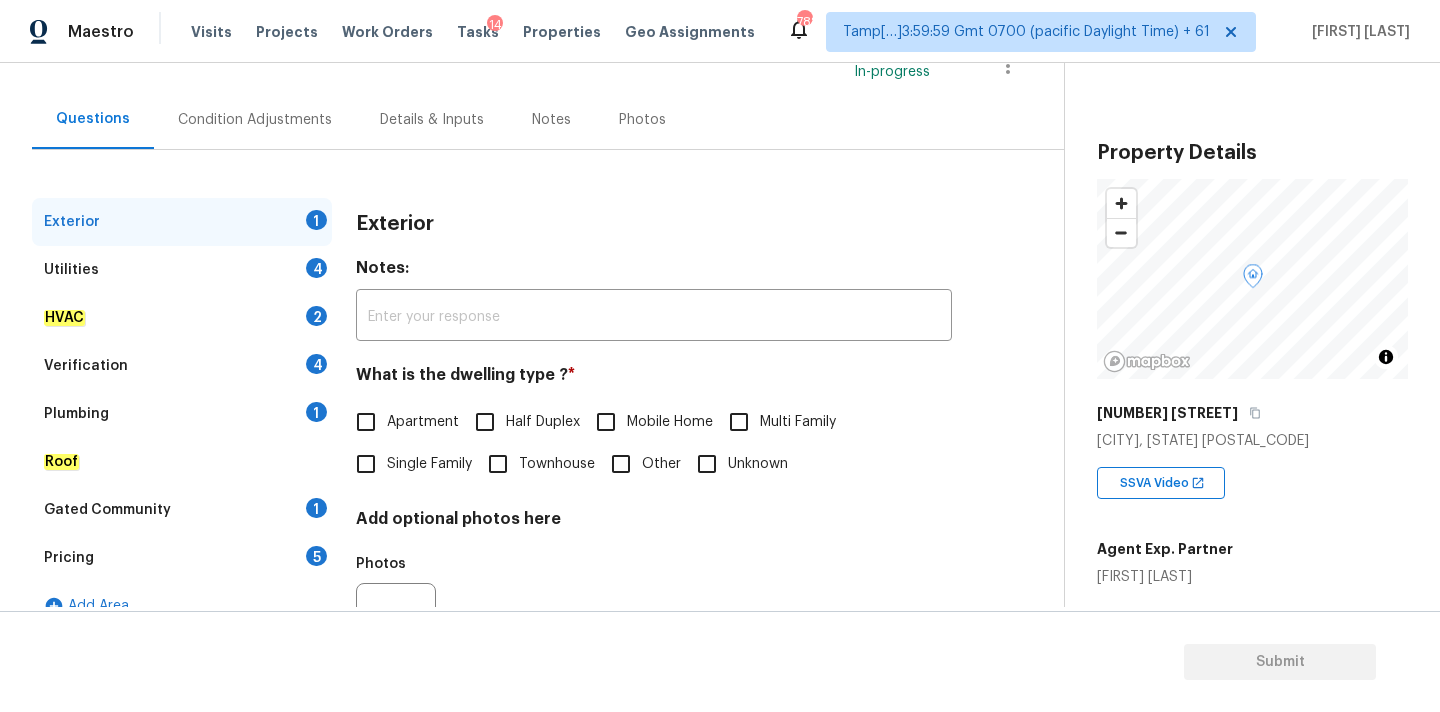 scroll, scrollTop: 227, scrollLeft: 0, axis: vertical 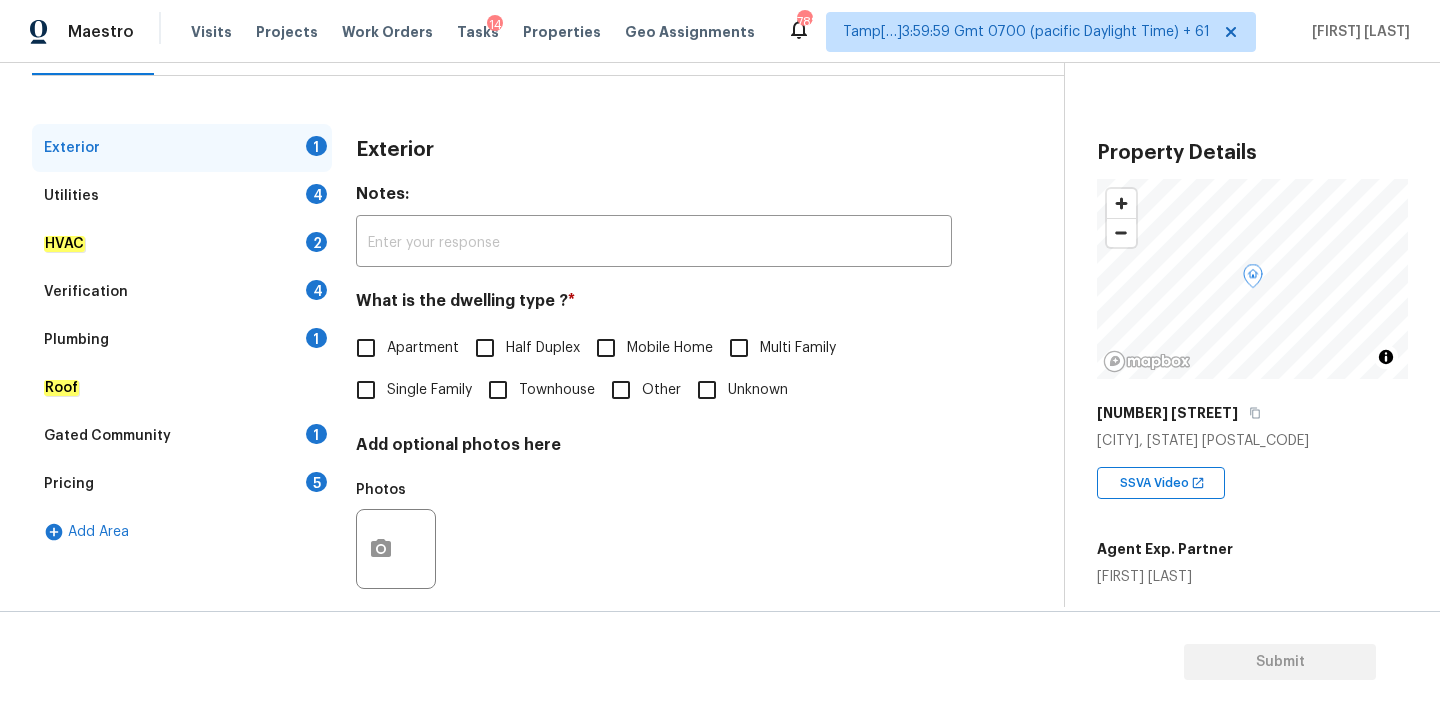 click on "Single Family" at bounding box center [429, 390] 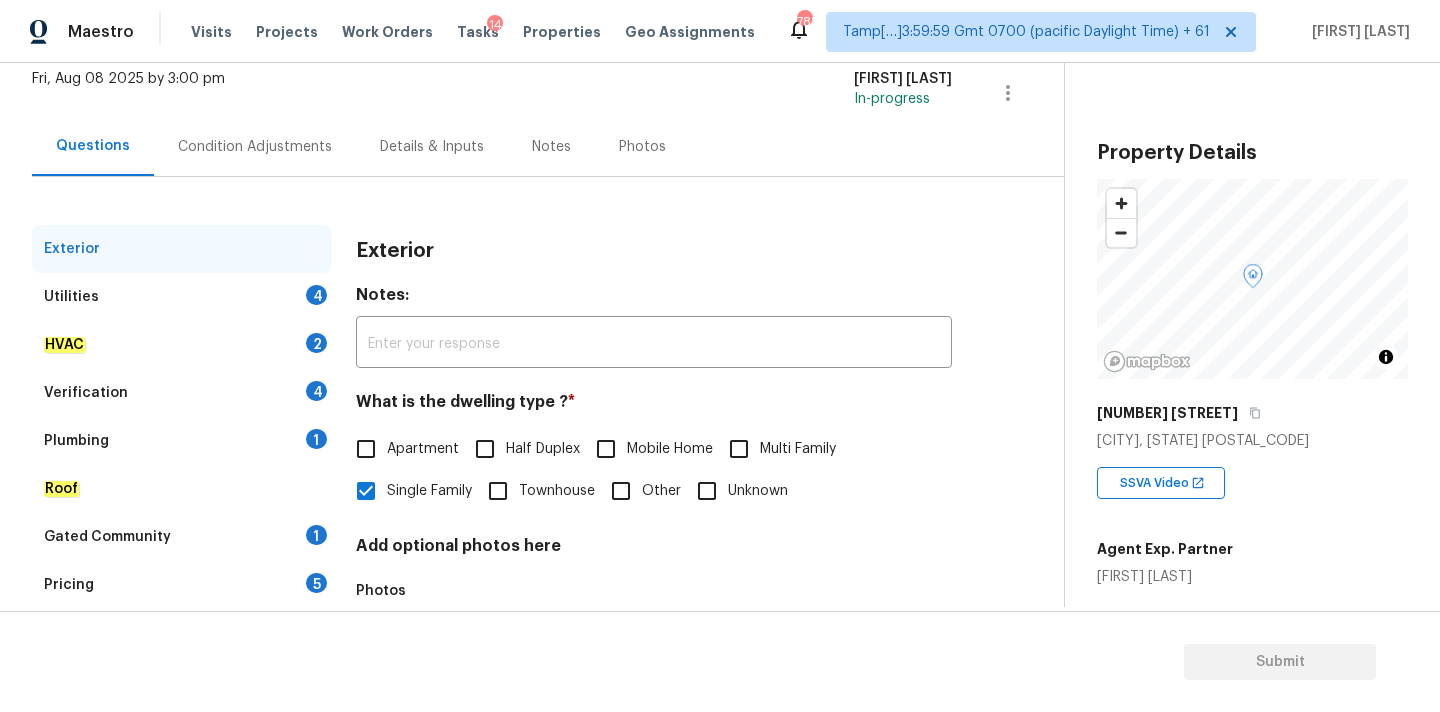 scroll, scrollTop: 90, scrollLeft: 0, axis: vertical 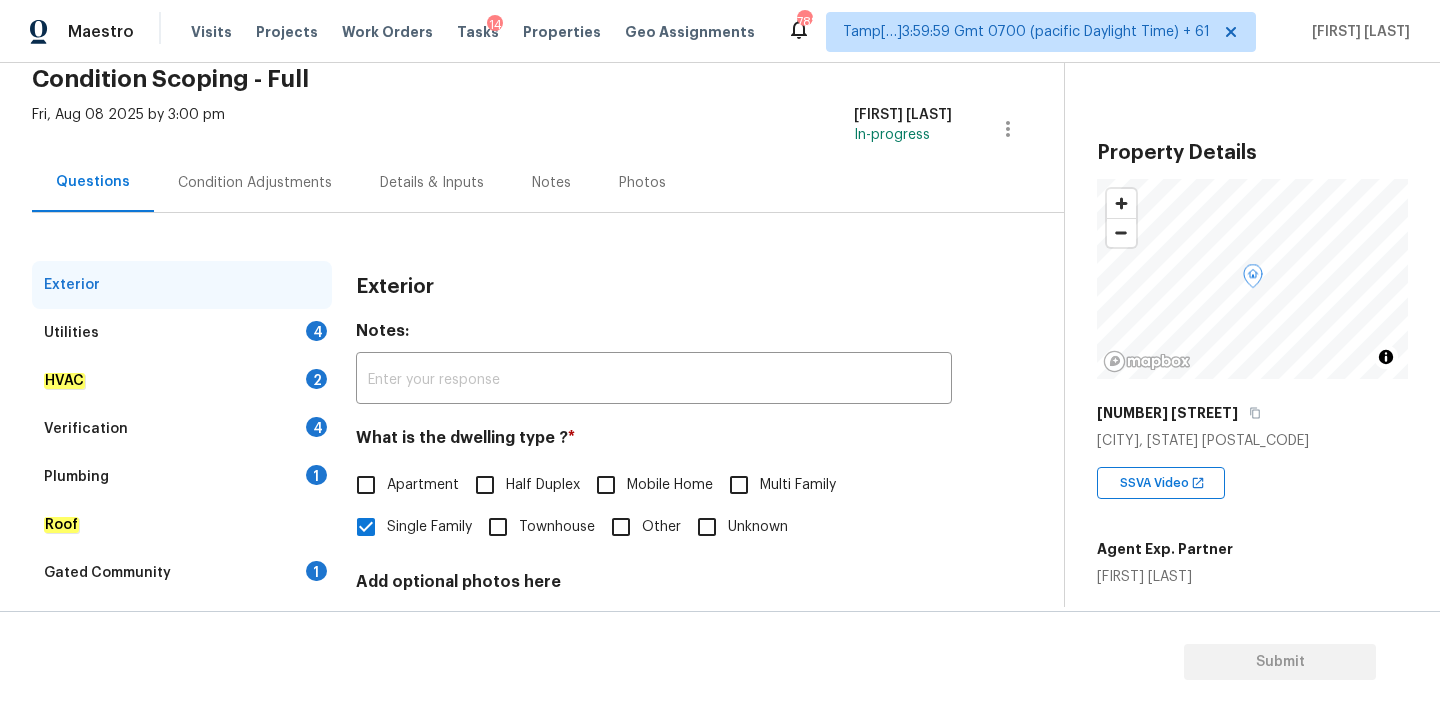 click on "Condition Adjustments" at bounding box center [255, 182] 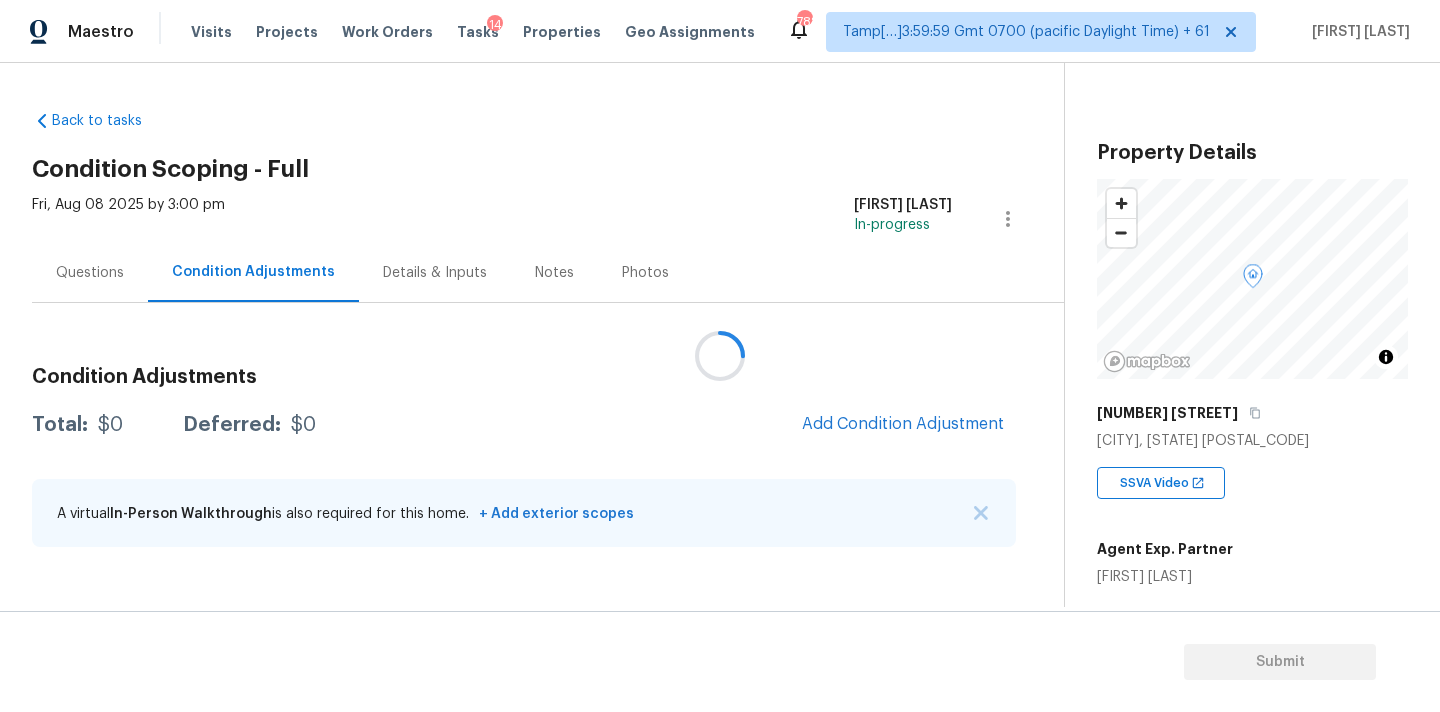 scroll, scrollTop: 0, scrollLeft: 0, axis: both 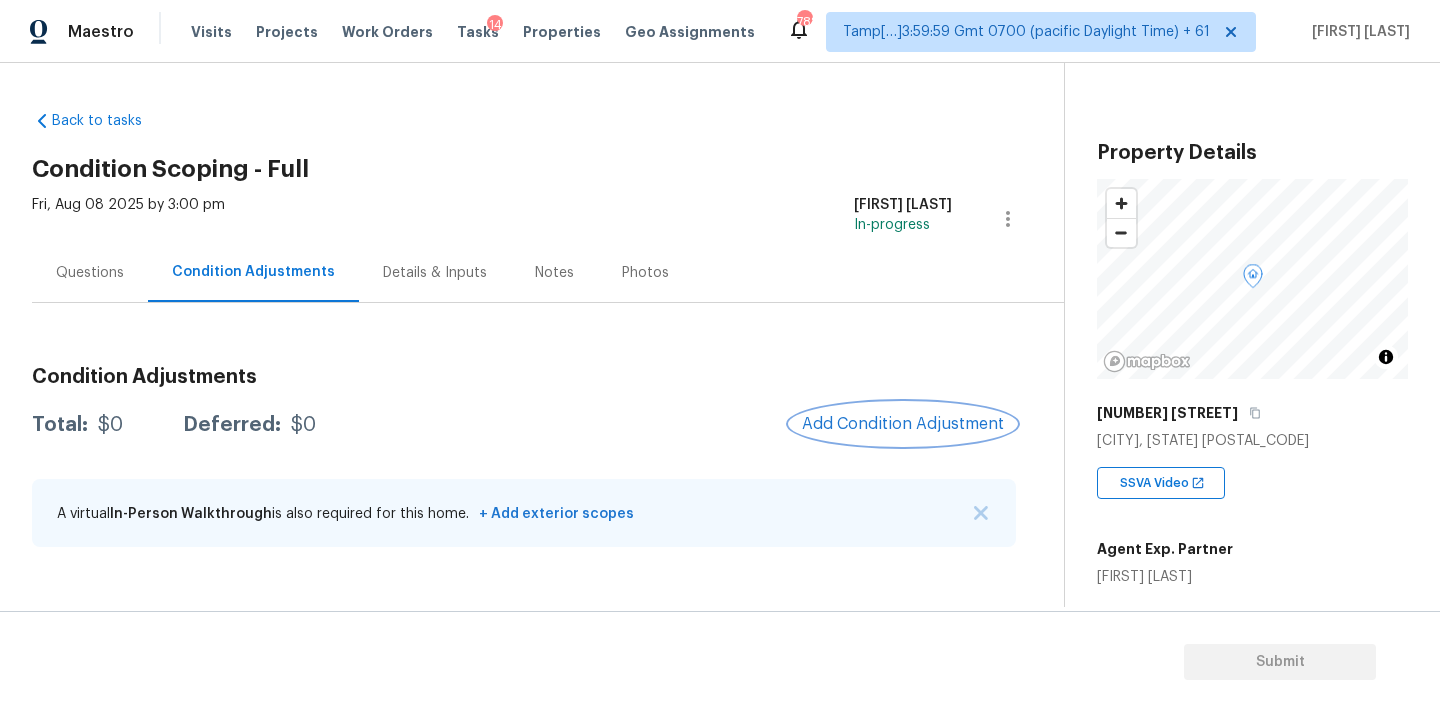 click on "Add Condition Adjustment" at bounding box center (903, 424) 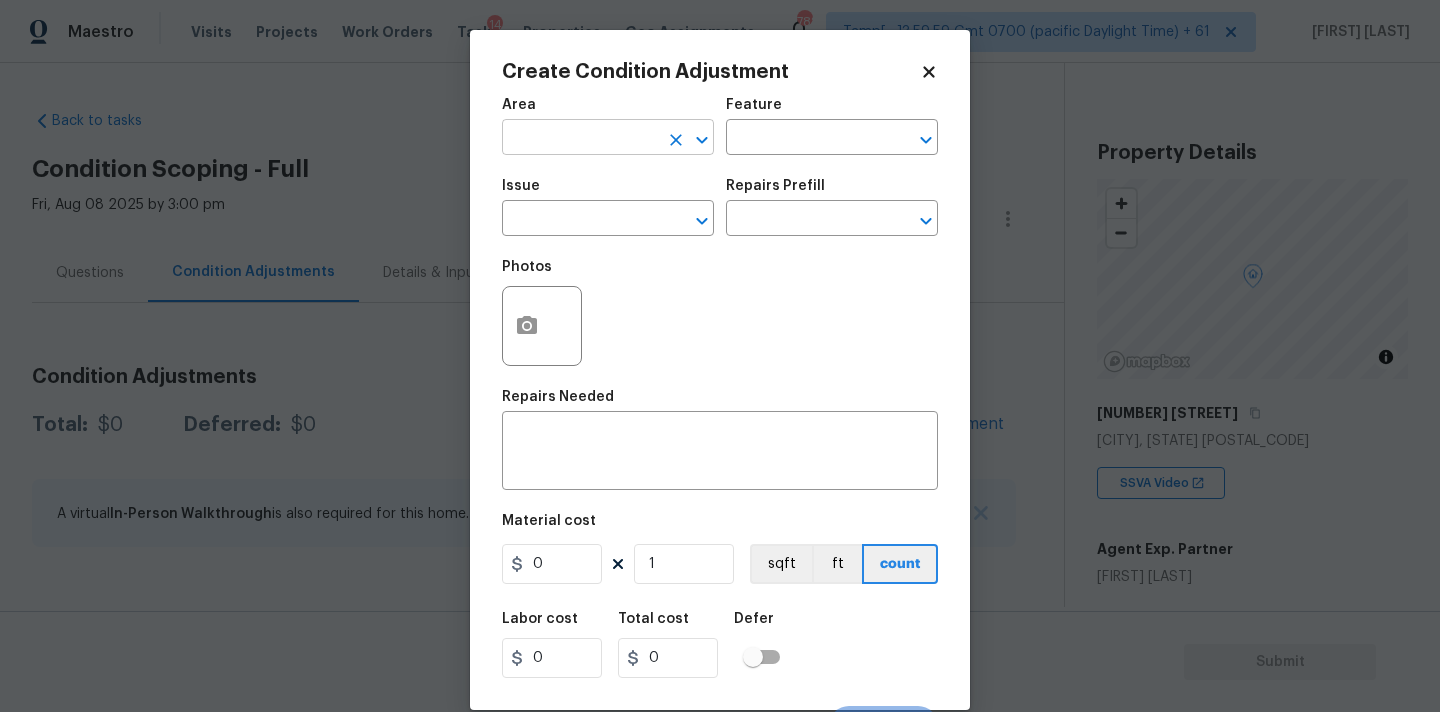 click at bounding box center [580, 139] 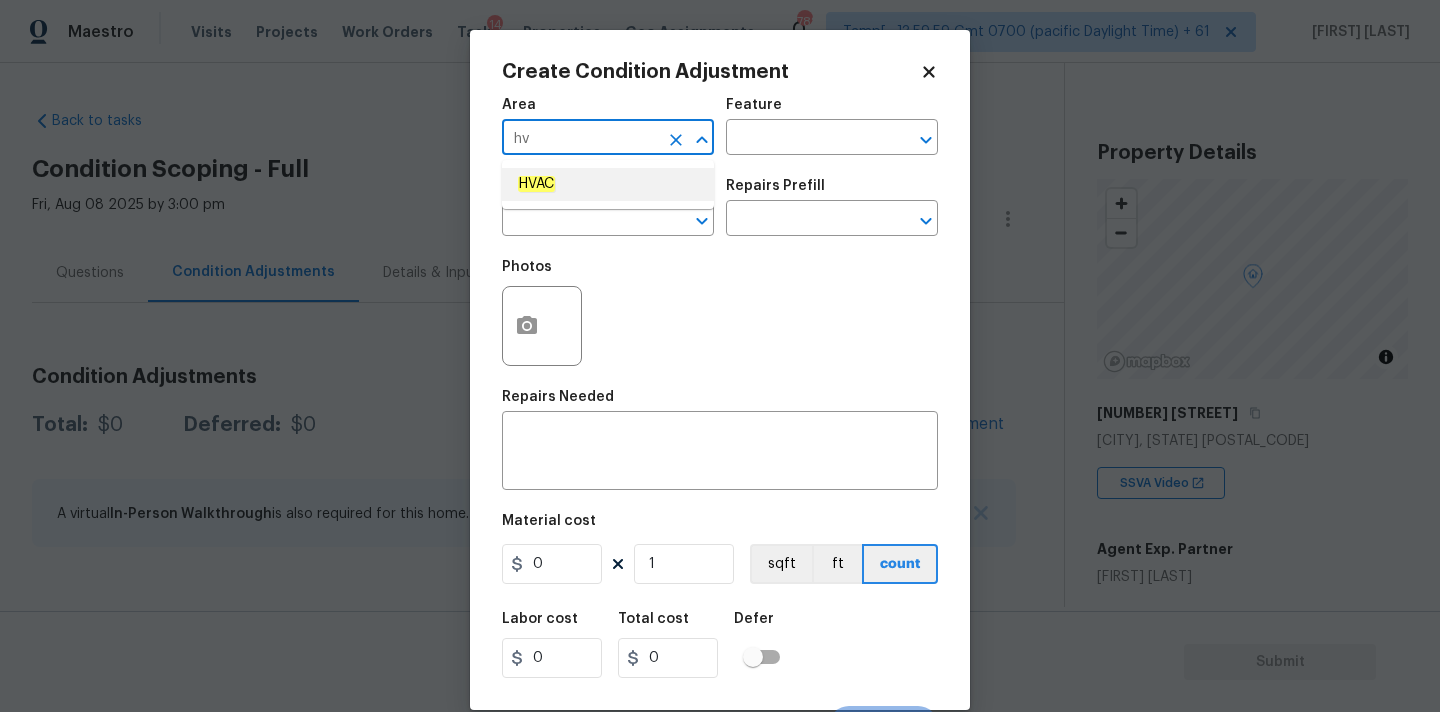 click on "HVAC" at bounding box center [608, 184] 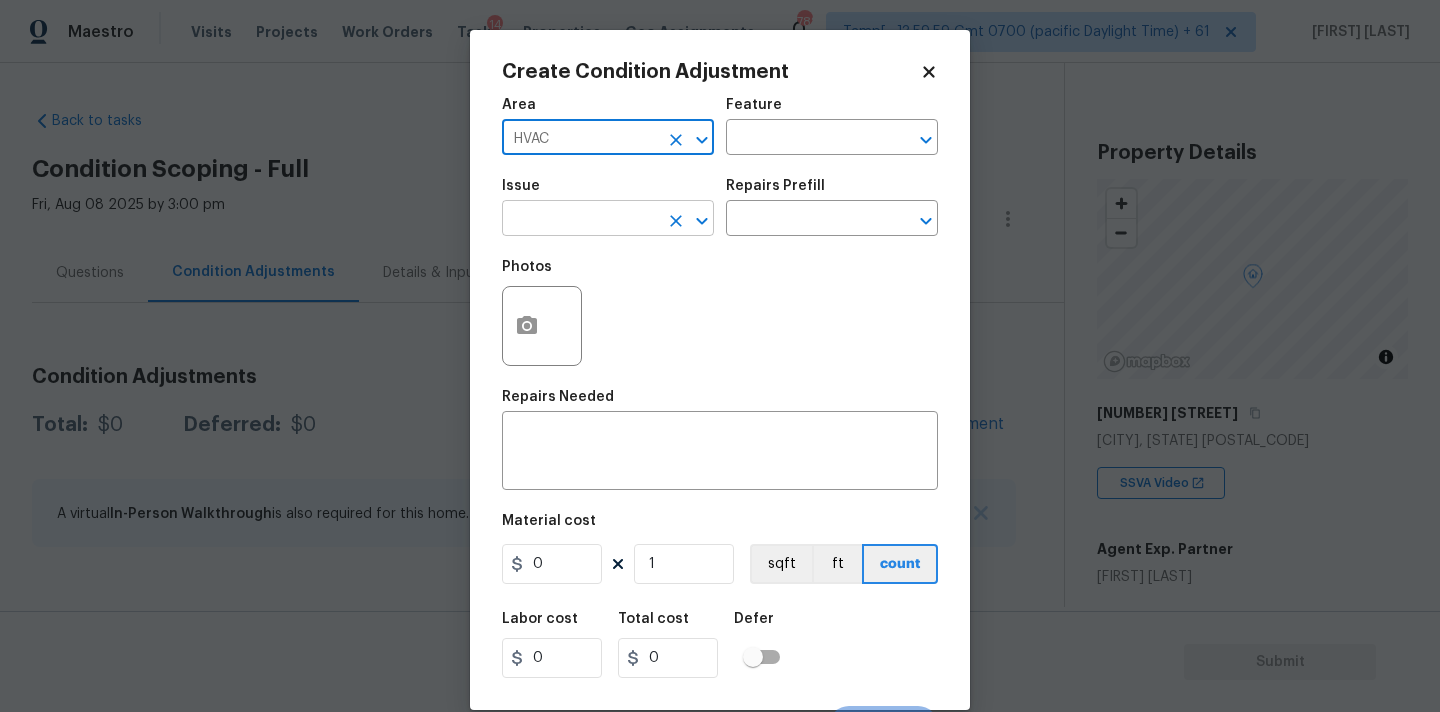 type on "HVAC" 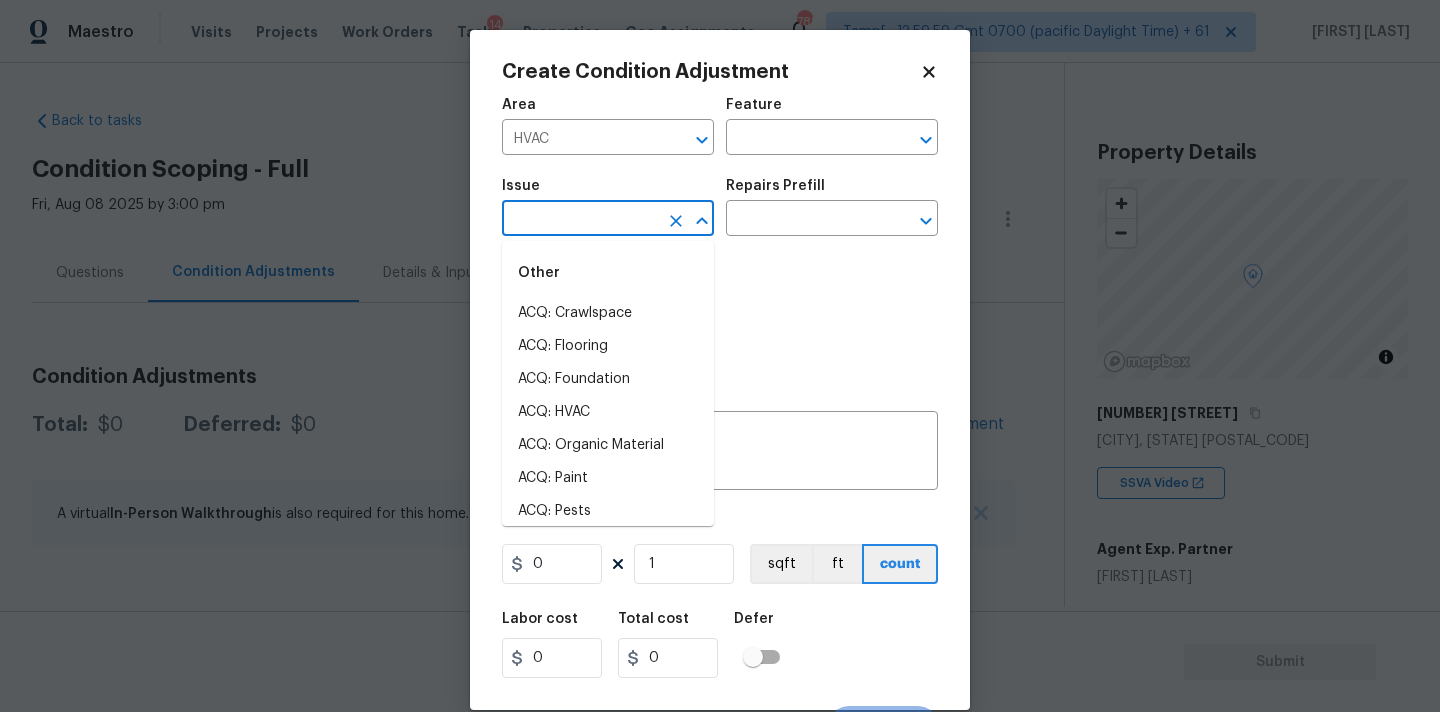 click at bounding box center [580, 220] 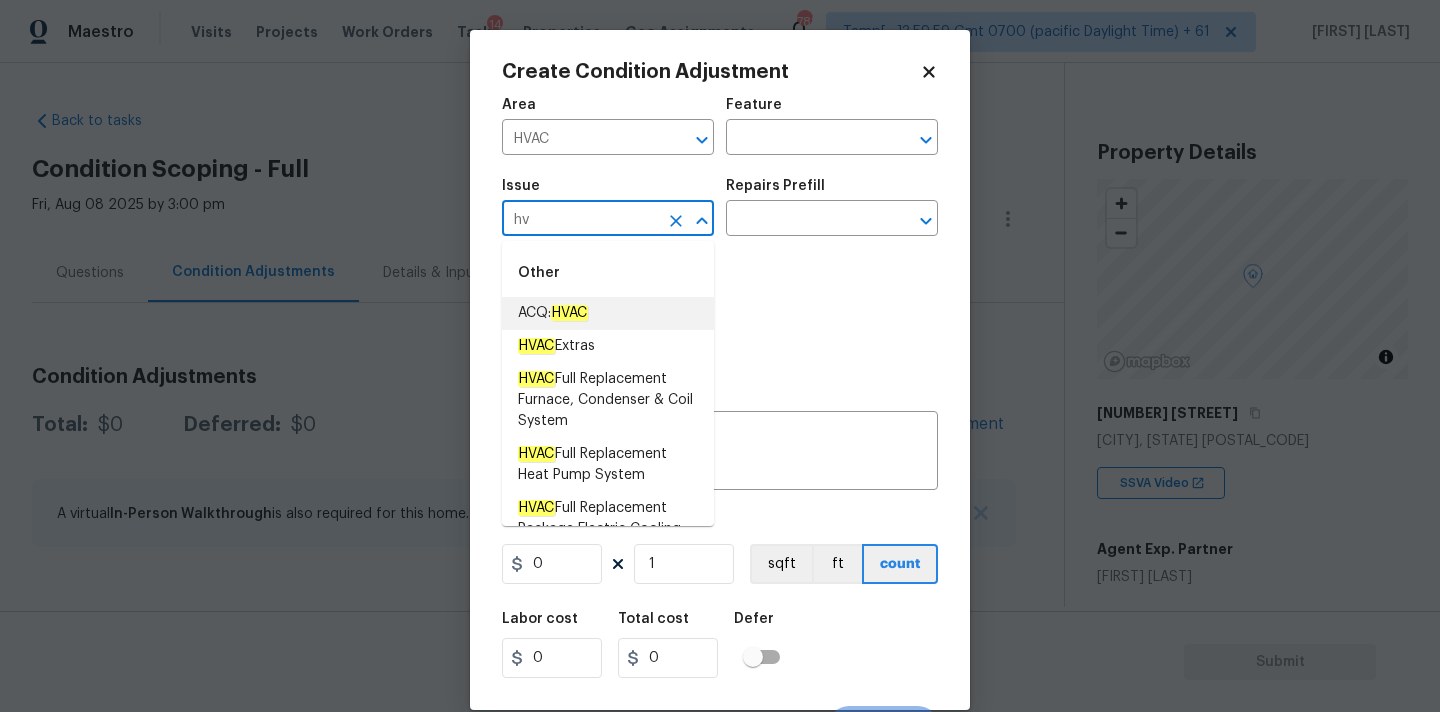 click on "ACQ:  HVAC" at bounding box center [608, 313] 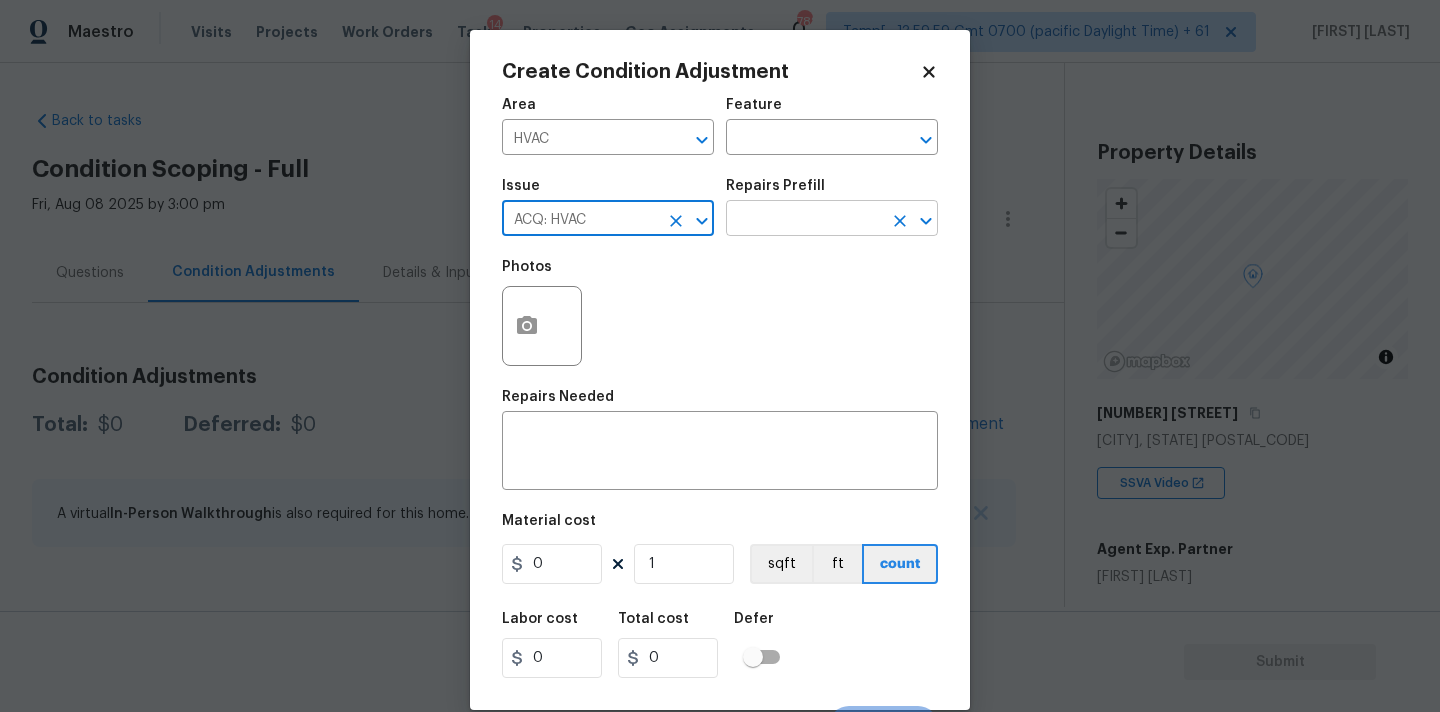 type on "ACQ: HVAC" 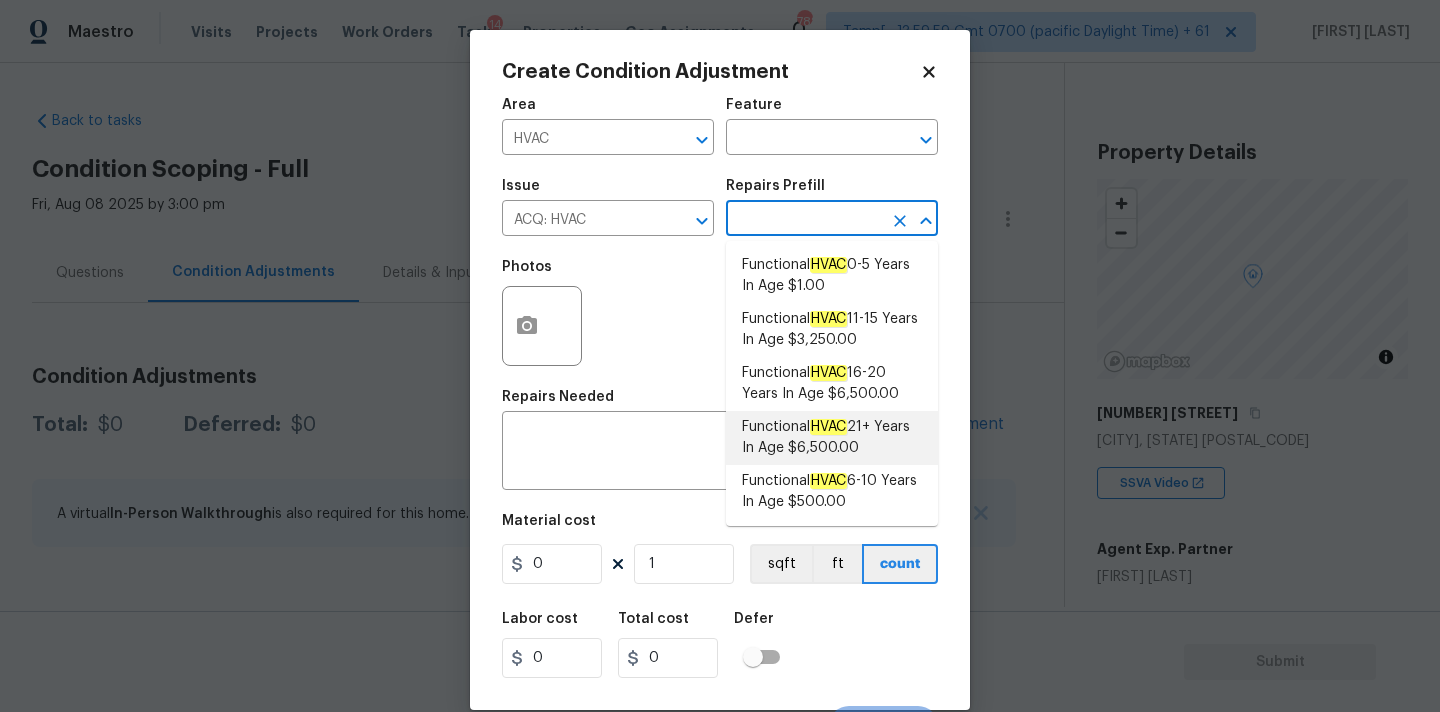 click on "Functional  HVAC  21+ Years In Age $6,500.00" at bounding box center (832, 438) 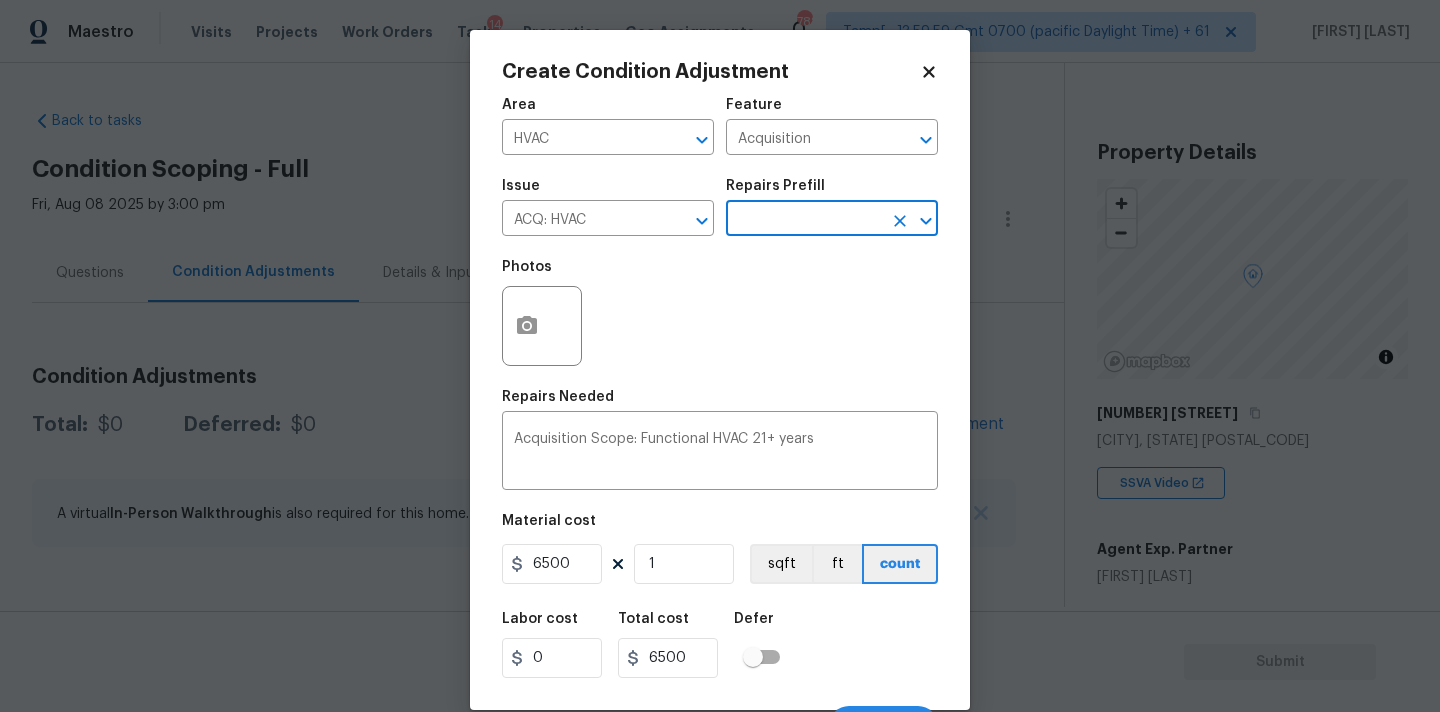 scroll, scrollTop: 35, scrollLeft: 0, axis: vertical 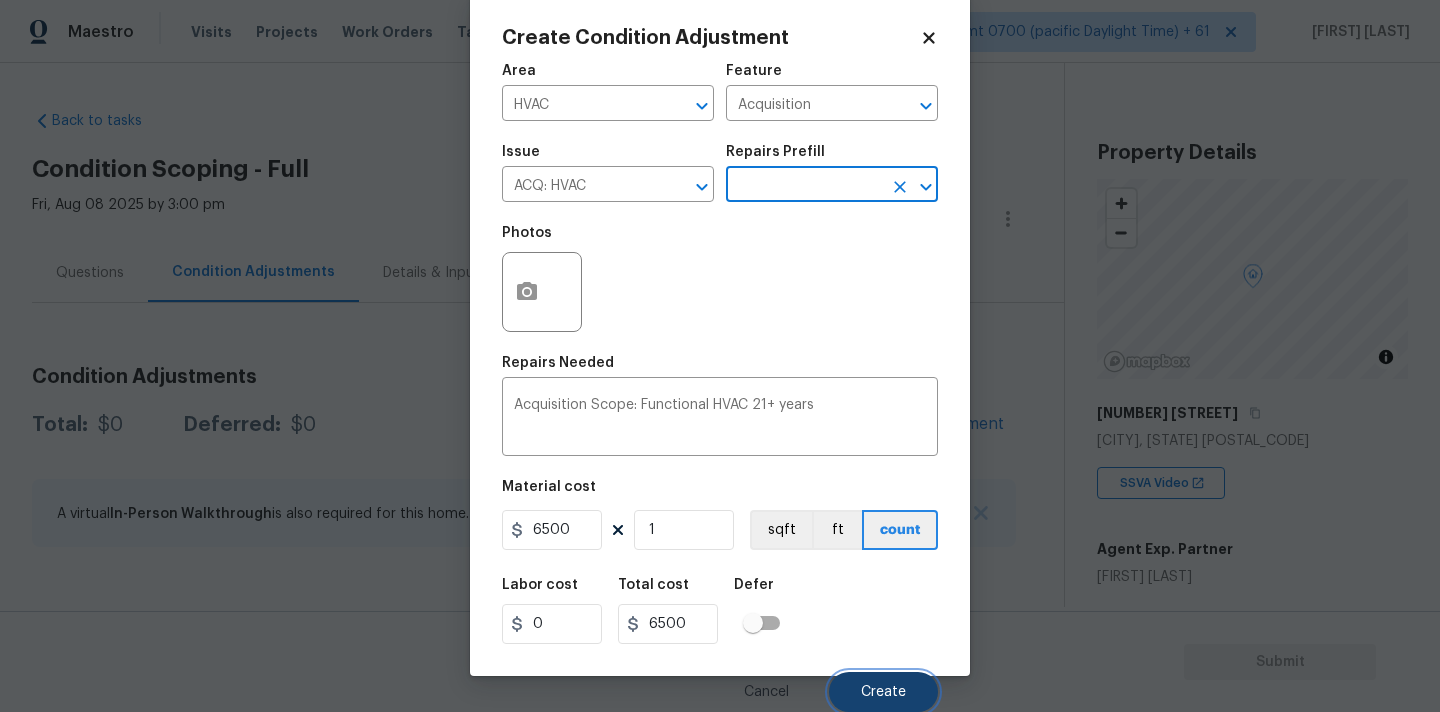 click on "Create" at bounding box center [883, 692] 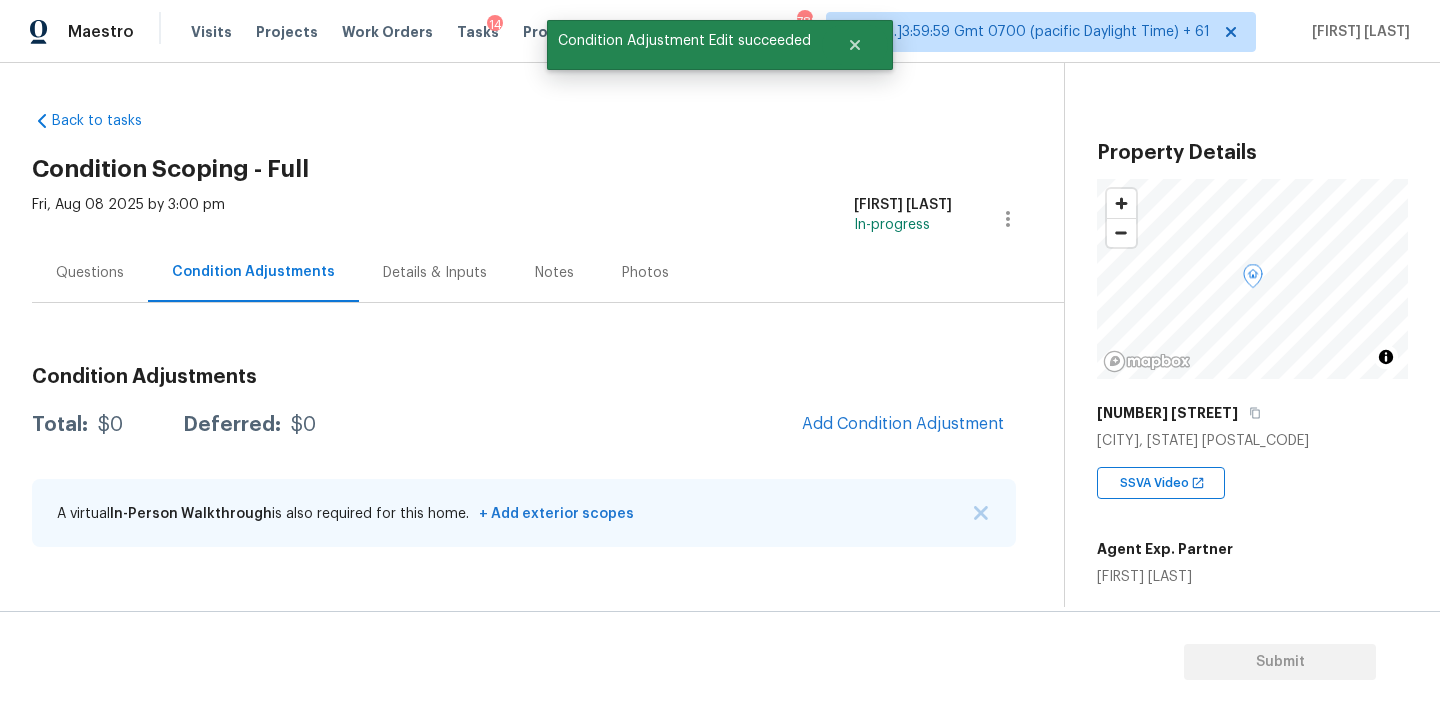 scroll, scrollTop: 28, scrollLeft: 0, axis: vertical 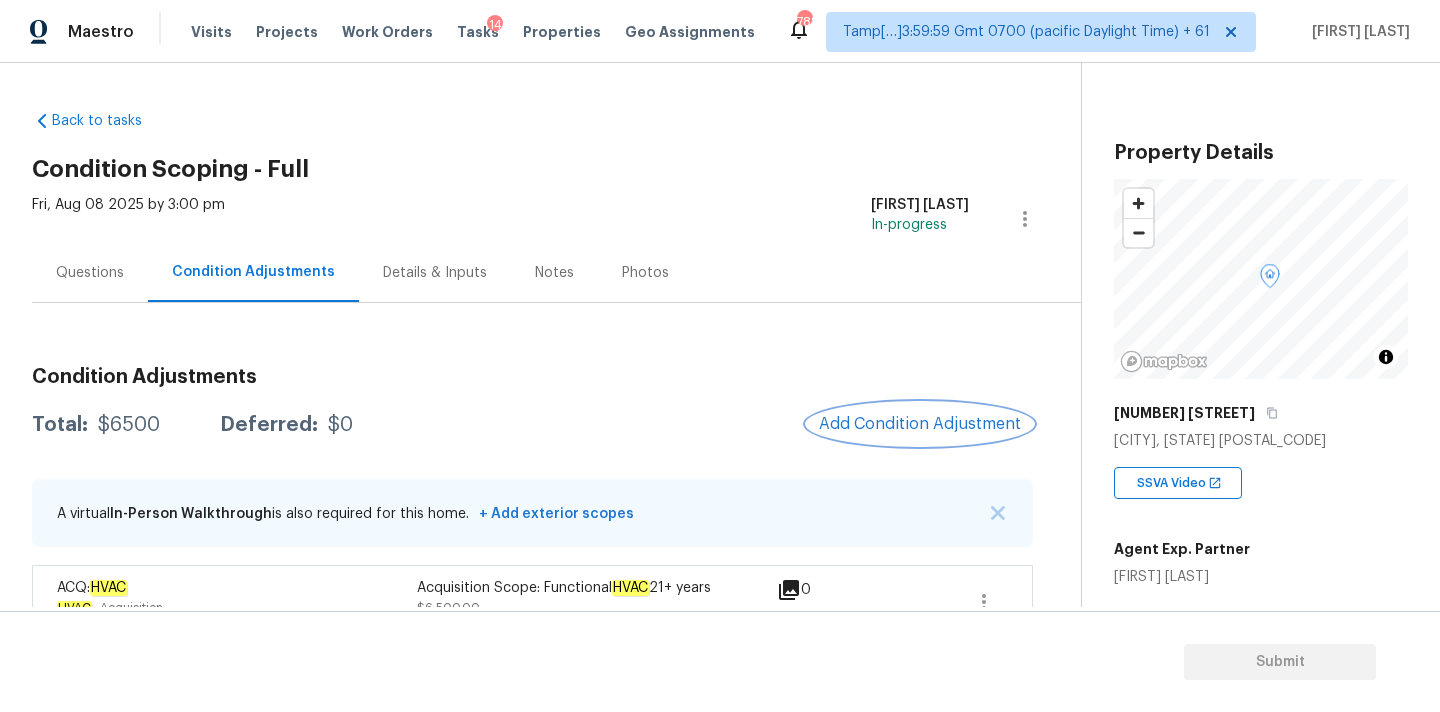 click on "Add Condition Adjustment" at bounding box center (920, 424) 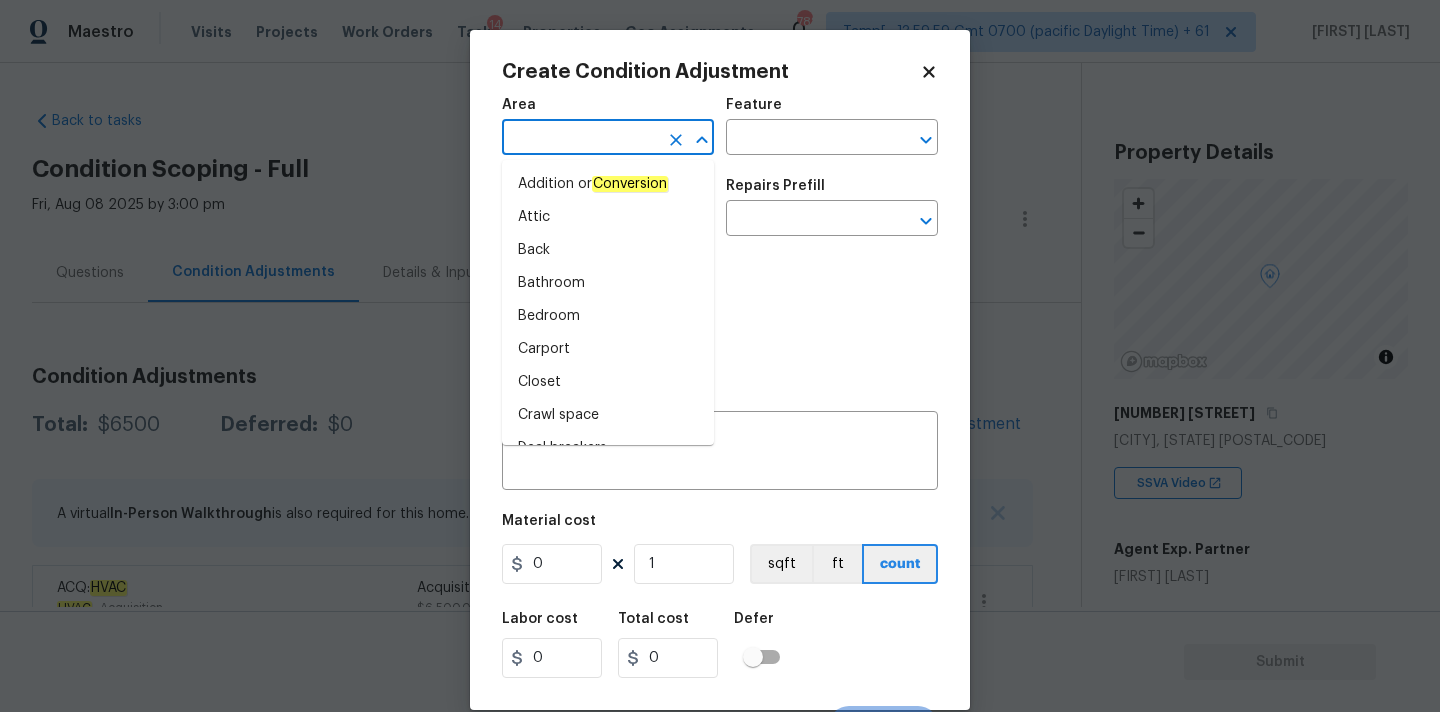 click at bounding box center [580, 139] 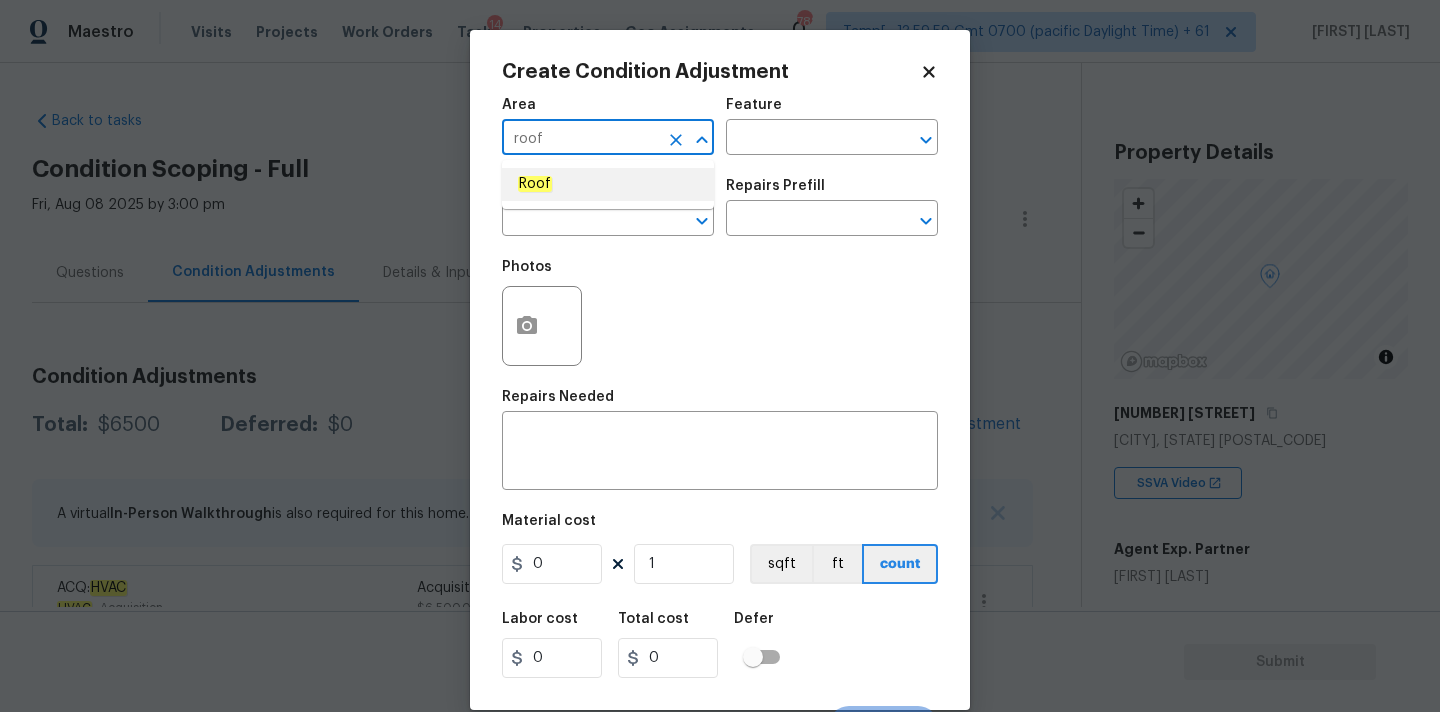 click on "Roof" at bounding box center [608, 184] 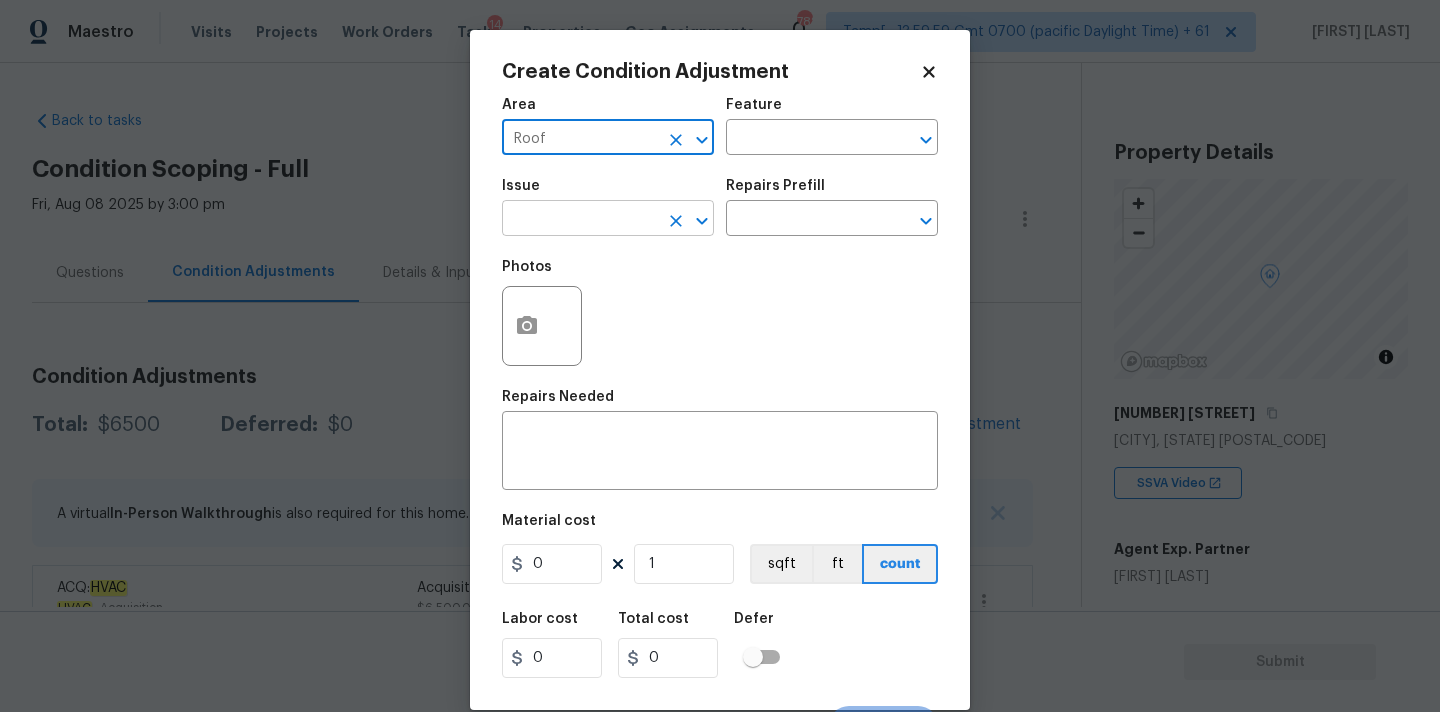 type on "Roof" 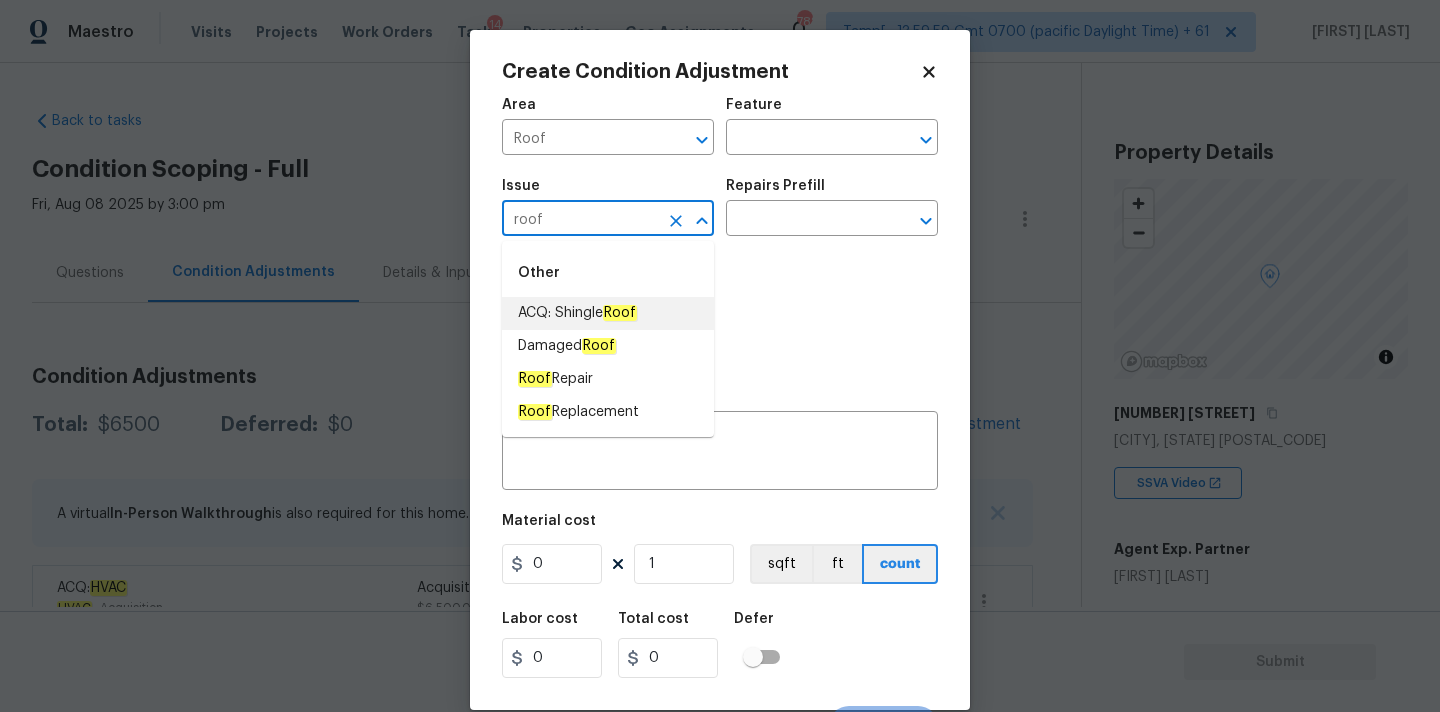 click on "ACQ: Shingle  Roof" at bounding box center [577, 313] 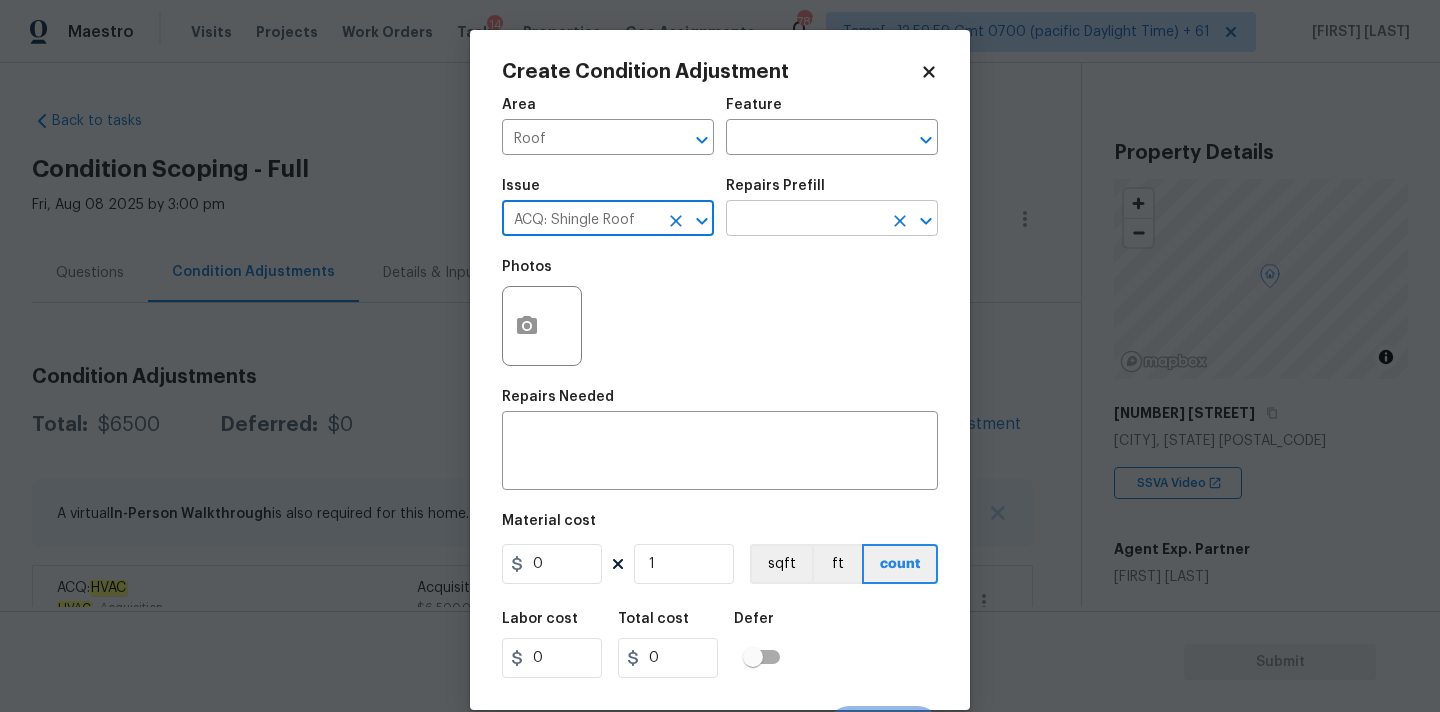 type on "ACQ: Shingle Roof" 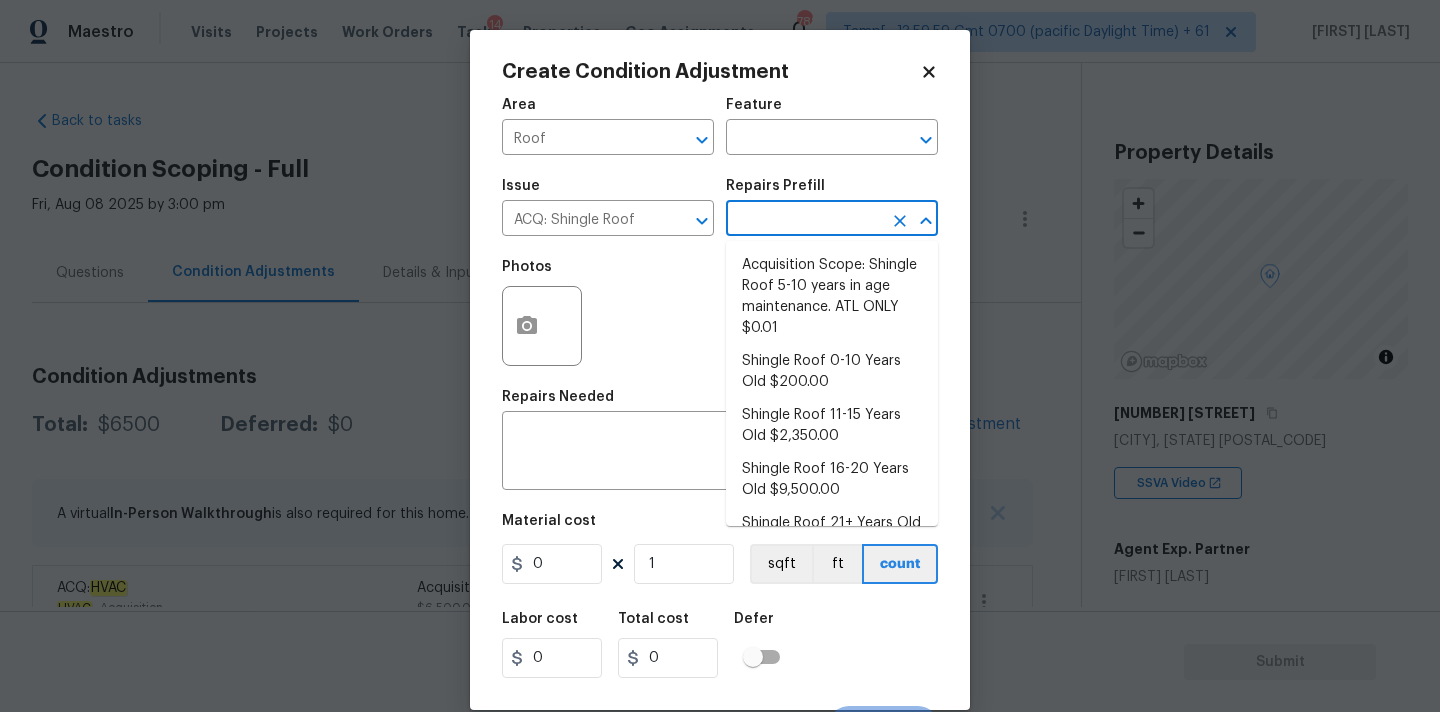 click at bounding box center [804, 220] 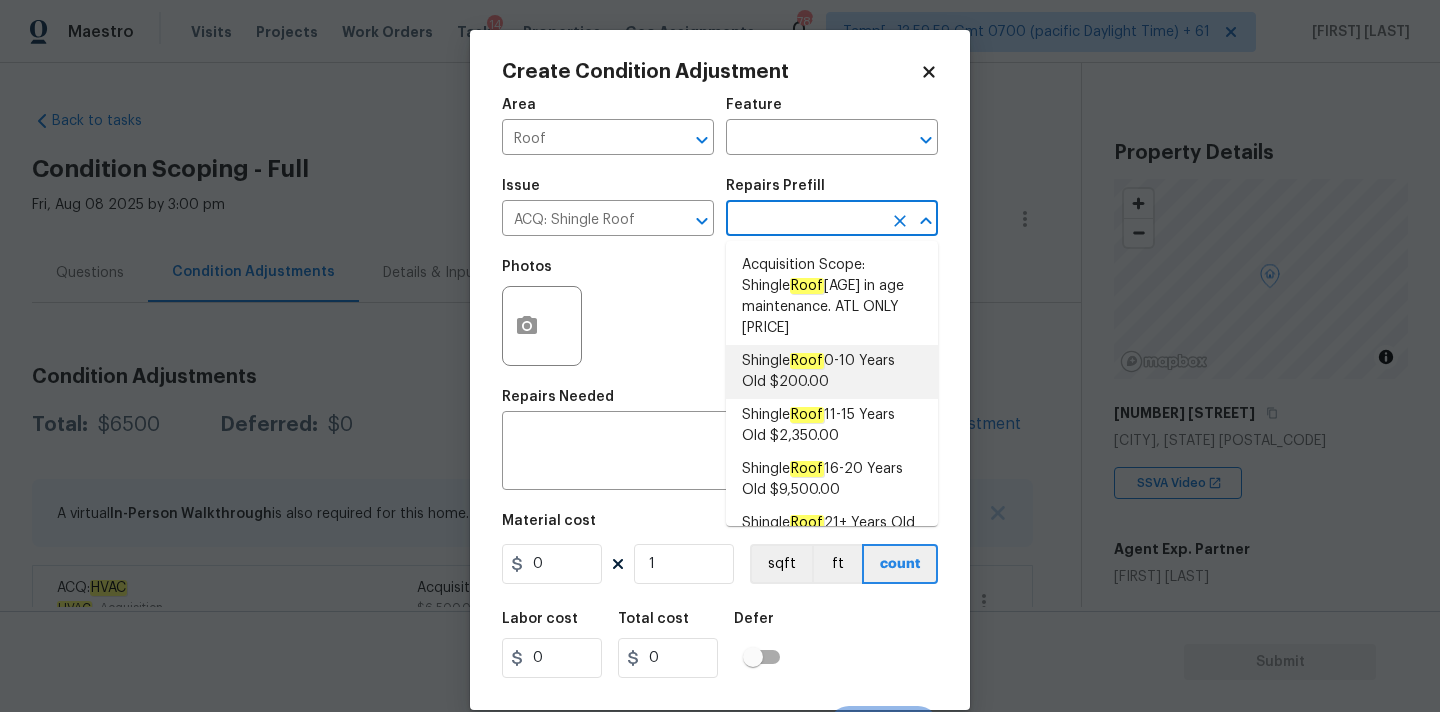click on "Shingle  Roof  0-10 Years Old $200.00" at bounding box center (832, 372) 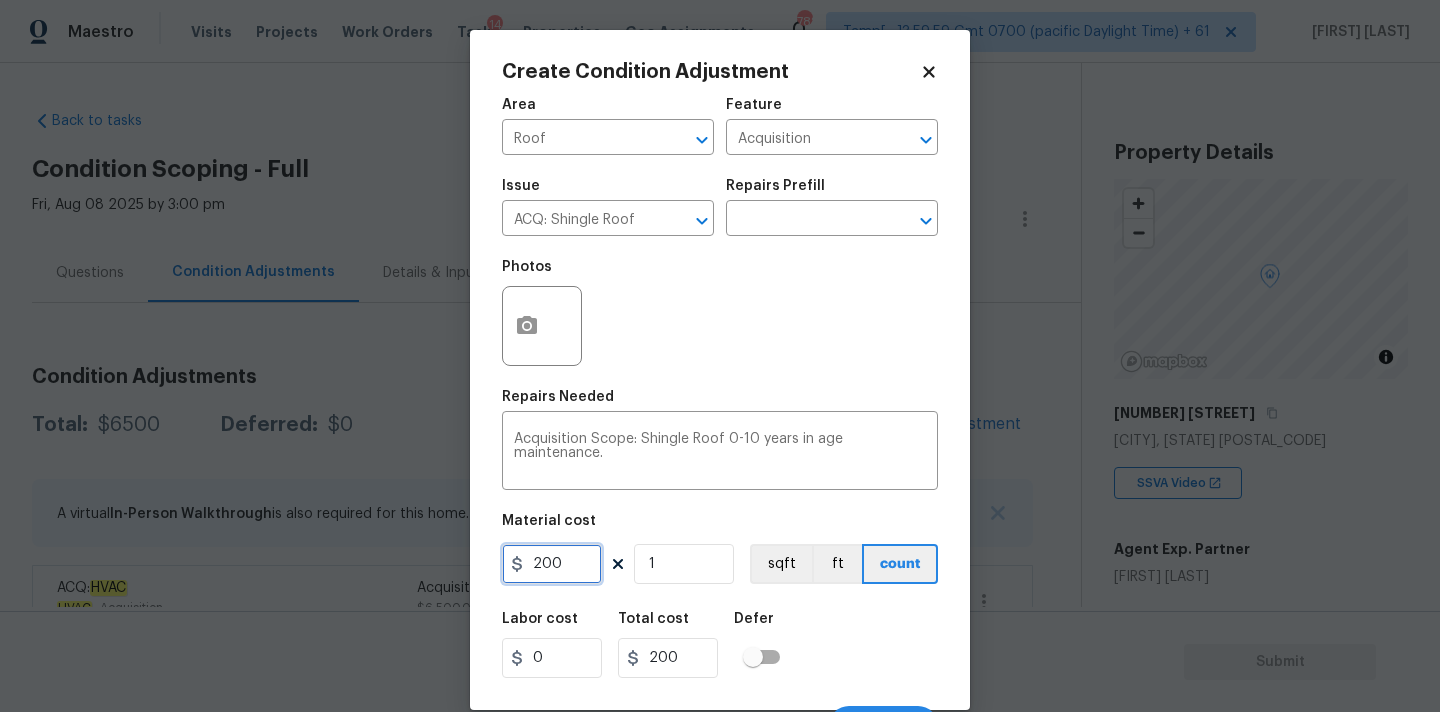 click on "200" at bounding box center (552, 564) 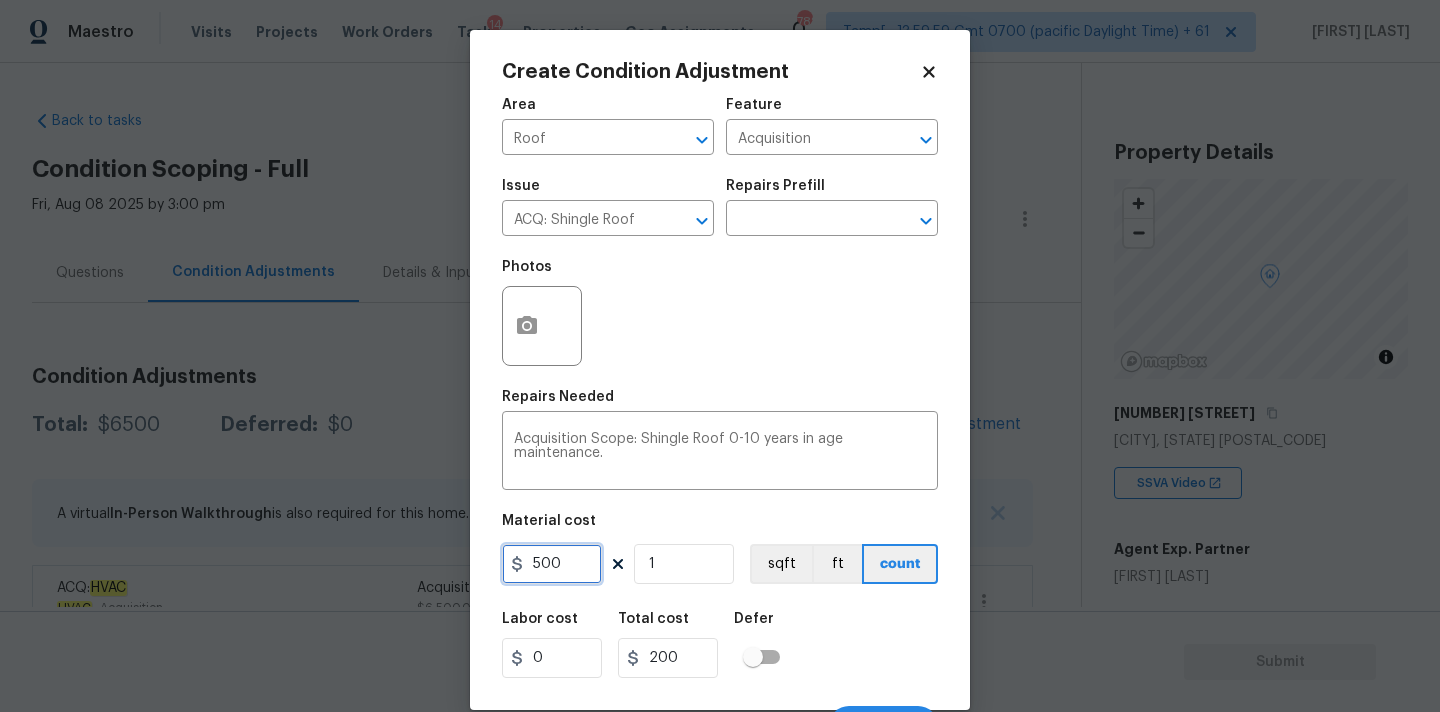 type on "500" 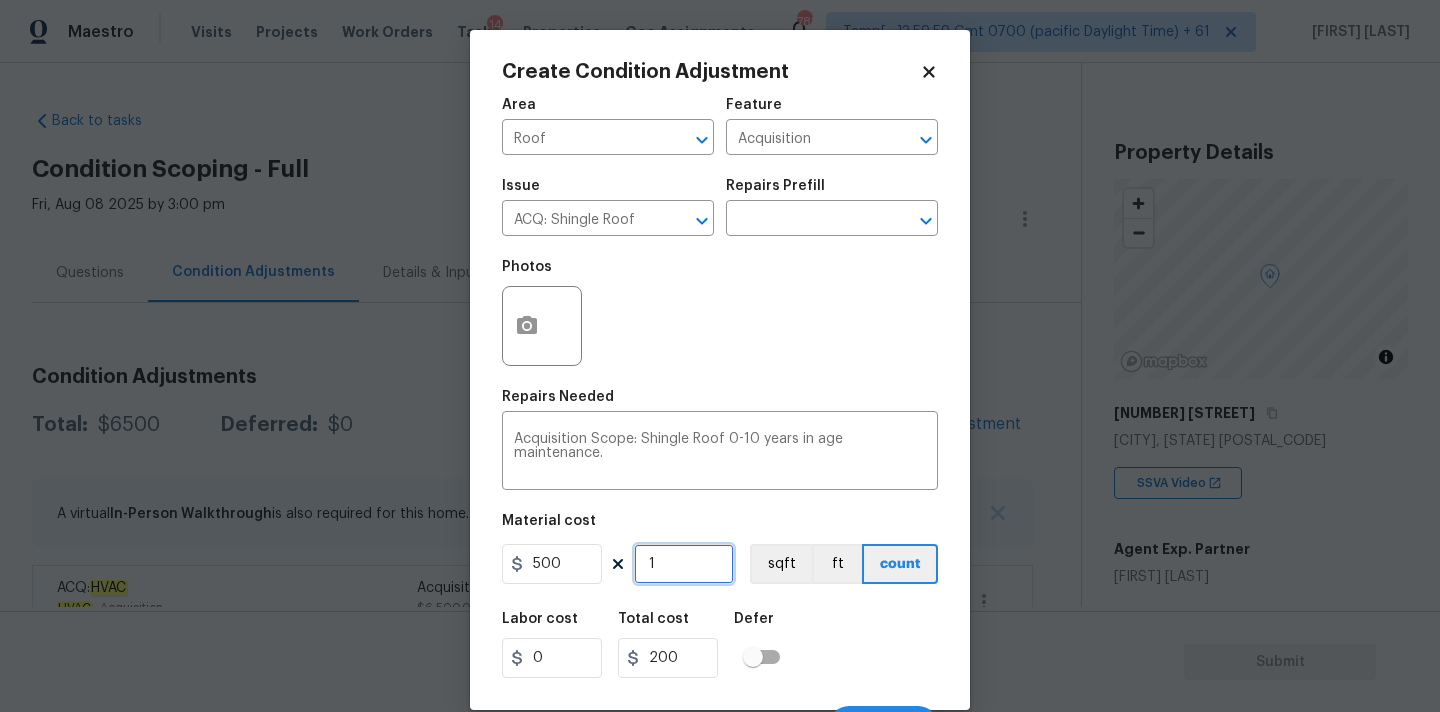 type on "500" 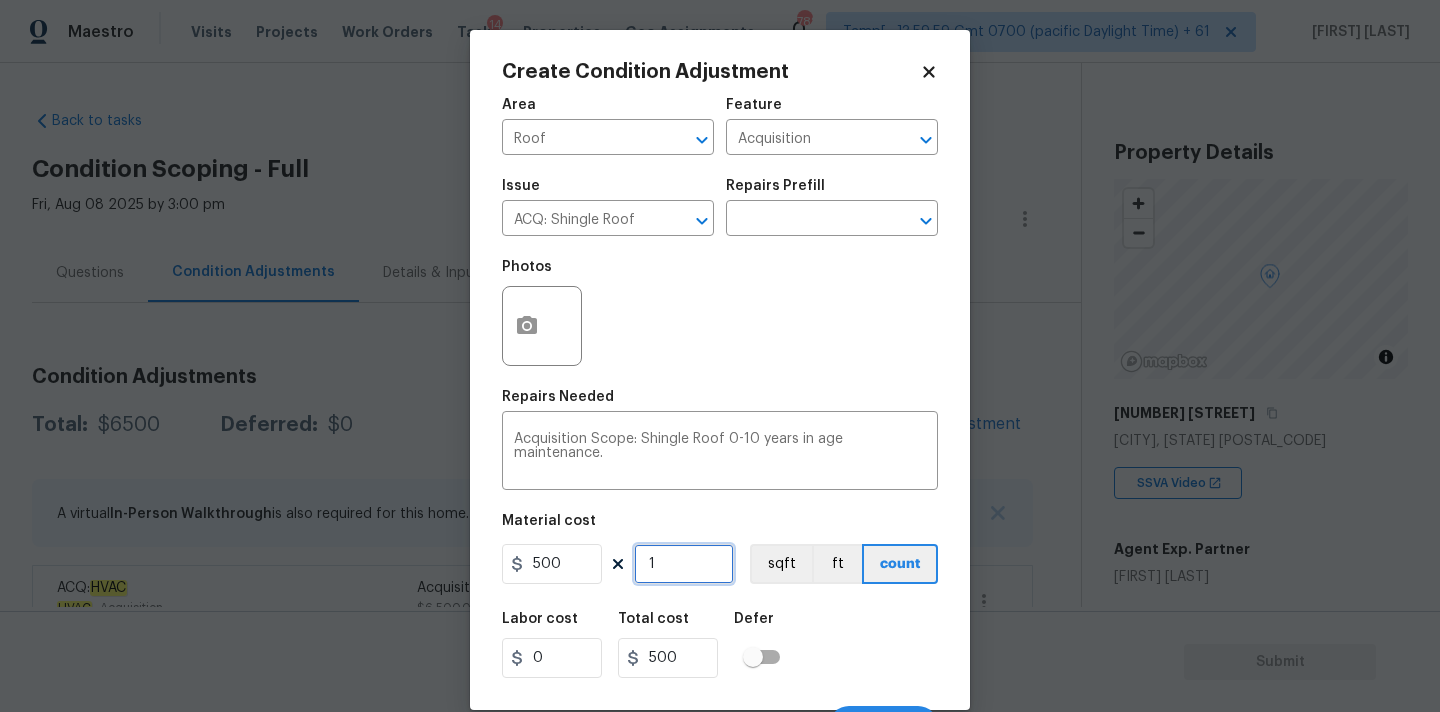 scroll, scrollTop: 35, scrollLeft: 0, axis: vertical 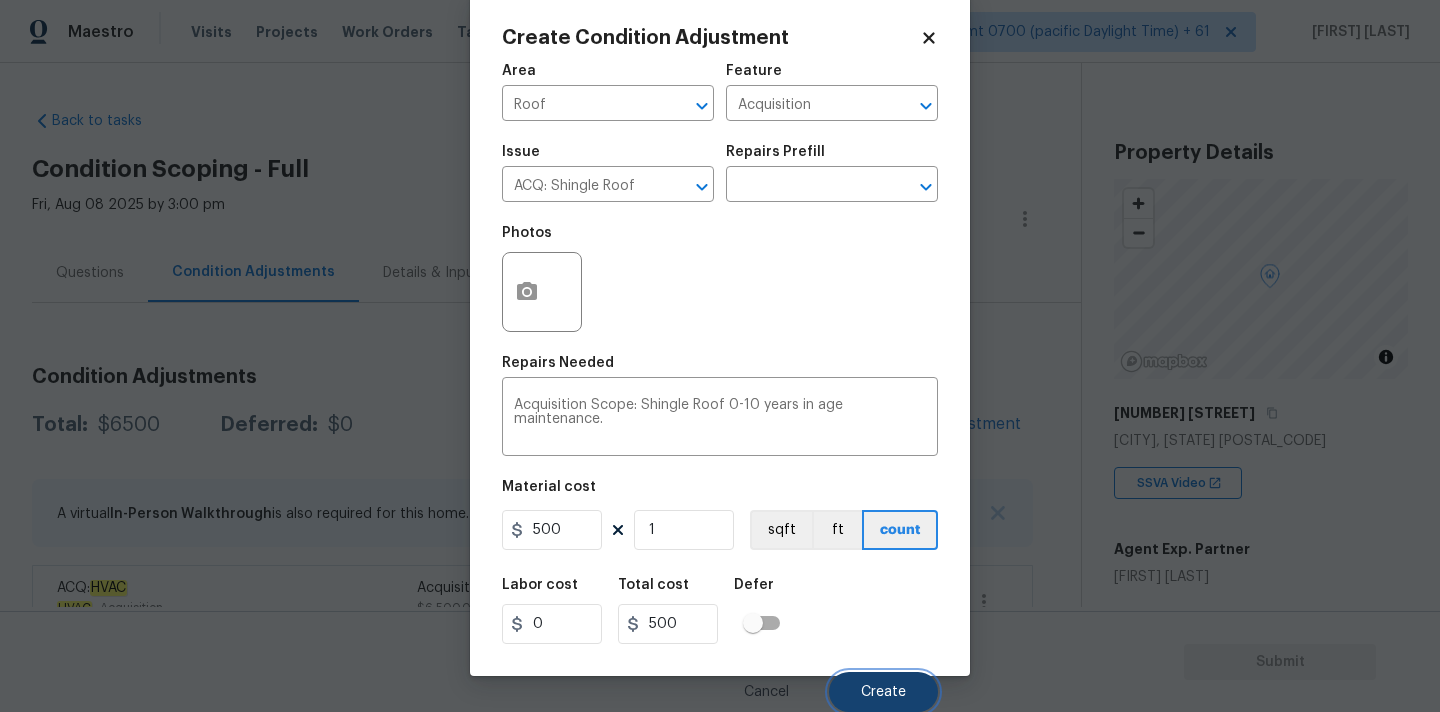 click on "Create" at bounding box center [883, 692] 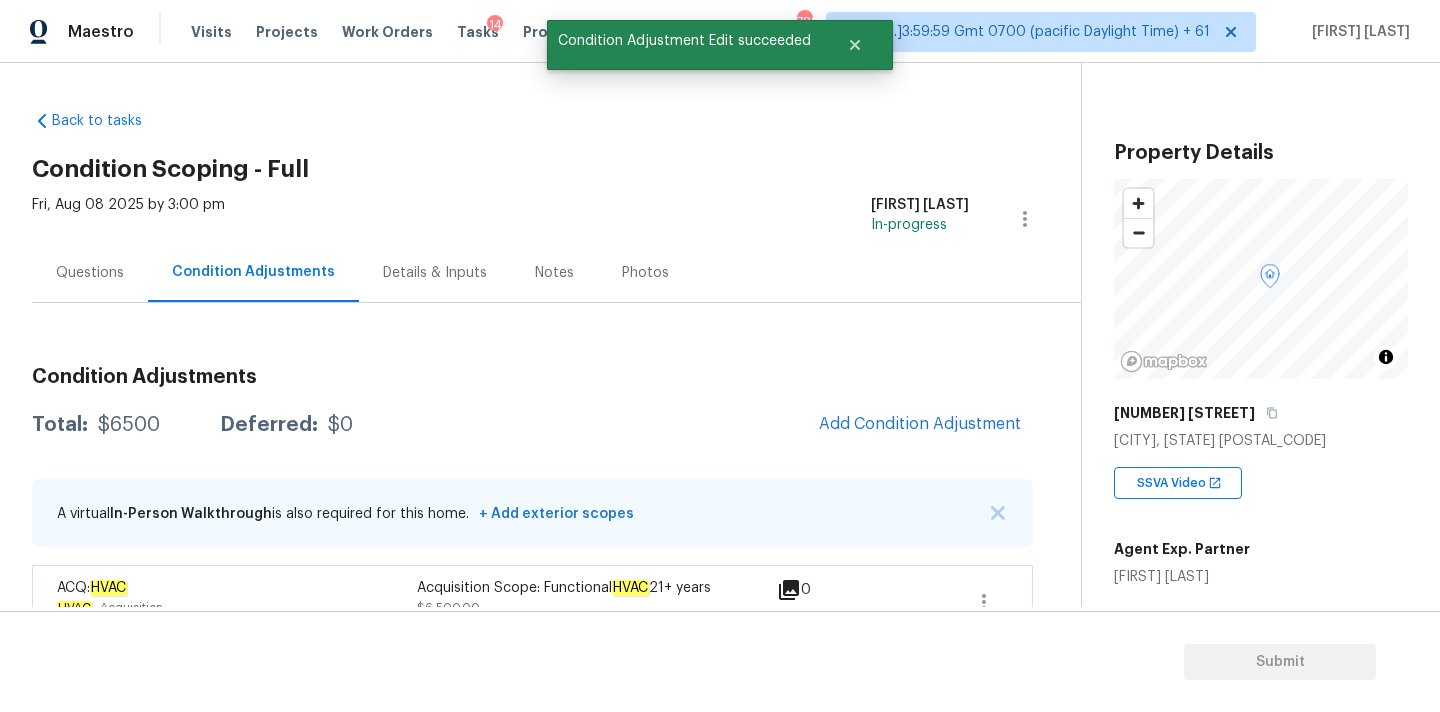 scroll, scrollTop: 28, scrollLeft: 0, axis: vertical 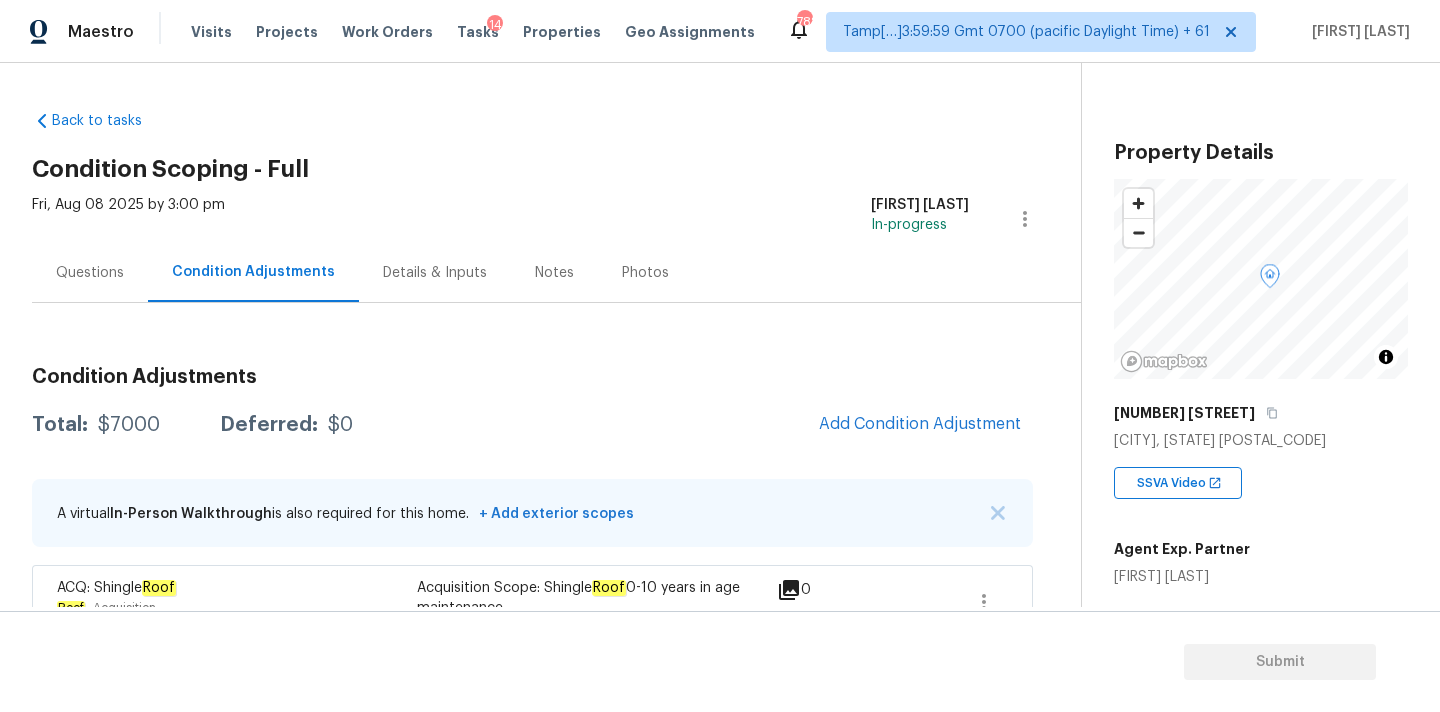 click on "Questions" at bounding box center (90, 273) 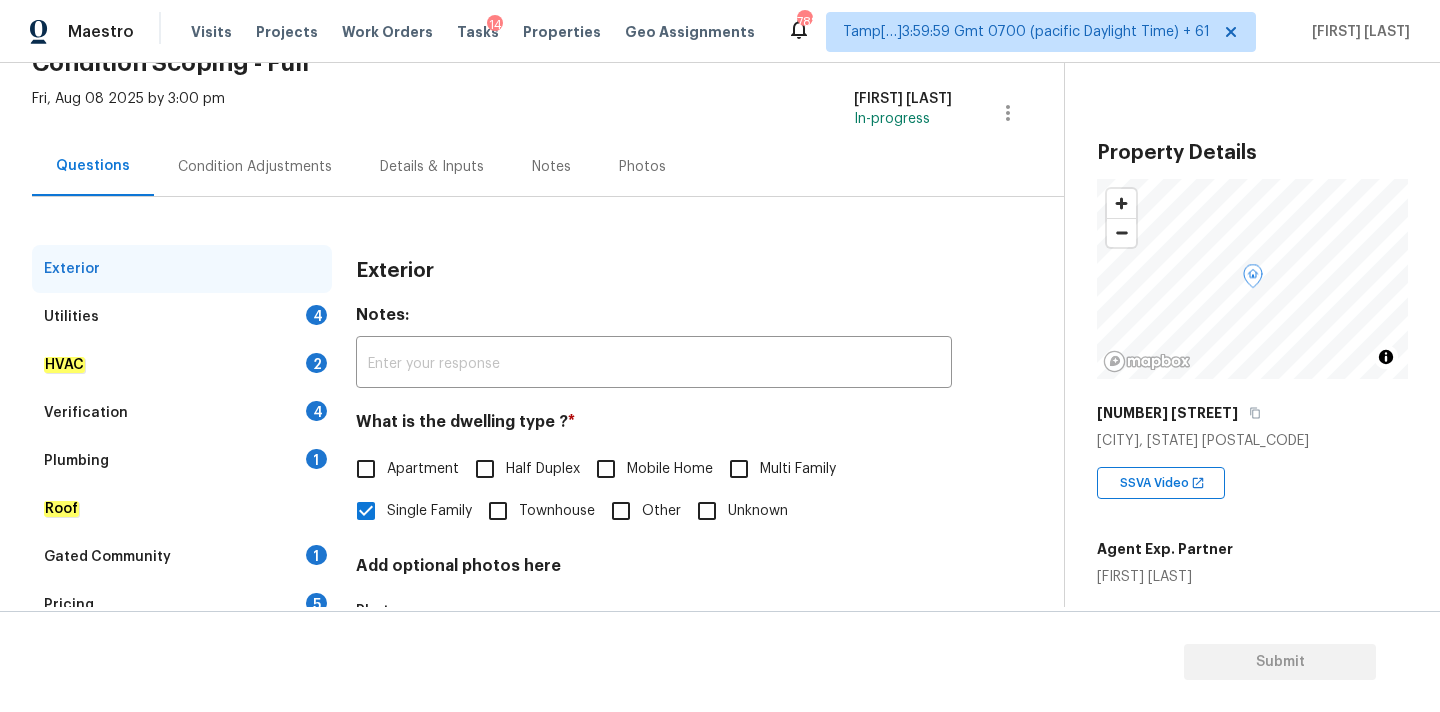 scroll, scrollTop: 251, scrollLeft: 0, axis: vertical 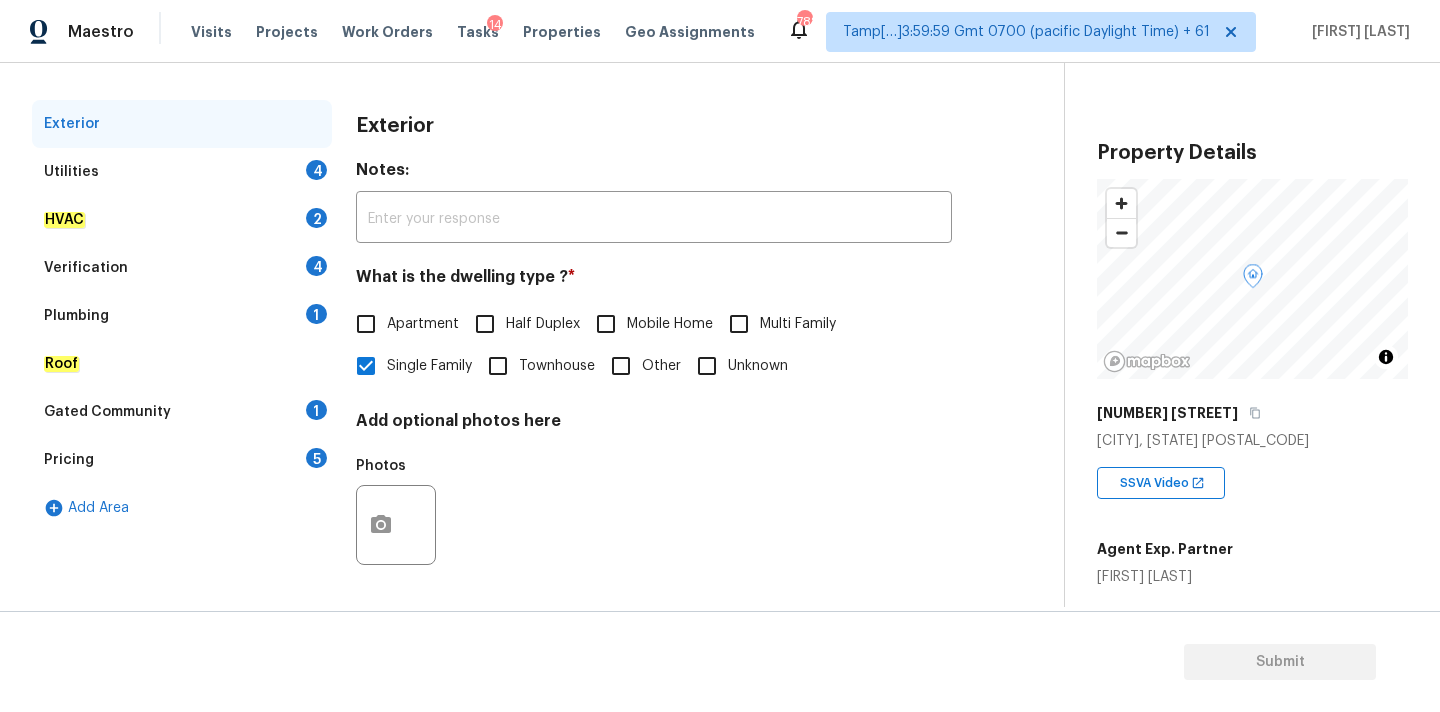 click on "Verification" at bounding box center (86, 268) 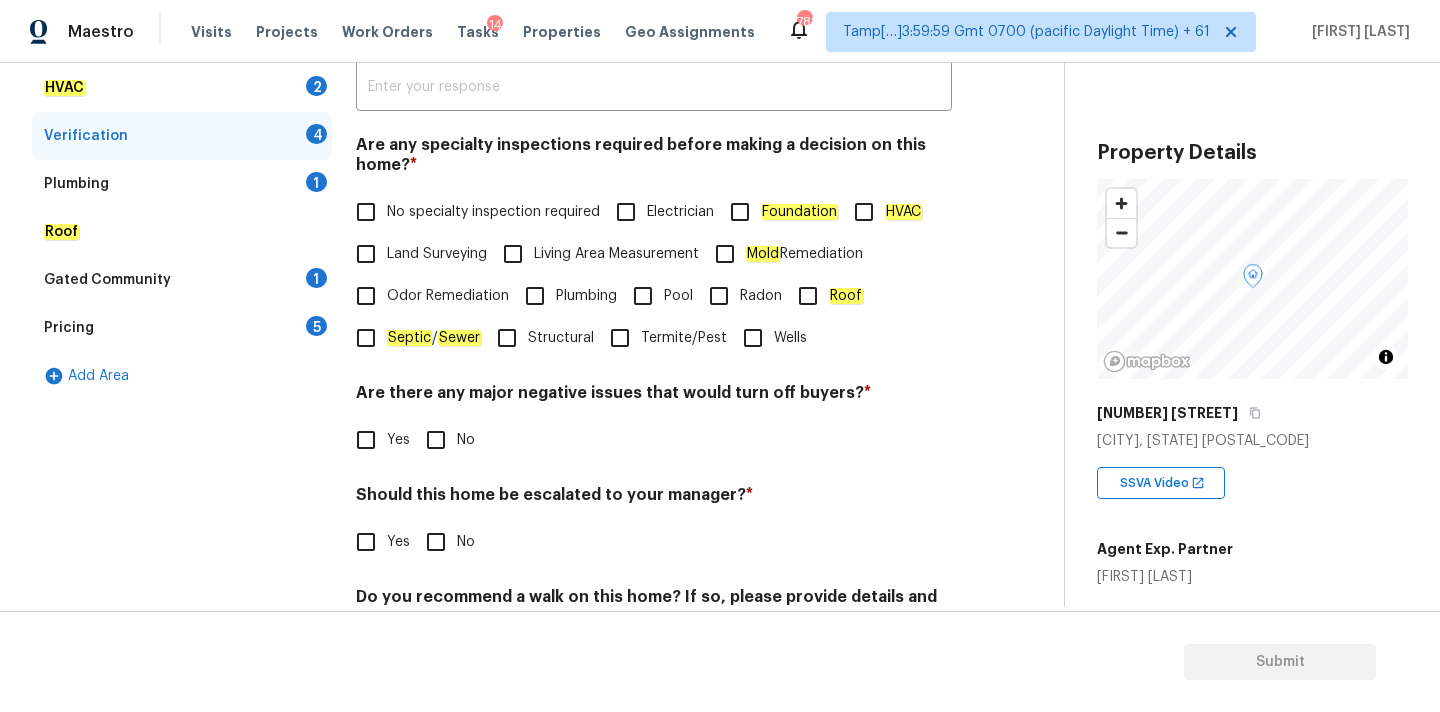 scroll, scrollTop: 491, scrollLeft: 0, axis: vertical 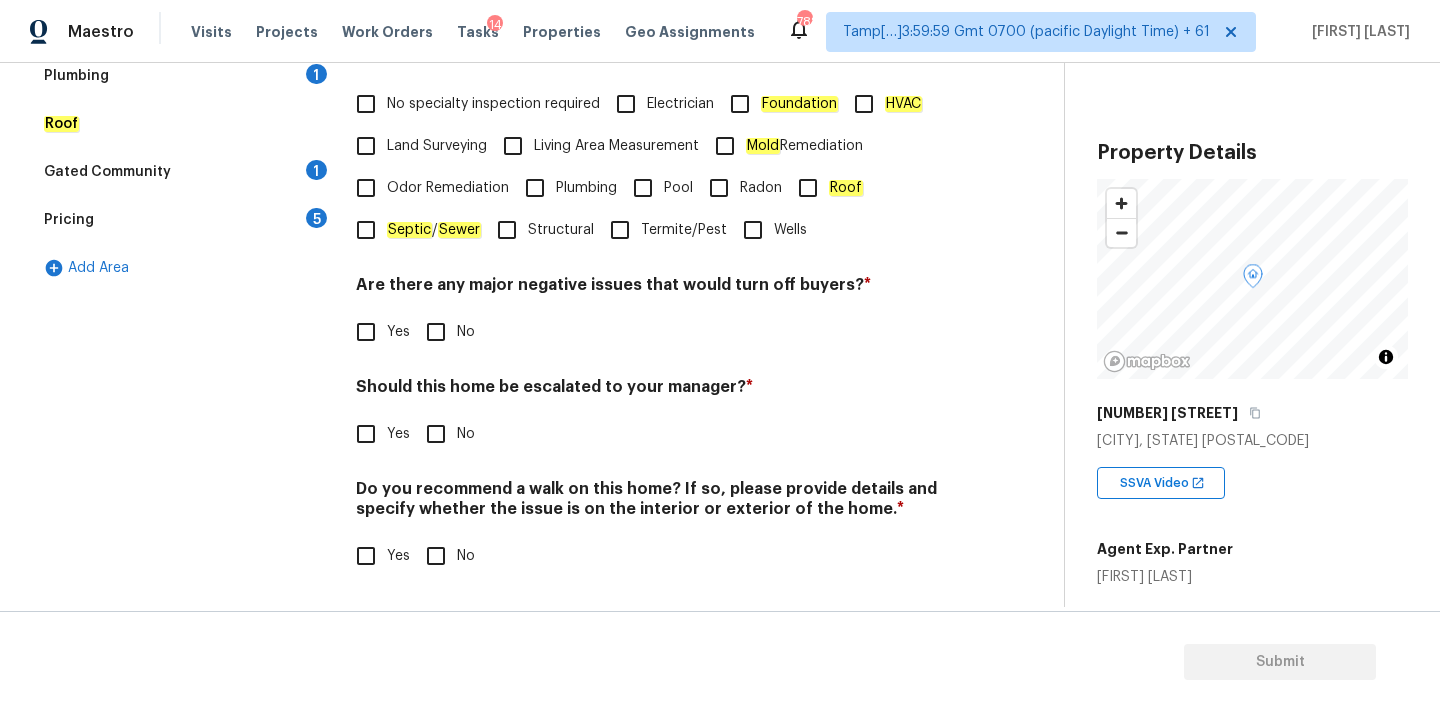 click on "Yes" at bounding box center (398, 434) 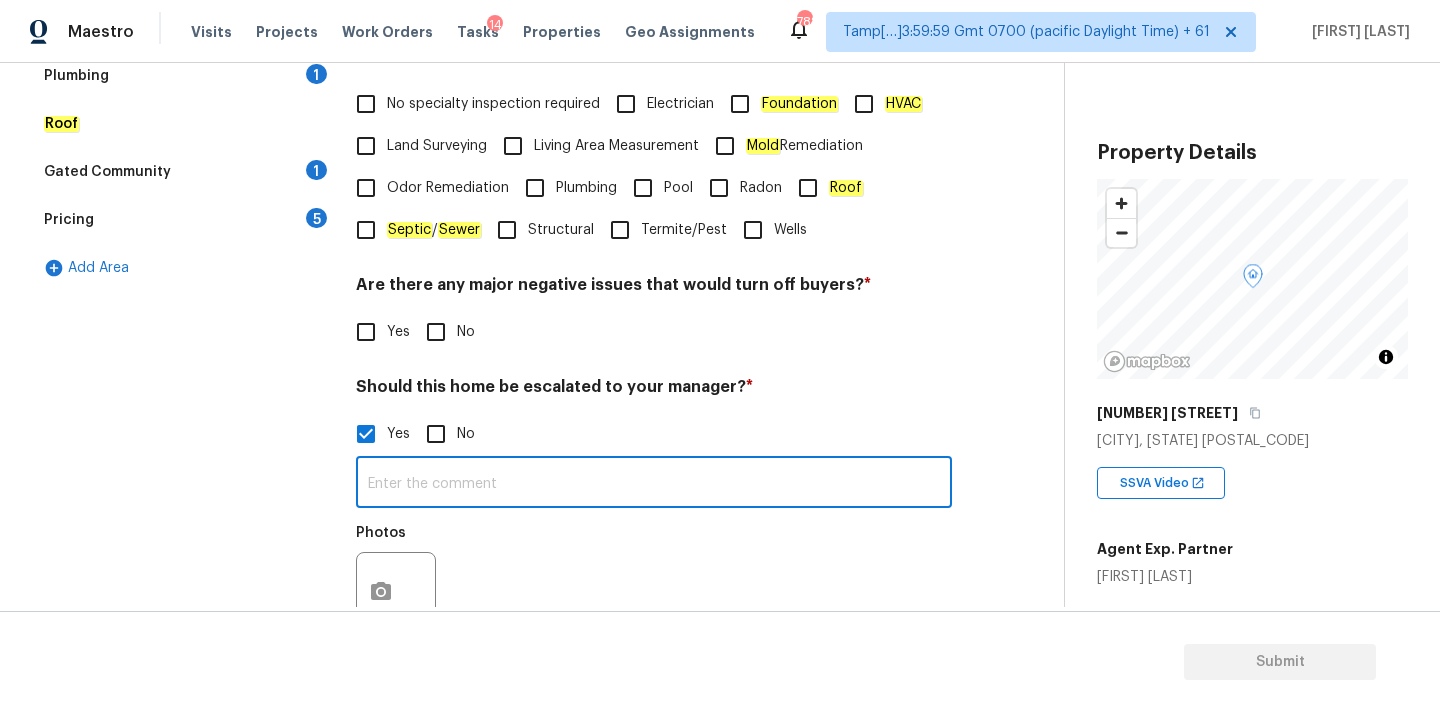 click at bounding box center [654, 484] 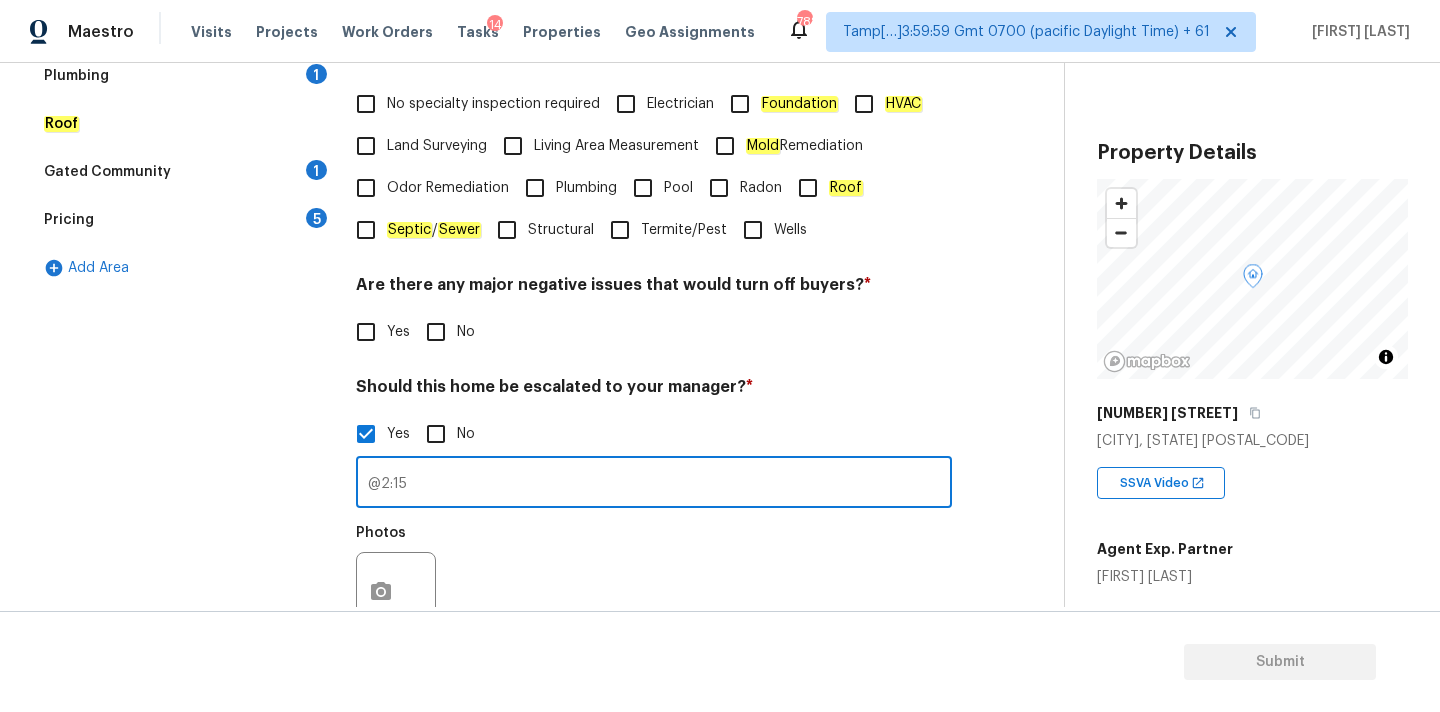 type on "@2:15" 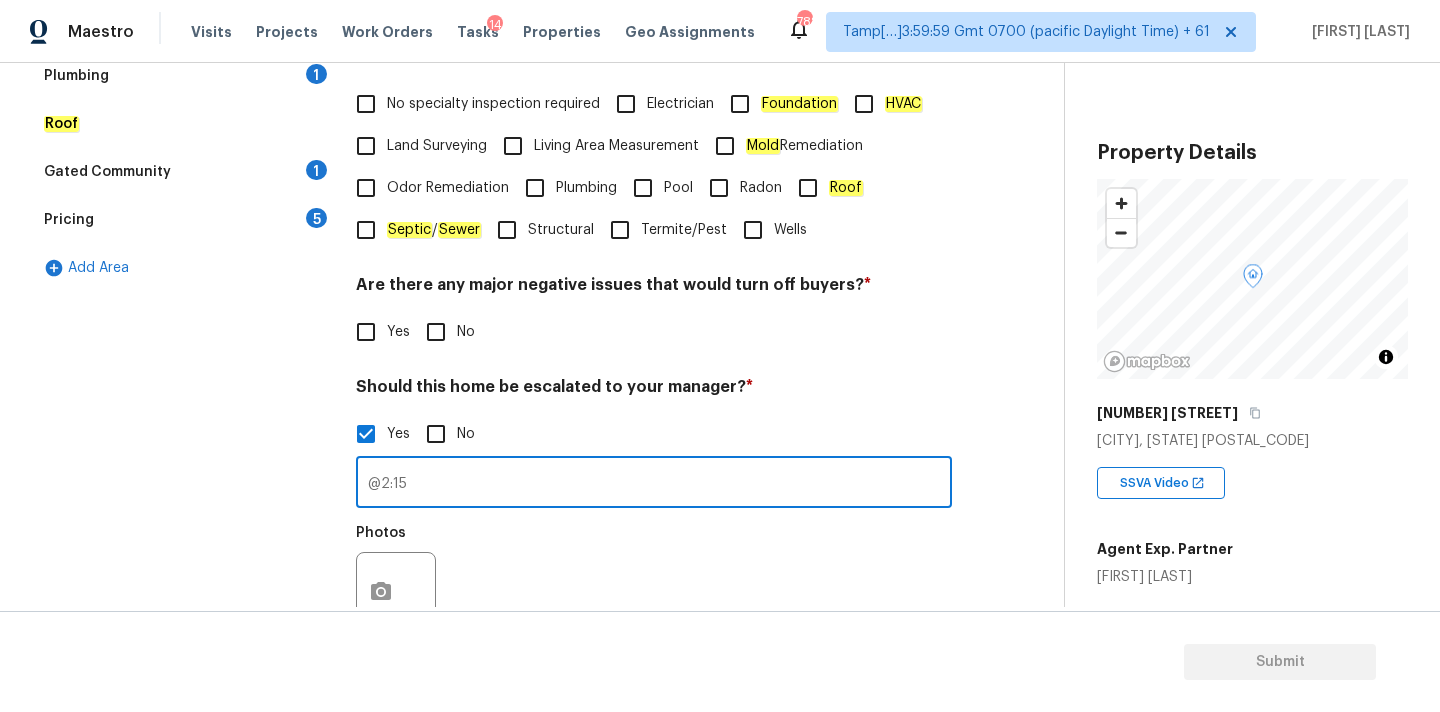 click on "No specialty inspection required" at bounding box center [493, 104] 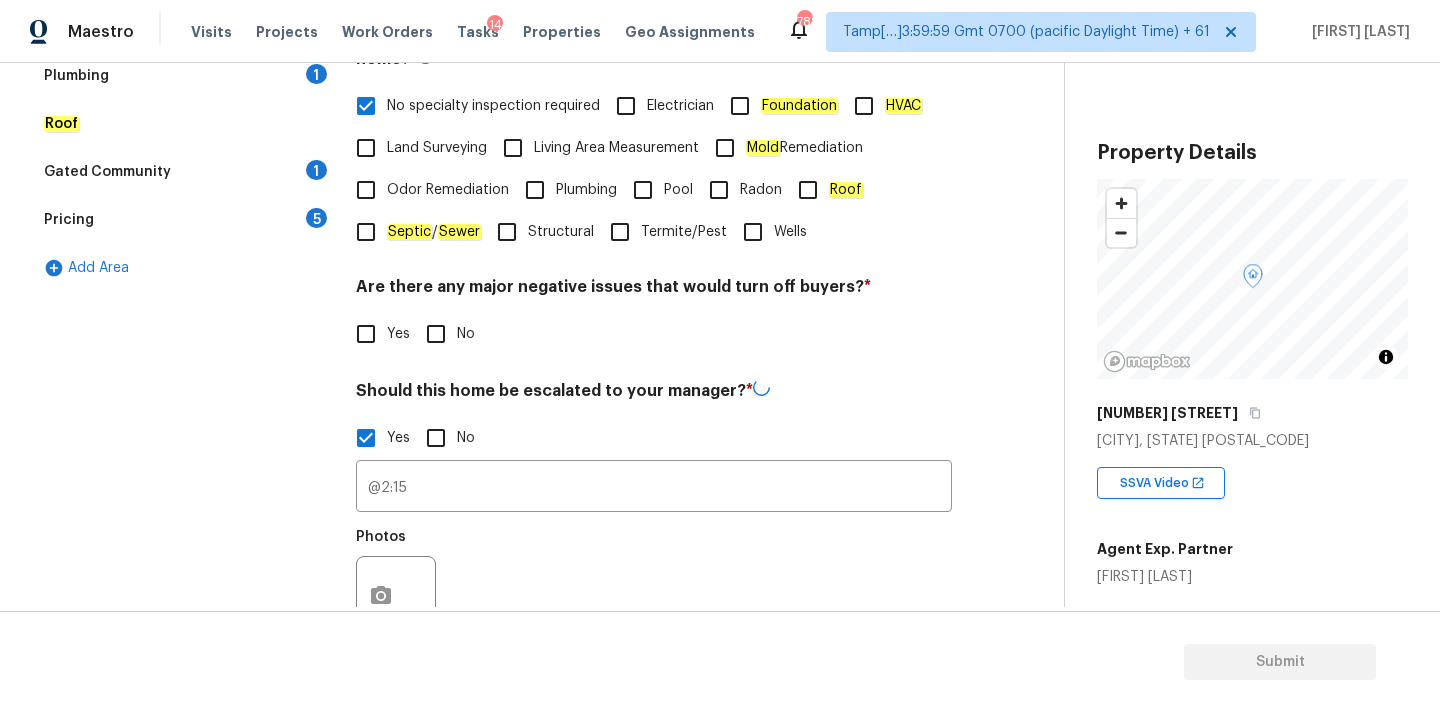 click on "No" at bounding box center (436, 334) 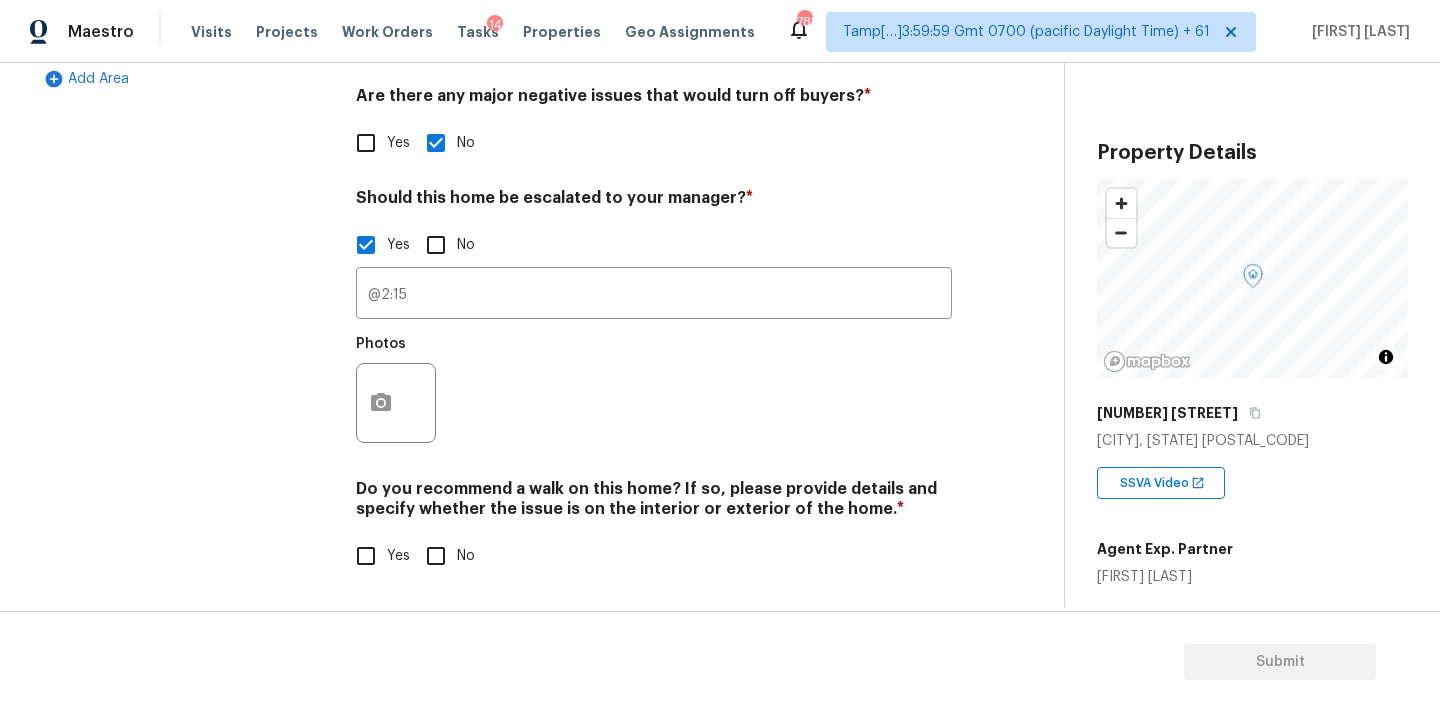 scroll, scrollTop: 681, scrollLeft: 0, axis: vertical 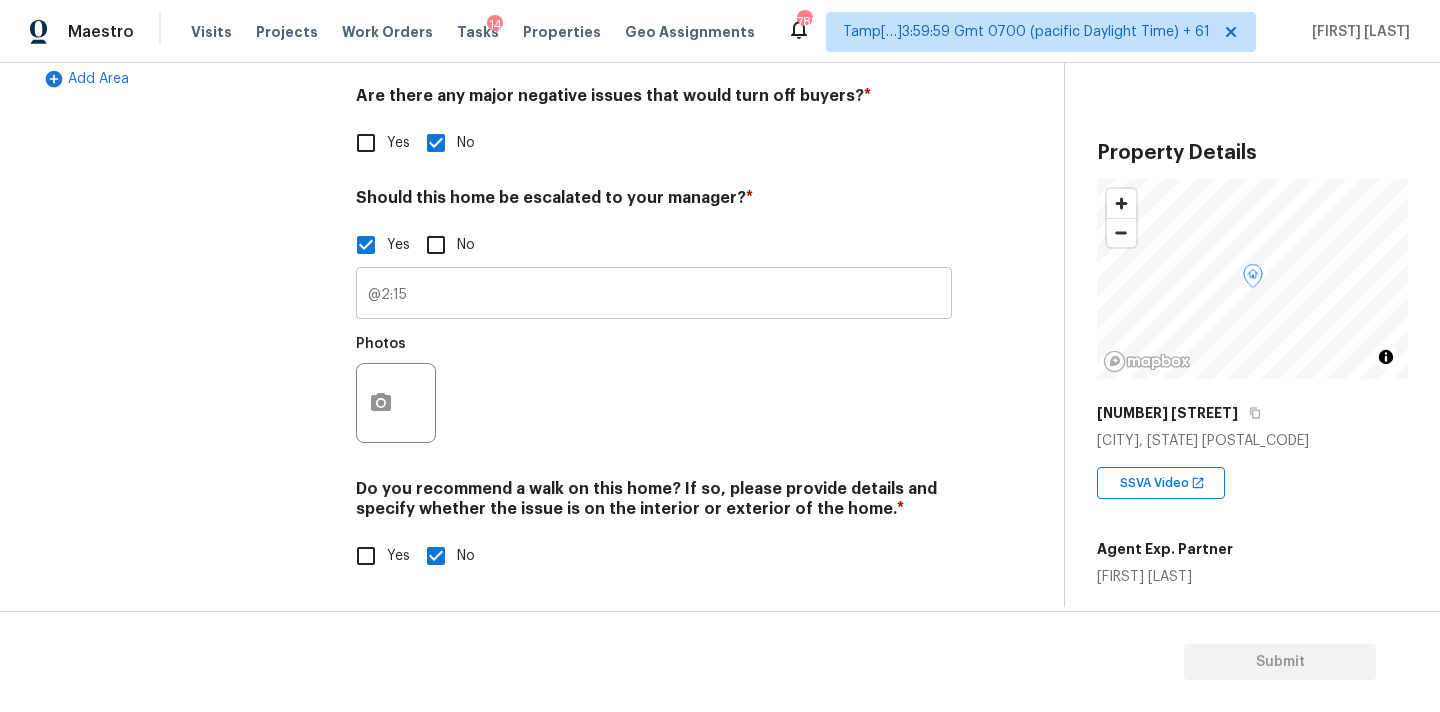 click on "@2:15" at bounding box center [654, 295] 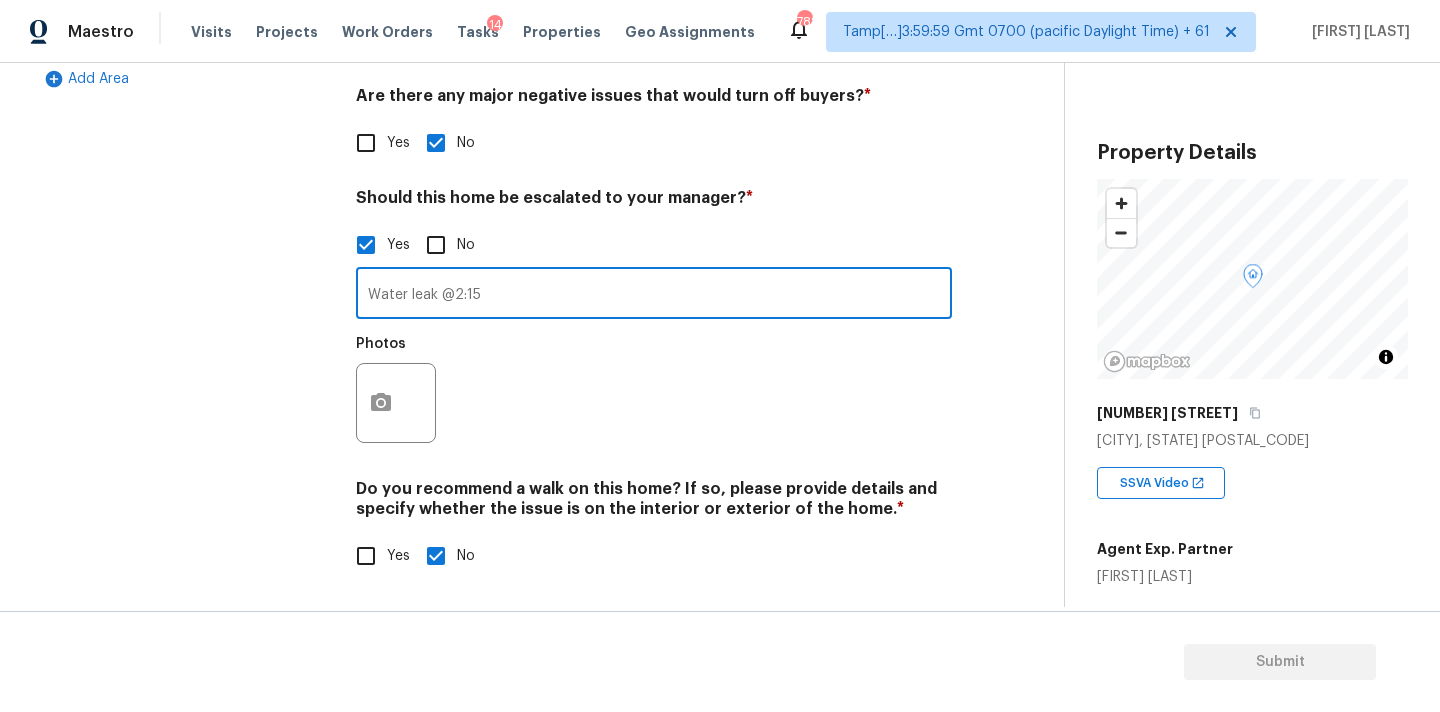 click on "Water leak @2:15" at bounding box center (654, 295) 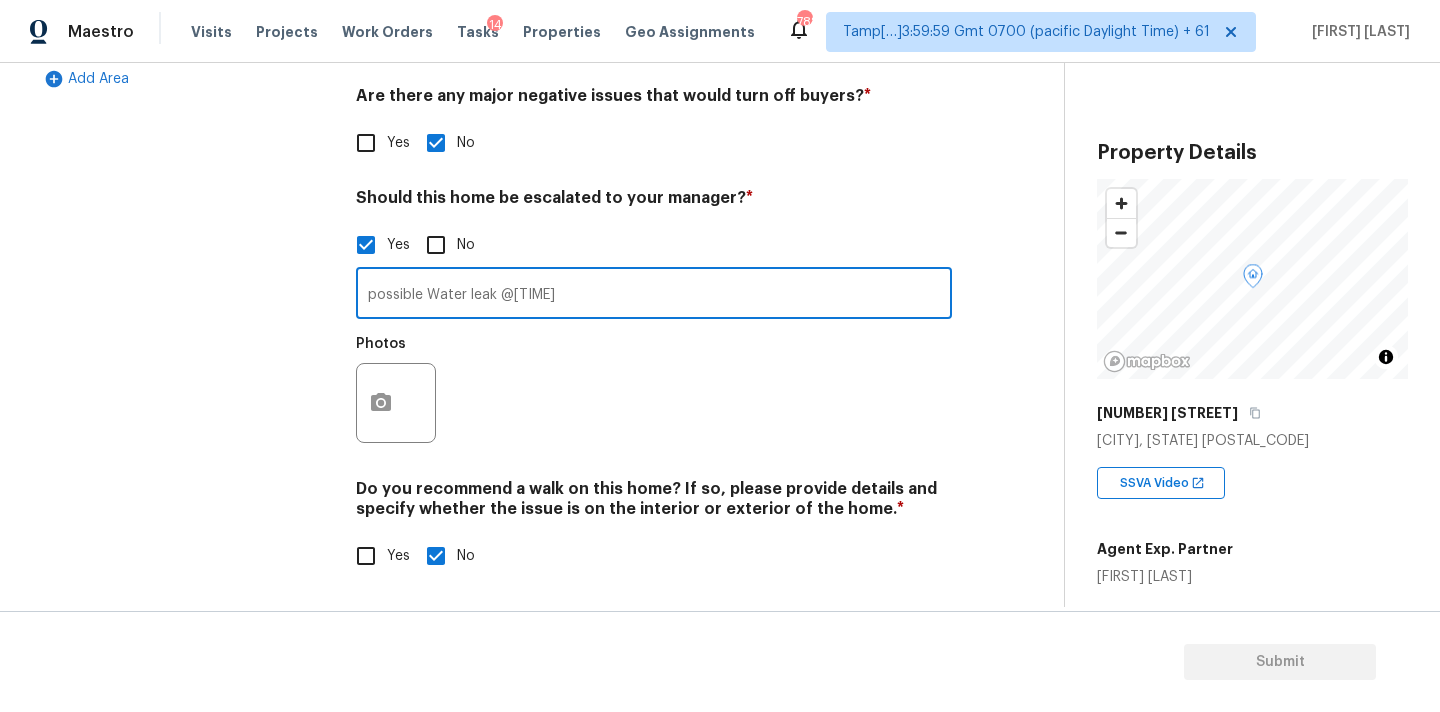 click on "possible Water leak @2:15" at bounding box center (654, 295) 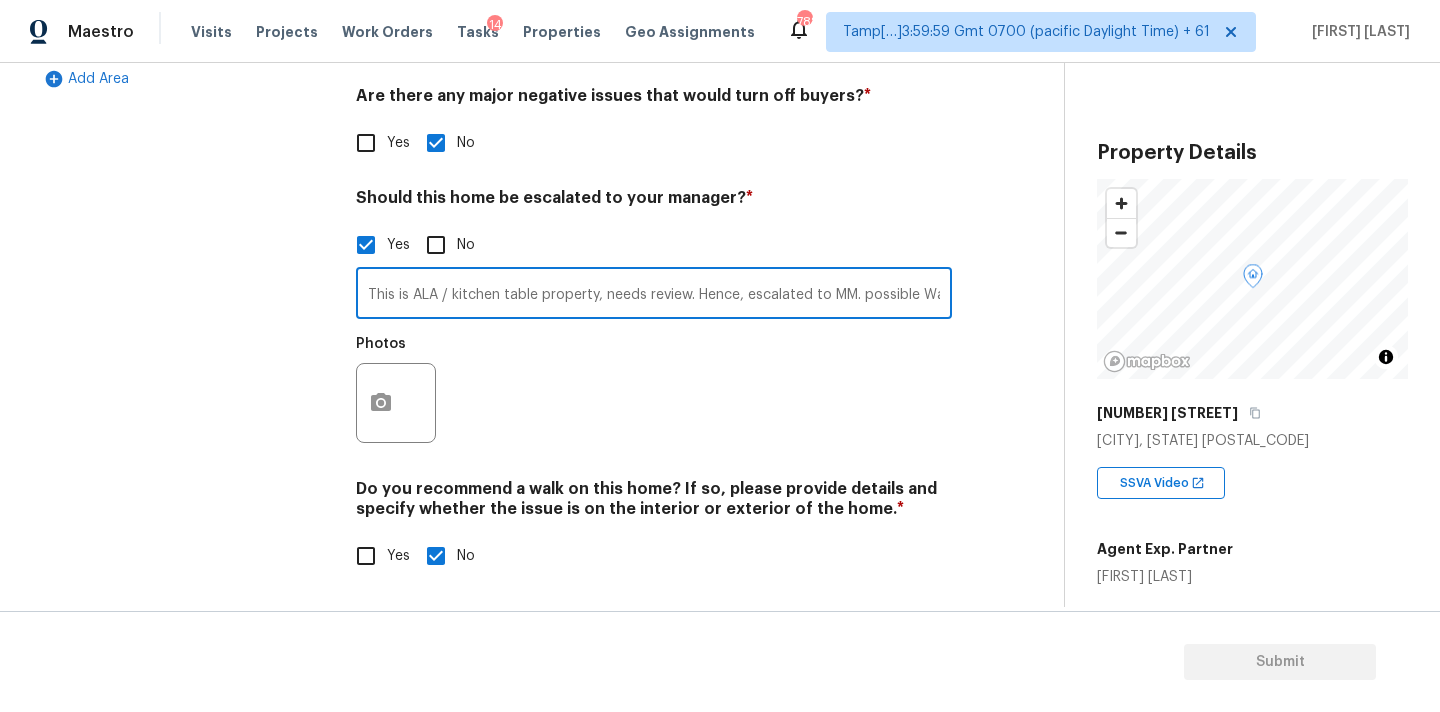 scroll, scrollTop: 0, scrollLeft: 91, axis: horizontal 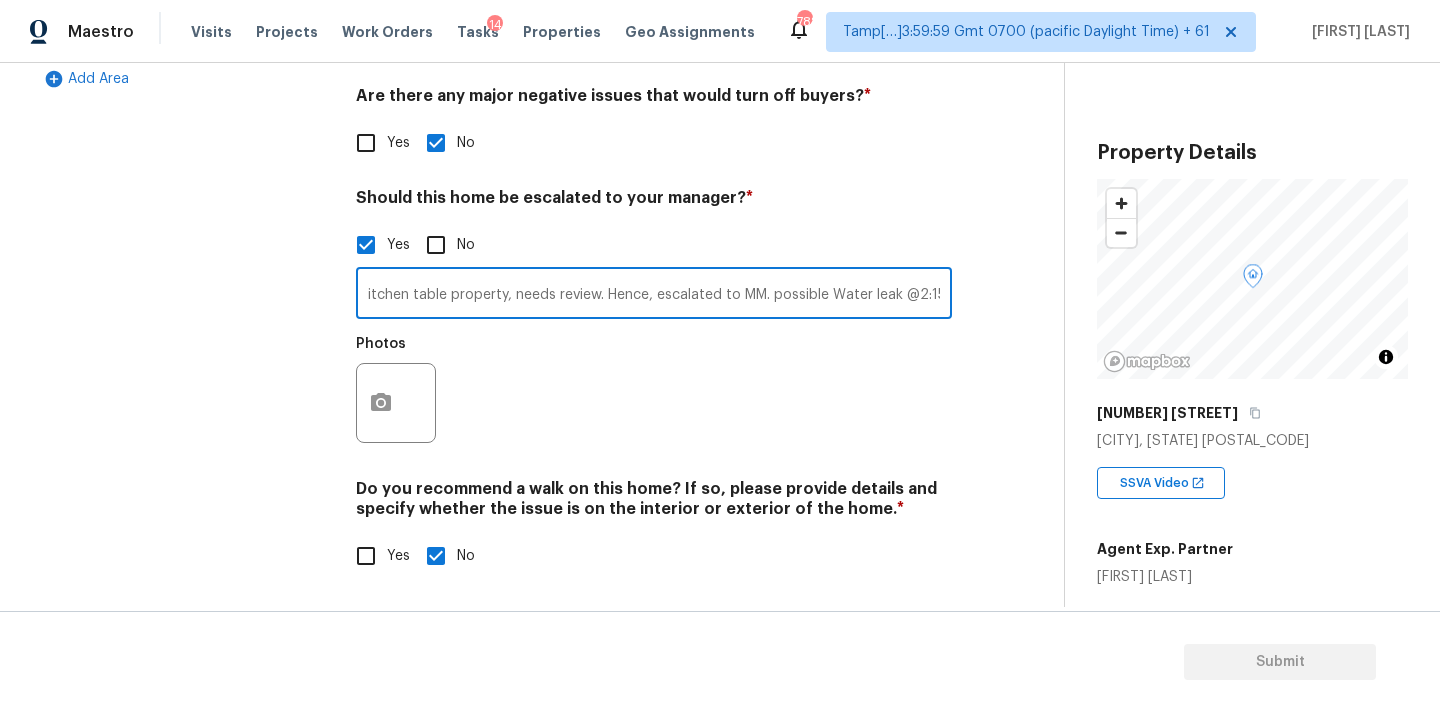 drag, startPoint x: 864, startPoint y: 296, endPoint x: 1078, endPoint y: 296, distance: 214 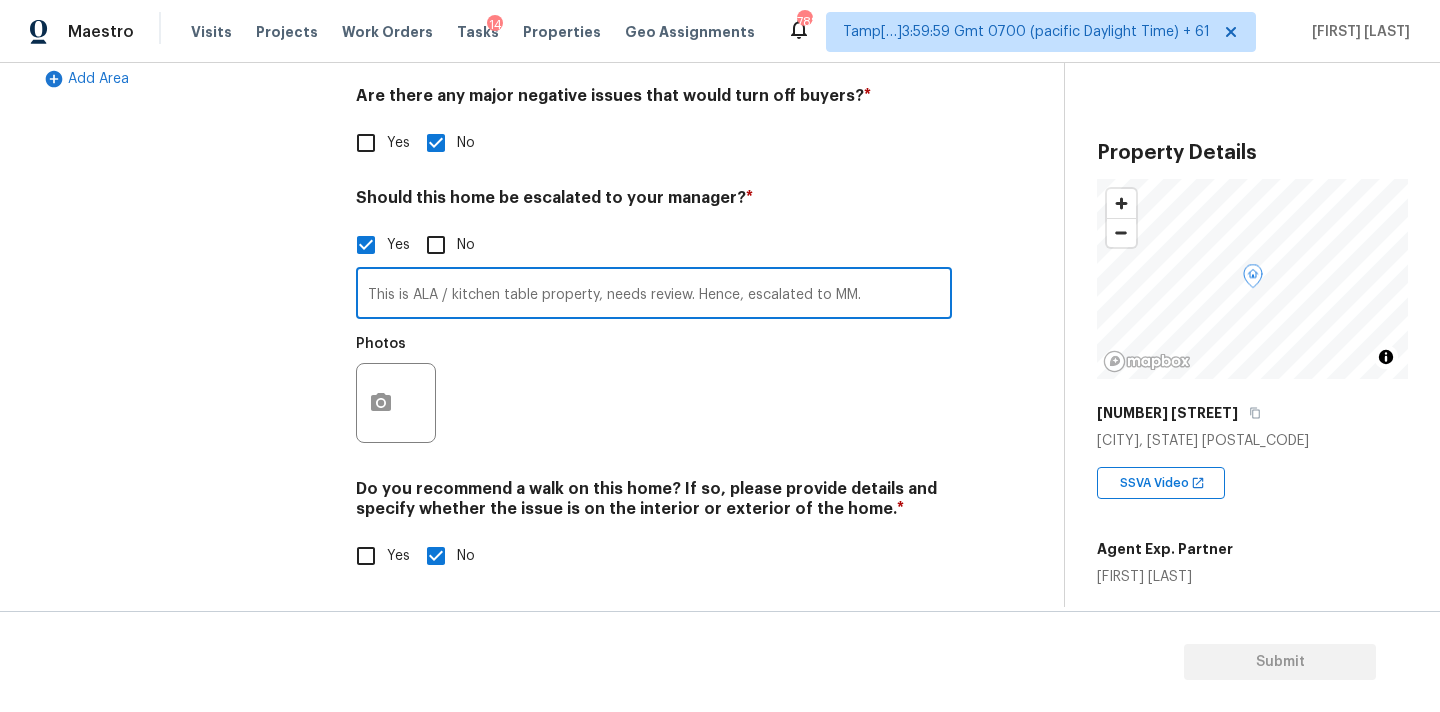 scroll, scrollTop: 0, scrollLeft: 0, axis: both 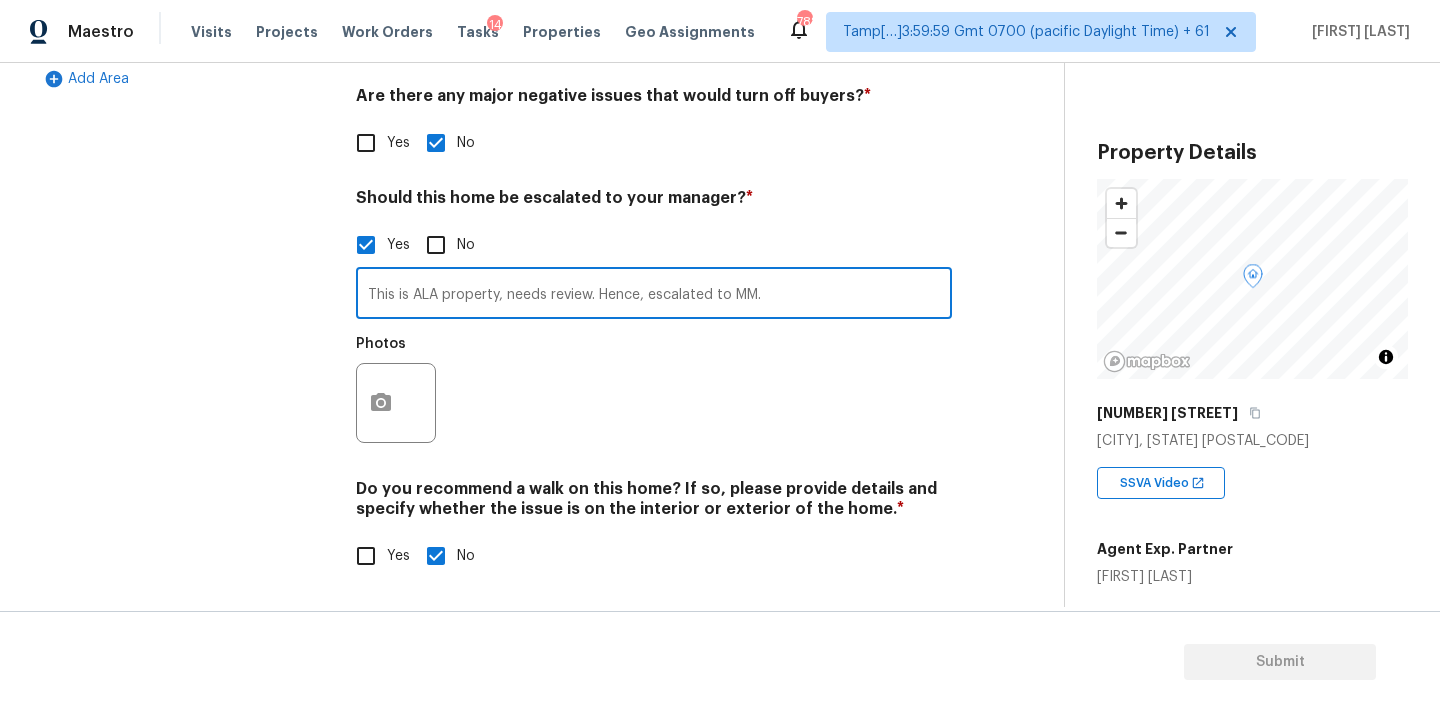 click on "This is ALA property, needs review. Hence, escalated to MM." at bounding box center [654, 295] 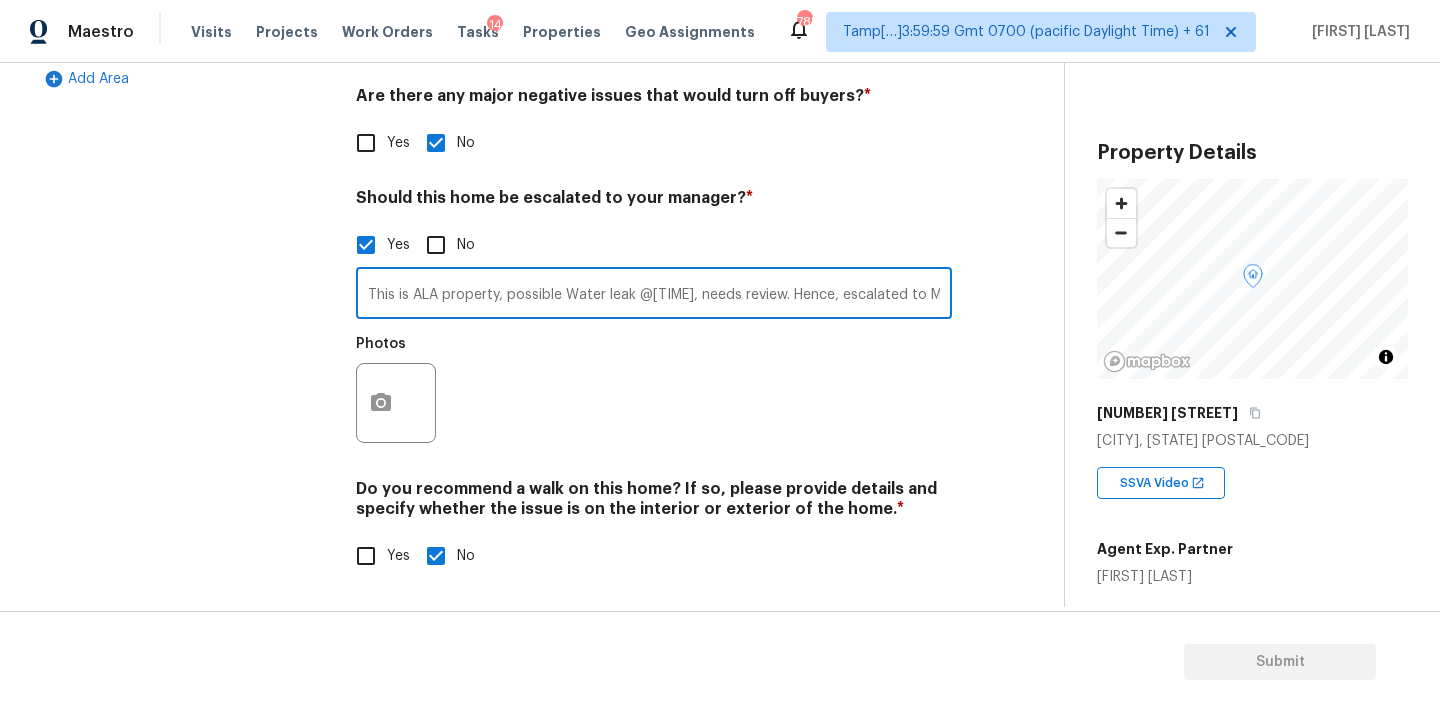 type on "This is ALA property, possible Water leak @2:15, needs review. Hence, escalated to MM." 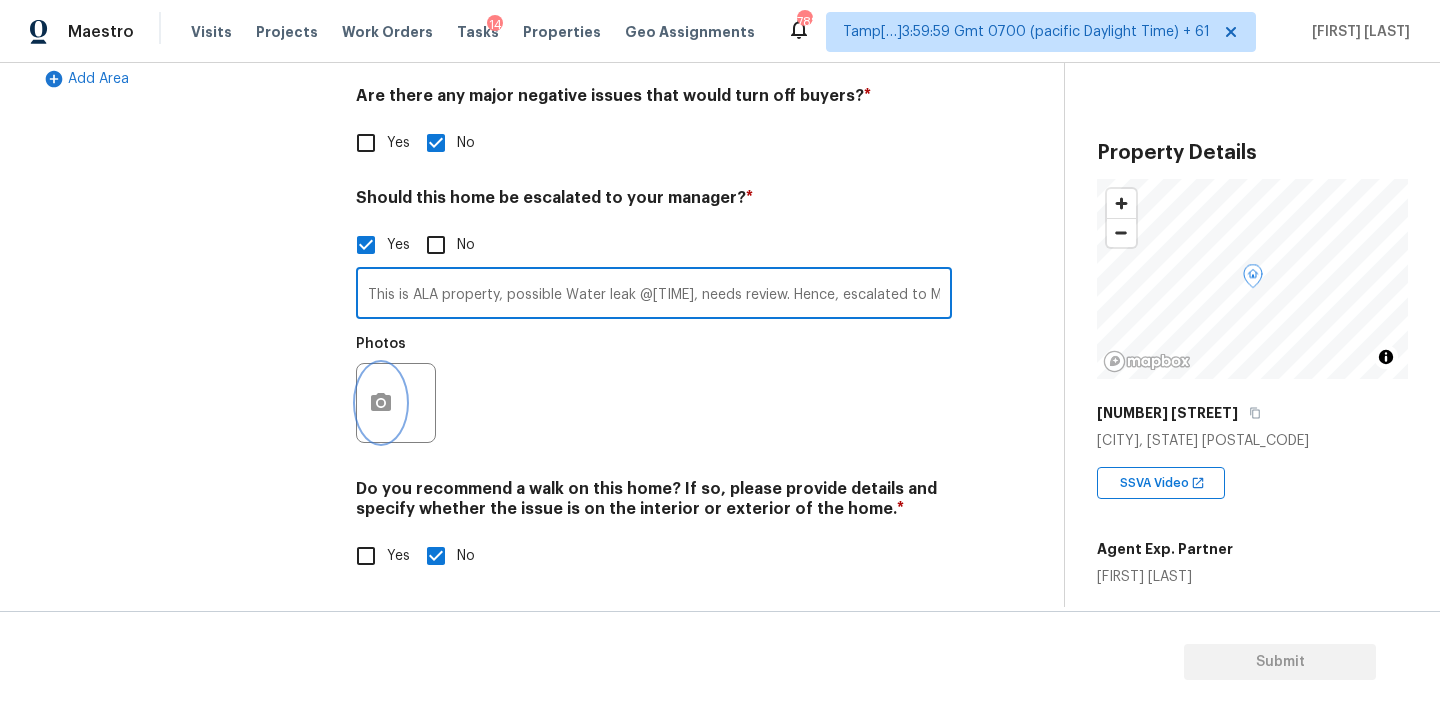 click 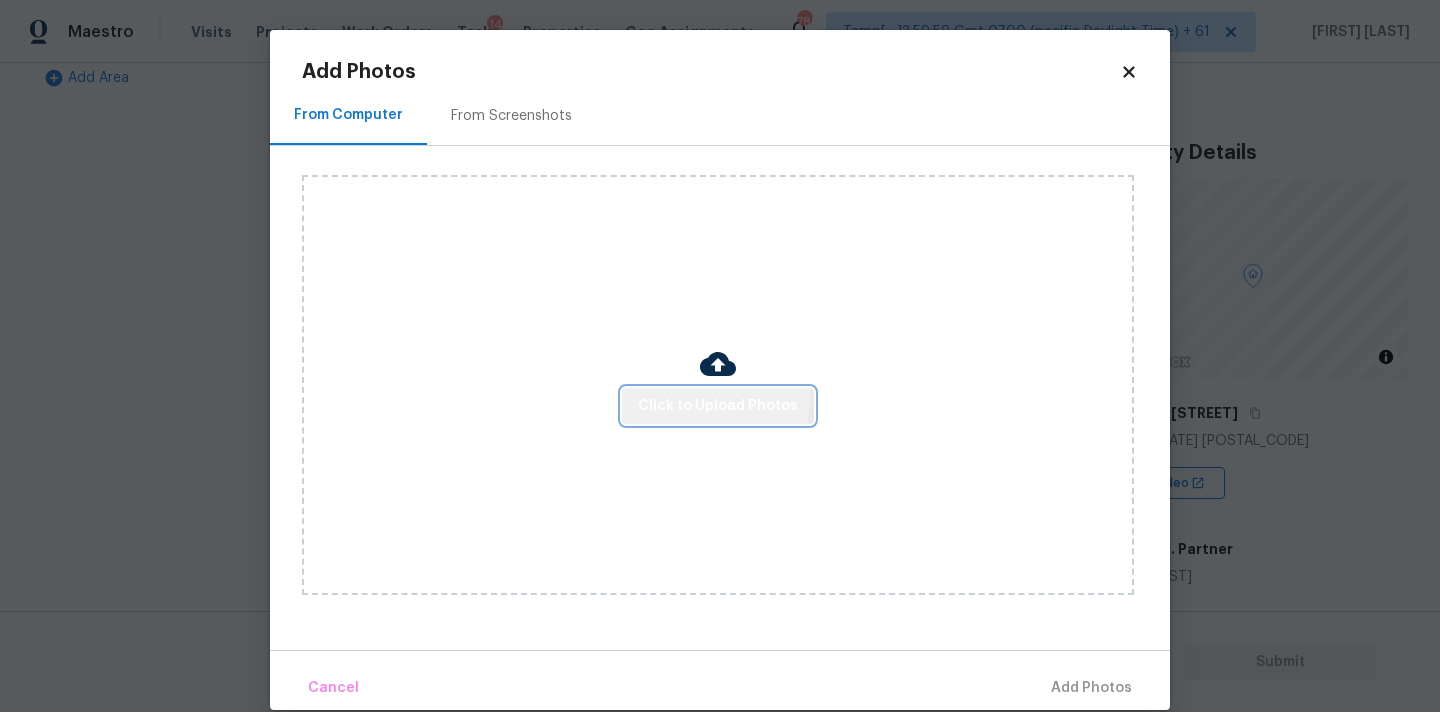 click on "Click to Upload Photos" at bounding box center [718, 406] 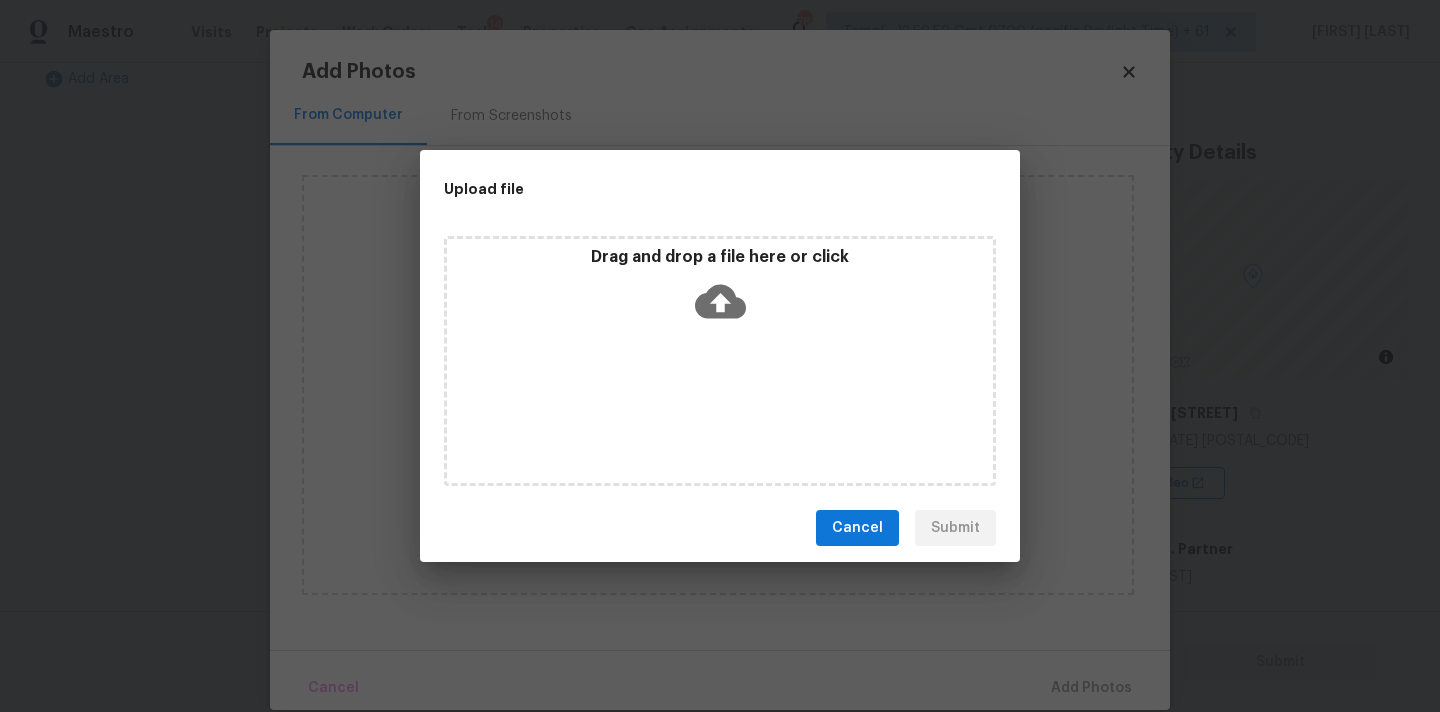 click 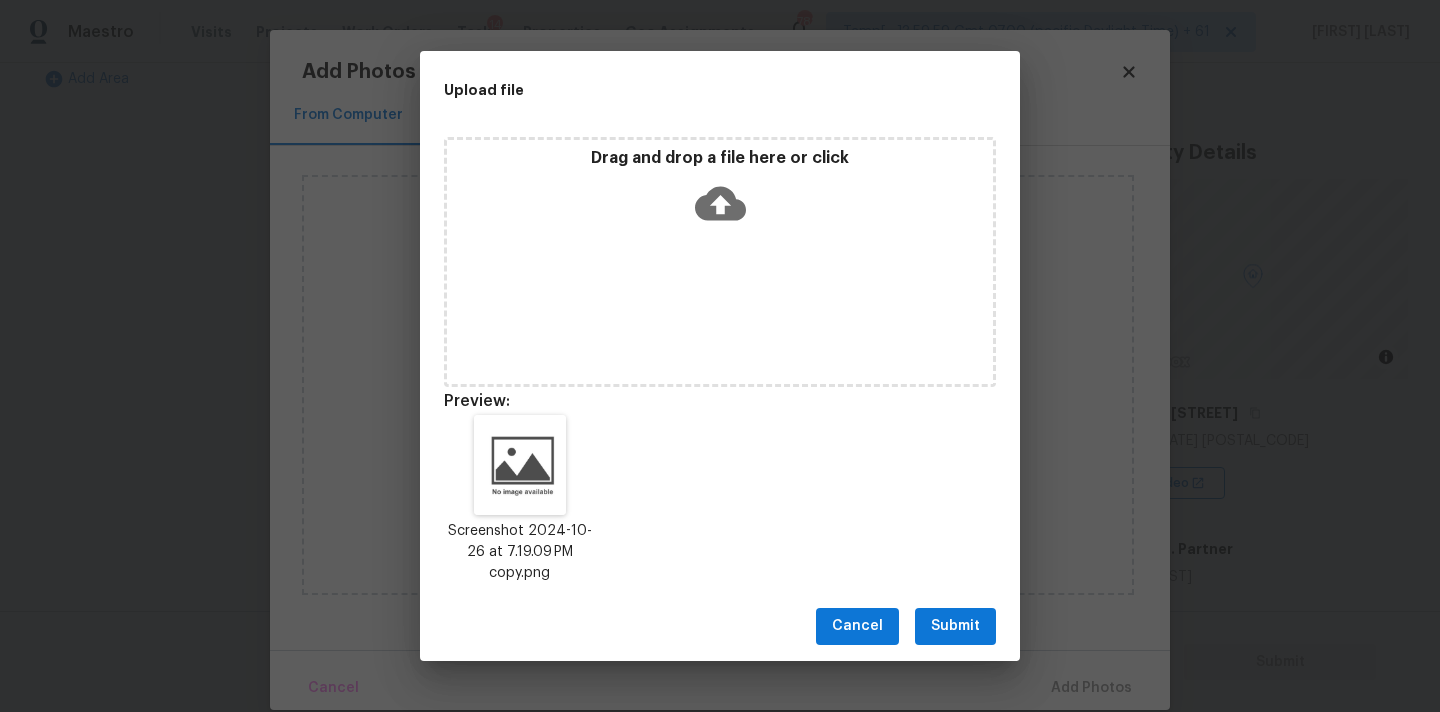 click on "Submit" at bounding box center [955, 626] 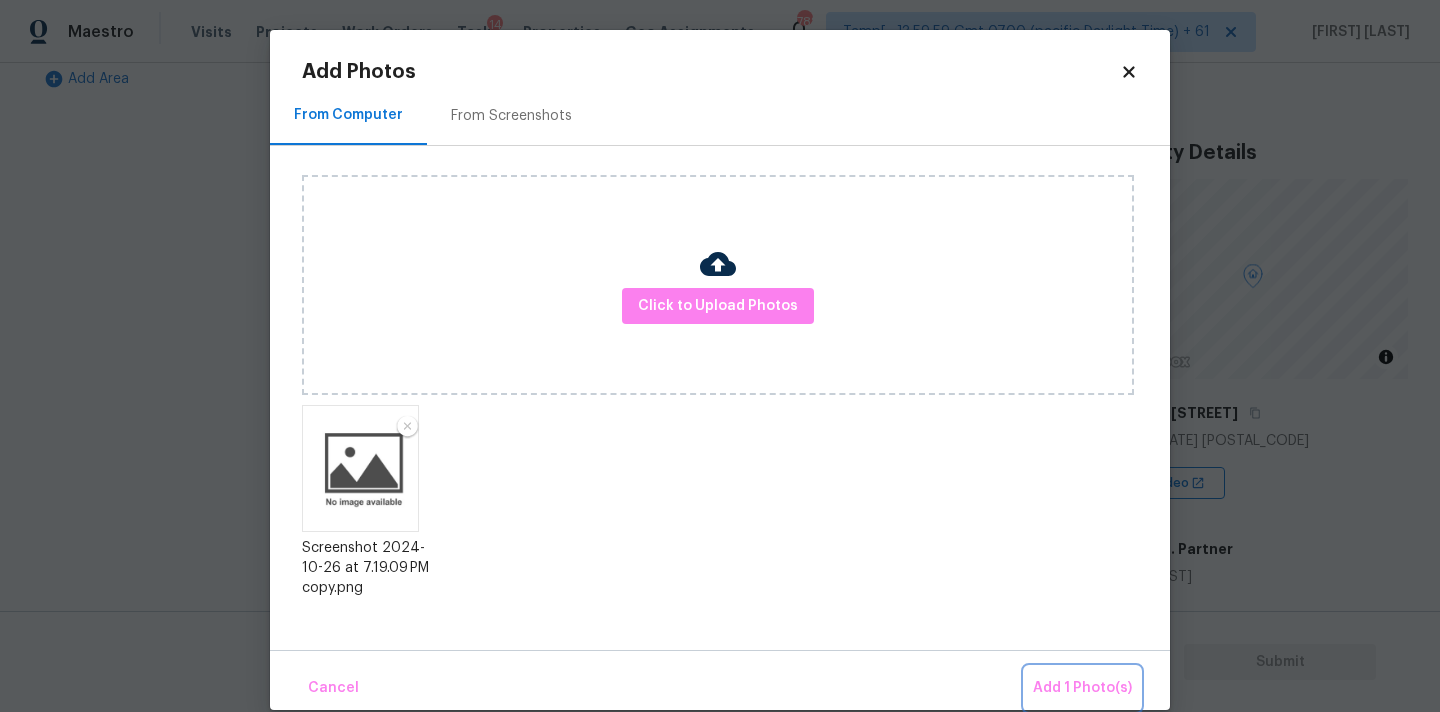 click on "Add 1 Photo(s)" at bounding box center (1082, 688) 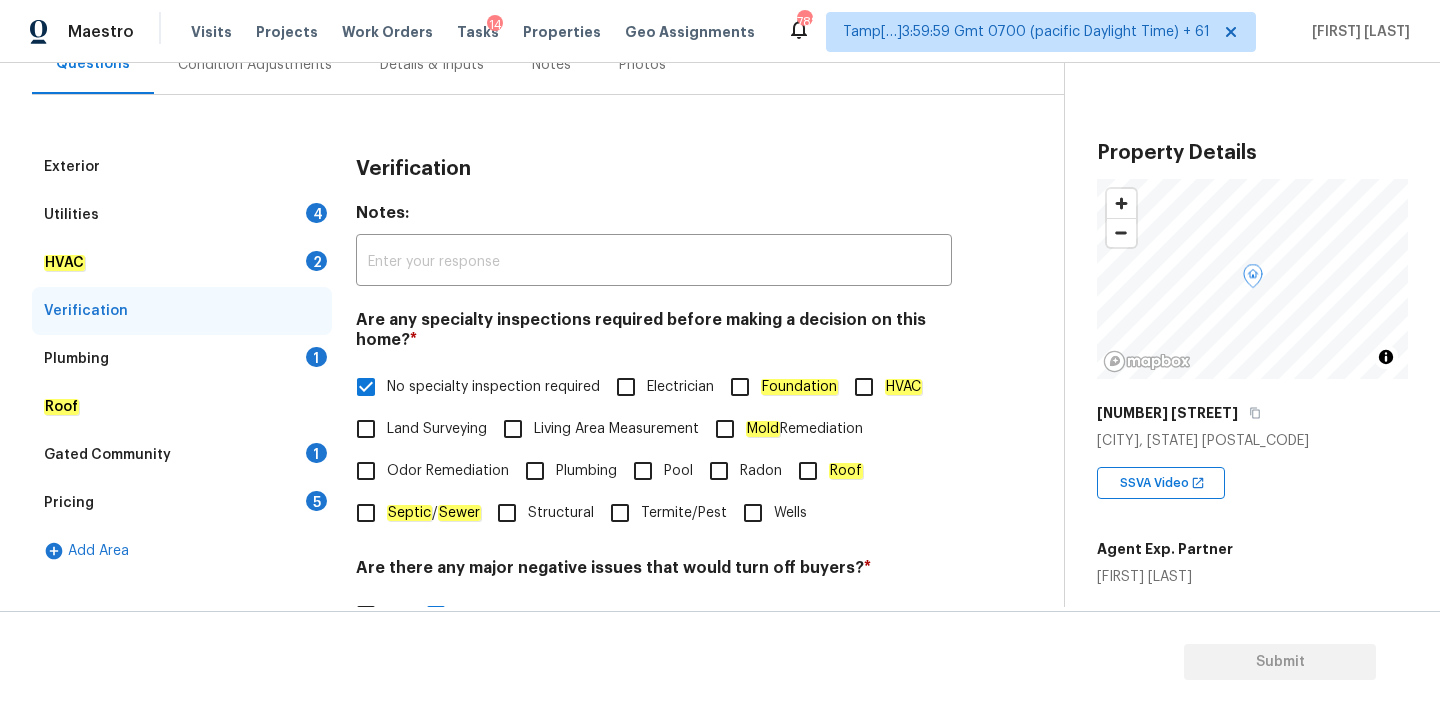 click on "Plumbing 1" at bounding box center [182, 359] 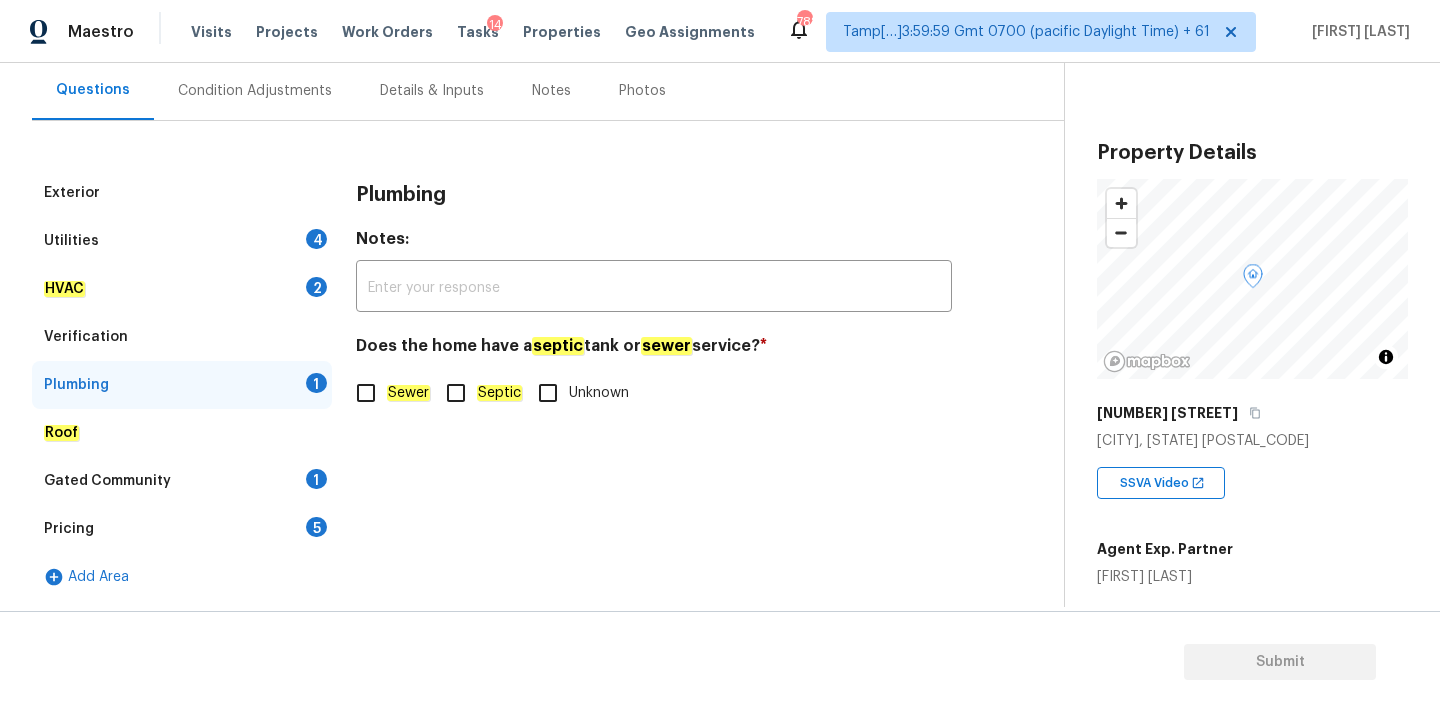 click on "Sewer" at bounding box center [408, 393] 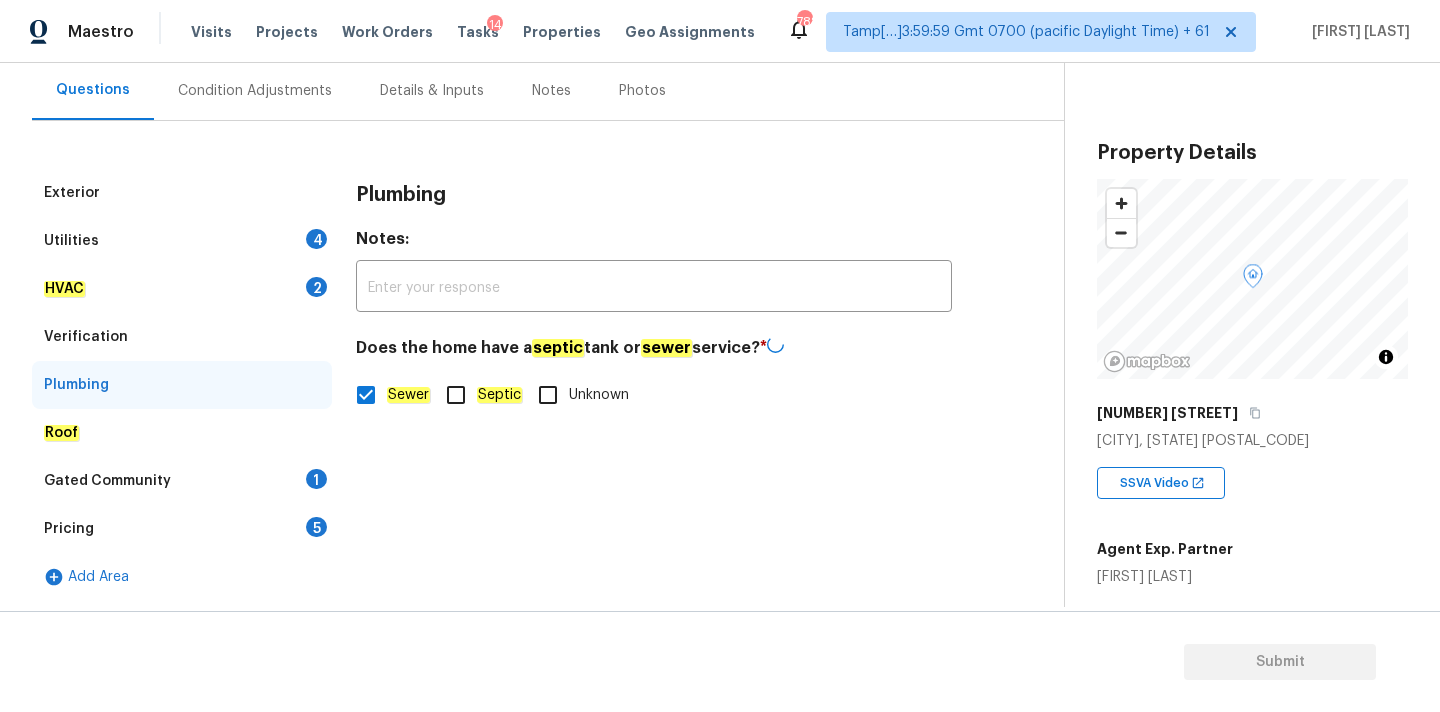 click on "Gated Community 1" at bounding box center [182, 481] 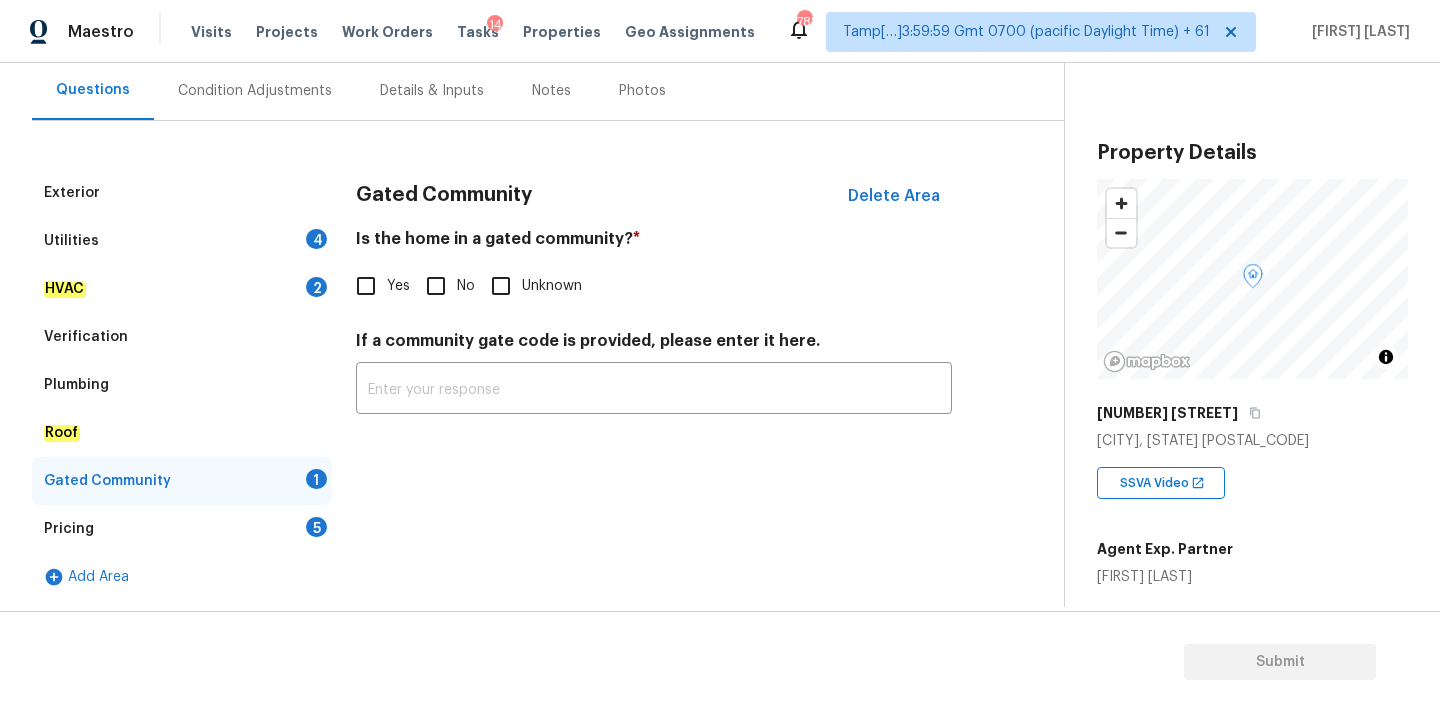click on "No" at bounding box center (436, 286) 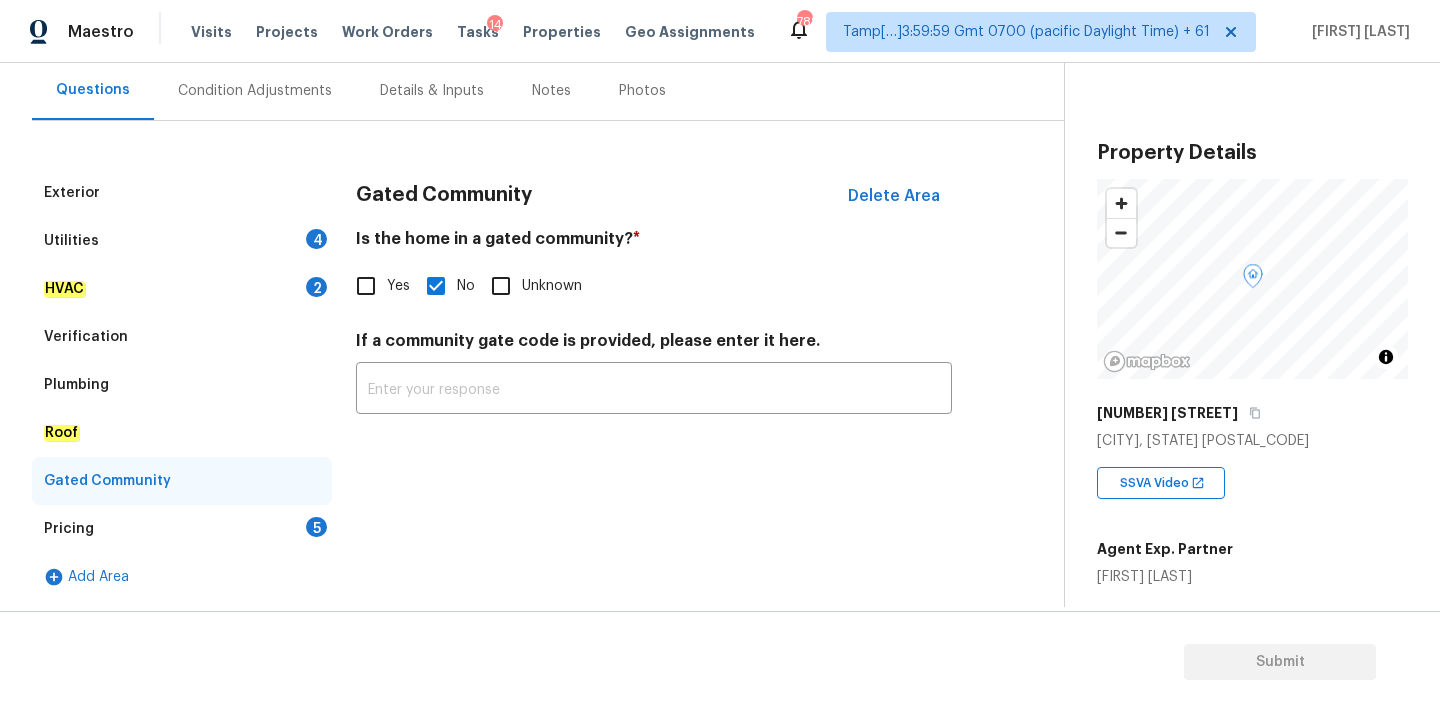 click on "Pricing 5" at bounding box center [182, 529] 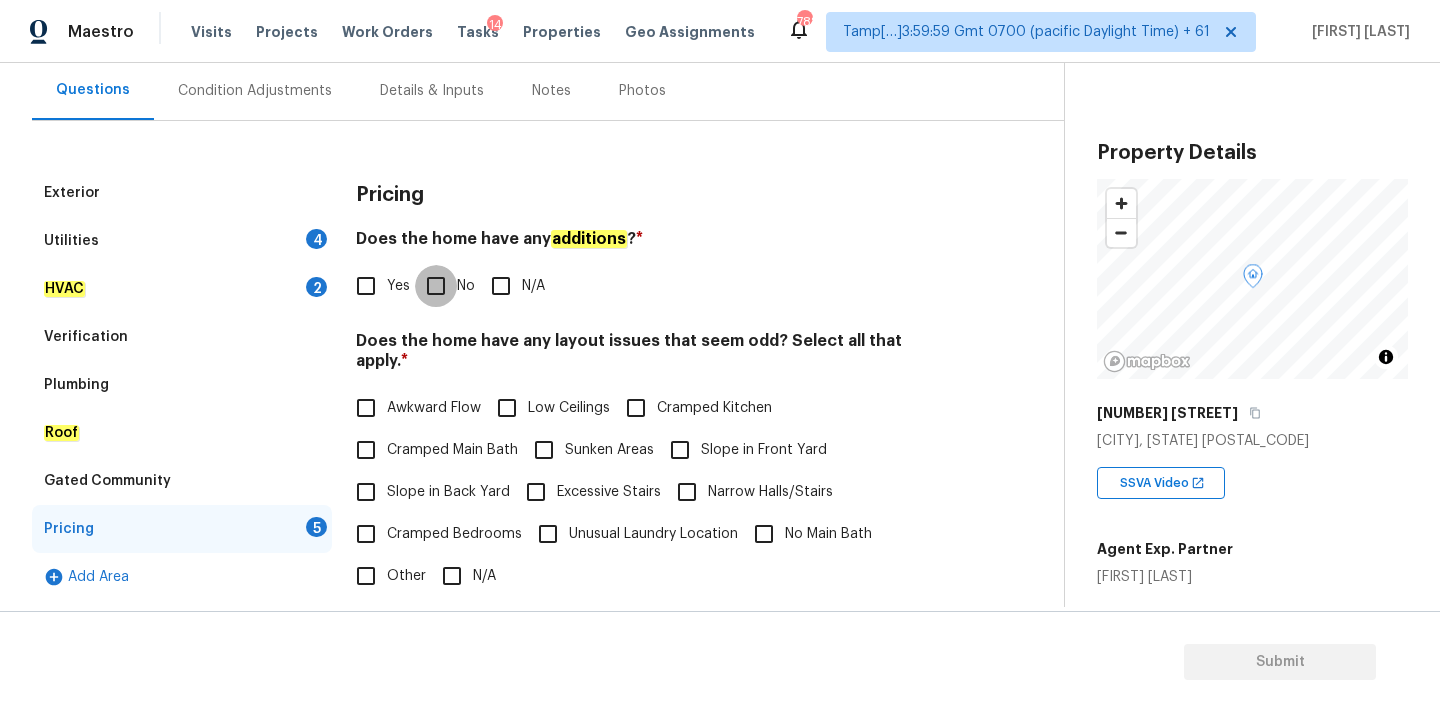 click on "No" at bounding box center (436, 286) 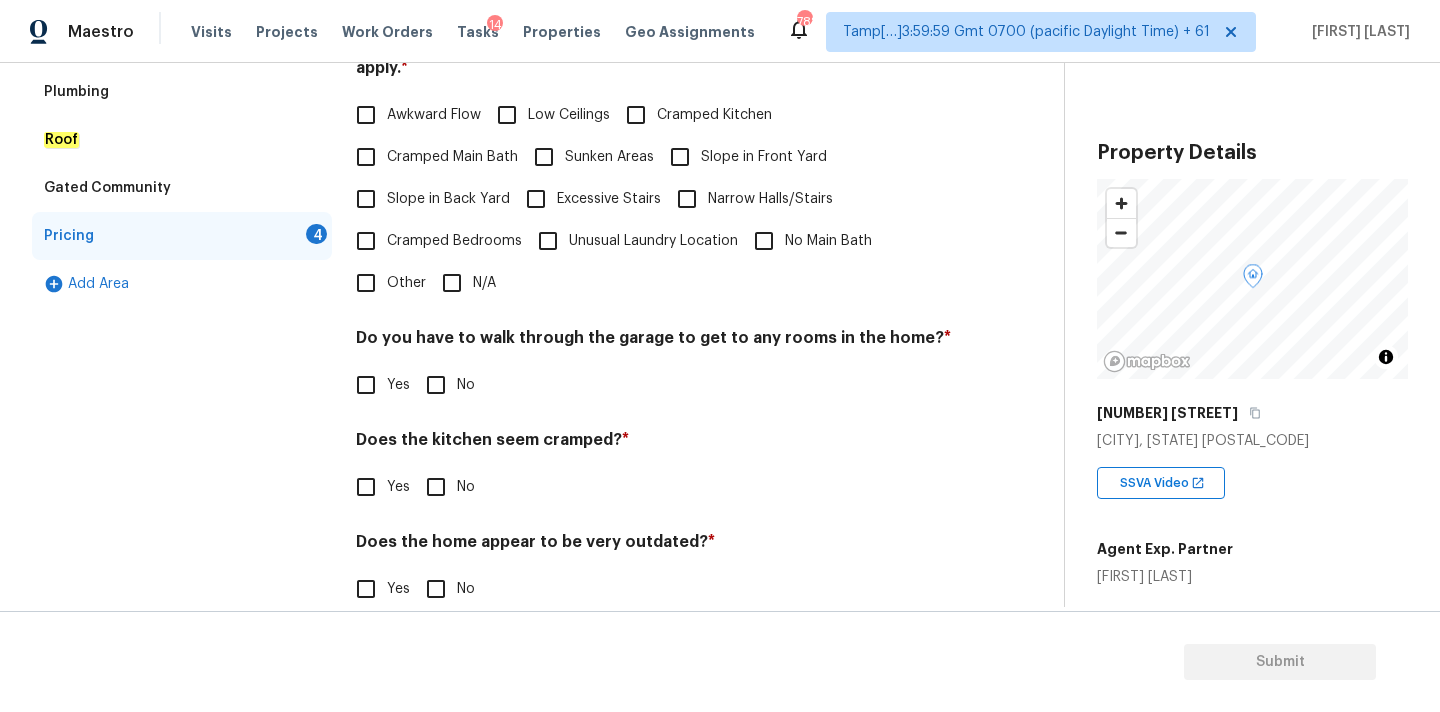 scroll, scrollTop: 488, scrollLeft: 0, axis: vertical 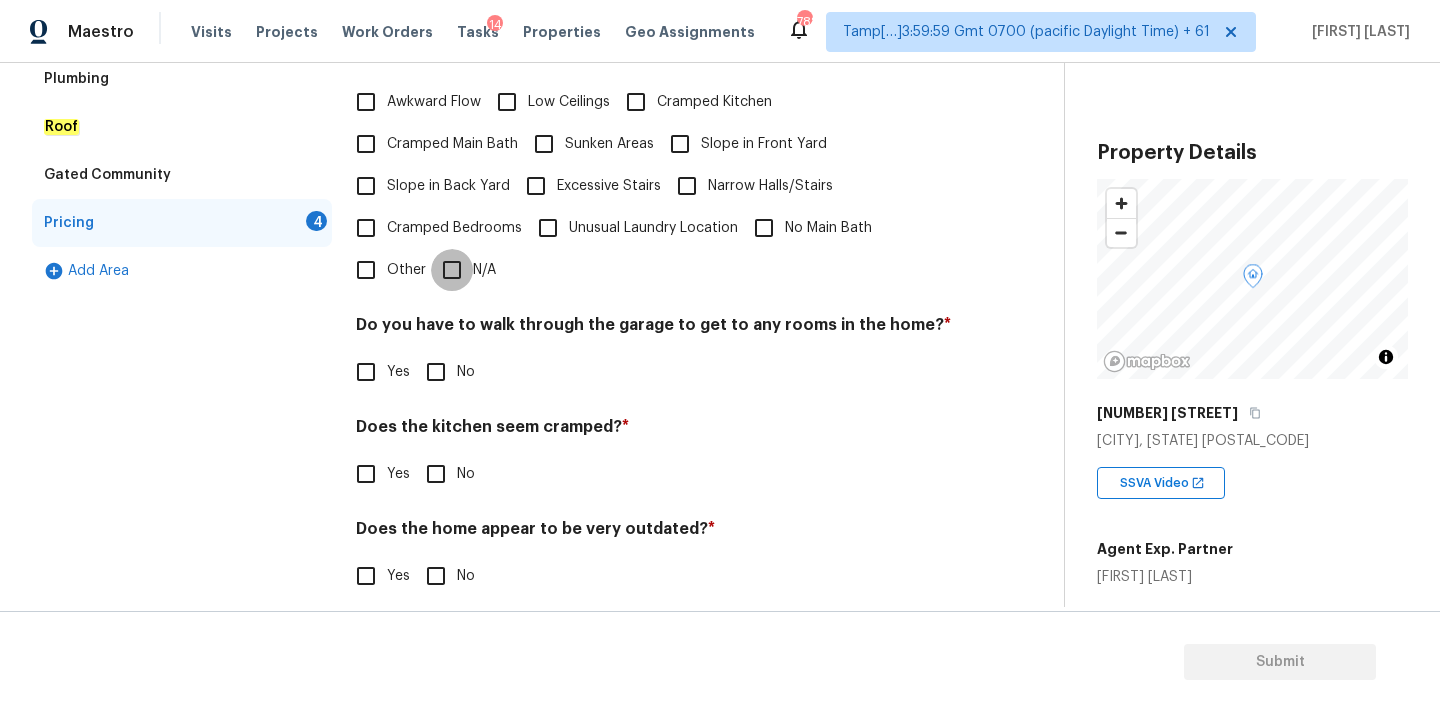 click on "N/A" at bounding box center [452, 270] 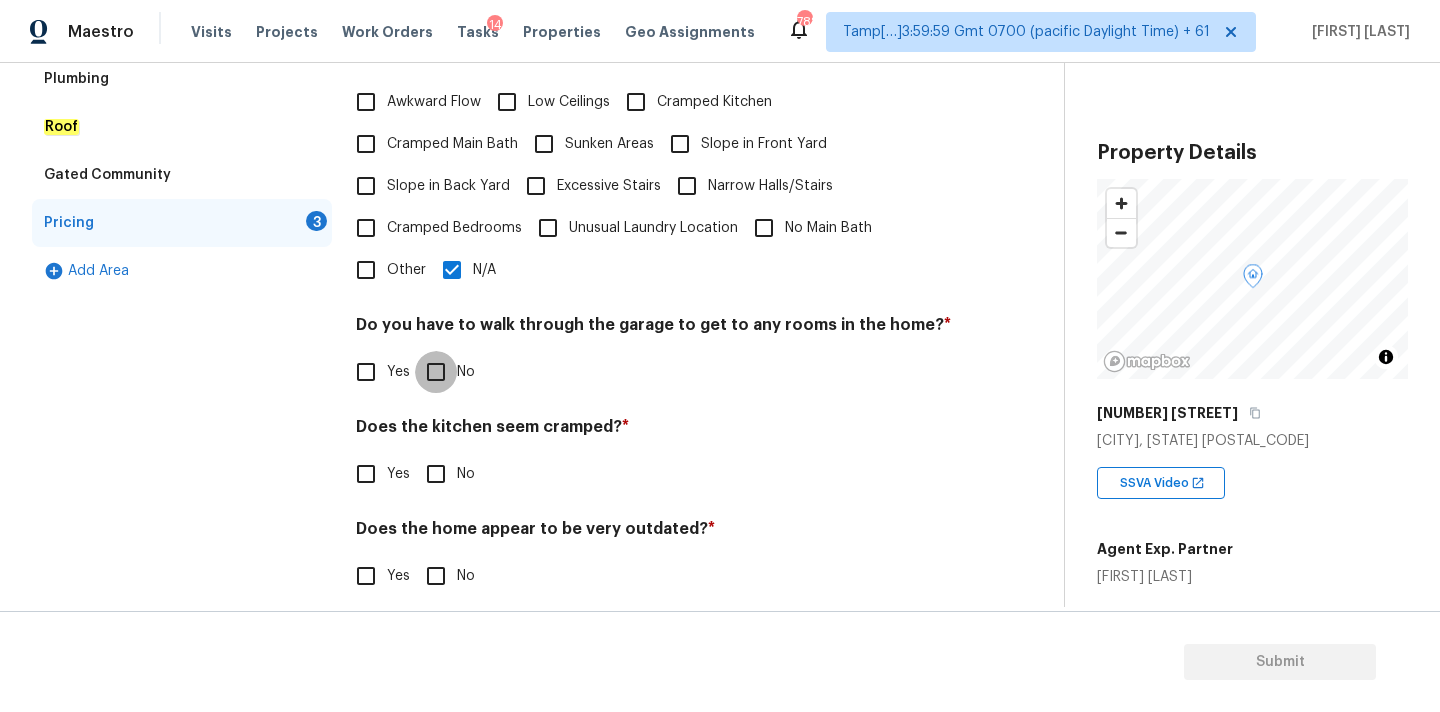 click on "No" at bounding box center (436, 372) 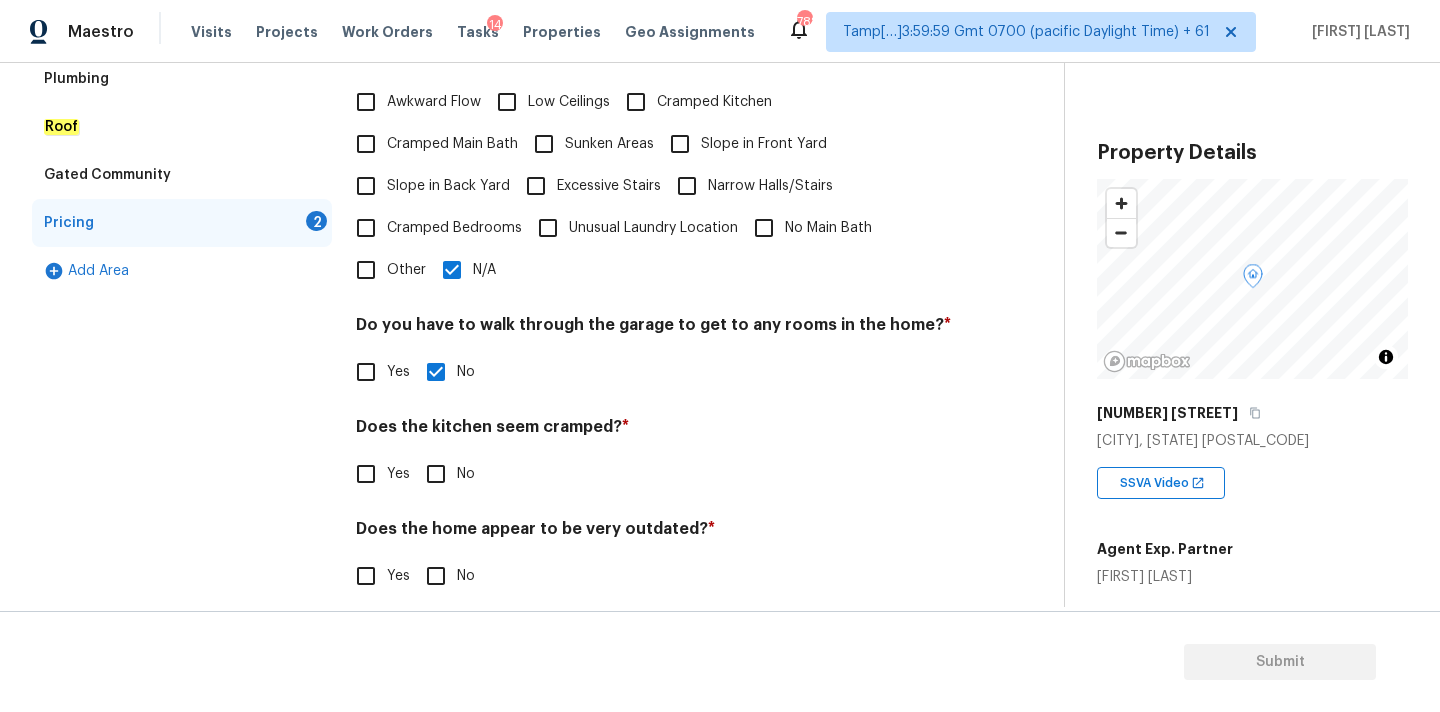click on "Does the kitchen seem cramped?  * Yes No" at bounding box center (654, 456) 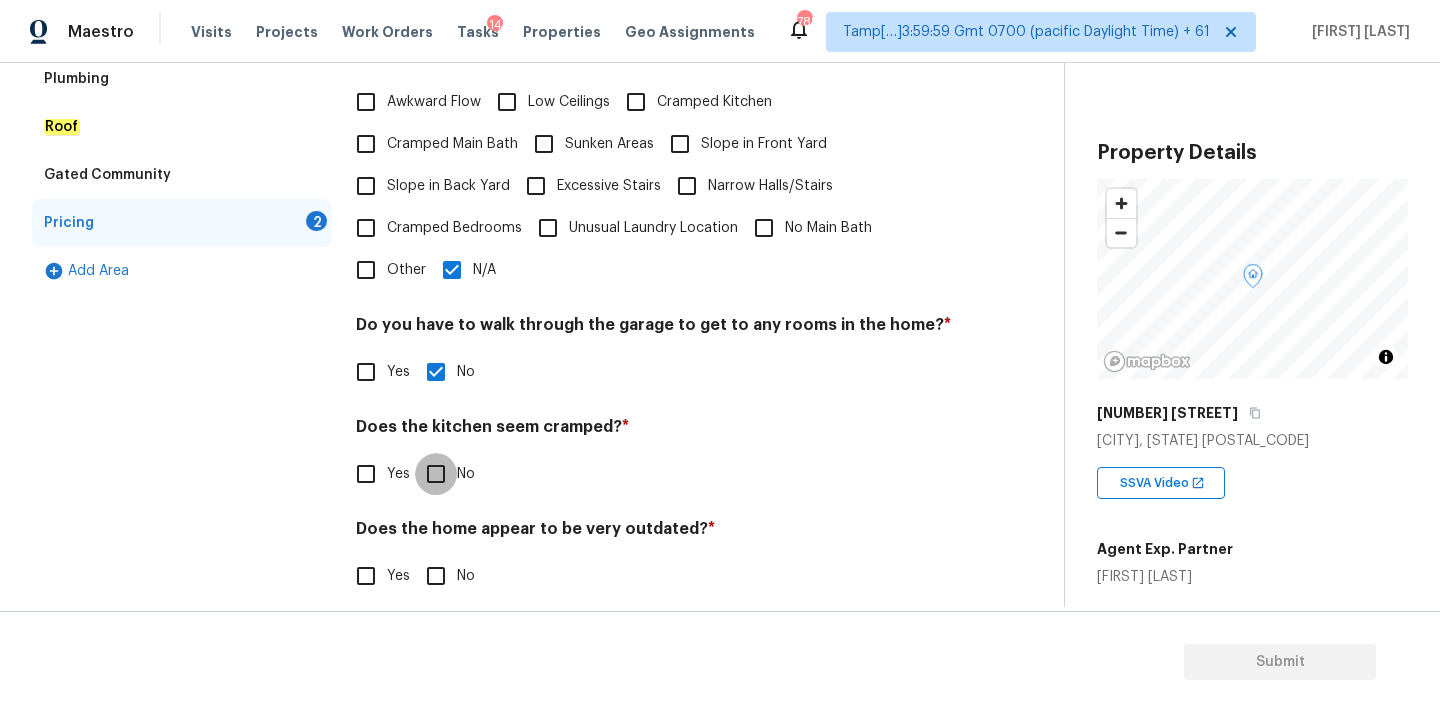 click on "No" at bounding box center (436, 474) 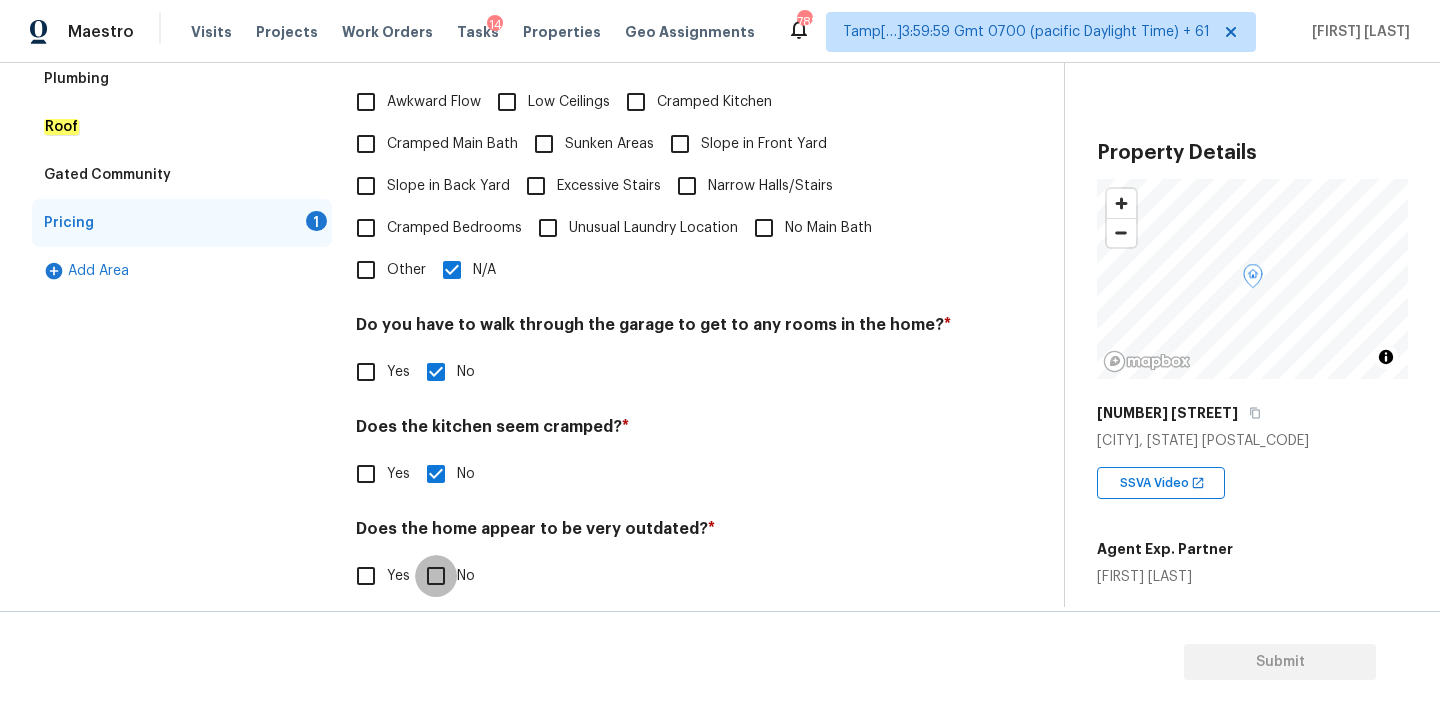 click on "No" at bounding box center (436, 576) 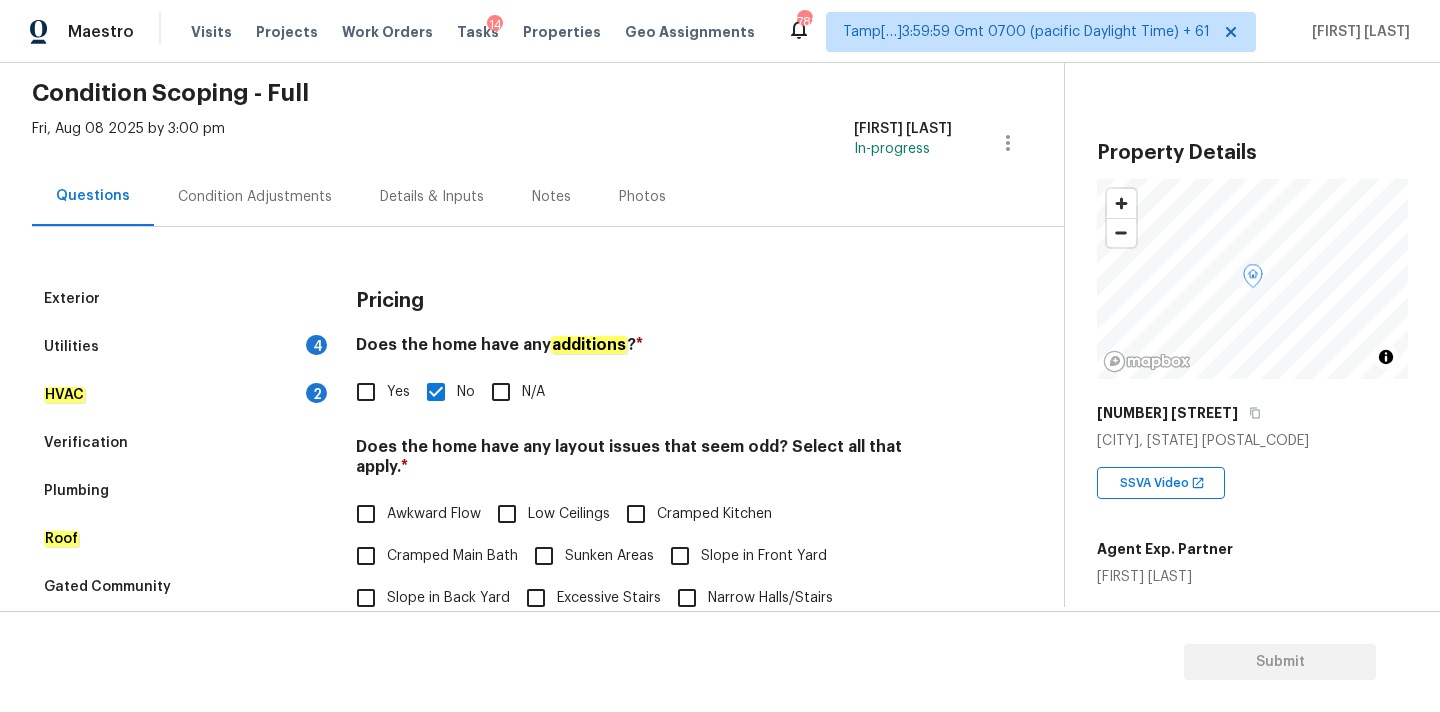 scroll, scrollTop: 67, scrollLeft: 0, axis: vertical 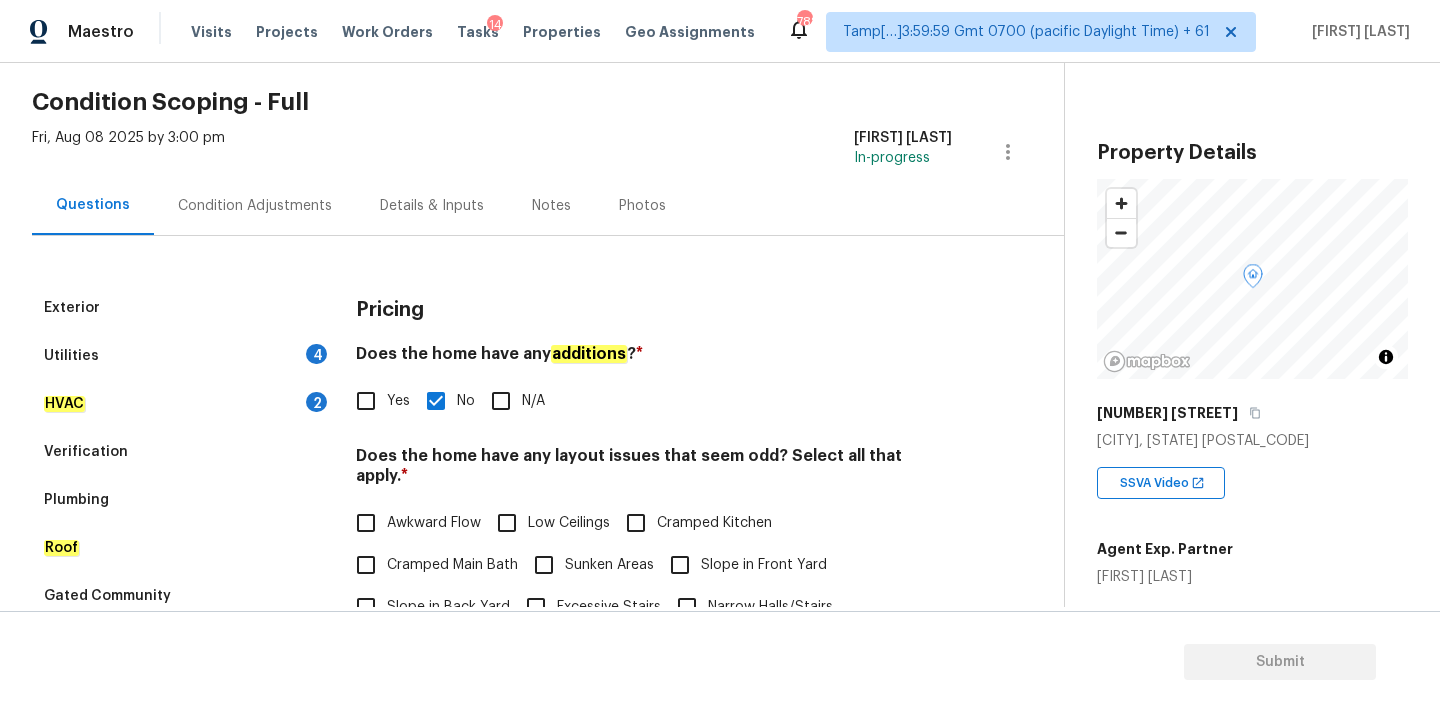 click on "HVAC 2" at bounding box center (182, 404) 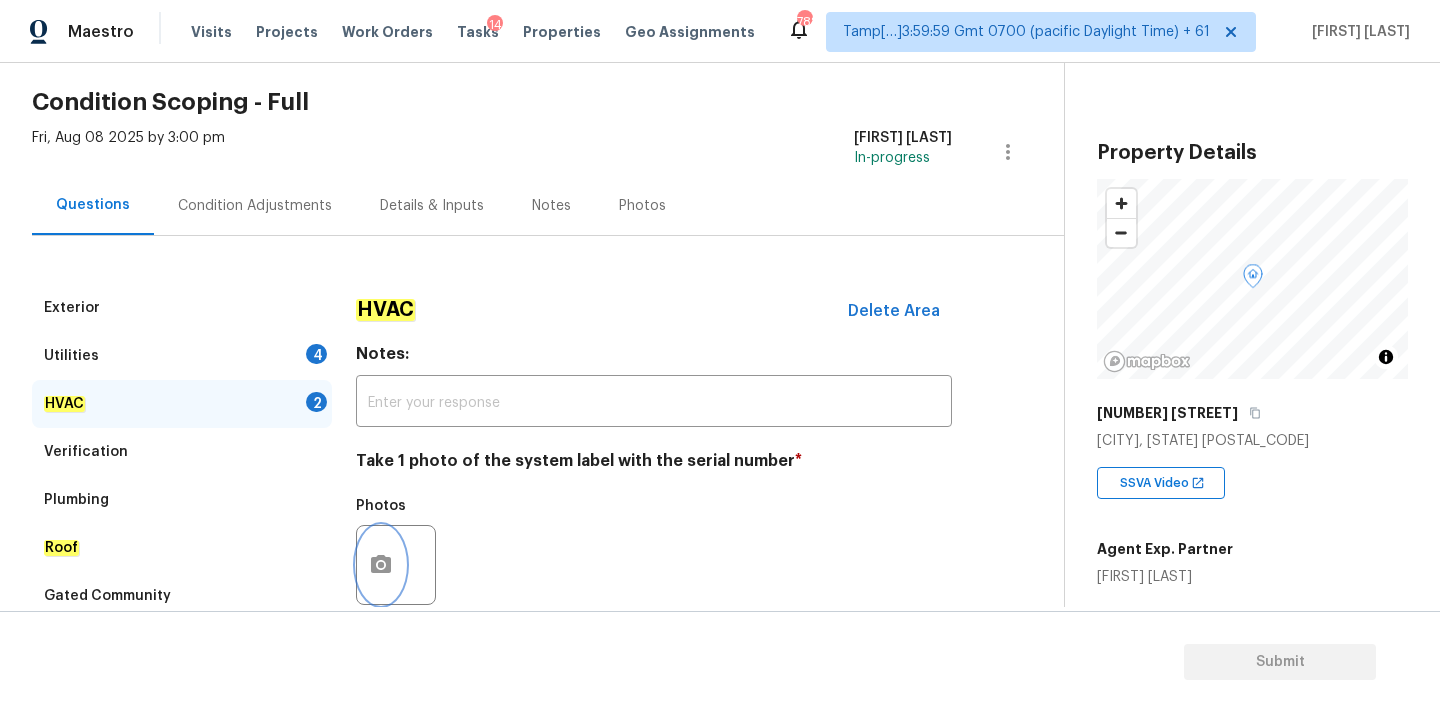 click 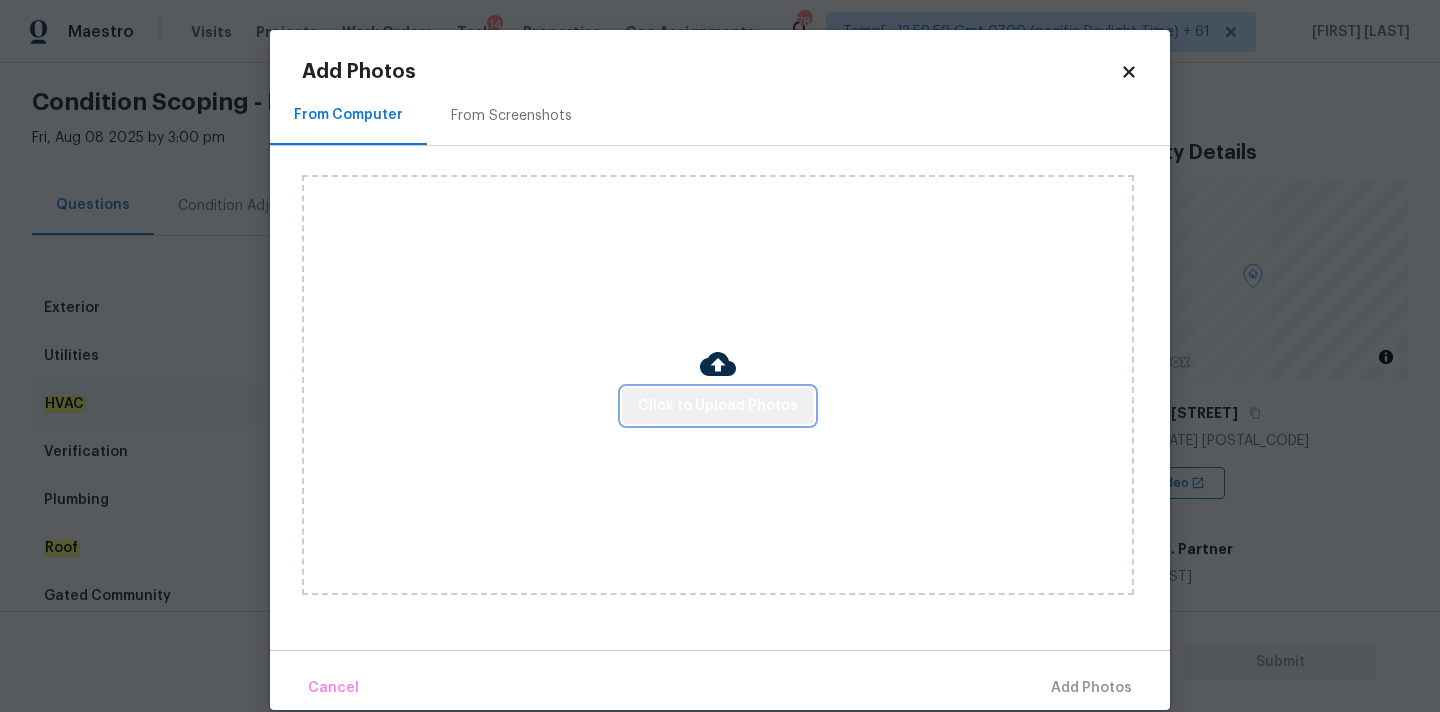 click on "Click to Upload Photos" at bounding box center (718, 406) 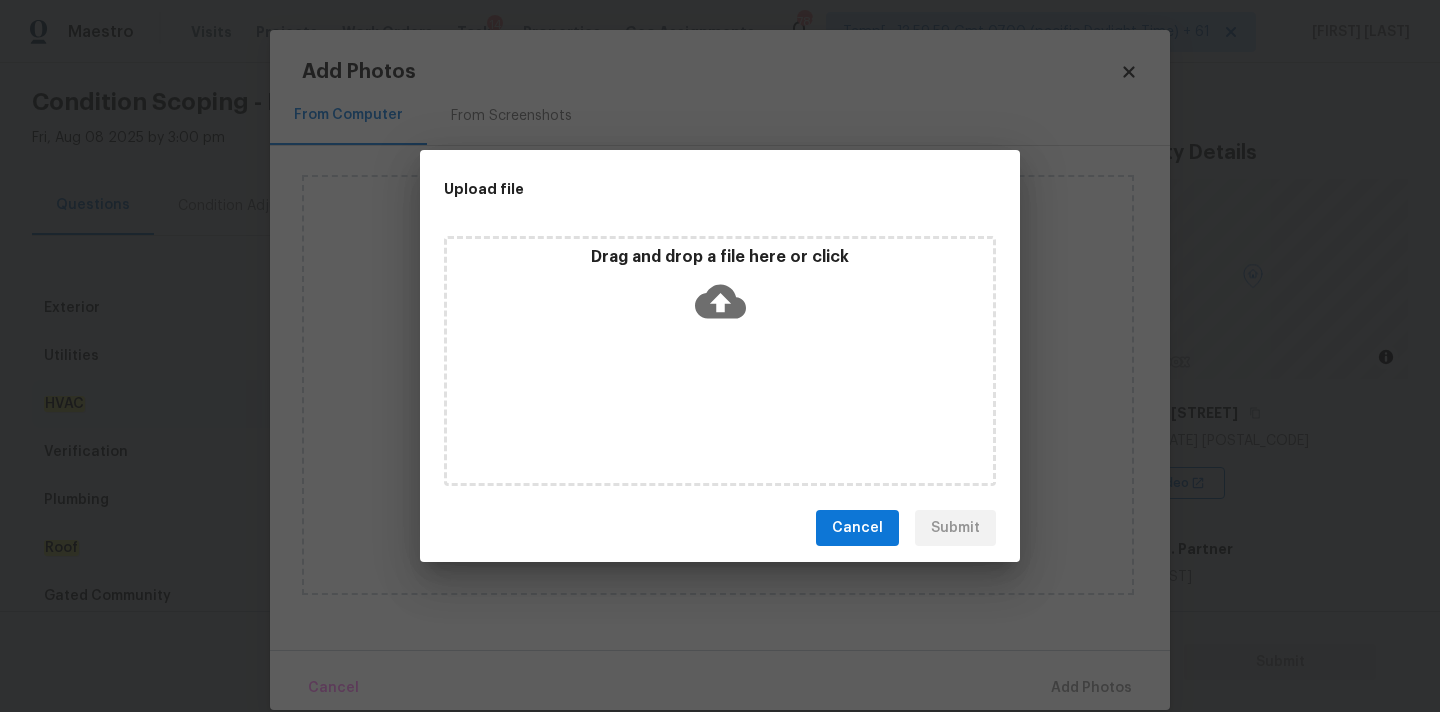 click 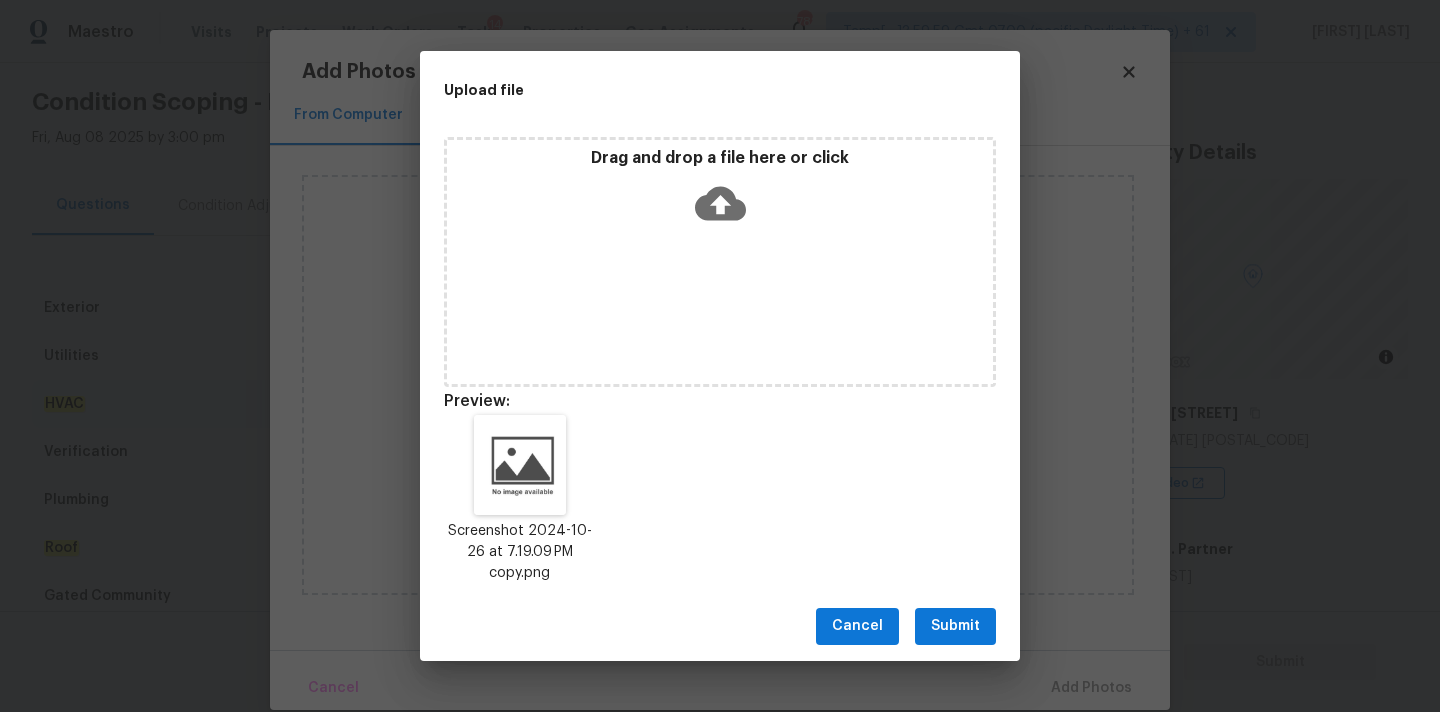 click on "Submit" at bounding box center [955, 626] 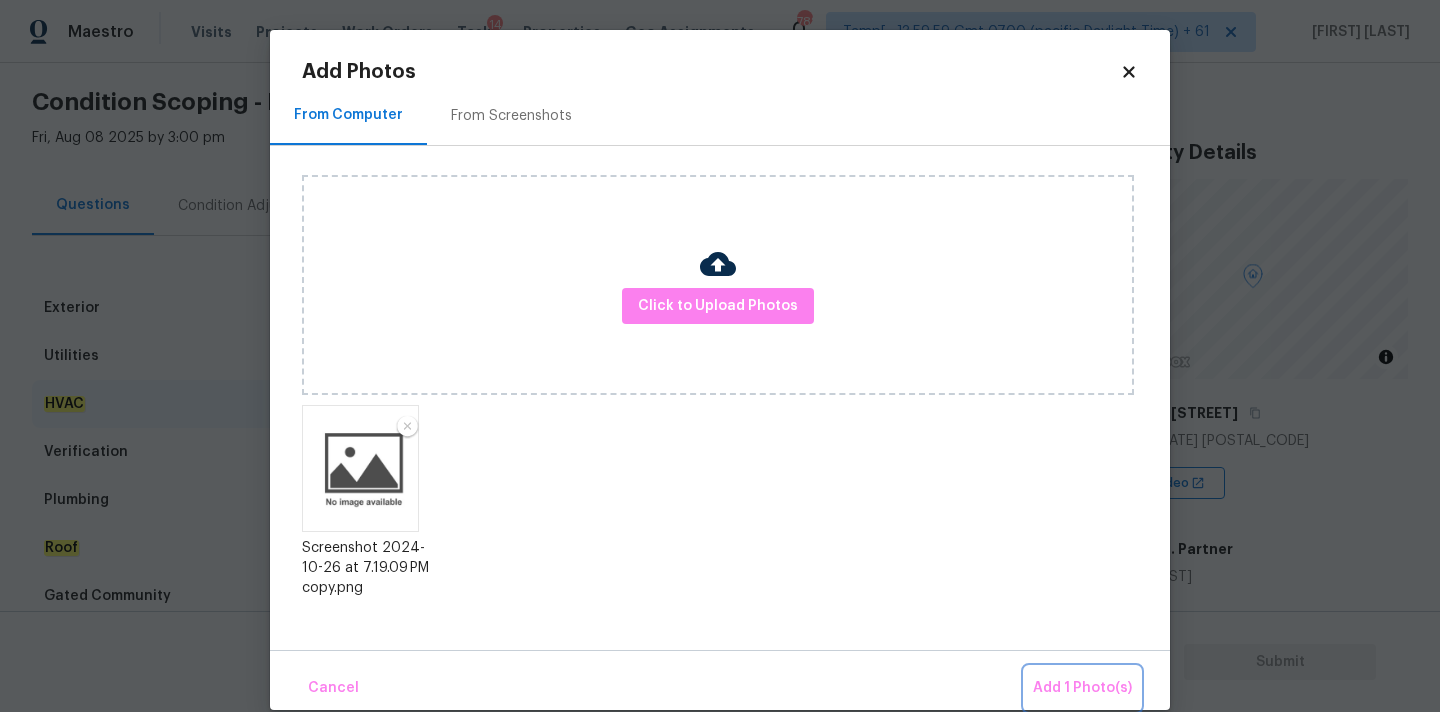 click on "Add 1 Photo(s)" at bounding box center [1082, 688] 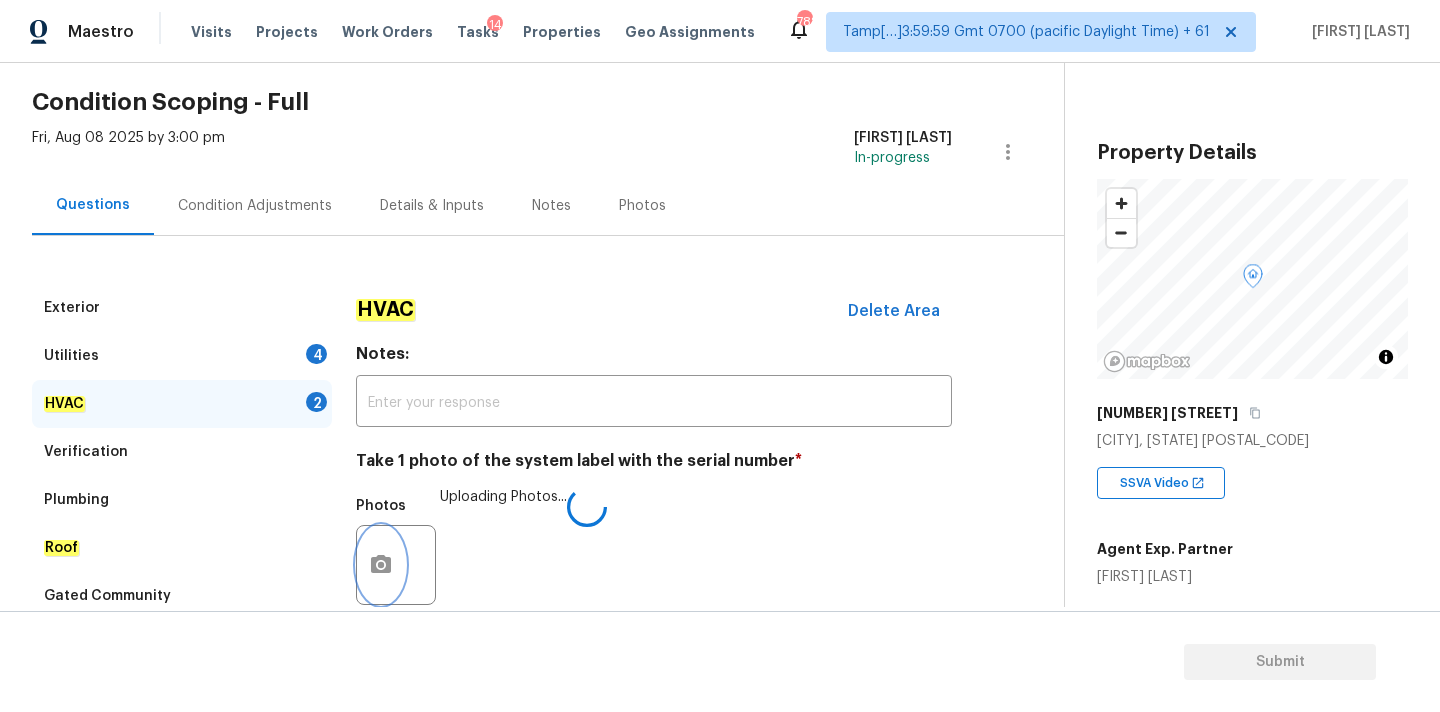 scroll, scrollTop: 317, scrollLeft: 0, axis: vertical 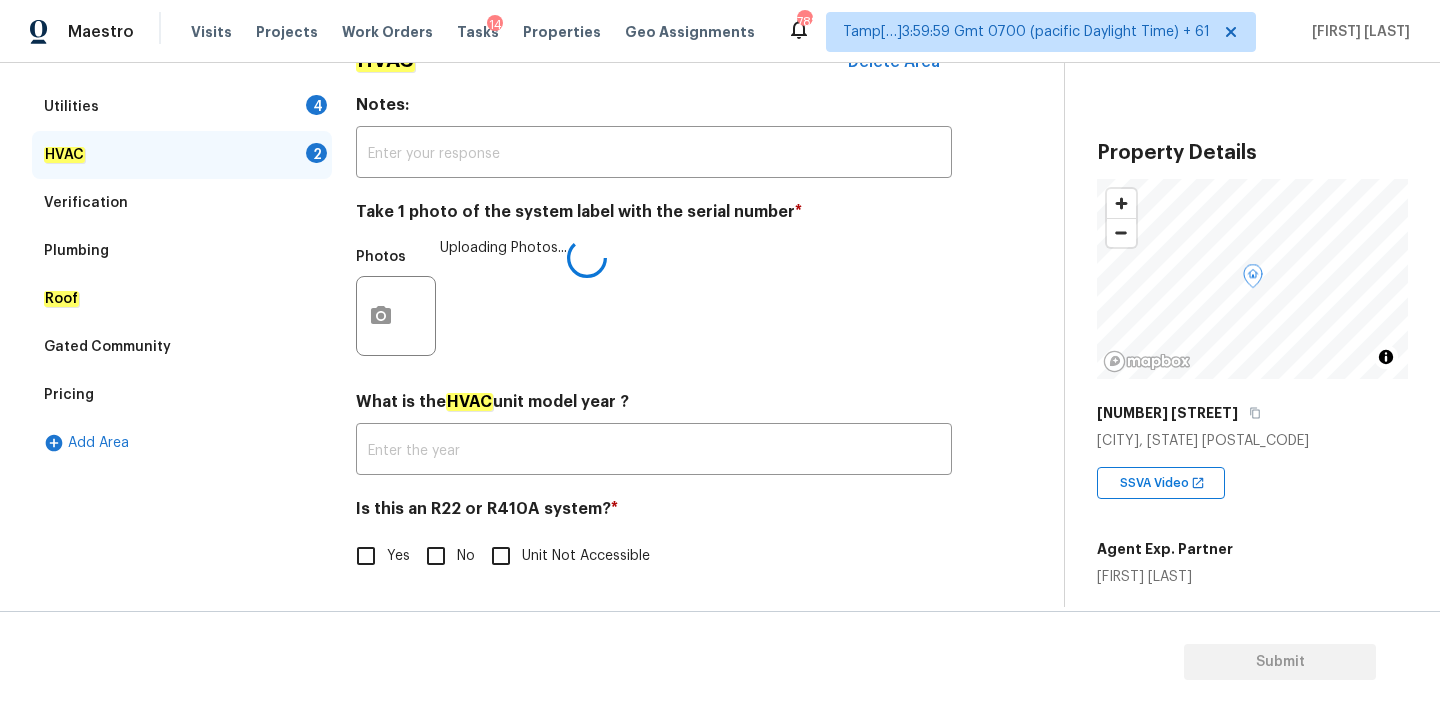 click on "No" at bounding box center [436, 556] 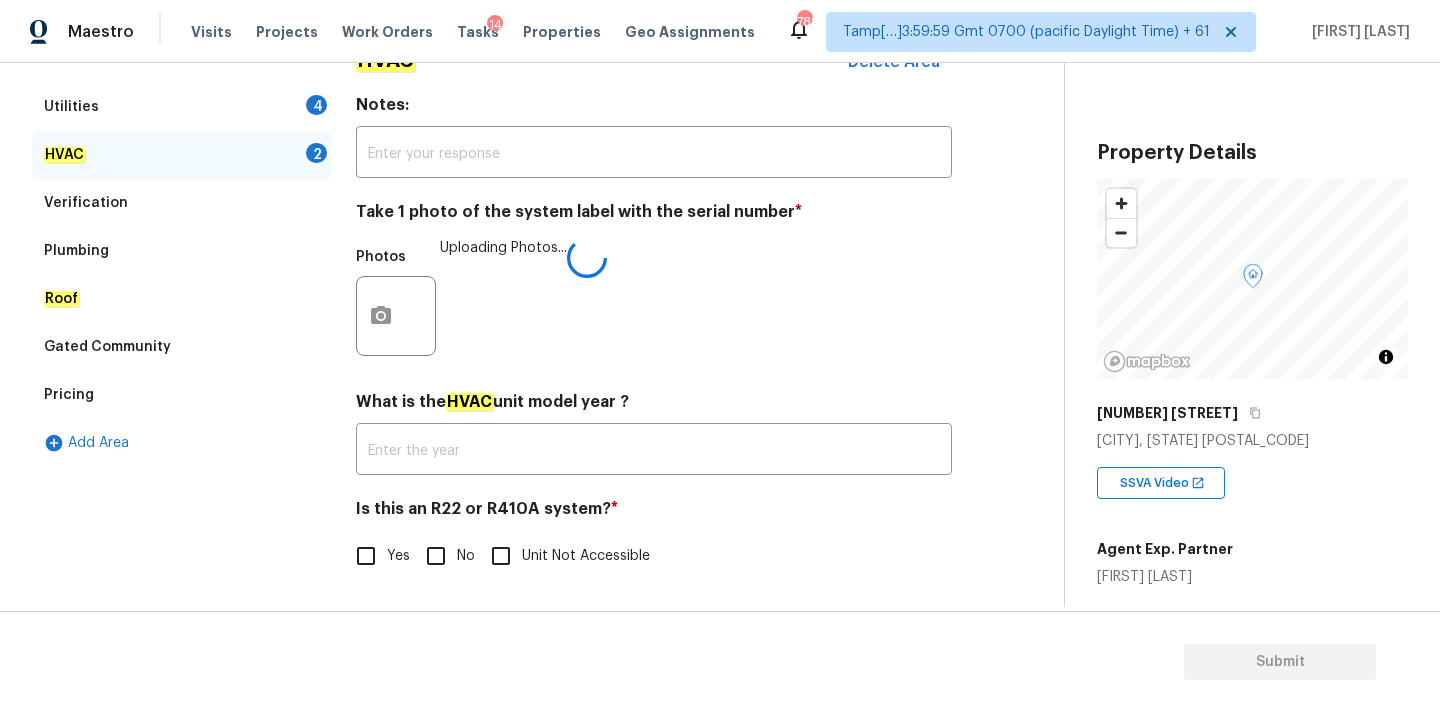 checkbox on "true" 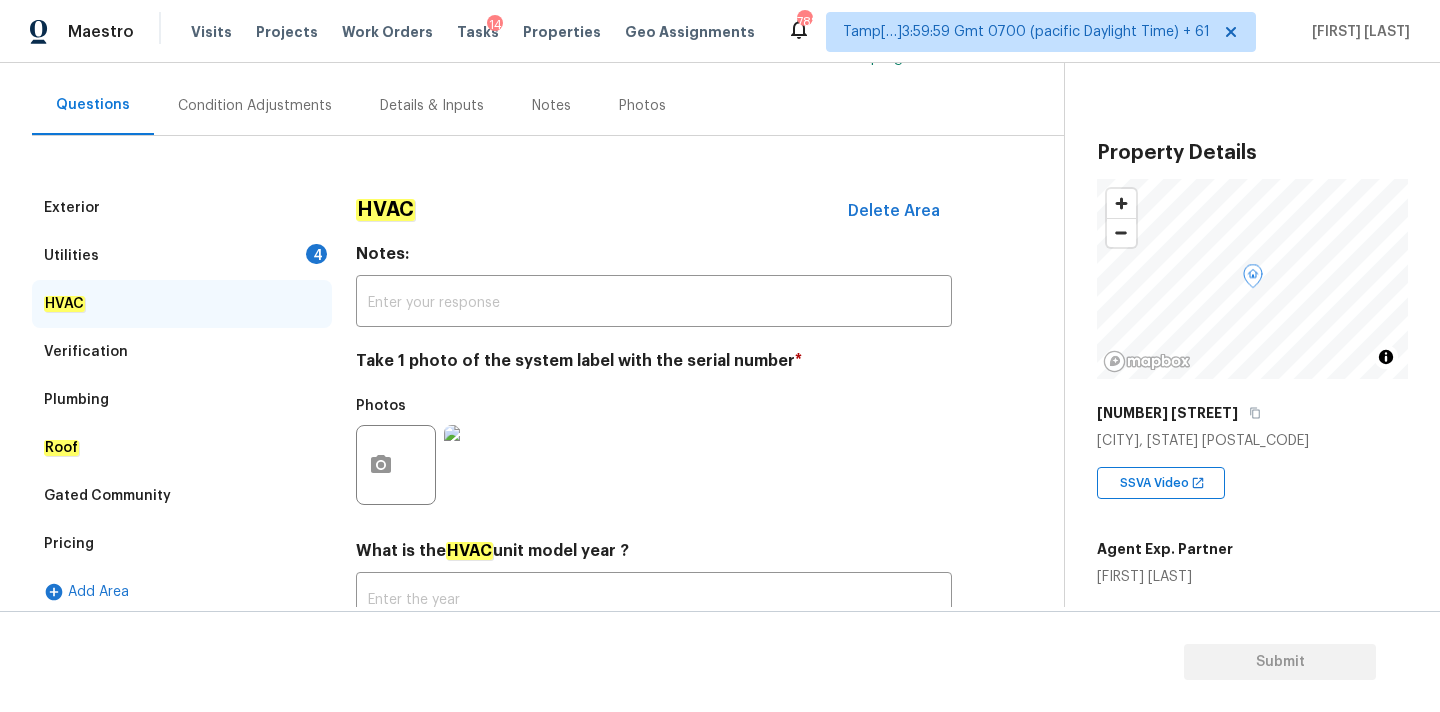 scroll, scrollTop: 136, scrollLeft: 0, axis: vertical 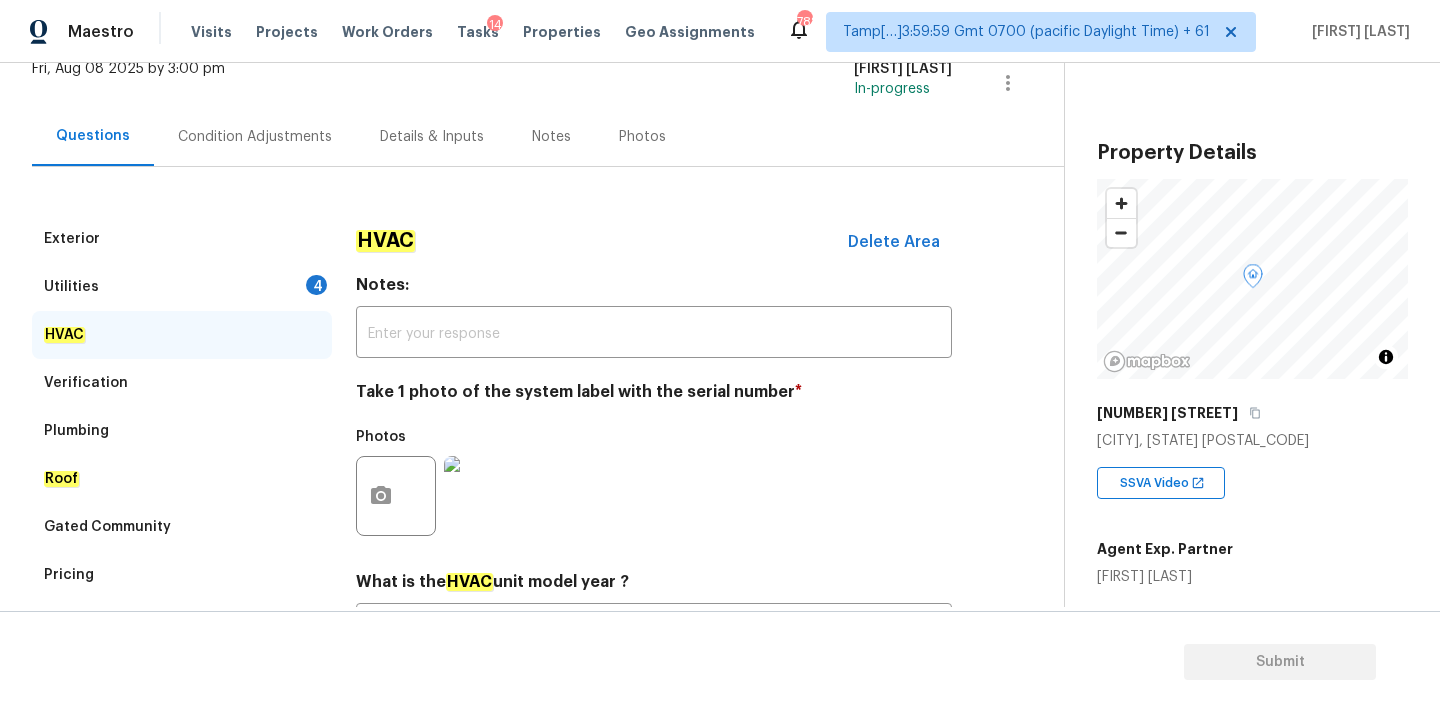 click on "Utilities 4" at bounding box center (182, 287) 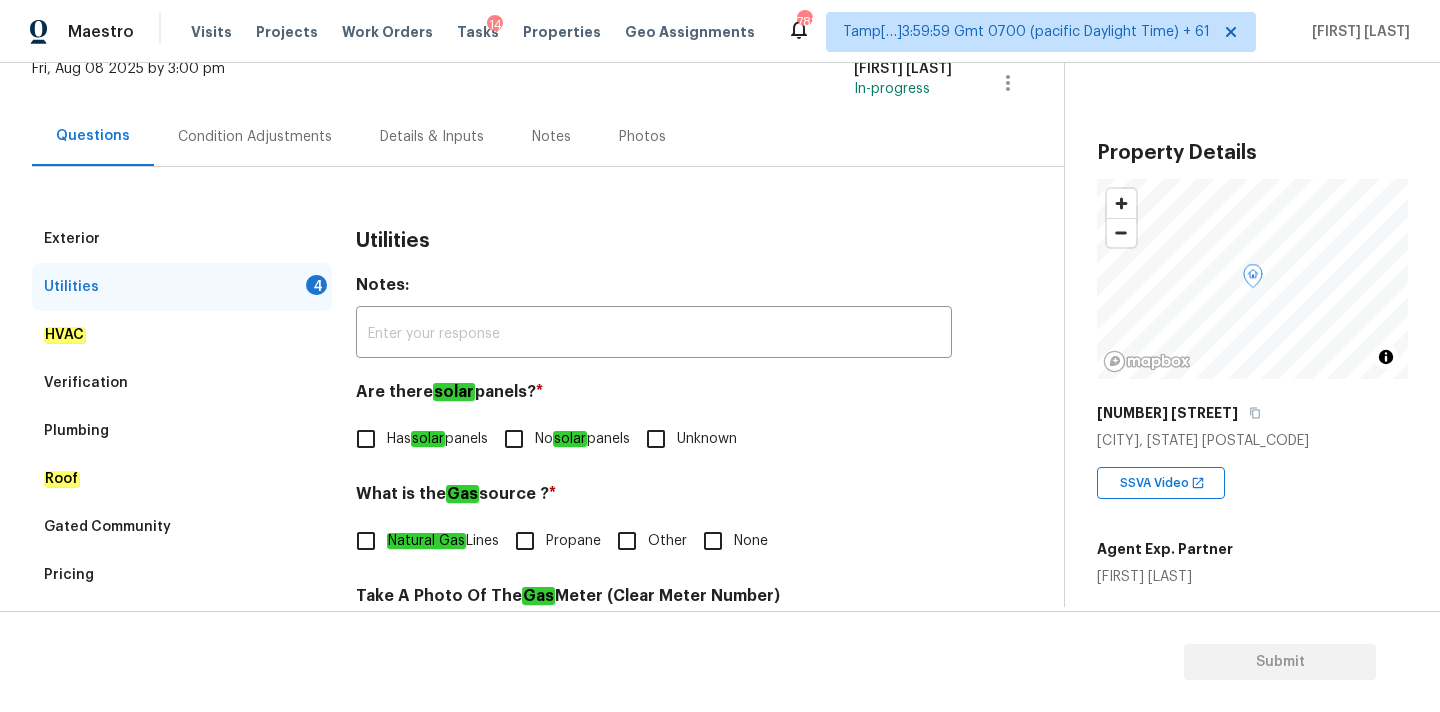 click on "No  solar  panels" at bounding box center (582, 439) 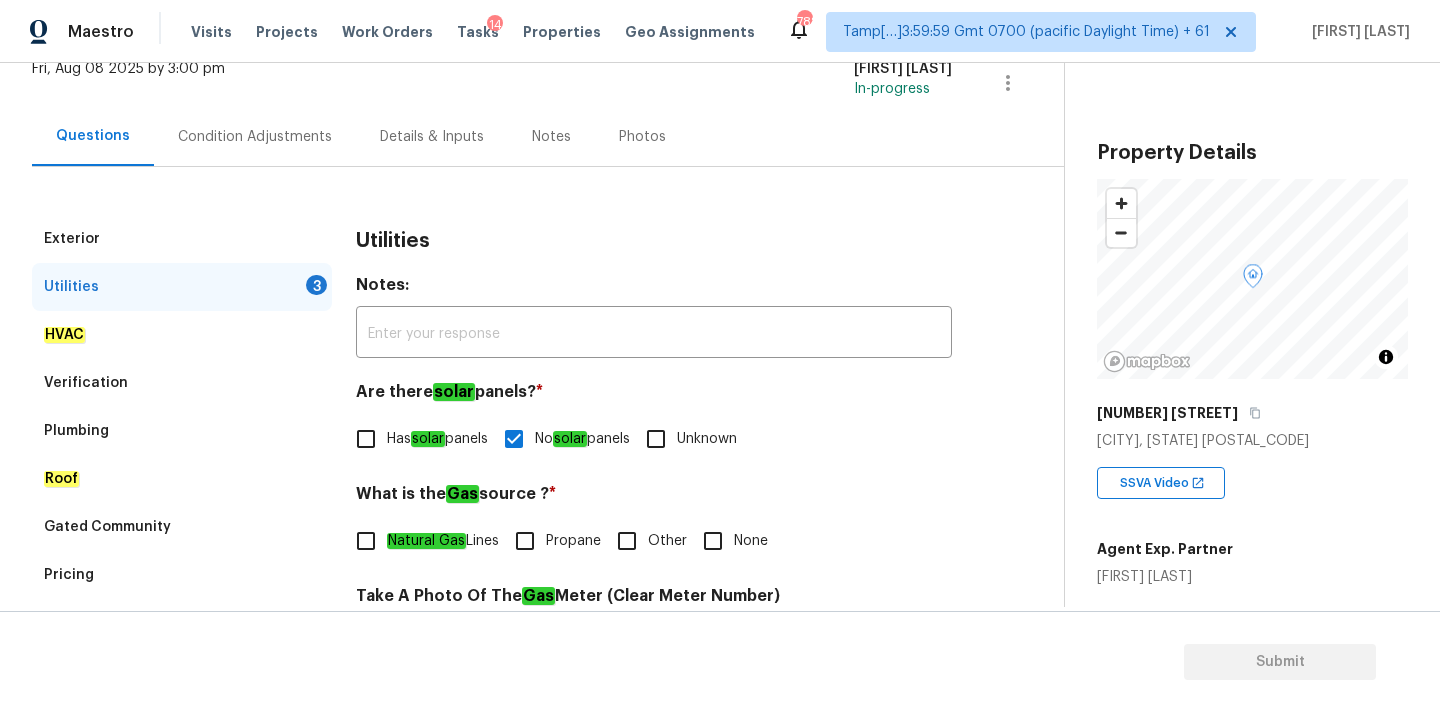 click on "None" at bounding box center (713, 541) 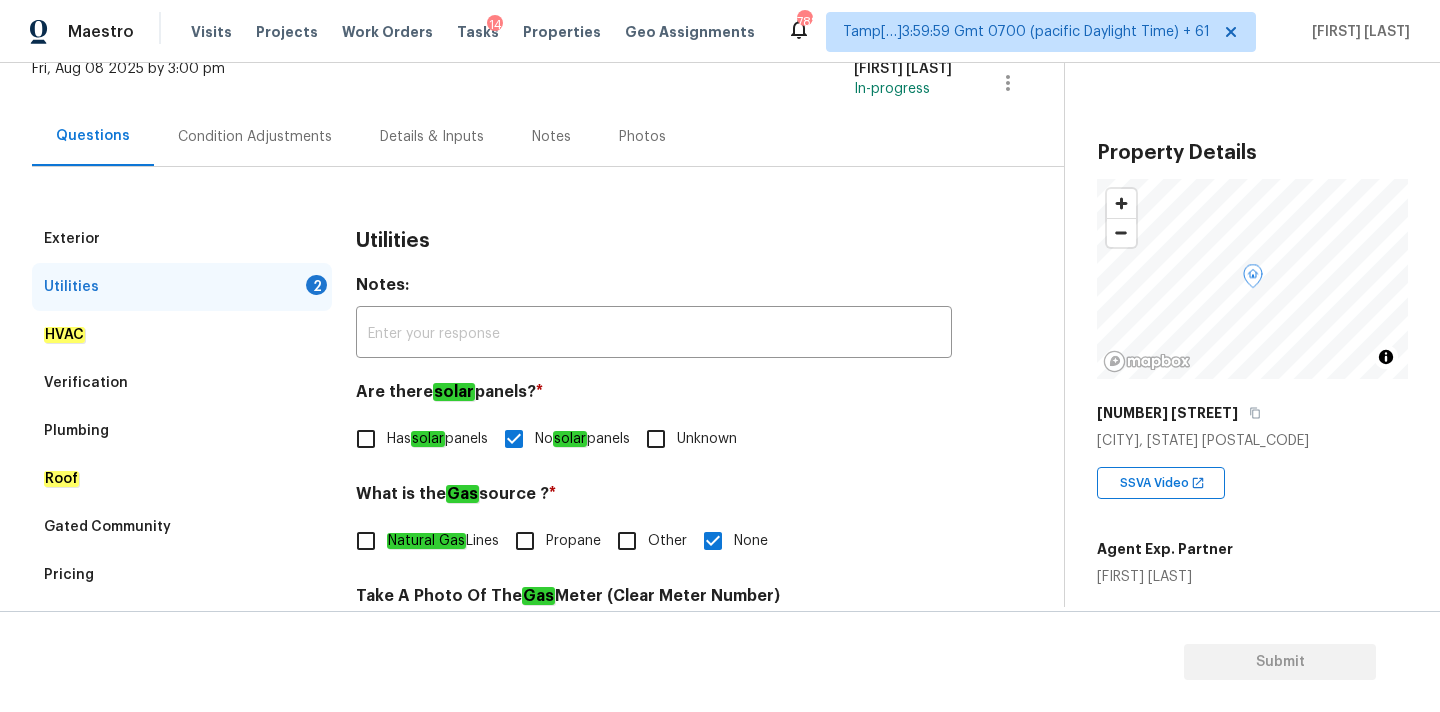 scroll, scrollTop: 793, scrollLeft: 0, axis: vertical 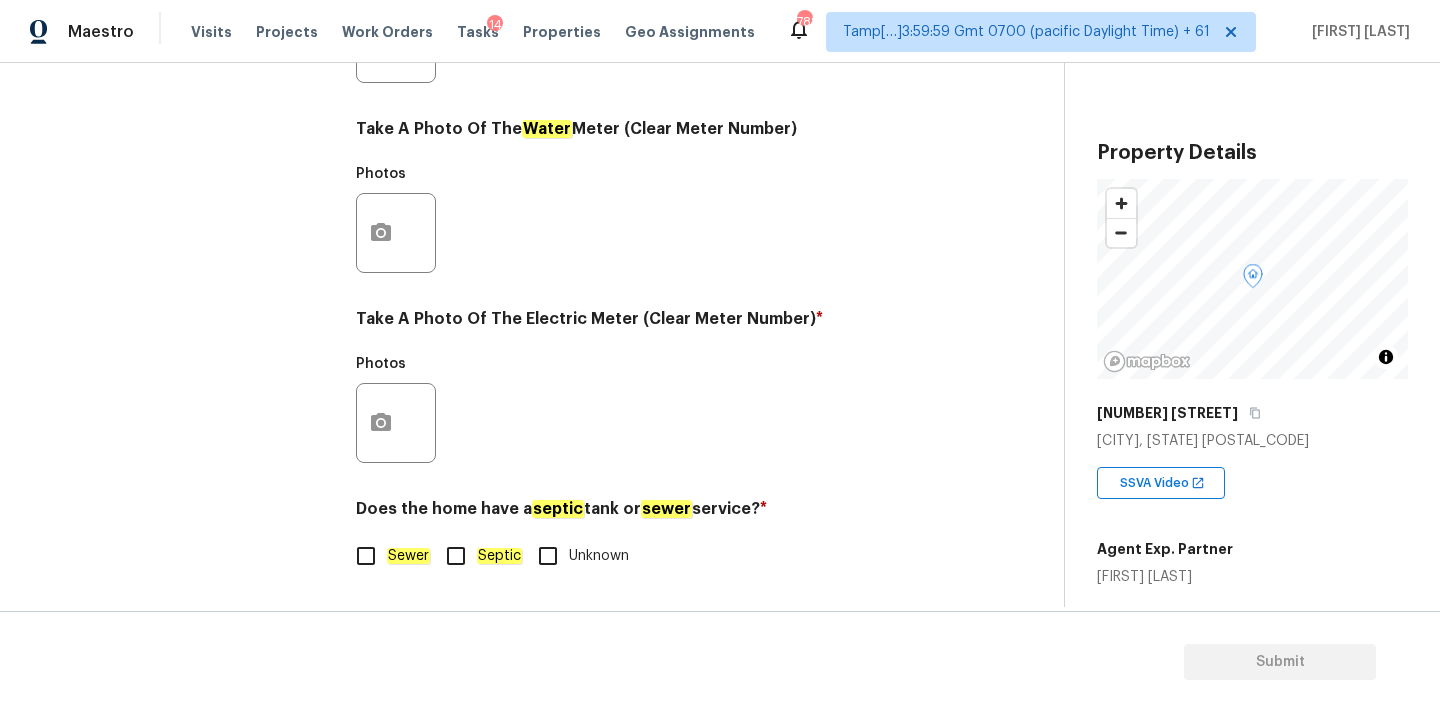 click on "Sewer" at bounding box center [366, 556] 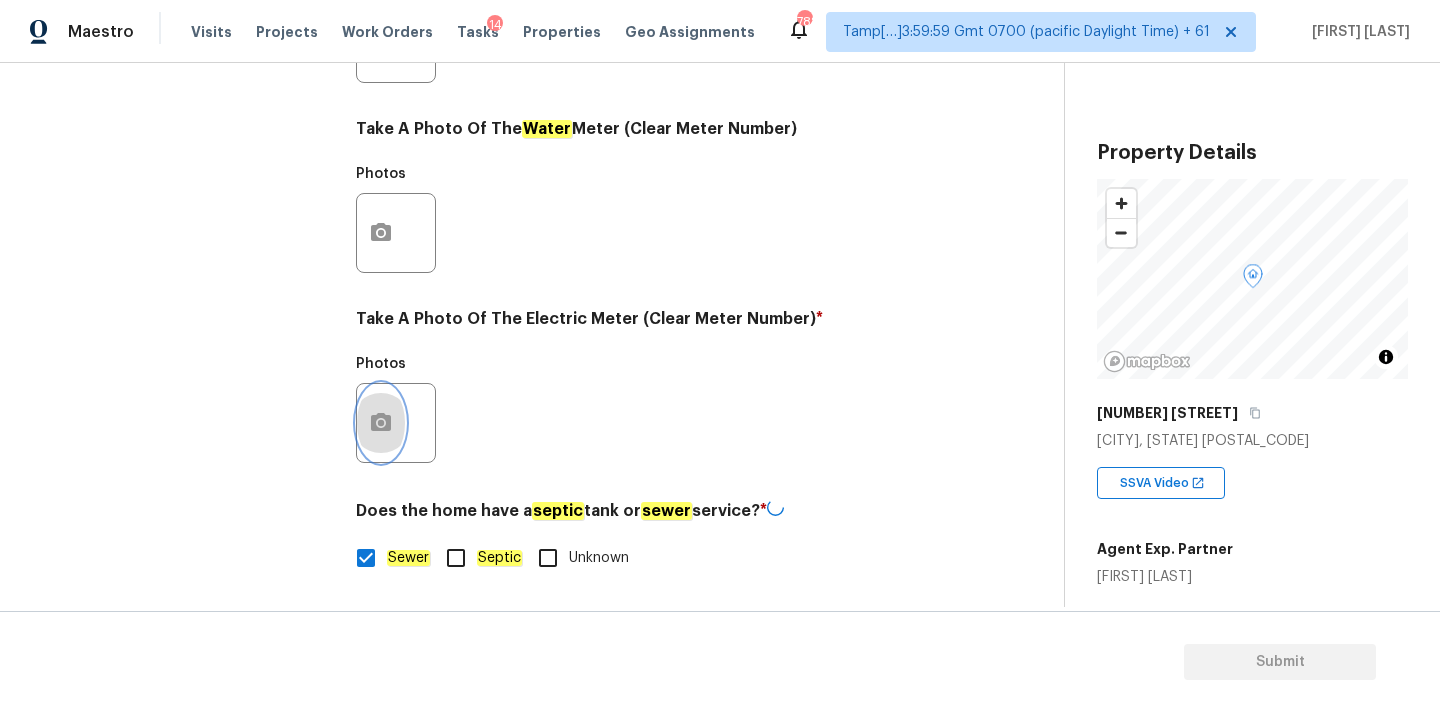 click at bounding box center [381, 423] 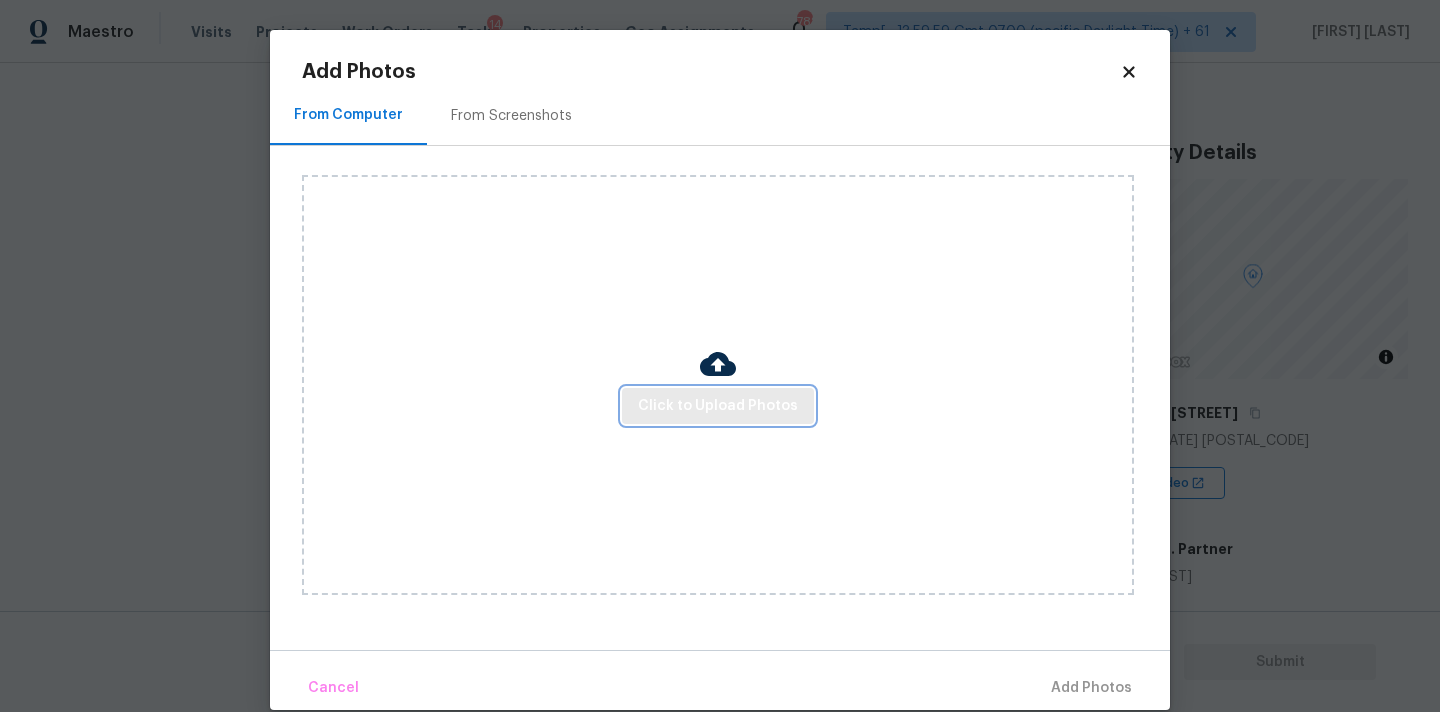 click on "Click to Upload Photos" at bounding box center [718, 406] 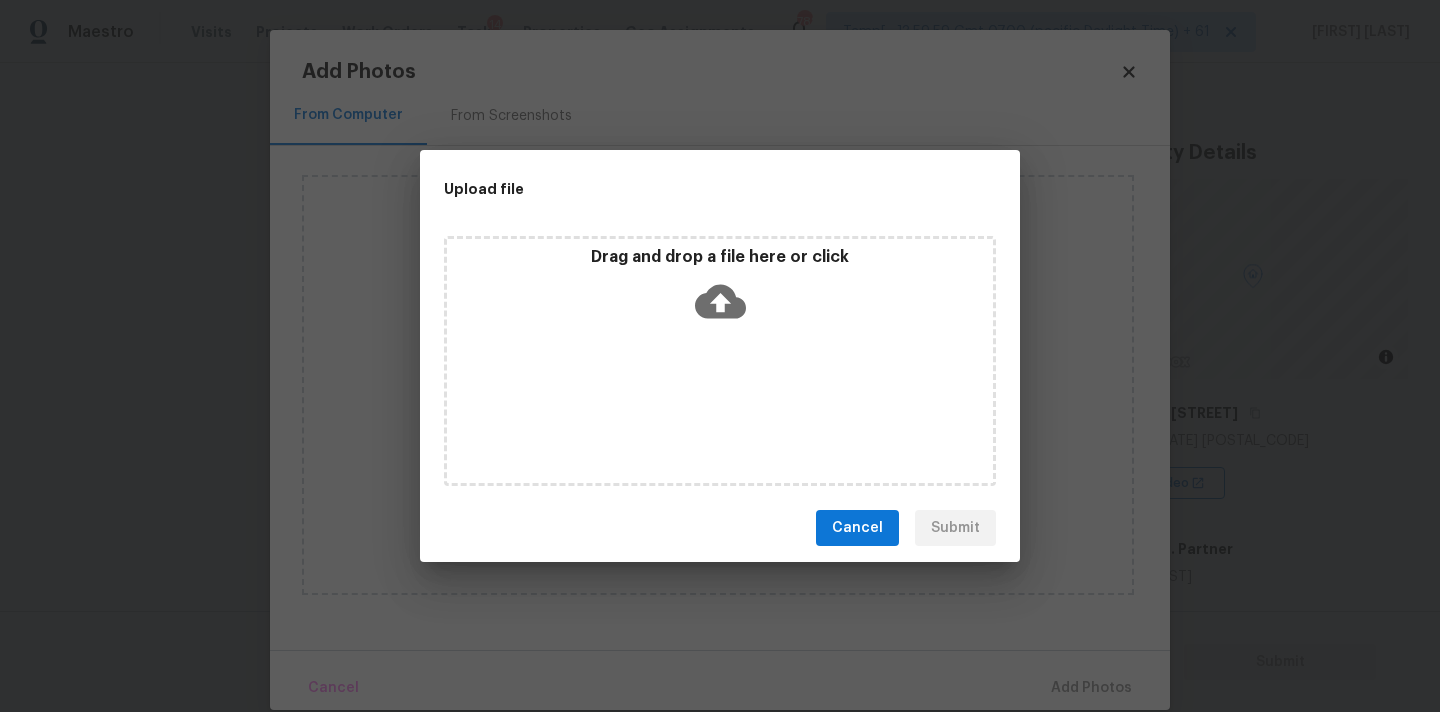 click on "Drag and drop a file here or click" at bounding box center [720, 361] 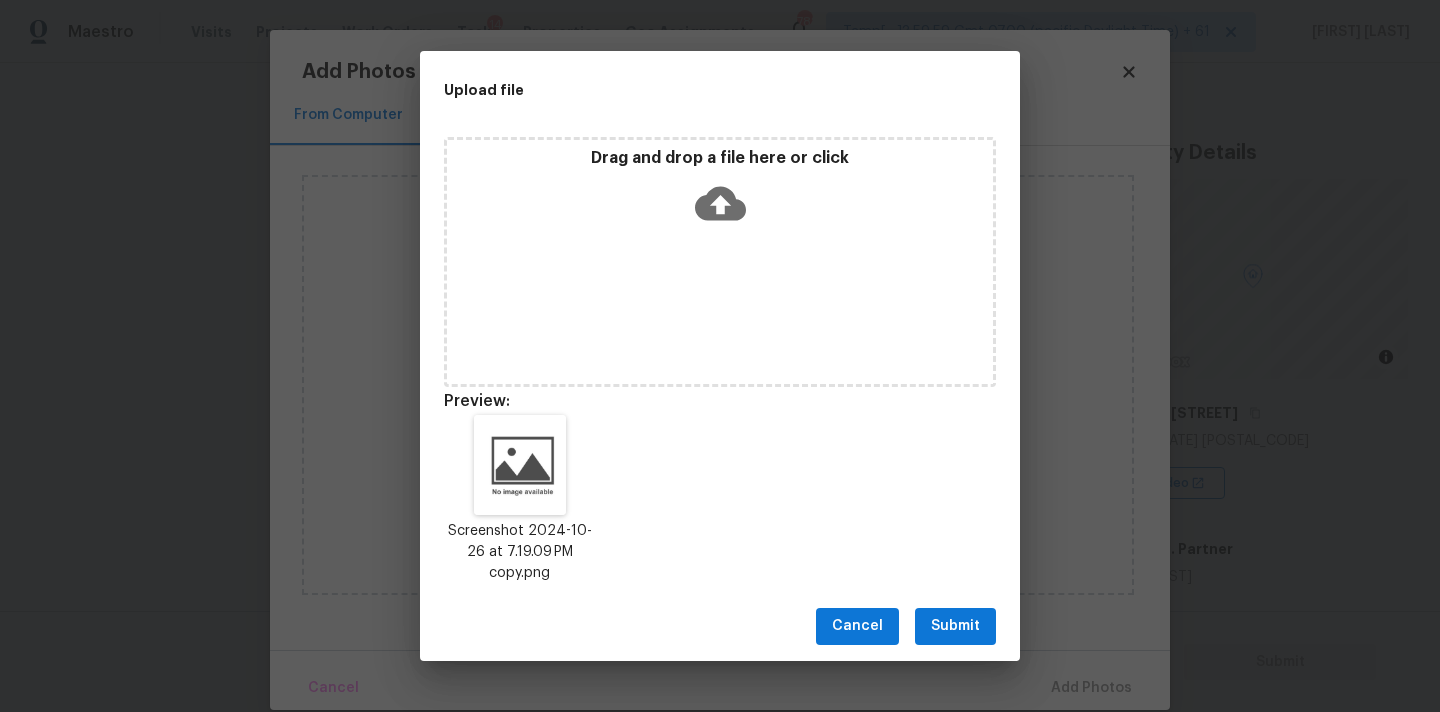 click on "Submit" at bounding box center [955, 626] 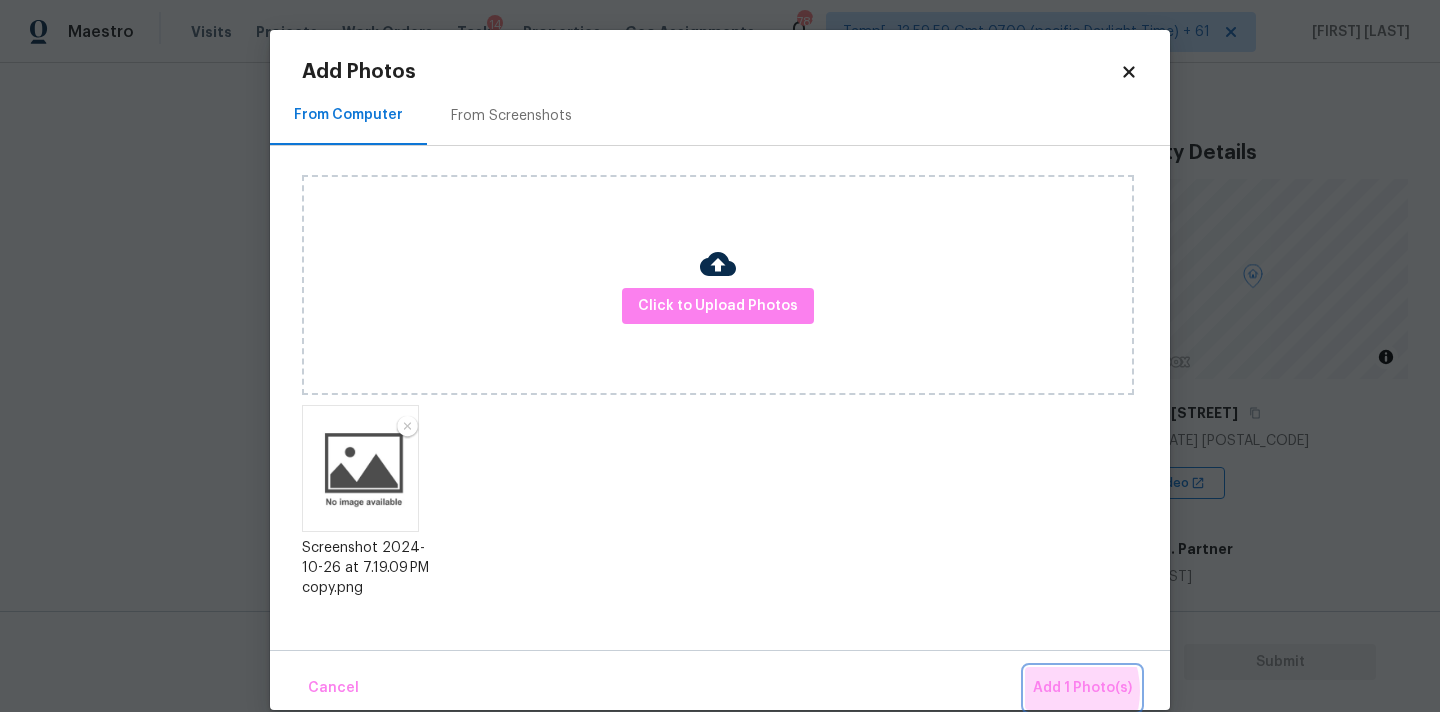 click on "Add 1 Photo(s)" at bounding box center (1082, 688) 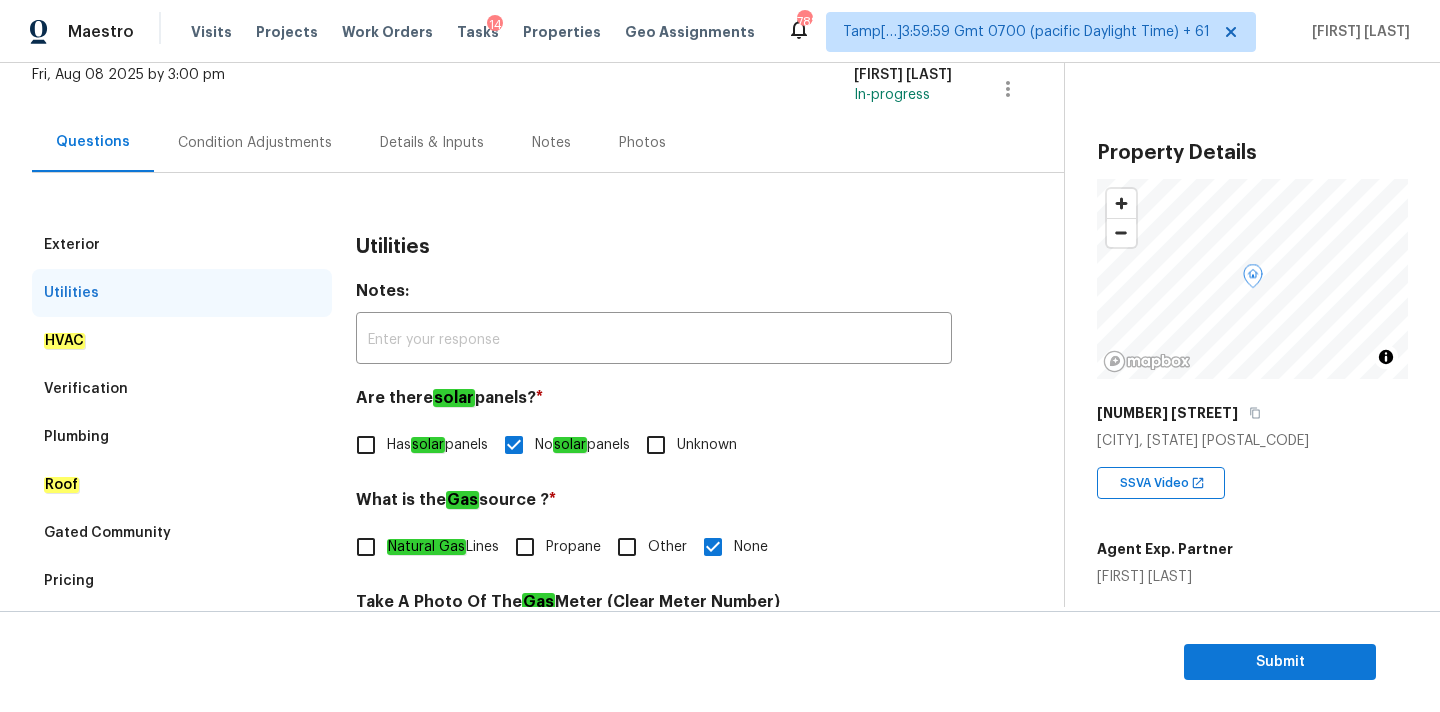 scroll, scrollTop: 119, scrollLeft: 0, axis: vertical 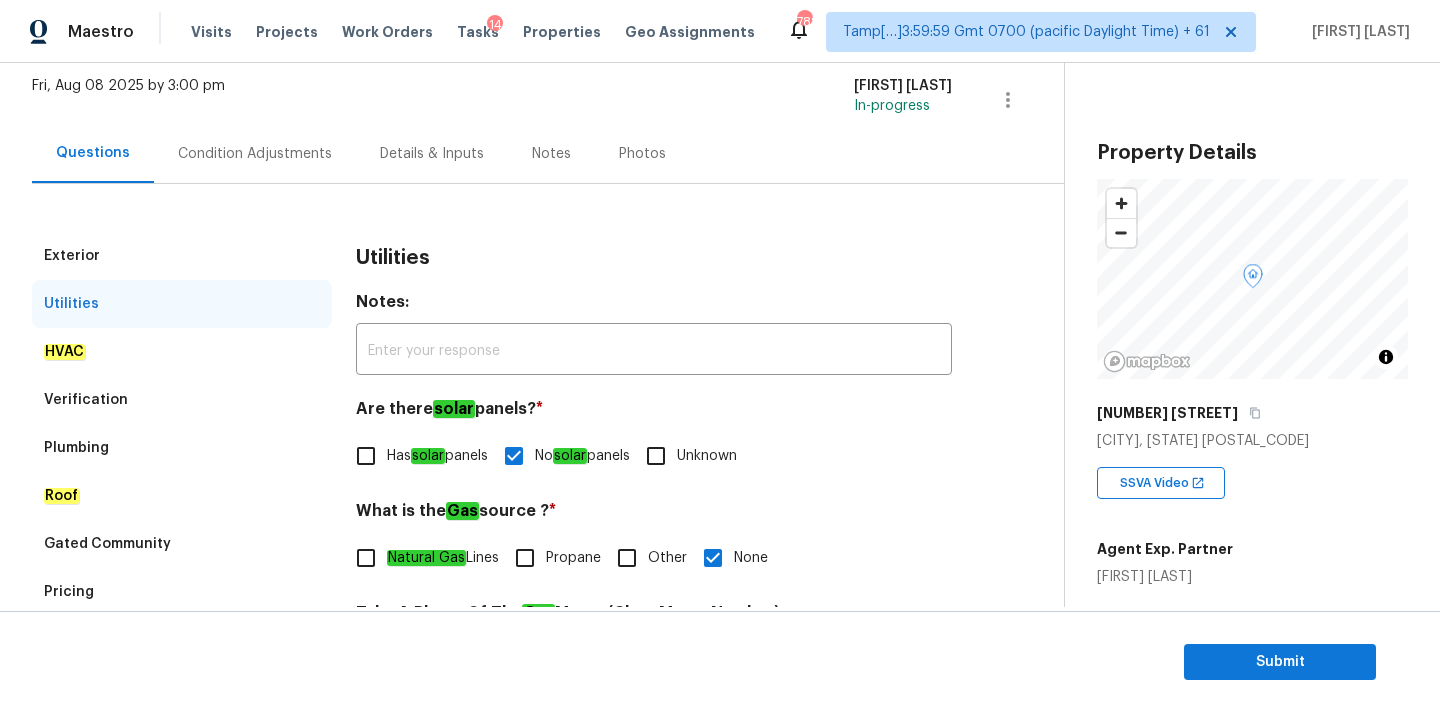 click on "Condition Adjustments" at bounding box center [255, 153] 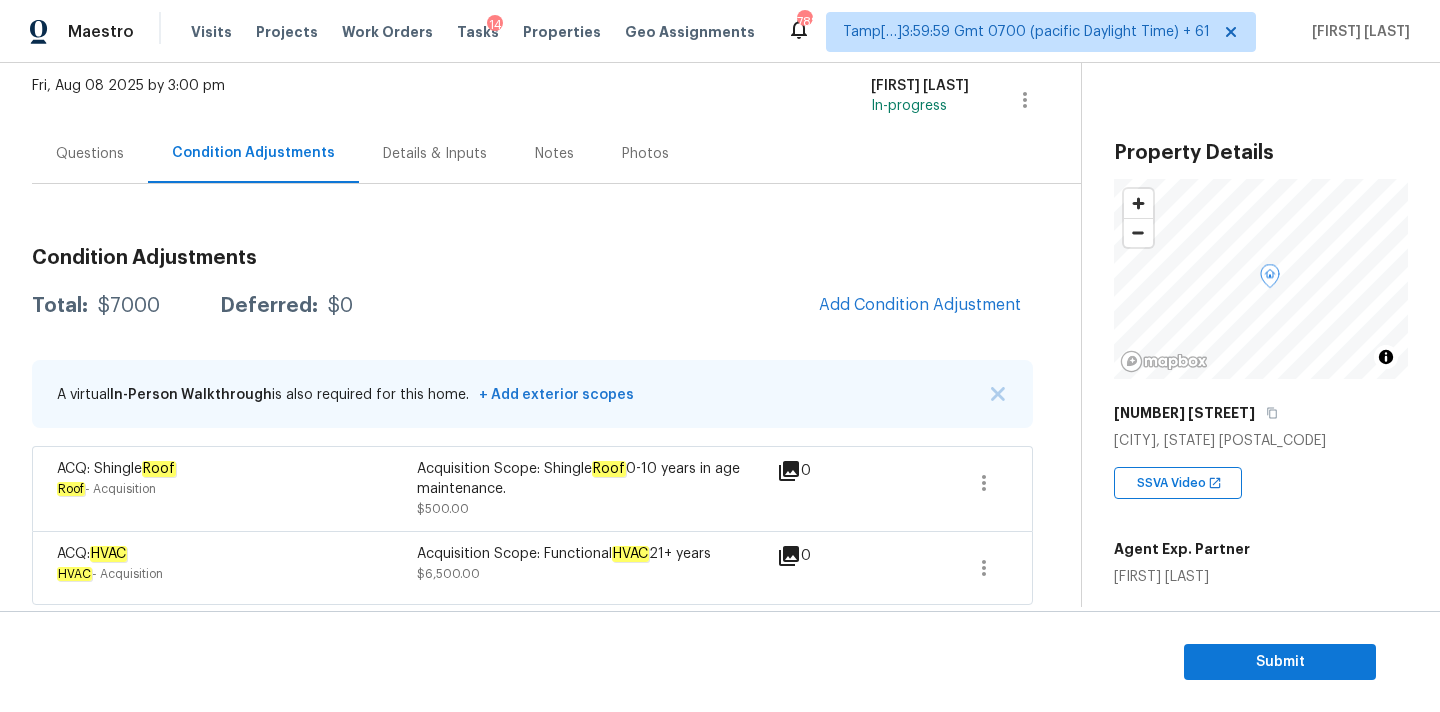scroll, scrollTop: 123, scrollLeft: 0, axis: vertical 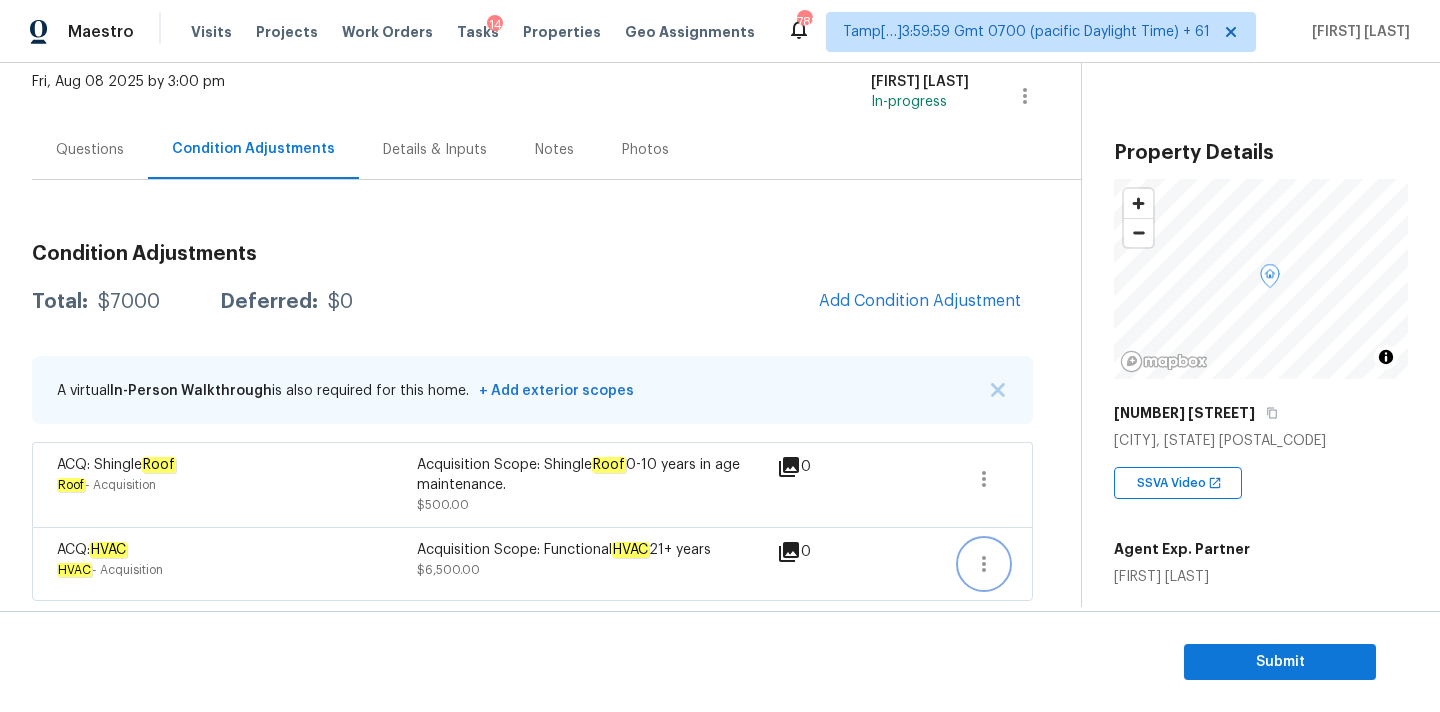 click 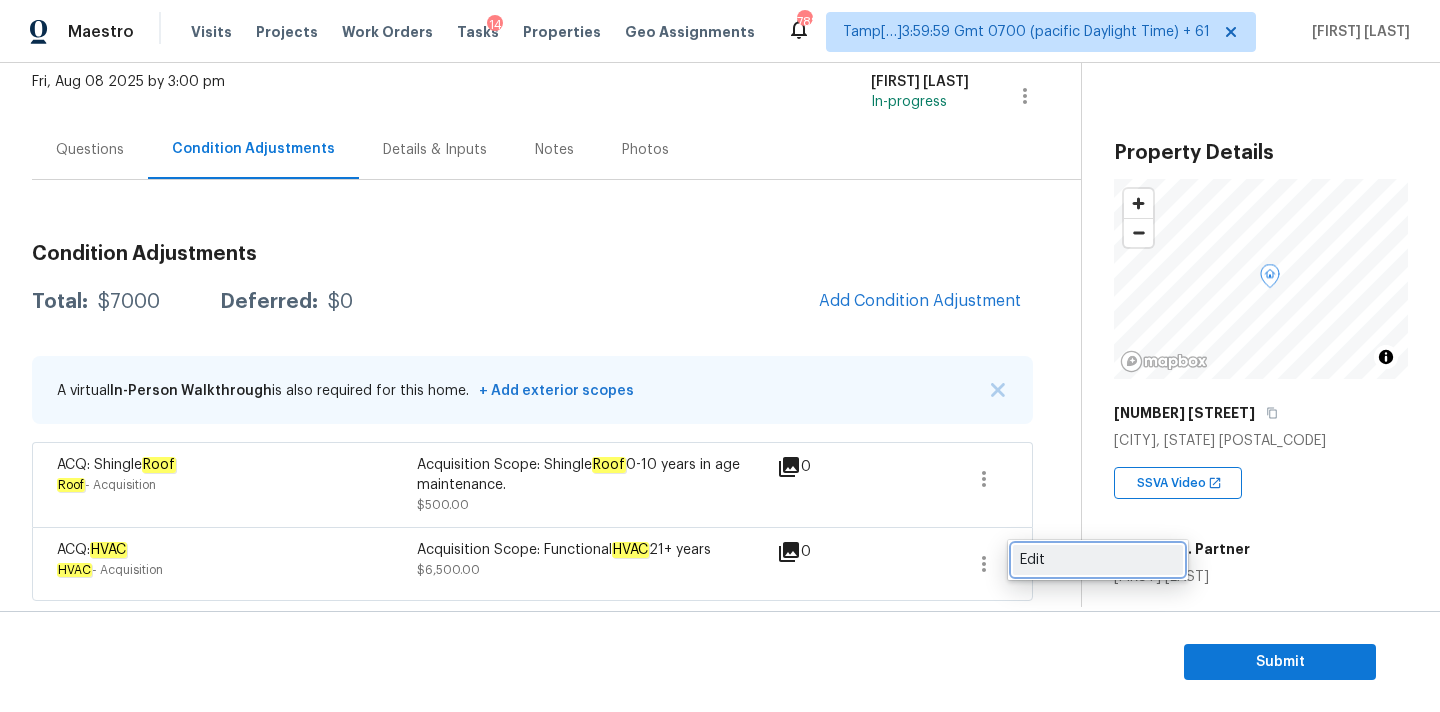 click on "Edit" at bounding box center (1098, 560) 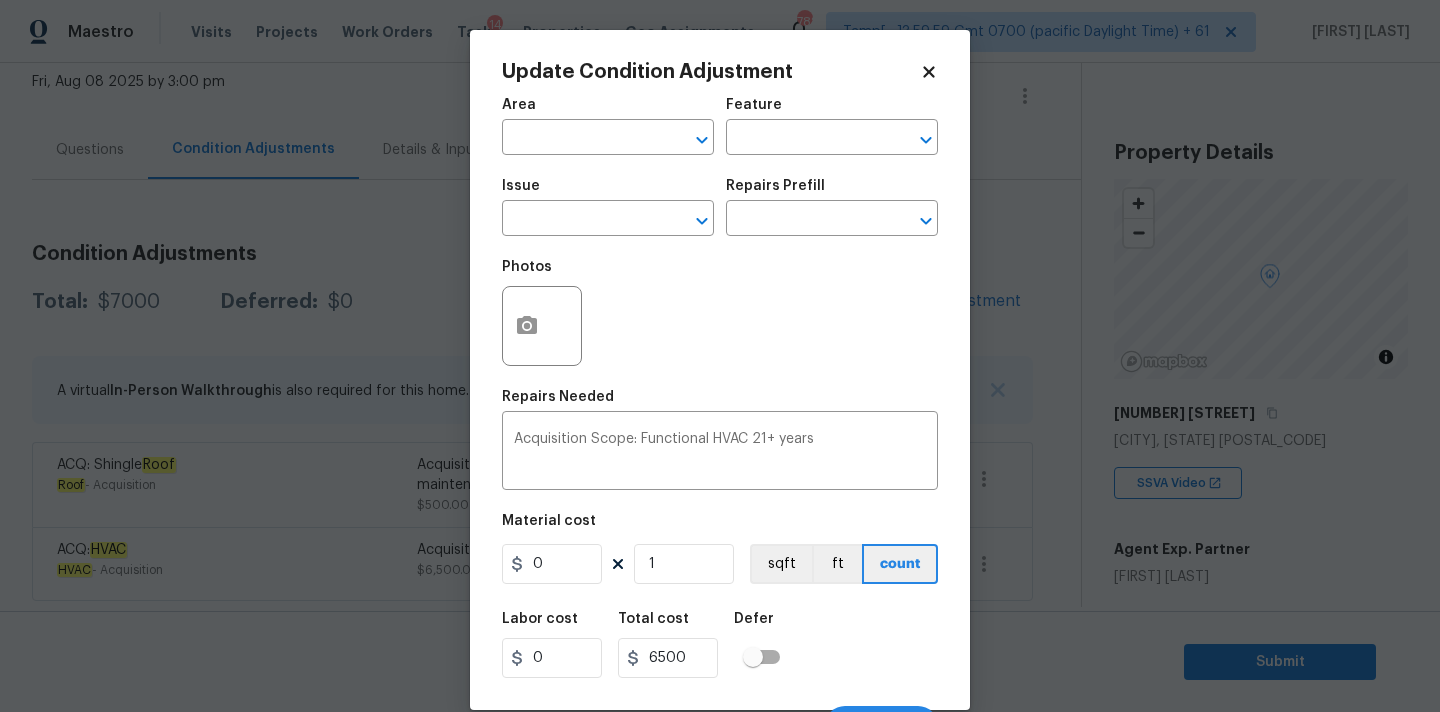 type on "HVAC" 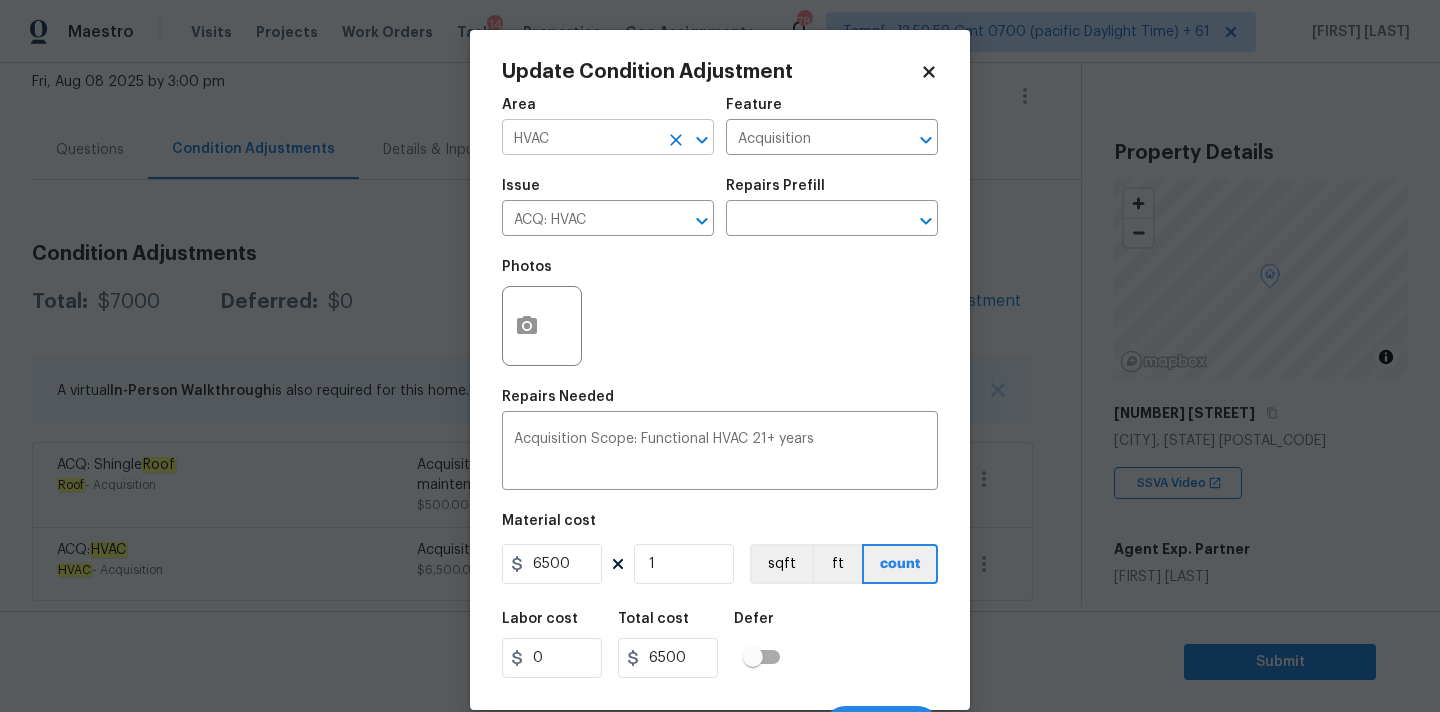click on "HVAC" at bounding box center (580, 139) 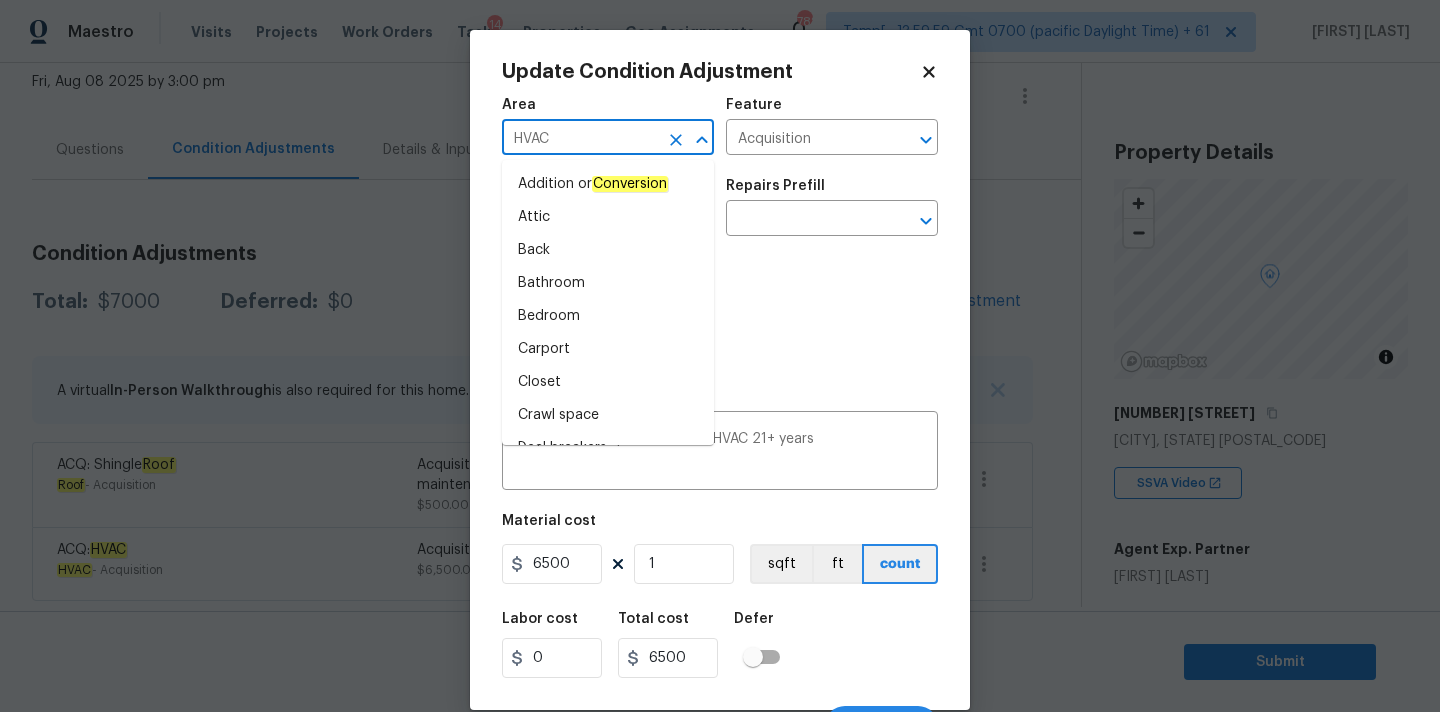 click on "HVAC" at bounding box center (580, 139) 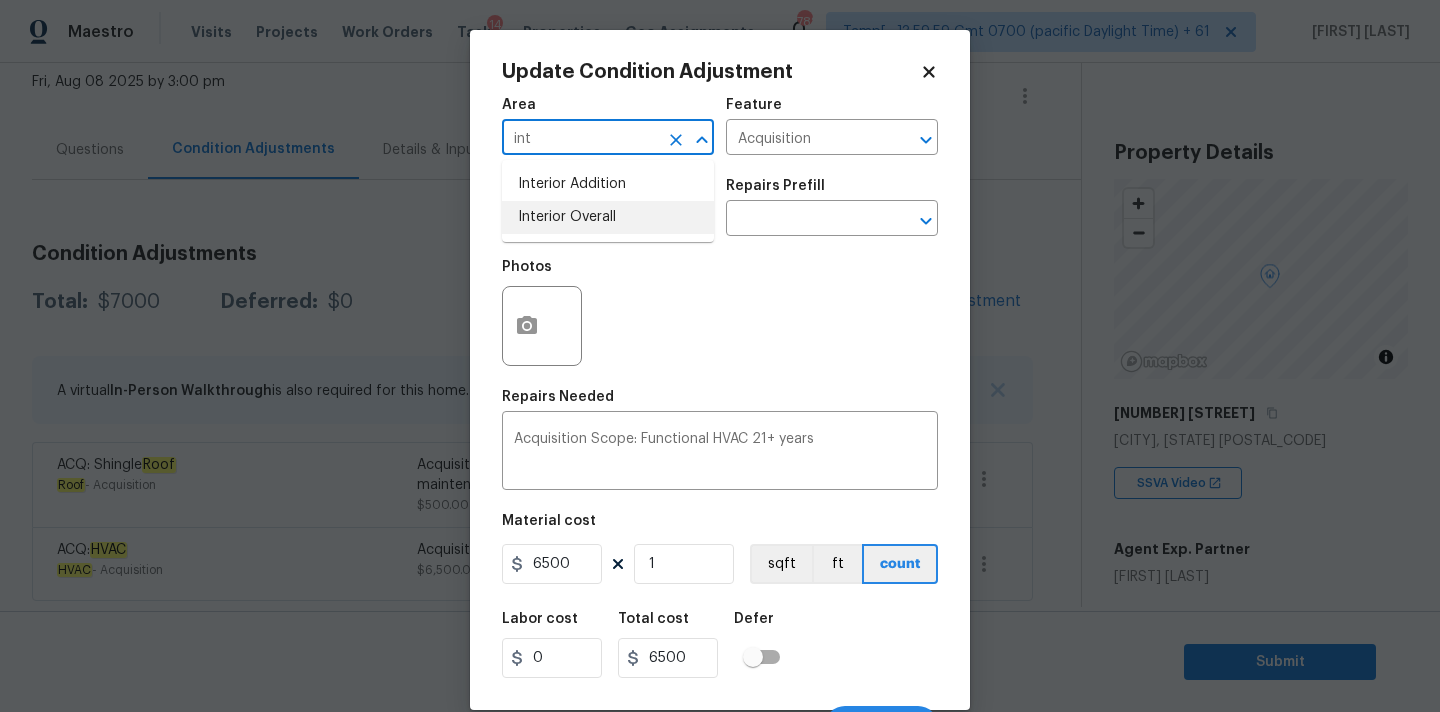 click on "Interior Overall" at bounding box center (608, 217) 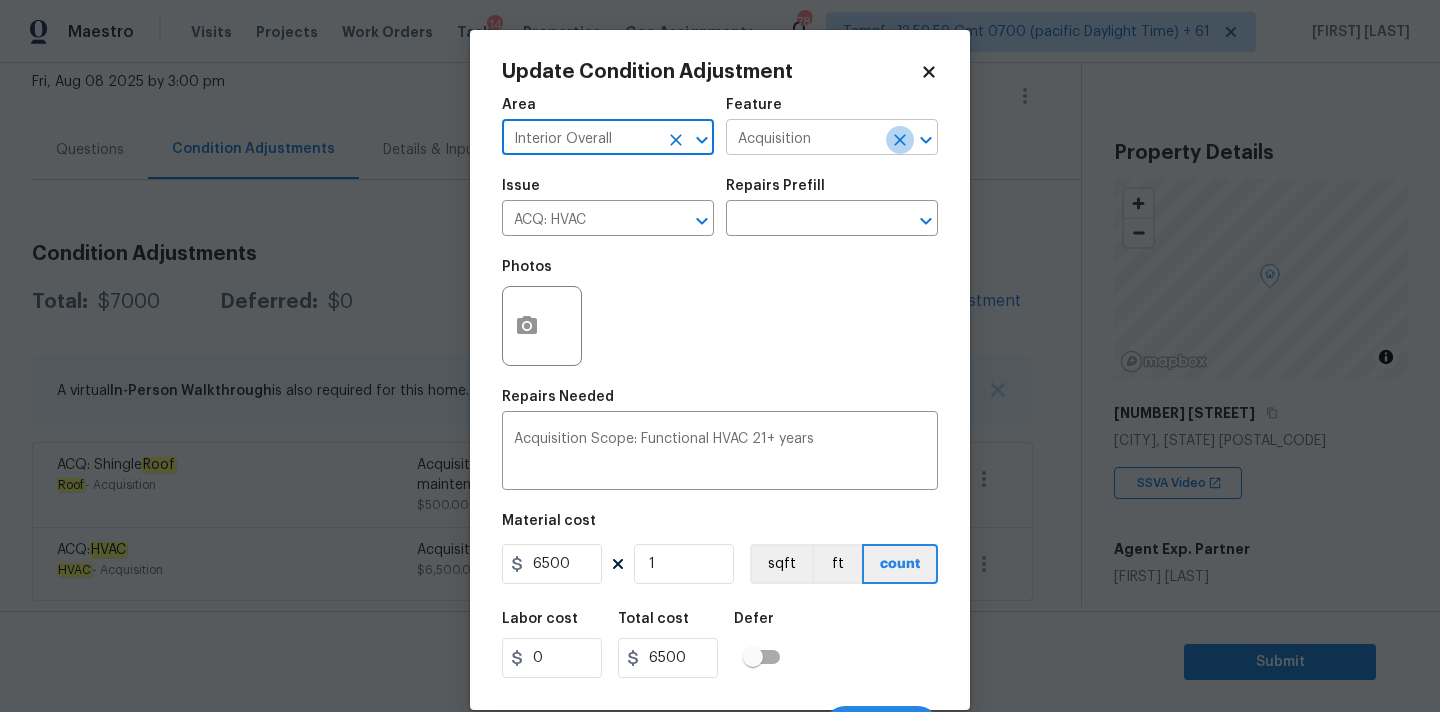 click 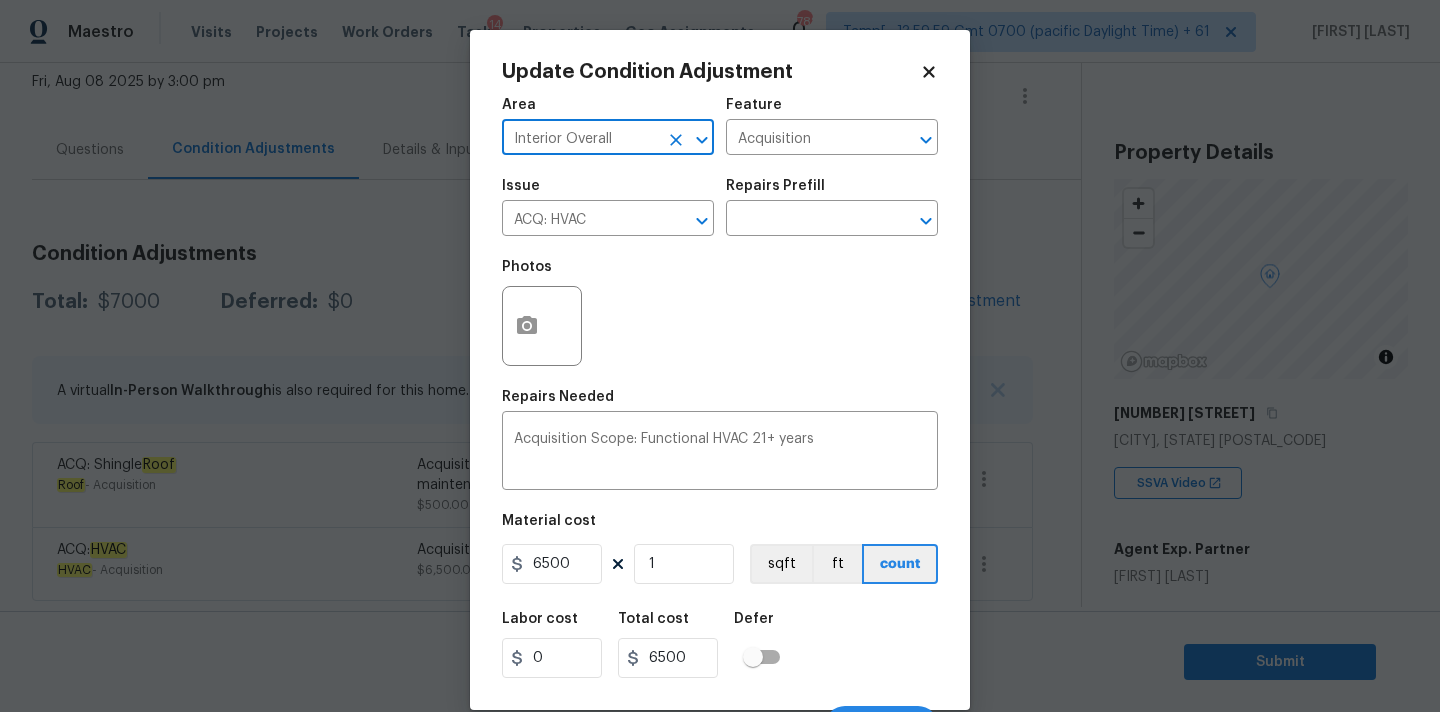 type 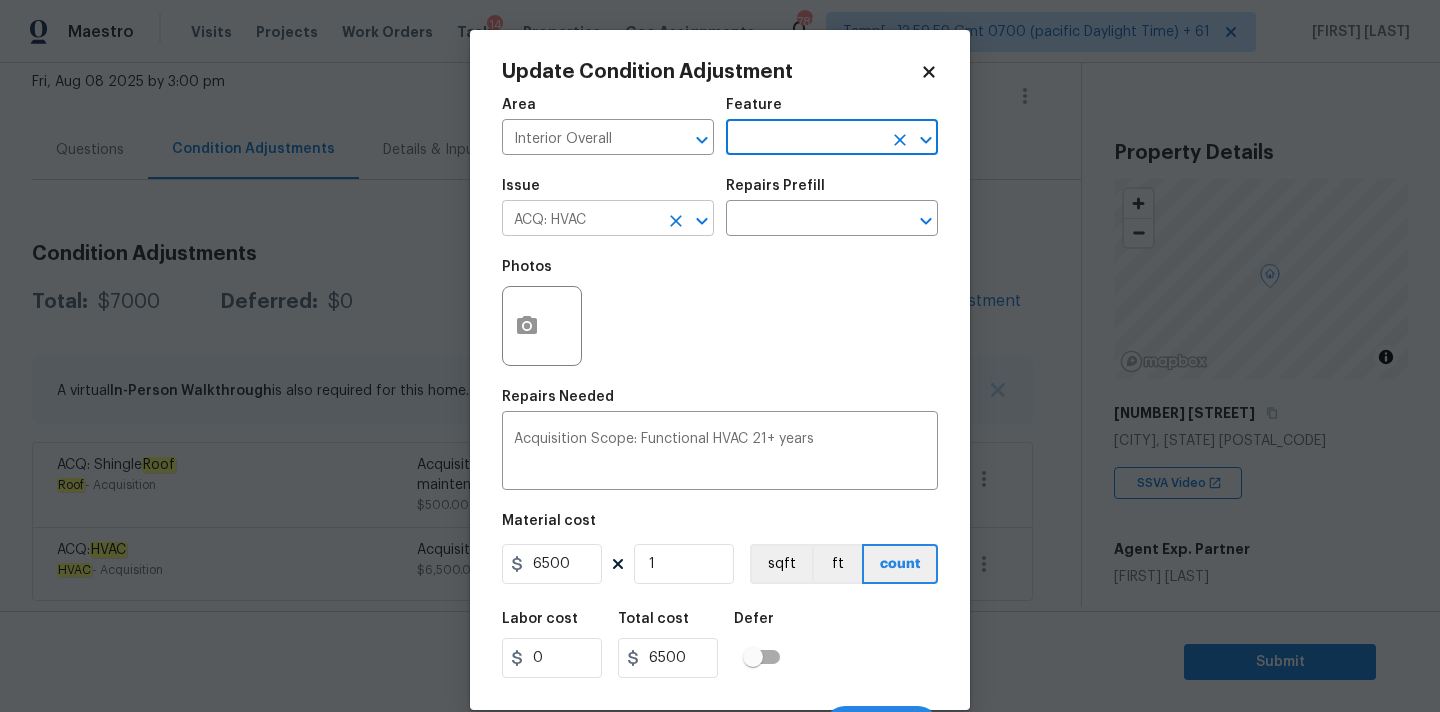 click on "ACQ: HVAC" at bounding box center [580, 220] 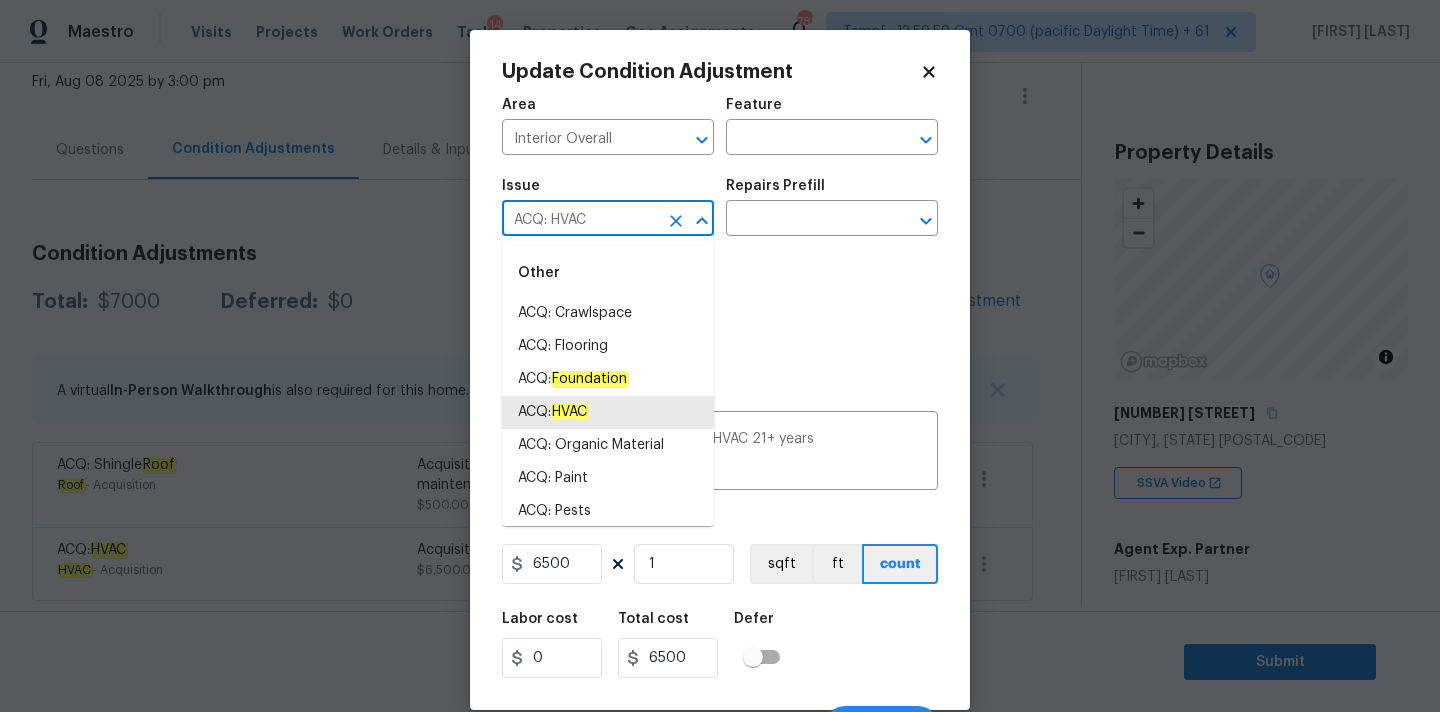 click on "ACQ: HVAC" at bounding box center (580, 220) 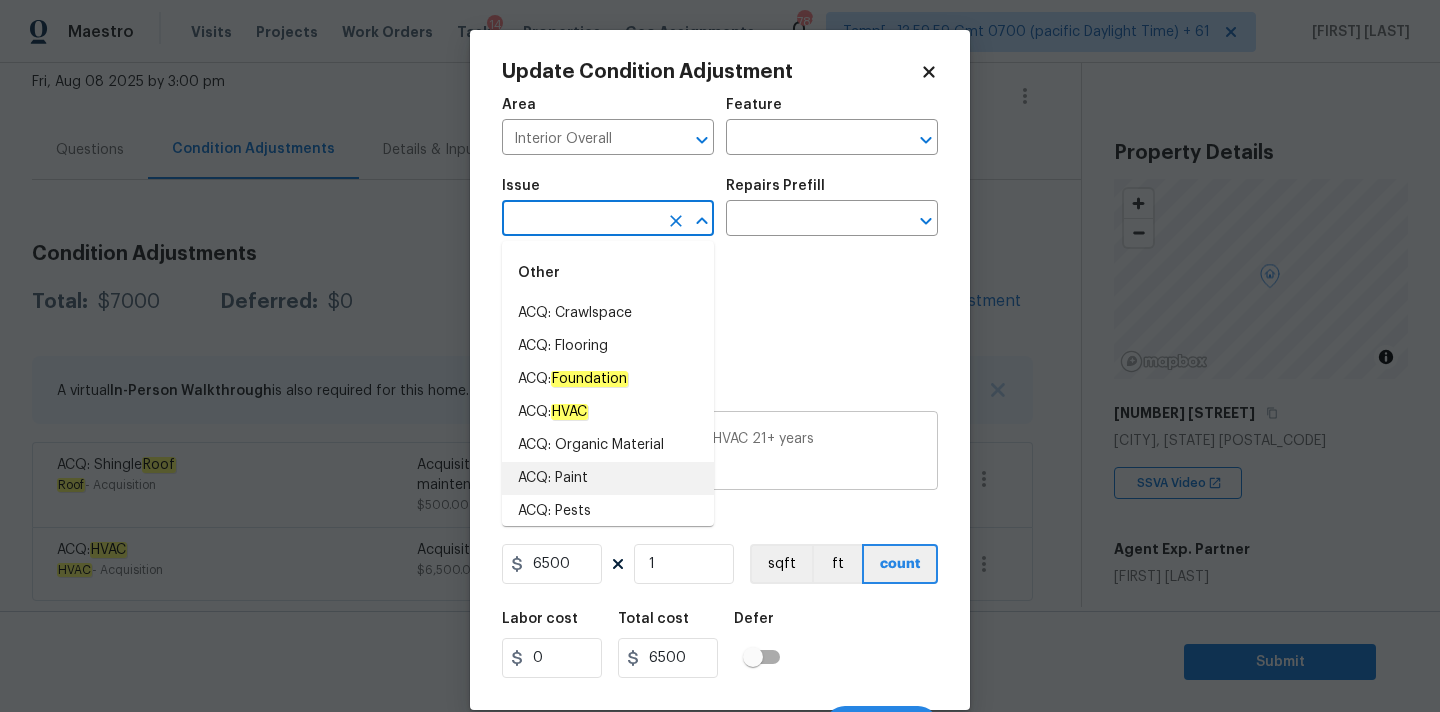 type 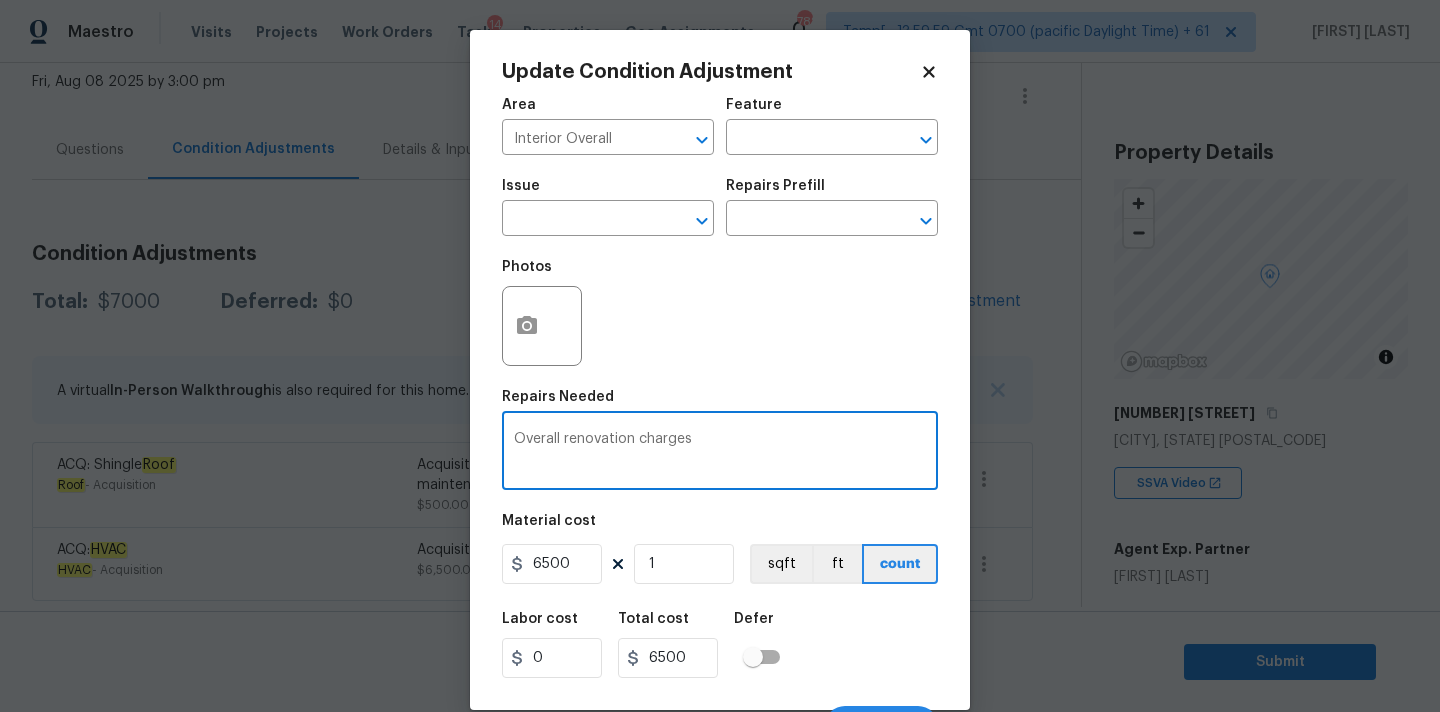 type on "Overall renovation charges" 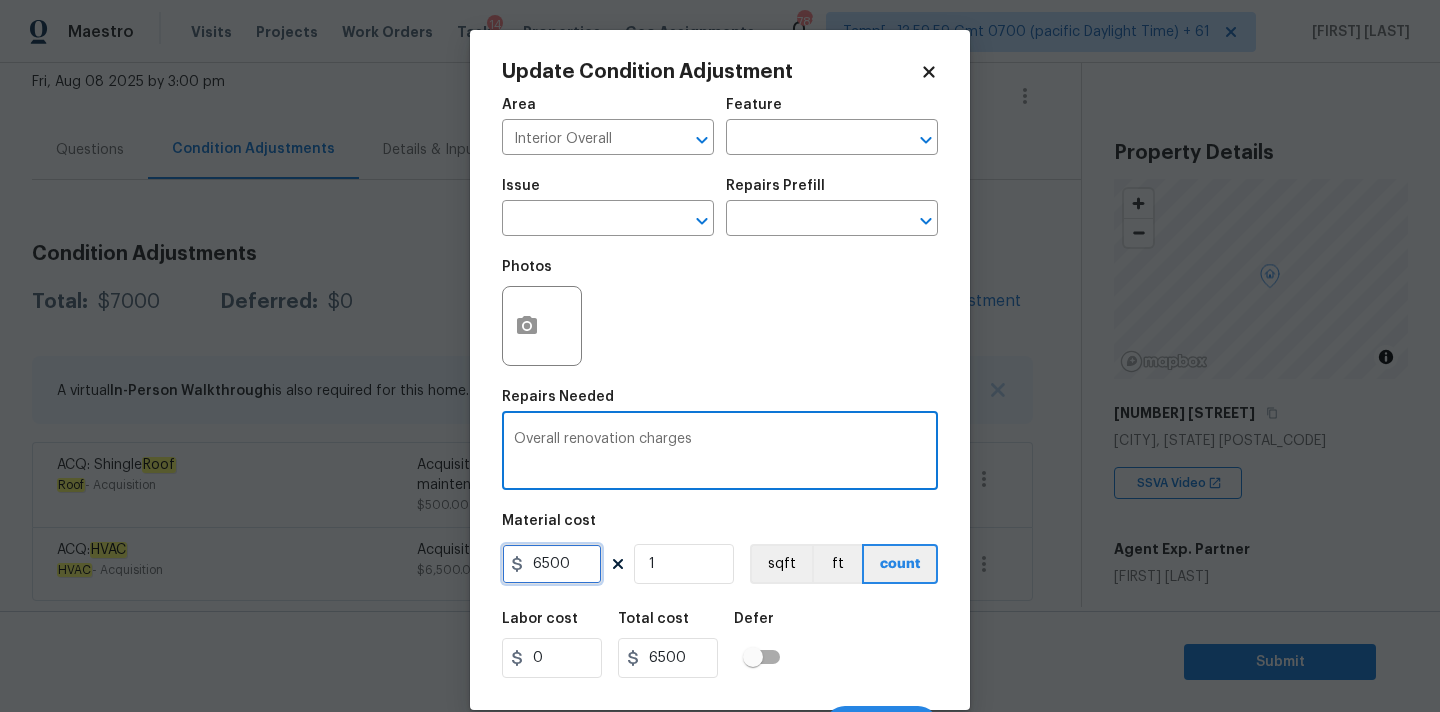 click on "6500" at bounding box center (552, 564) 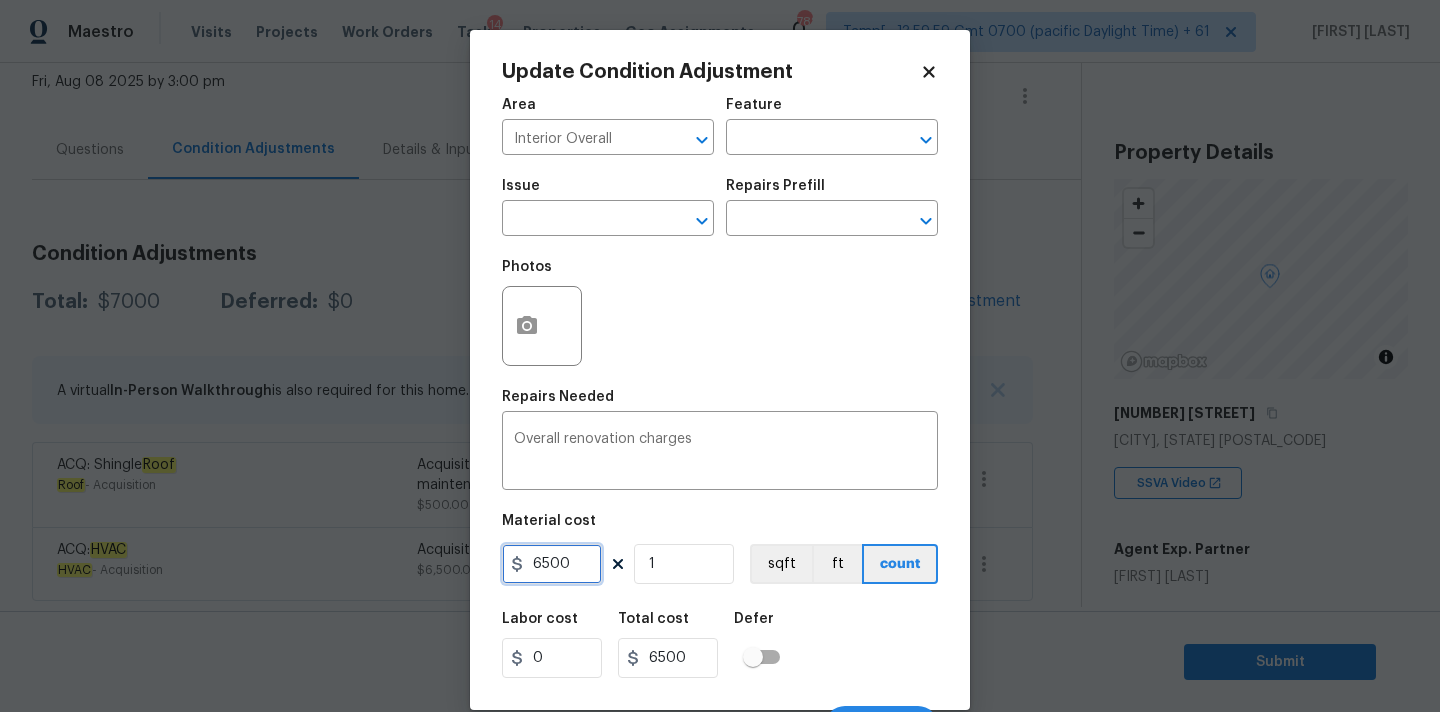 click on "6500" at bounding box center [552, 564] 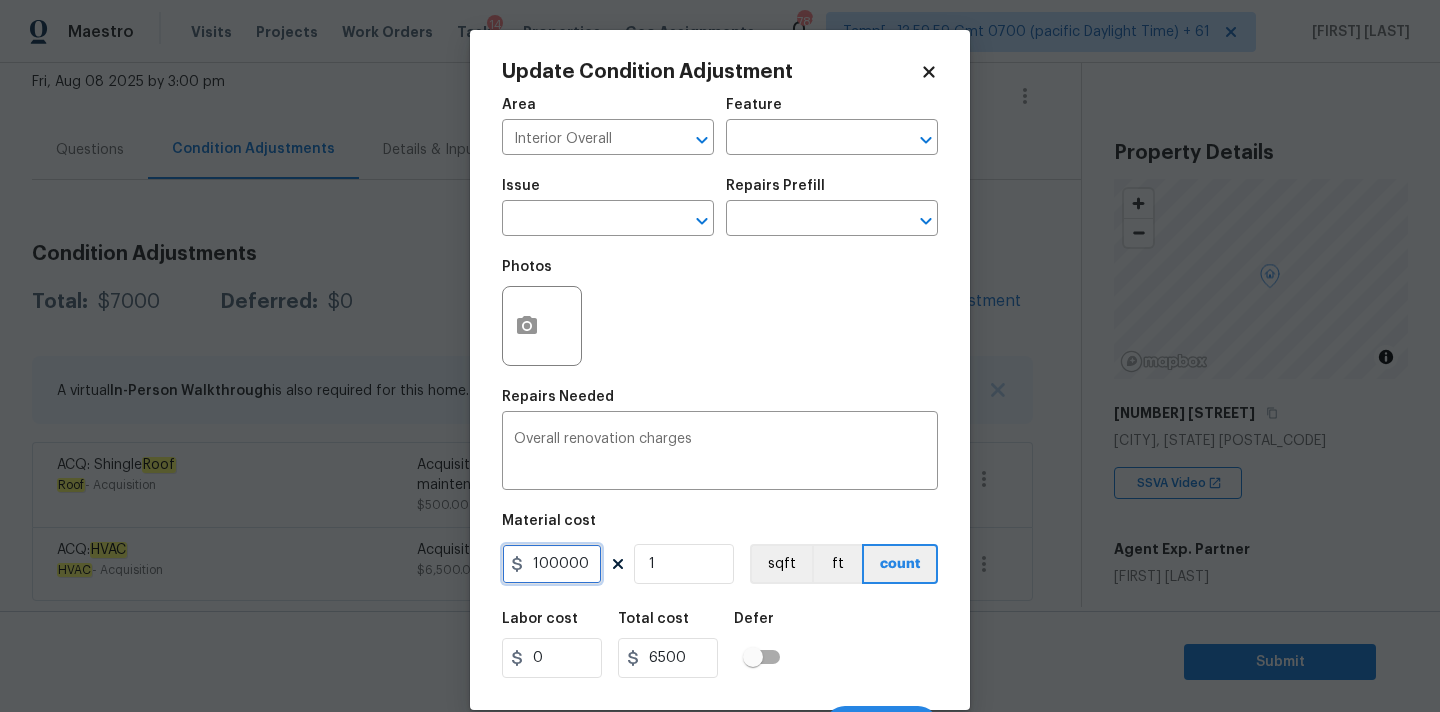 type on "100000" 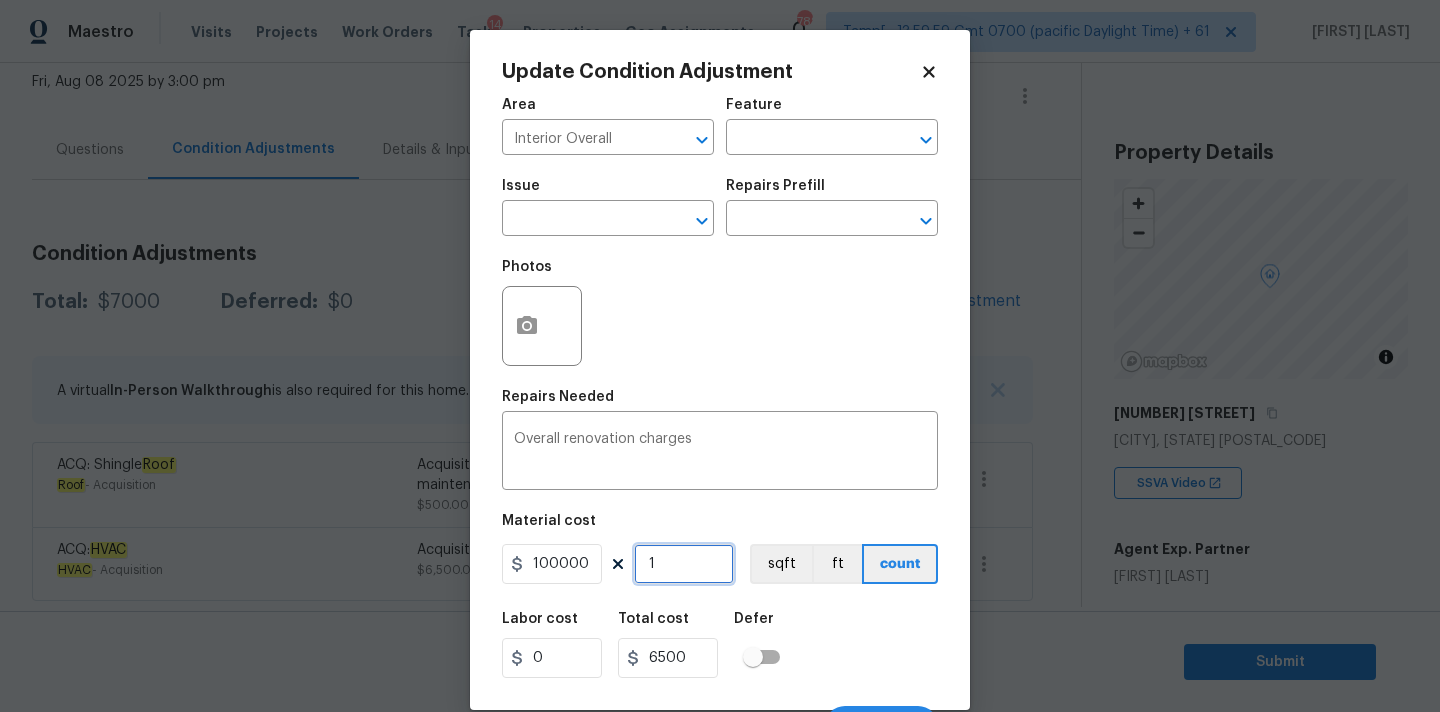 type on "100000" 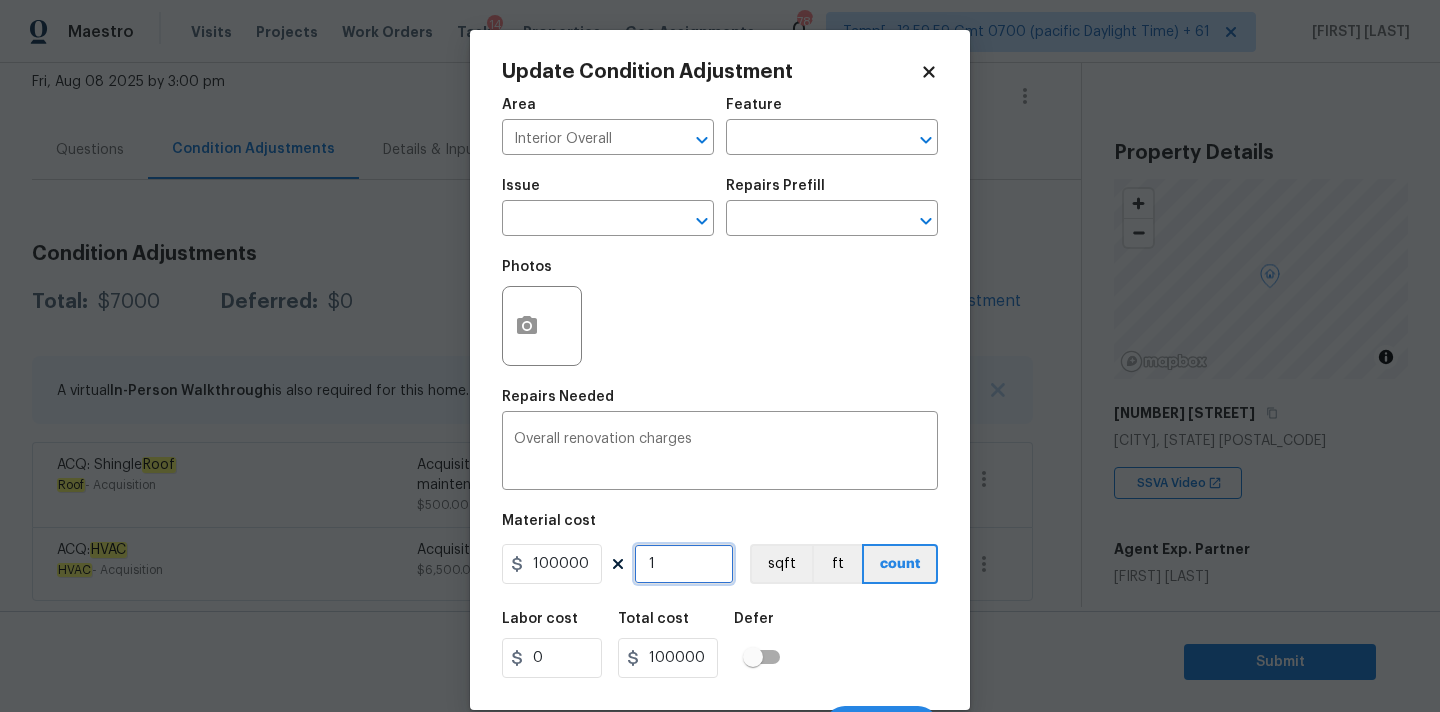 scroll, scrollTop: 35, scrollLeft: 0, axis: vertical 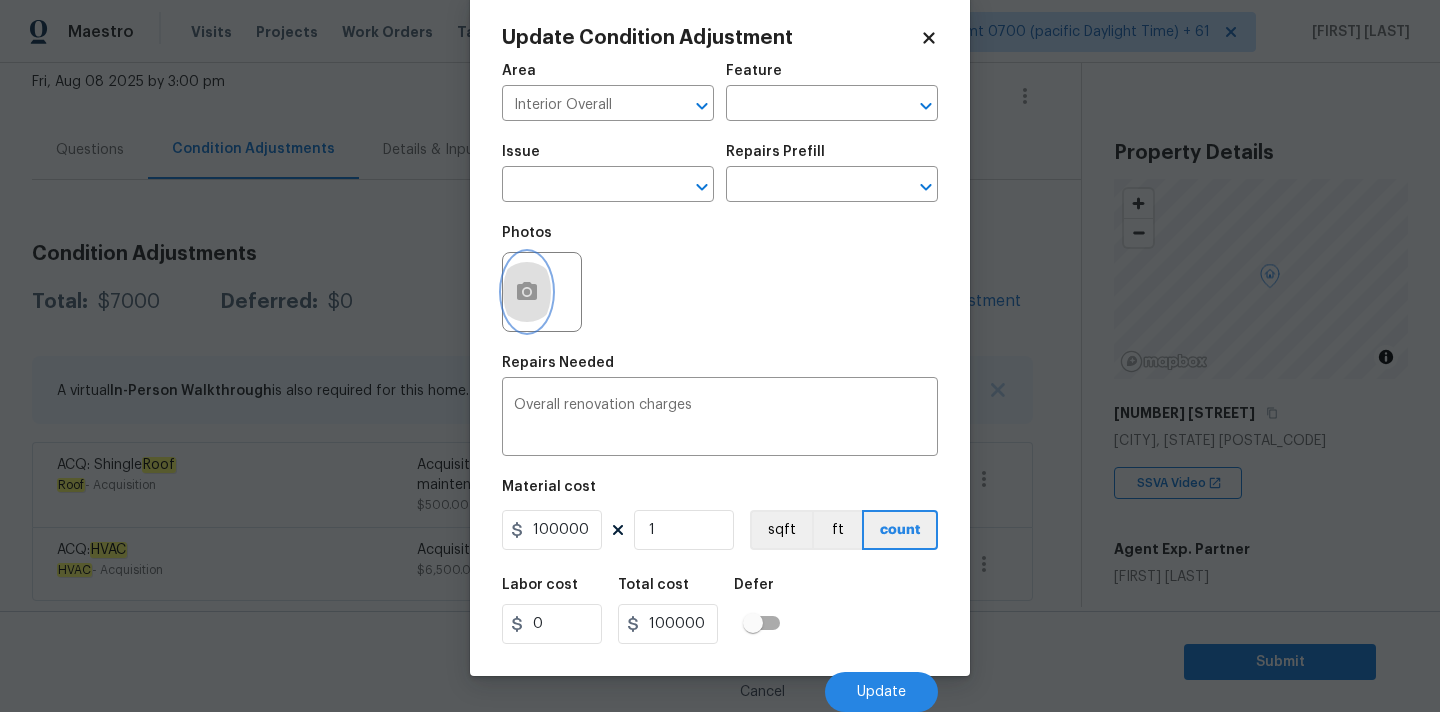 click at bounding box center (527, 292) 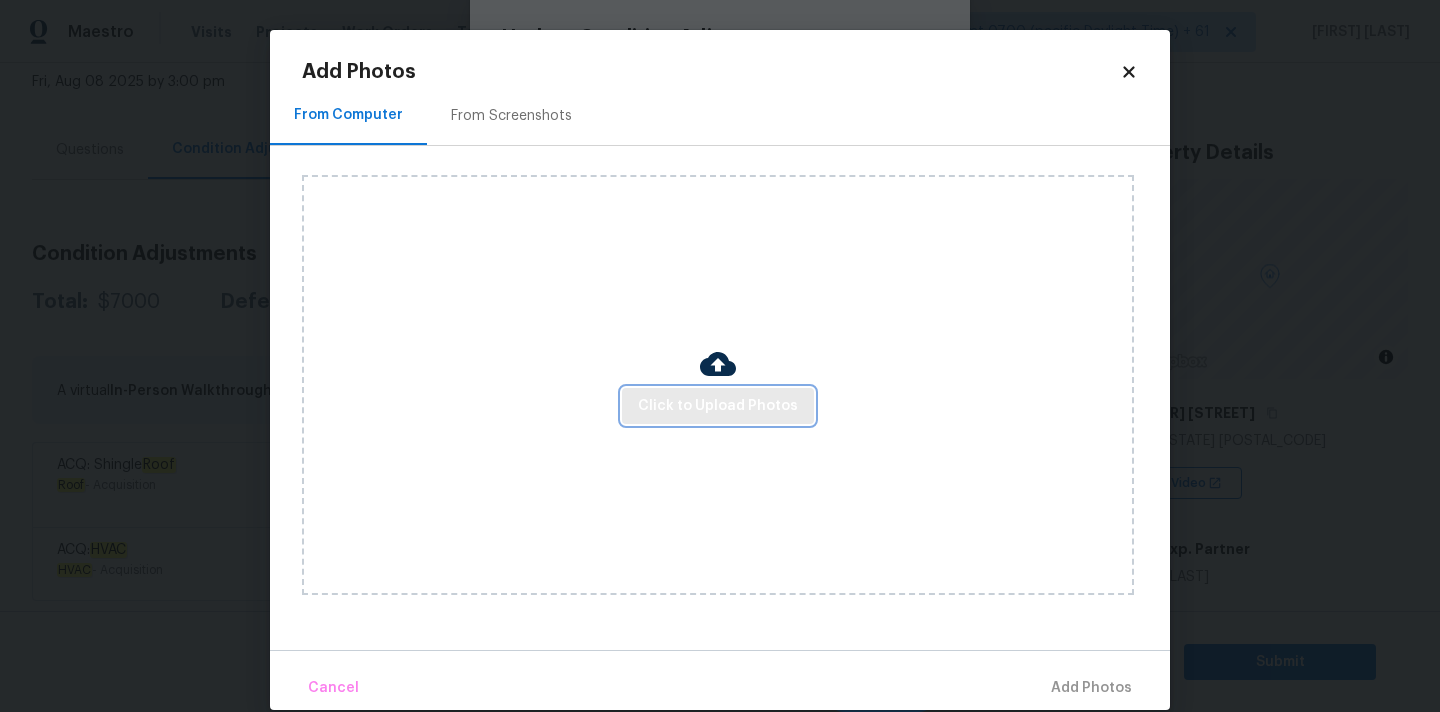 click on "Click to Upload Photos" at bounding box center [718, 406] 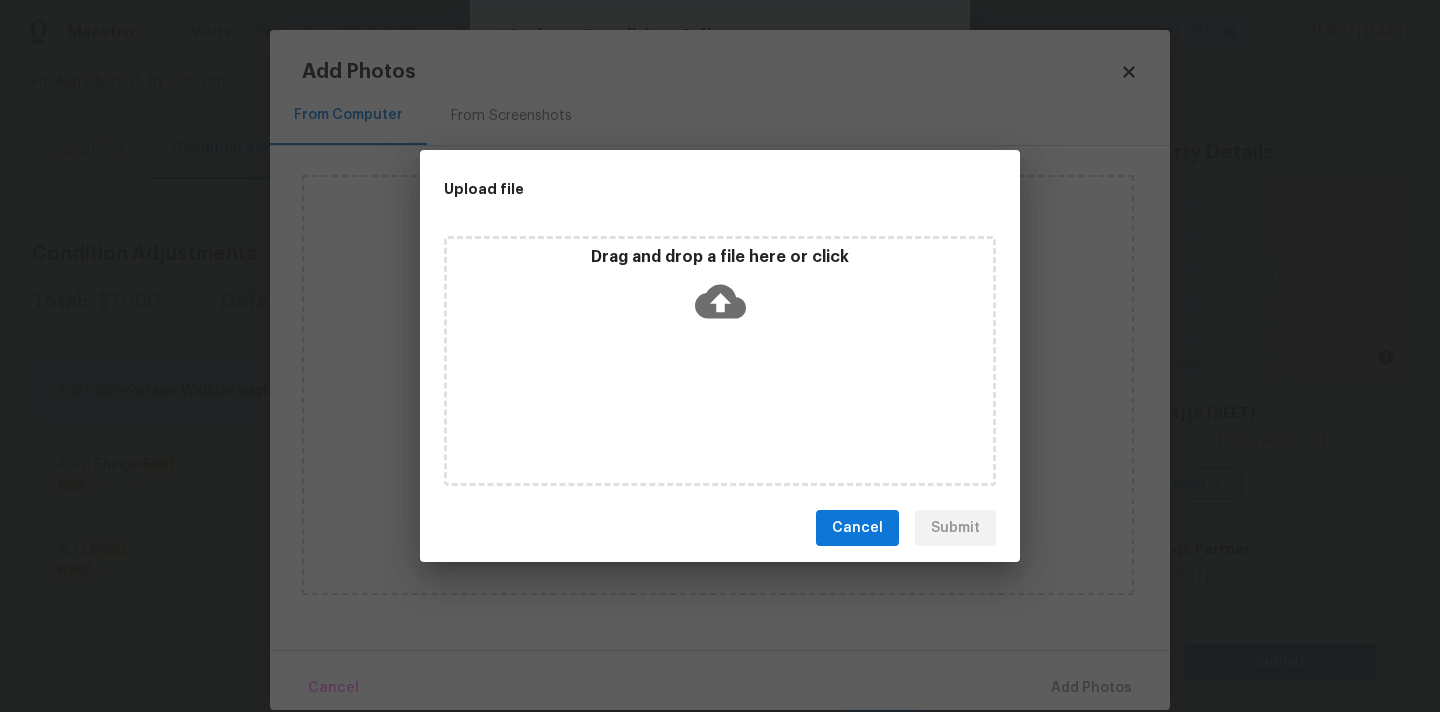 click 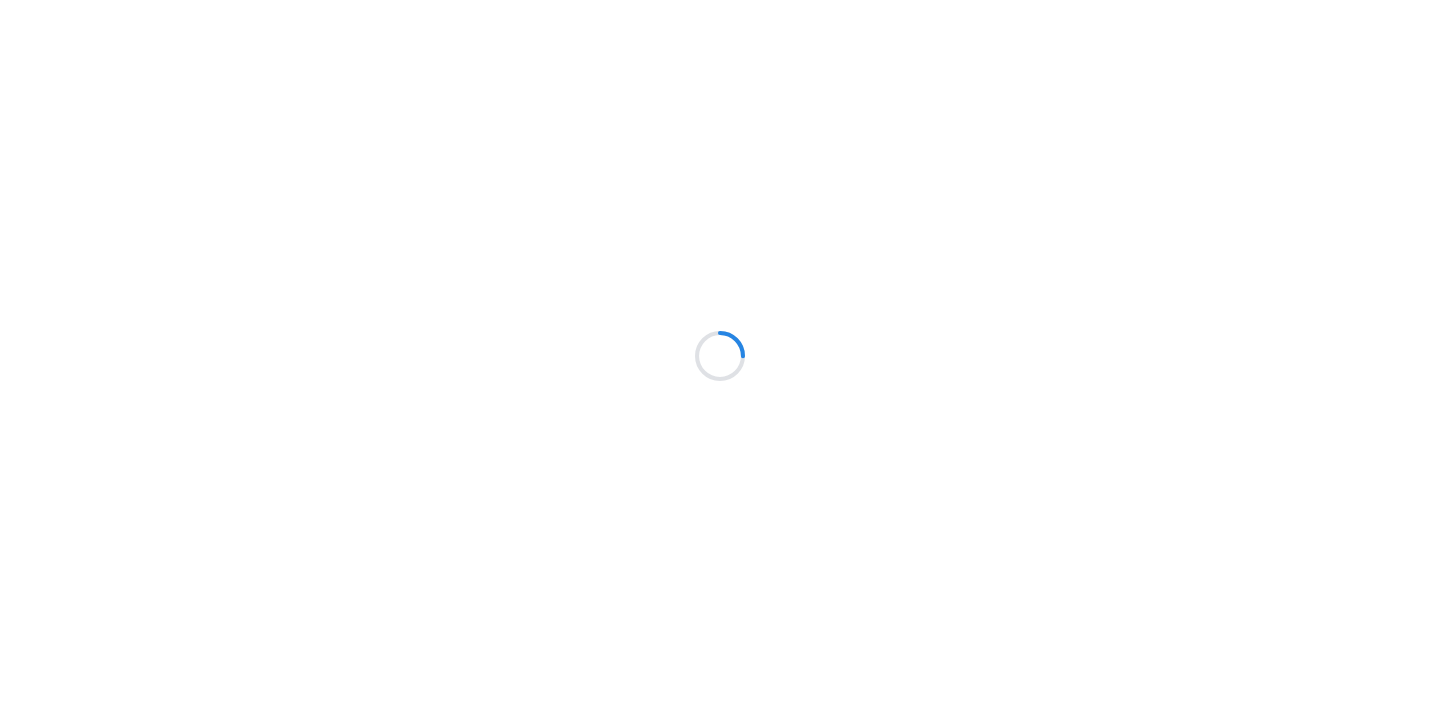 scroll, scrollTop: 0, scrollLeft: 0, axis: both 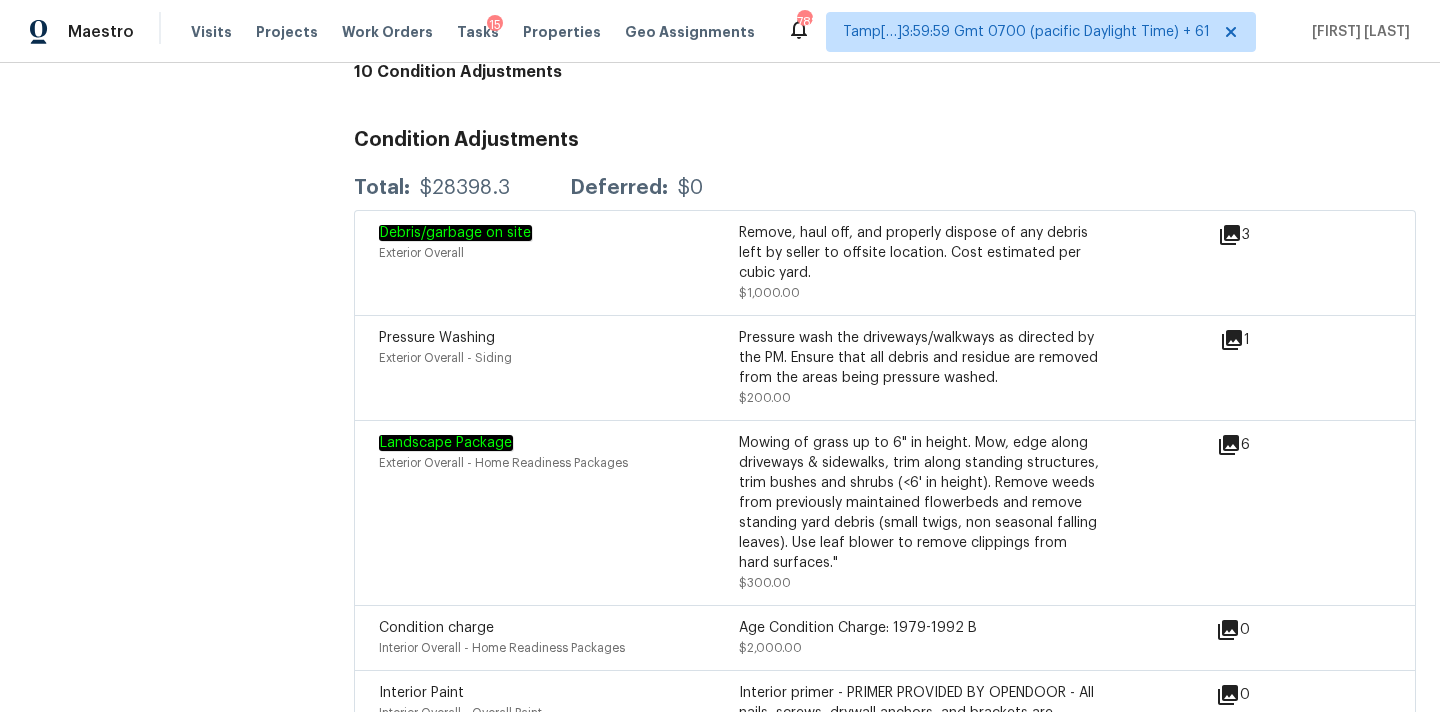 click 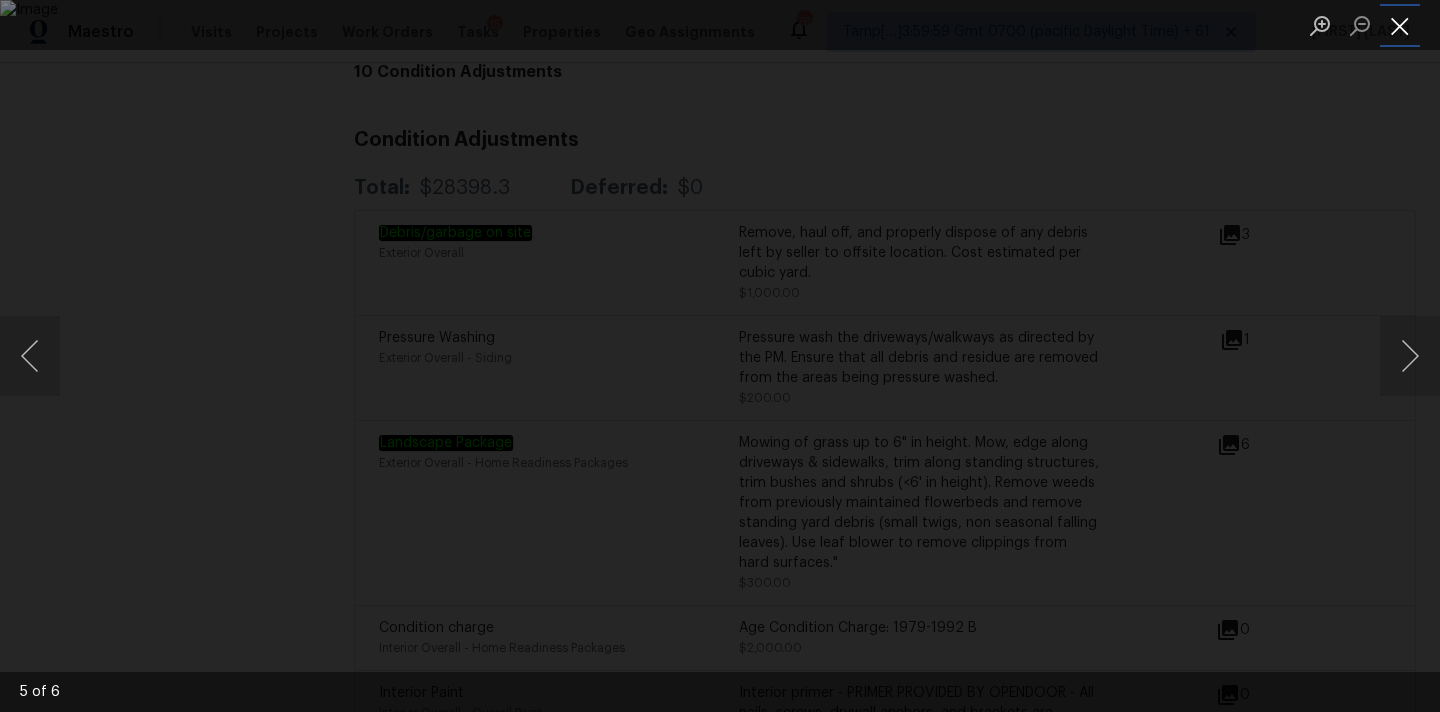 click at bounding box center (1400, 25) 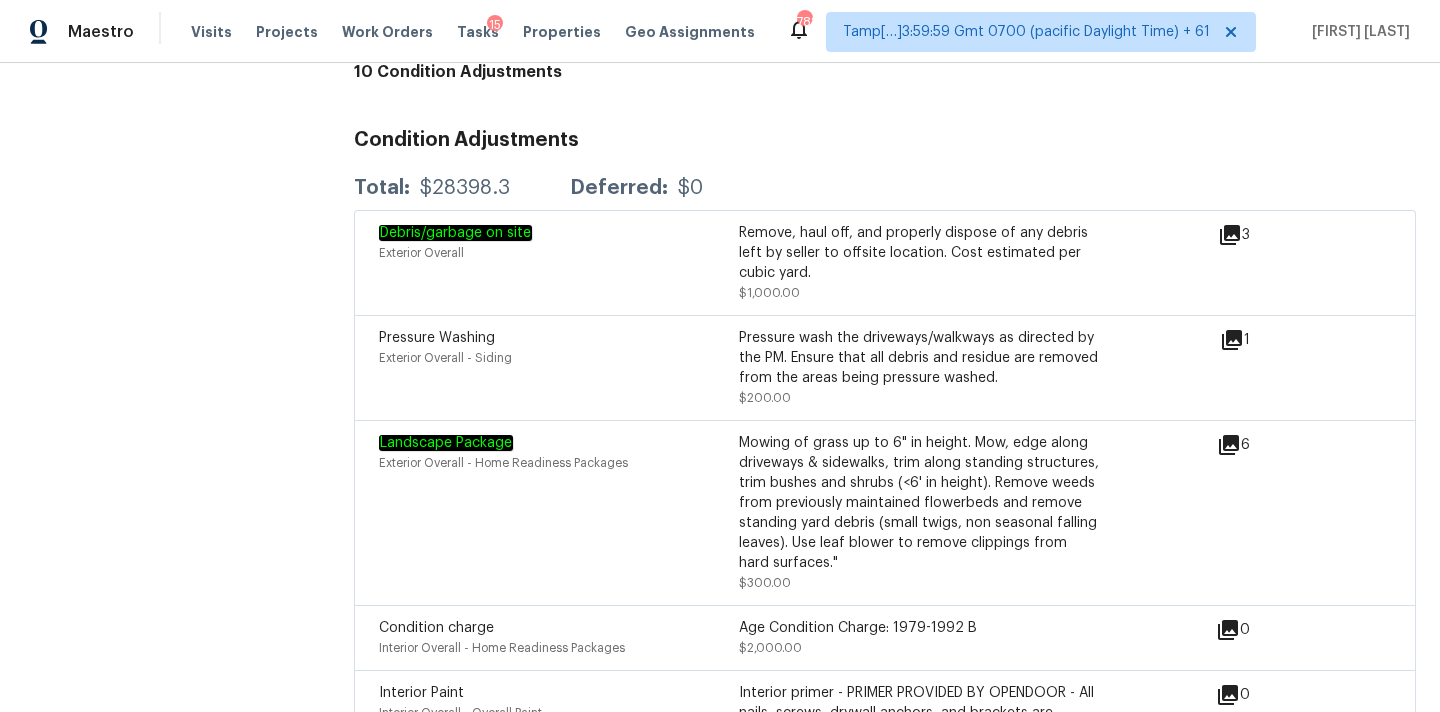 click 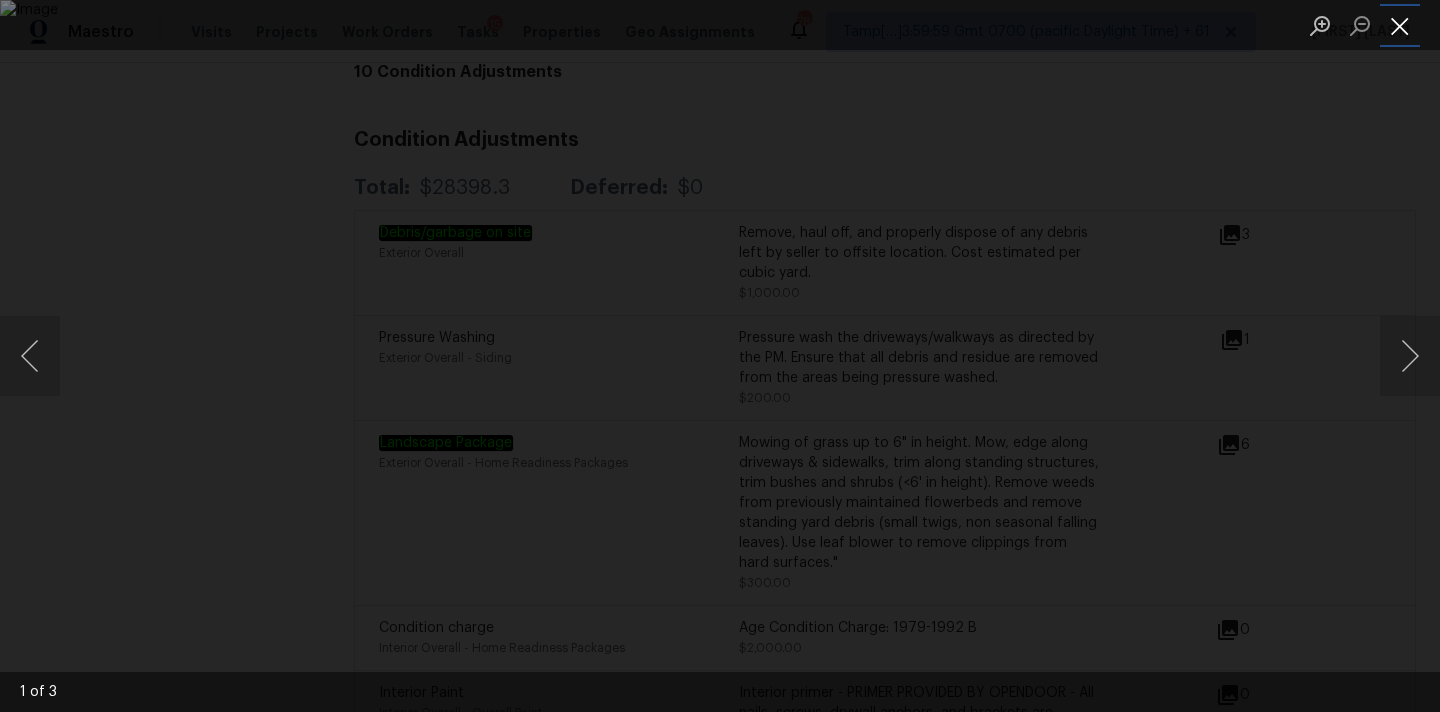 click at bounding box center [1400, 25] 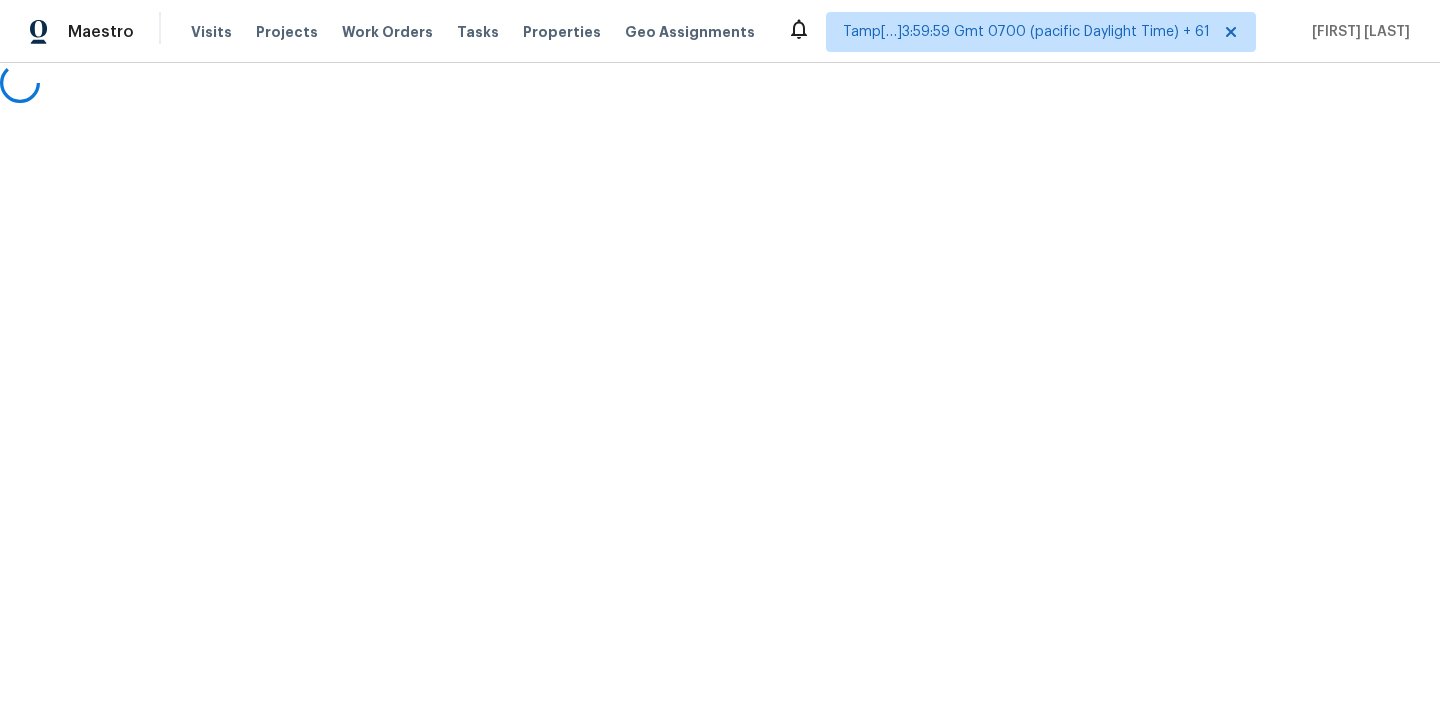 scroll, scrollTop: 0, scrollLeft: 0, axis: both 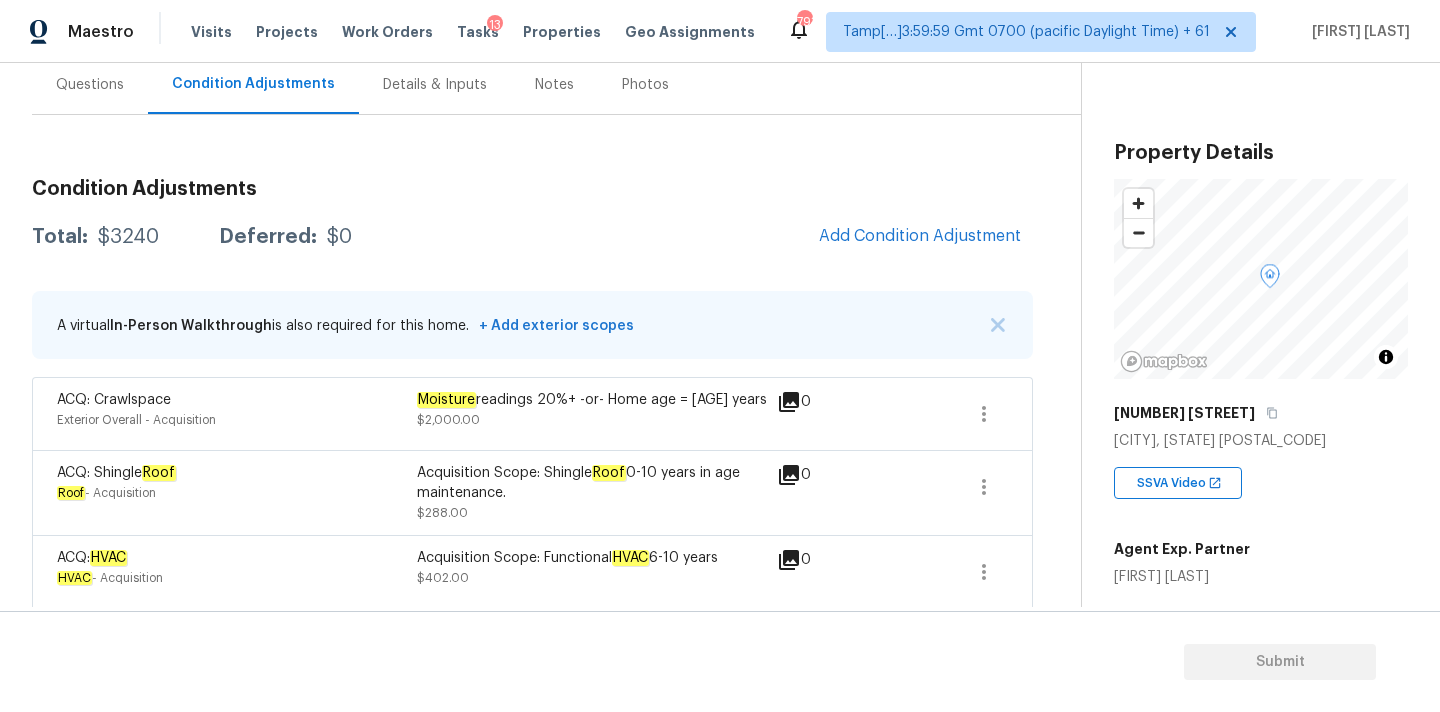 click on "Questions" at bounding box center [90, 84] 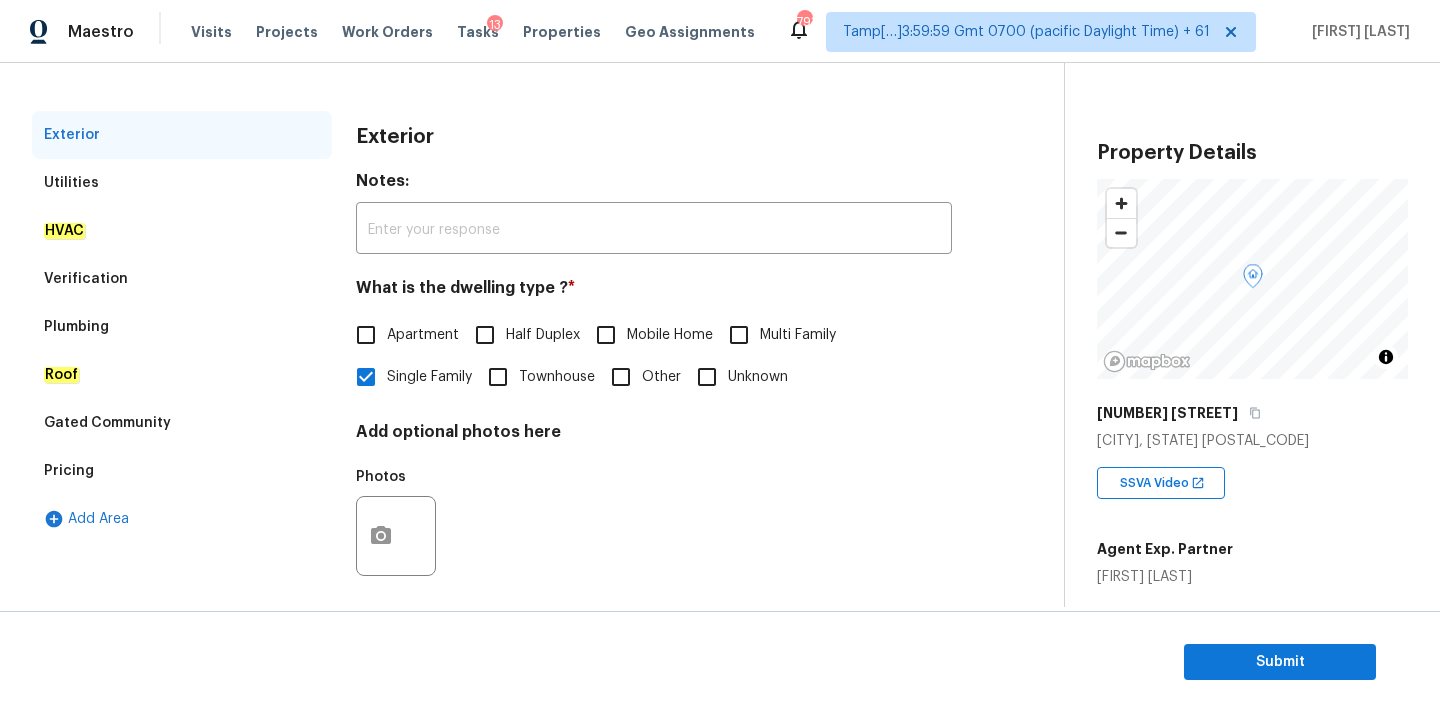 scroll, scrollTop: 251, scrollLeft: 0, axis: vertical 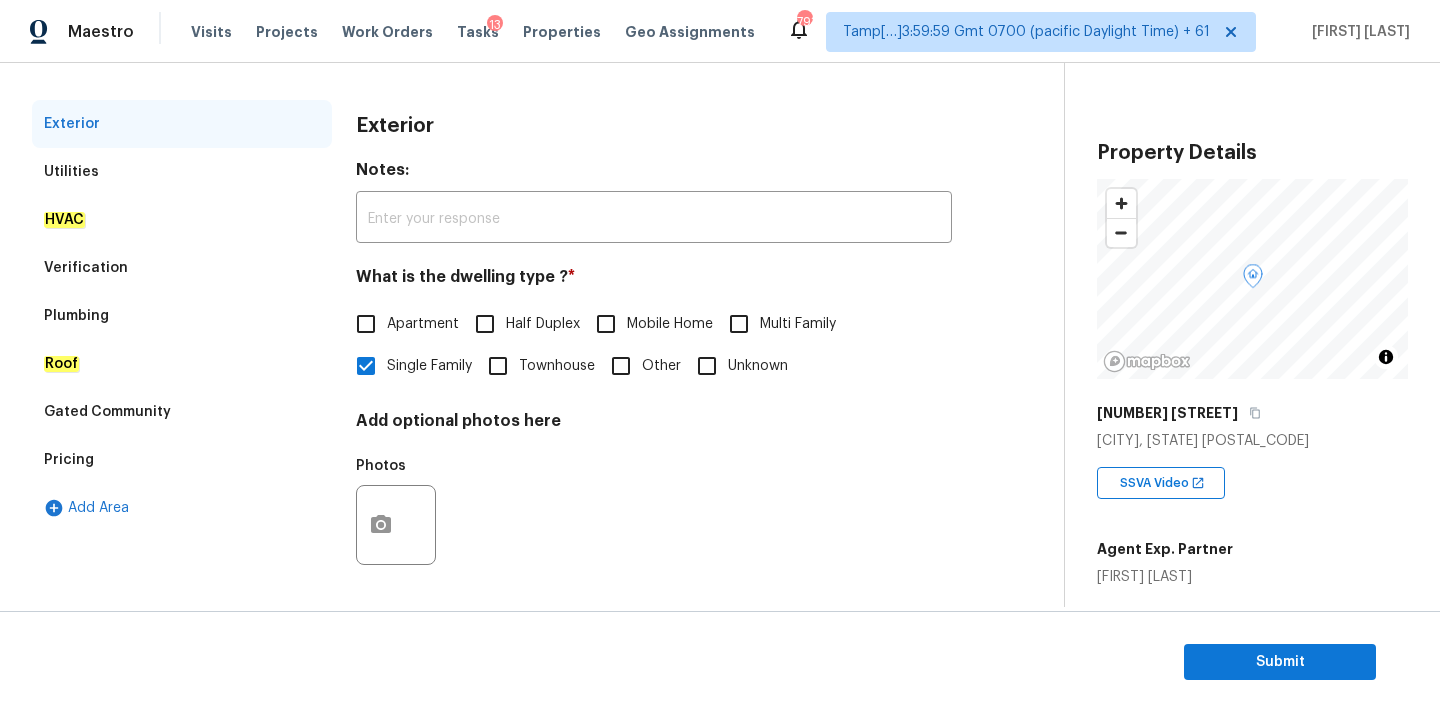 click on "Verification" at bounding box center [182, 268] 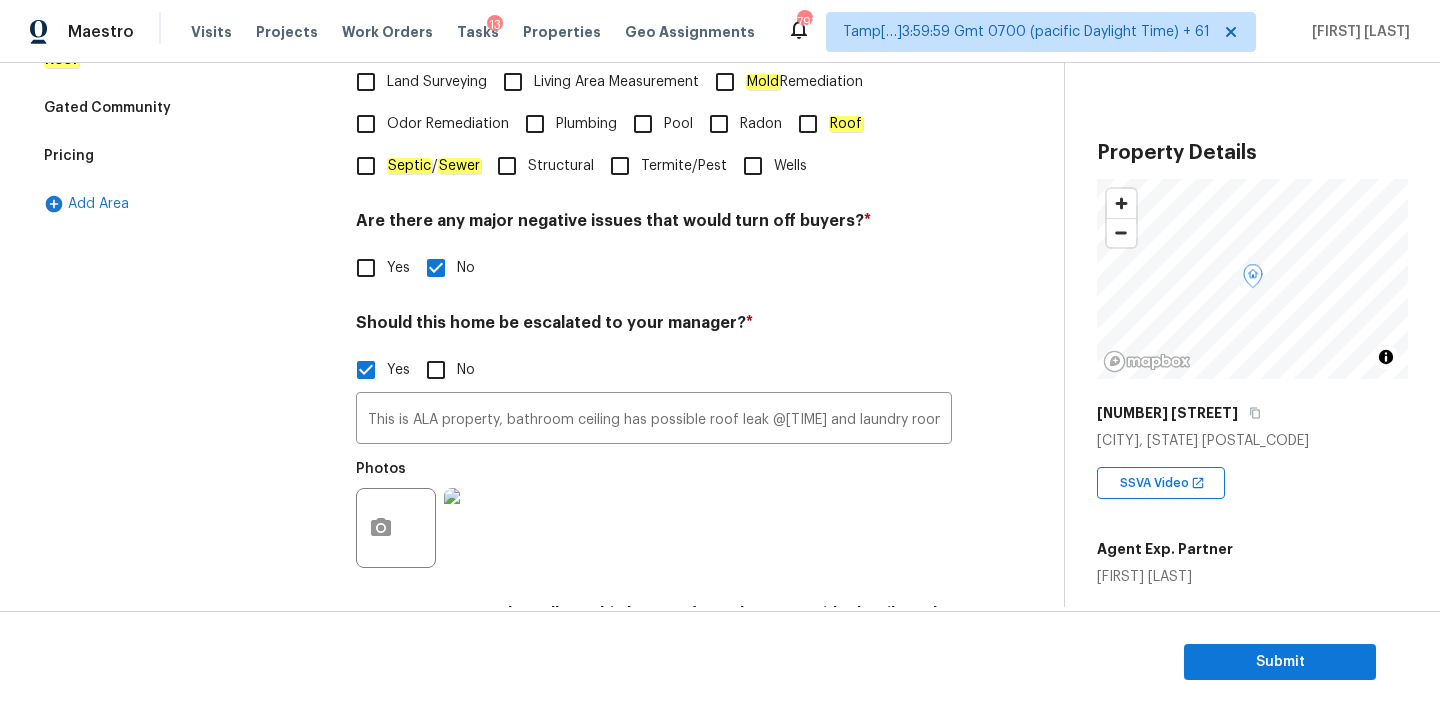 scroll, scrollTop: 650, scrollLeft: 0, axis: vertical 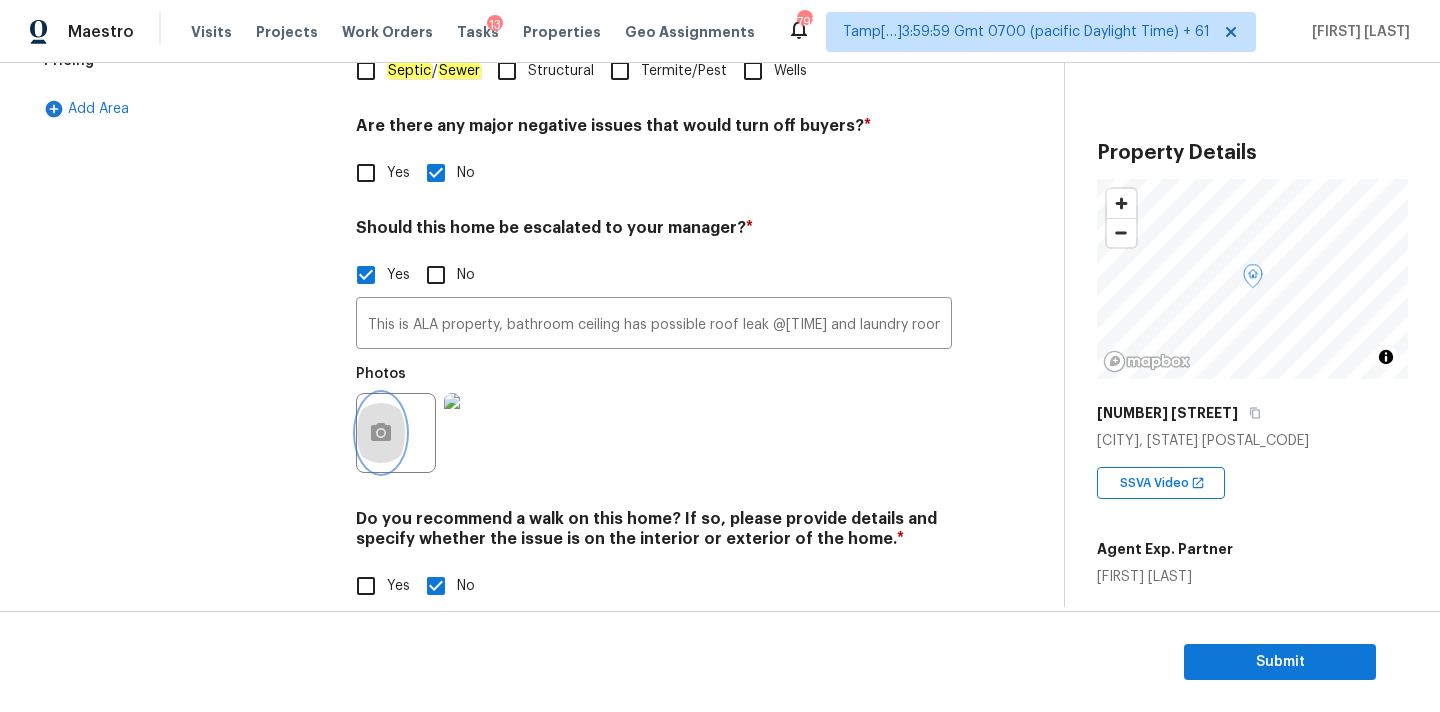 click 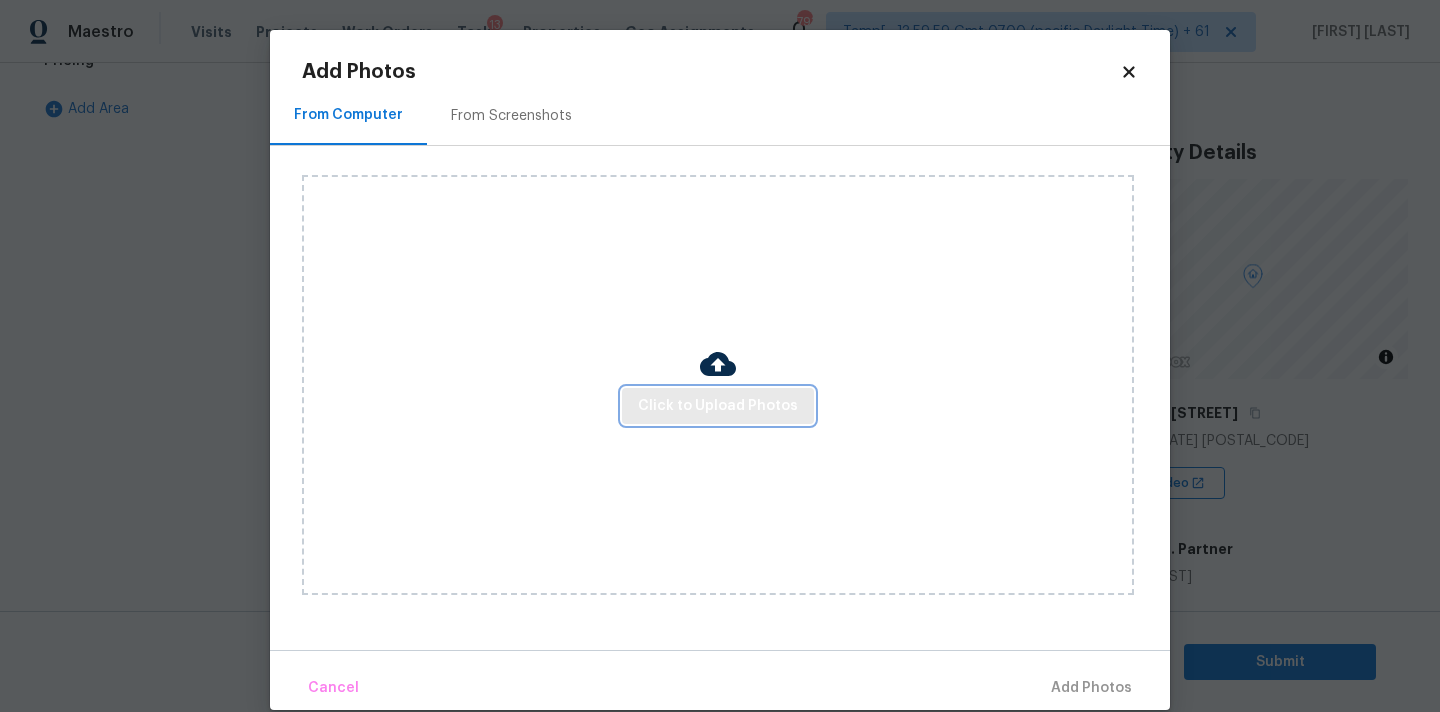 click on "Click to Upload Photos" at bounding box center [718, 406] 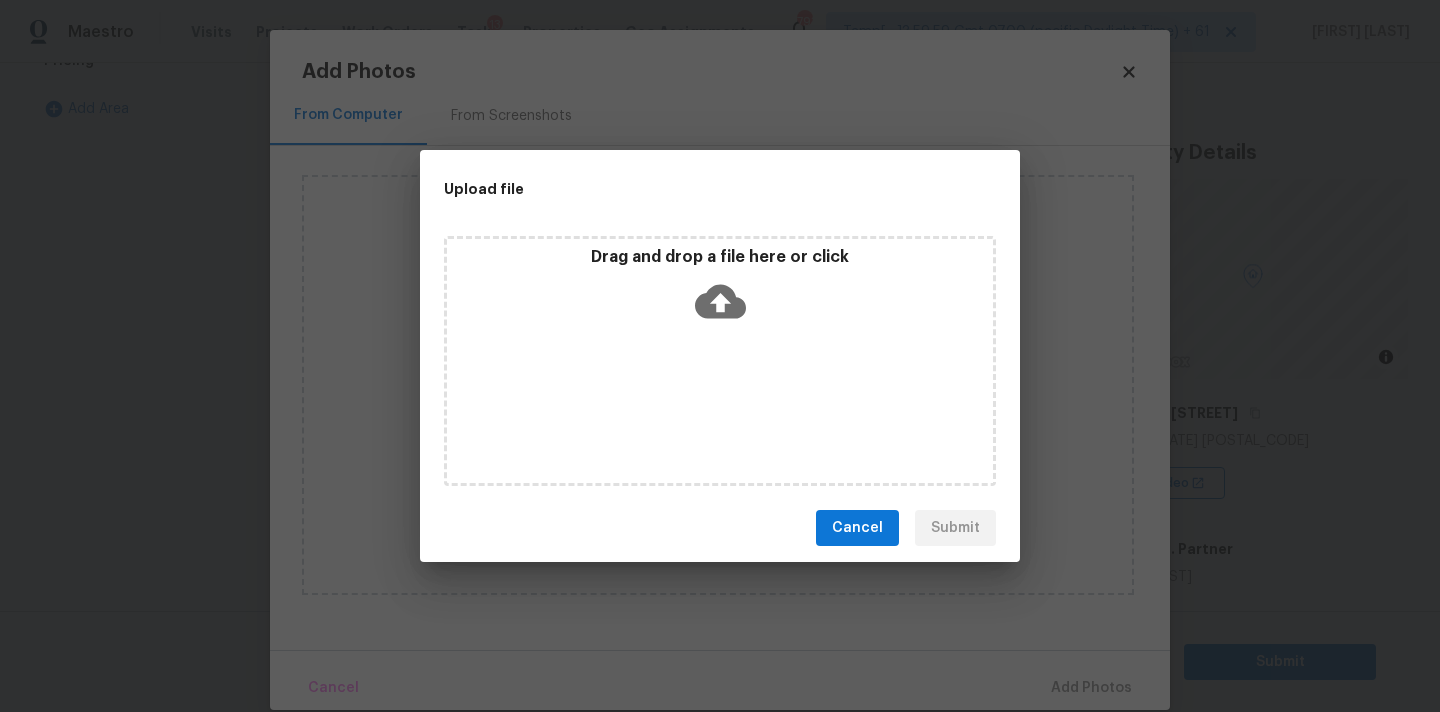 click 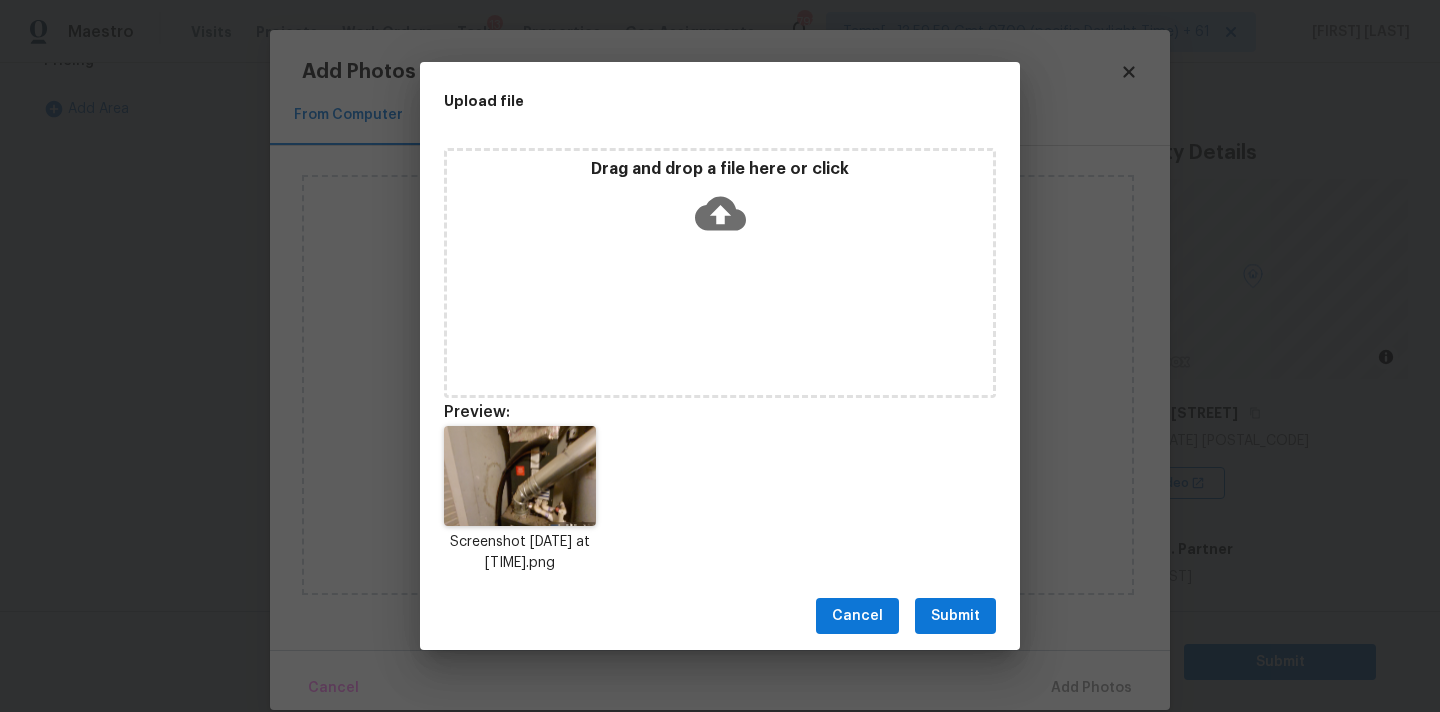 click on "Submit" at bounding box center (955, 616) 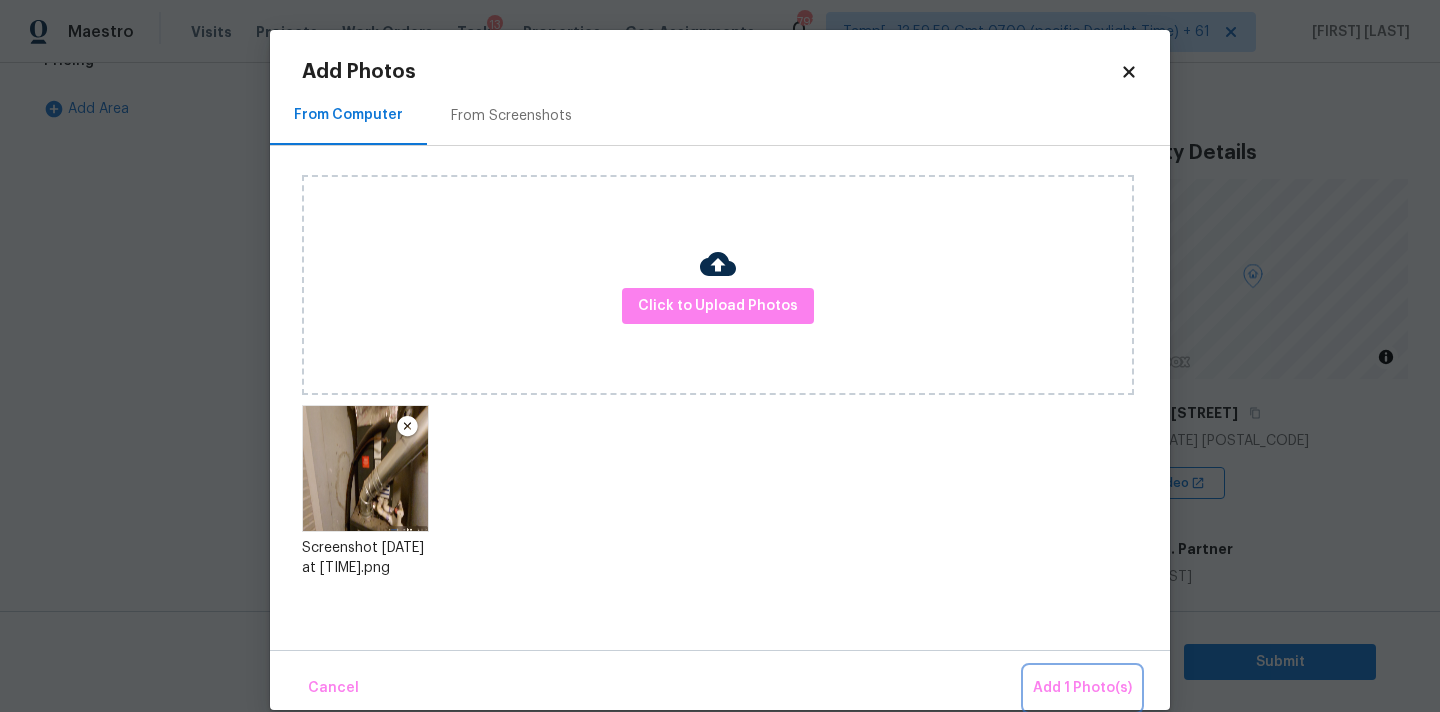 click on "Add 1 Photo(s)" at bounding box center (1082, 688) 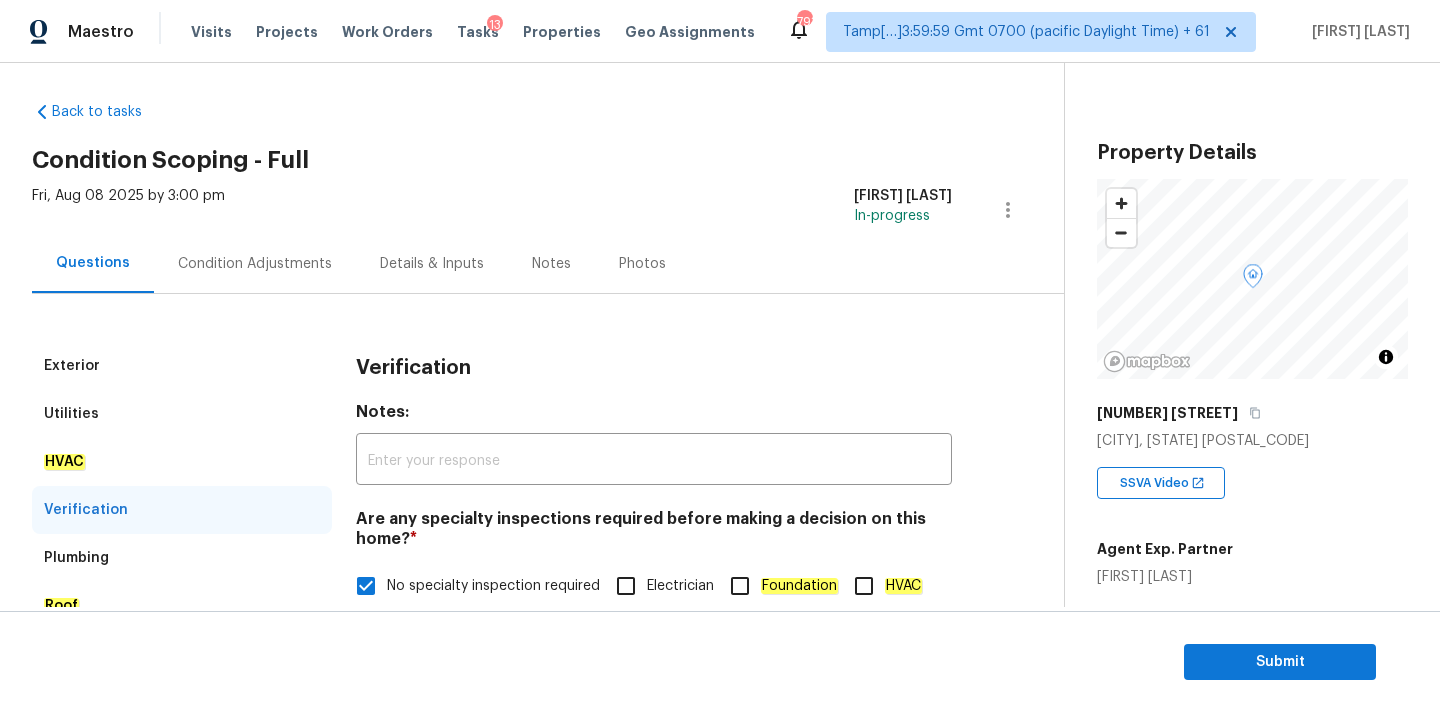 scroll, scrollTop: 0, scrollLeft: 0, axis: both 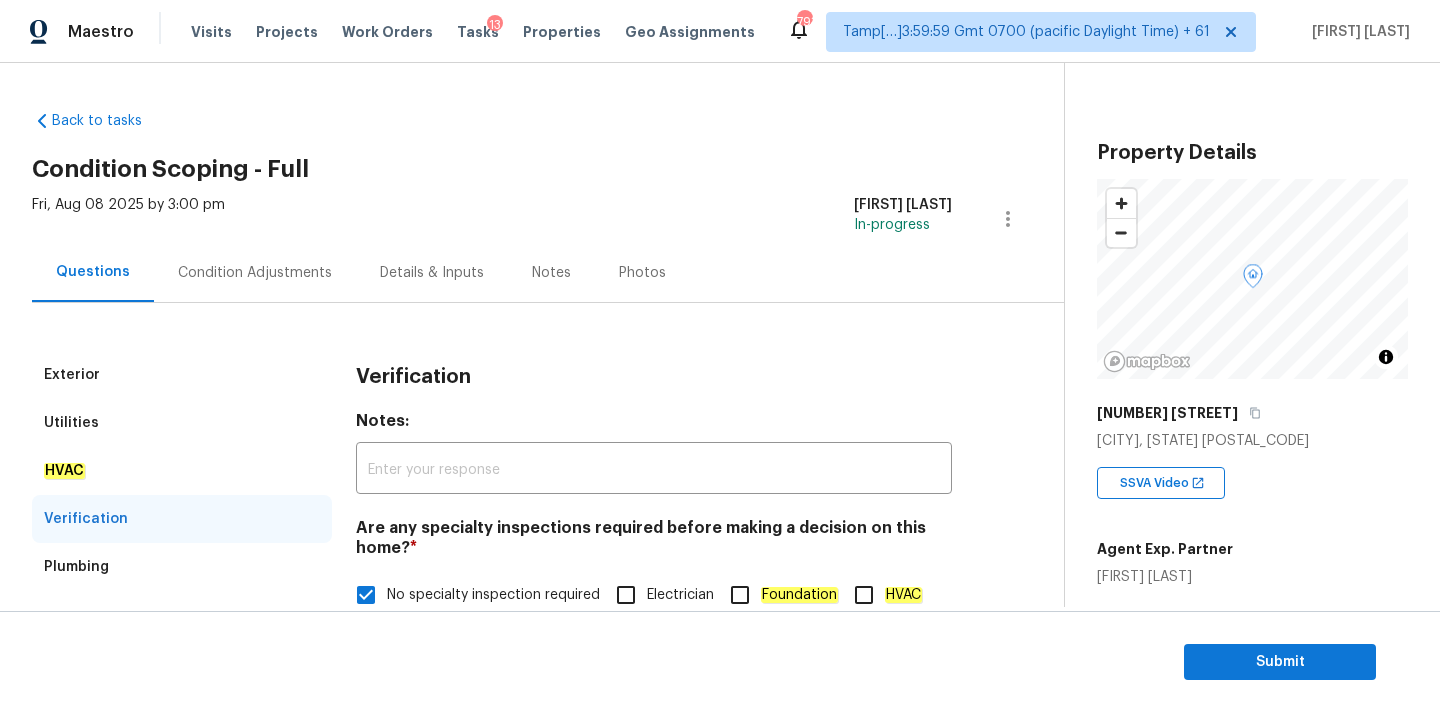 click on "Condition Adjustments" at bounding box center [255, 272] 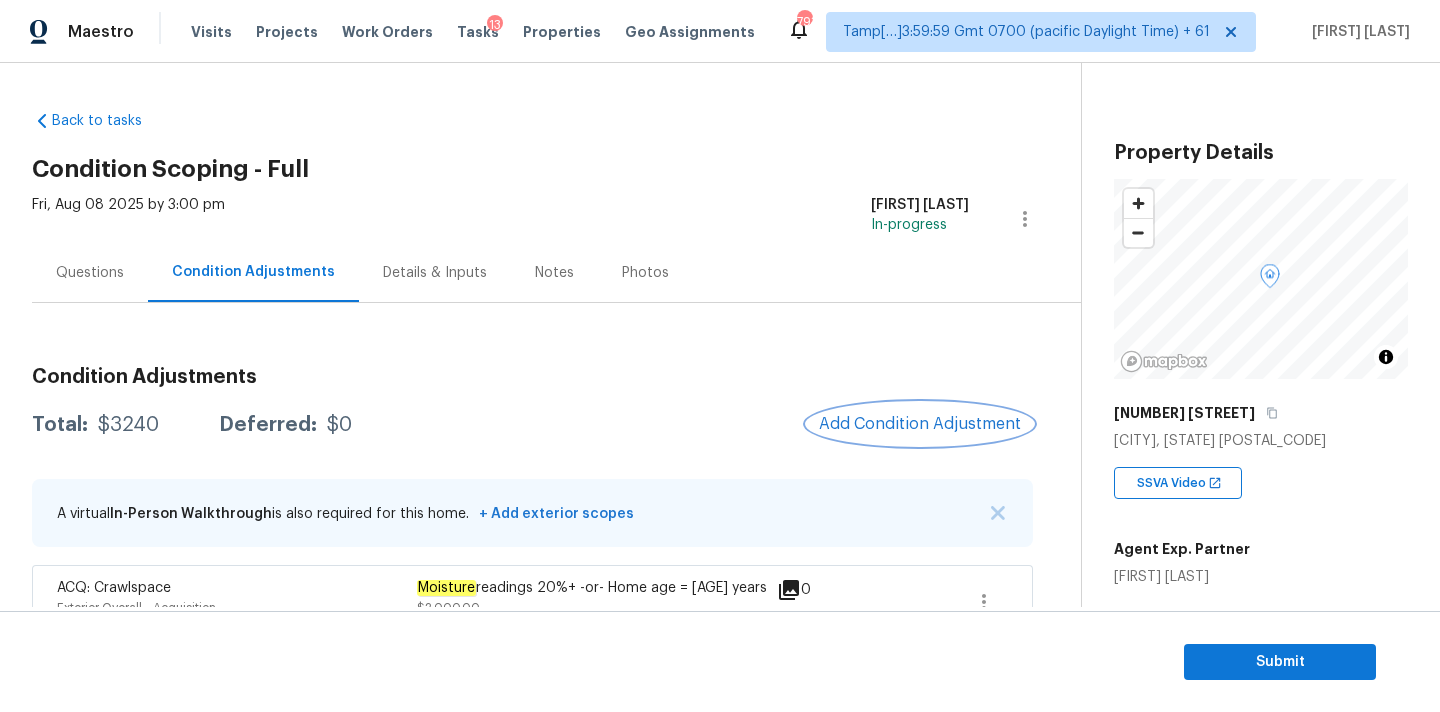 click on "Add Condition Adjustment" at bounding box center (920, 424) 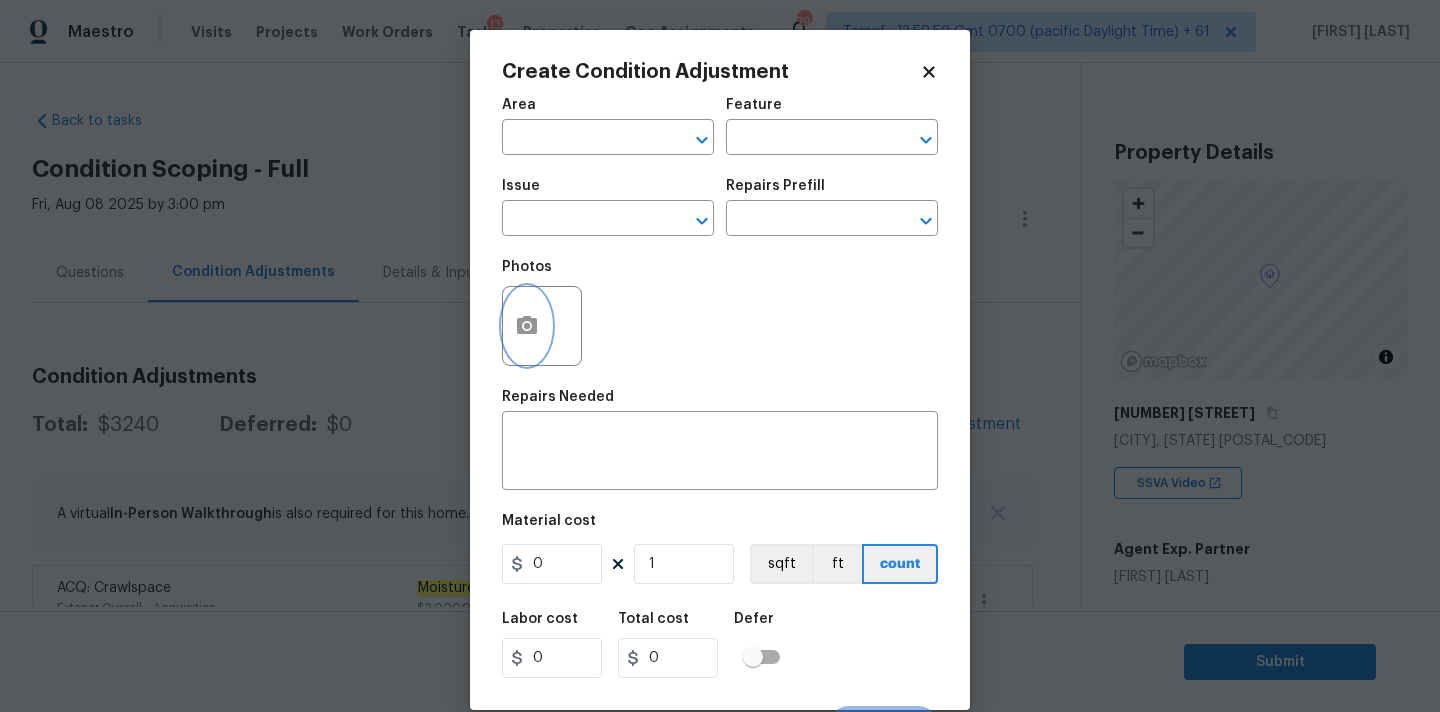 click 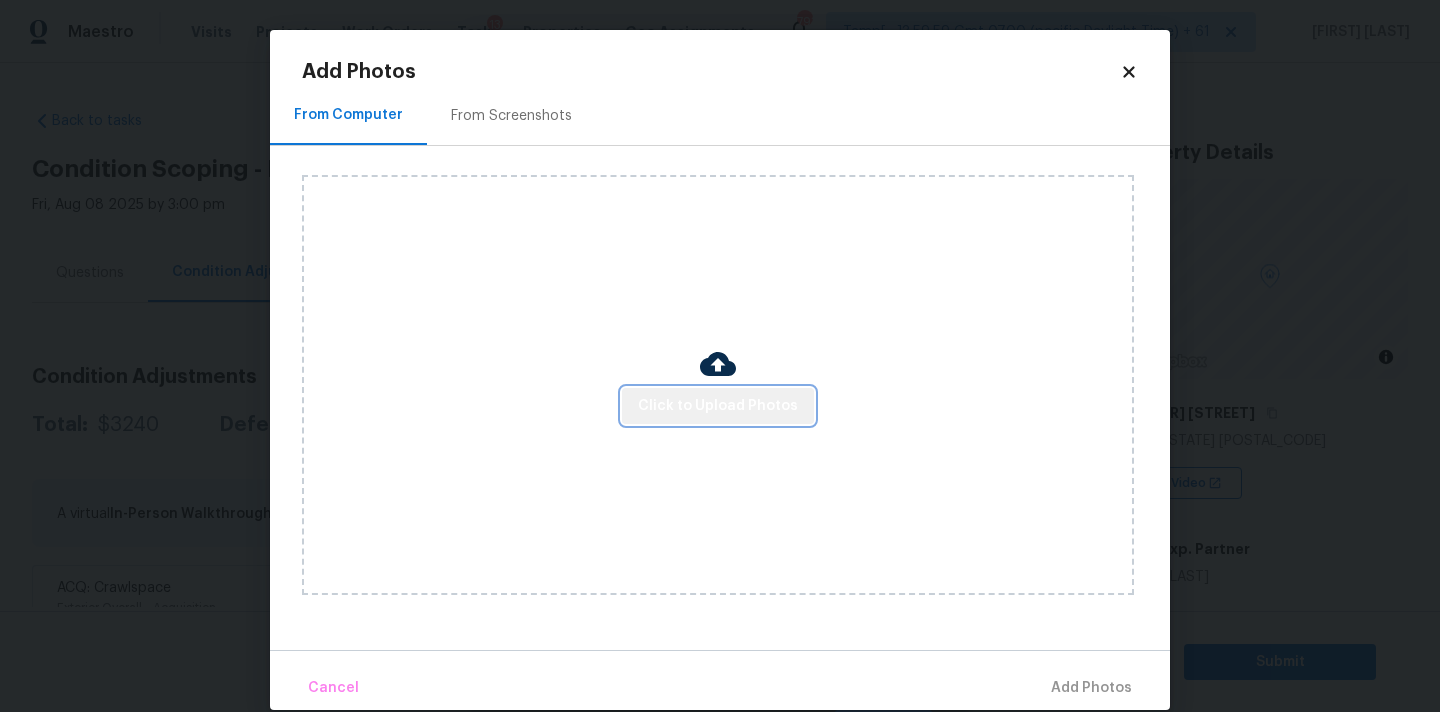 click on "Click to Upload Photos" at bounding box center (718, 406) 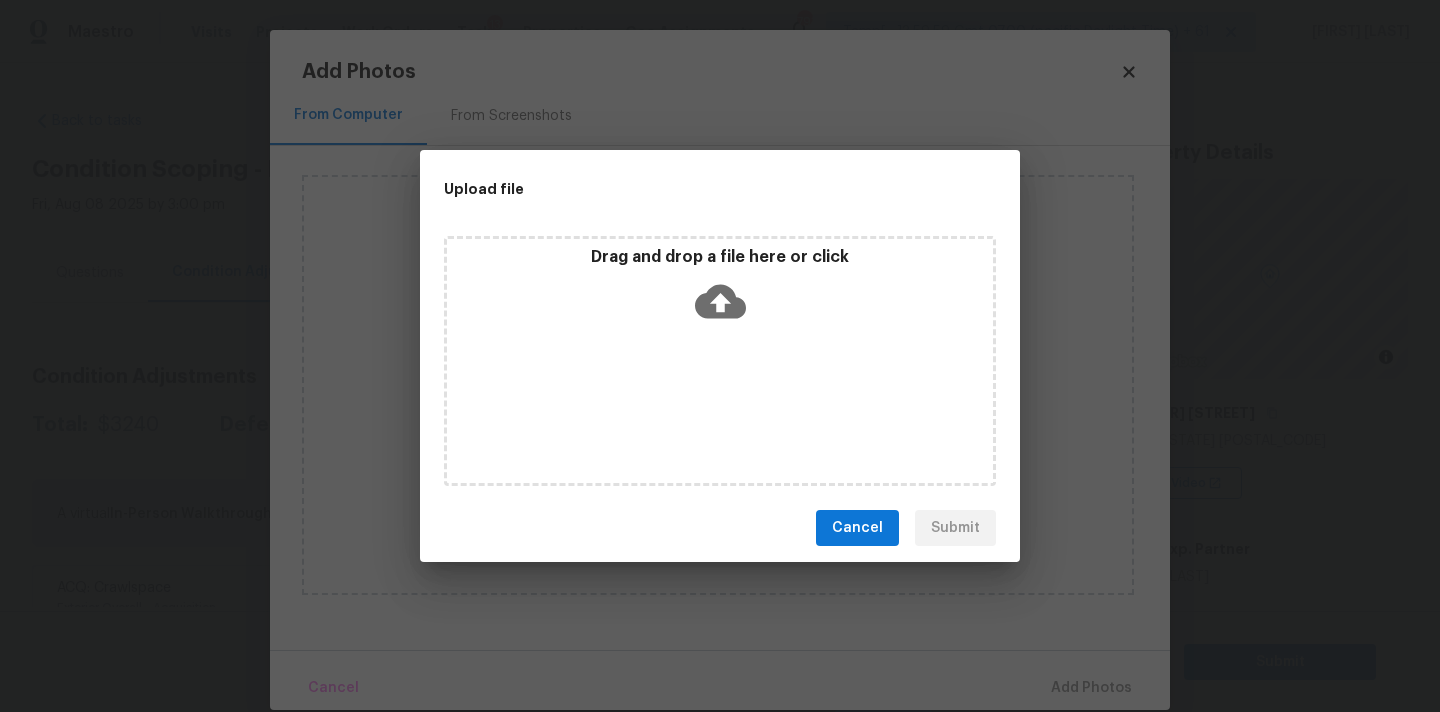 click 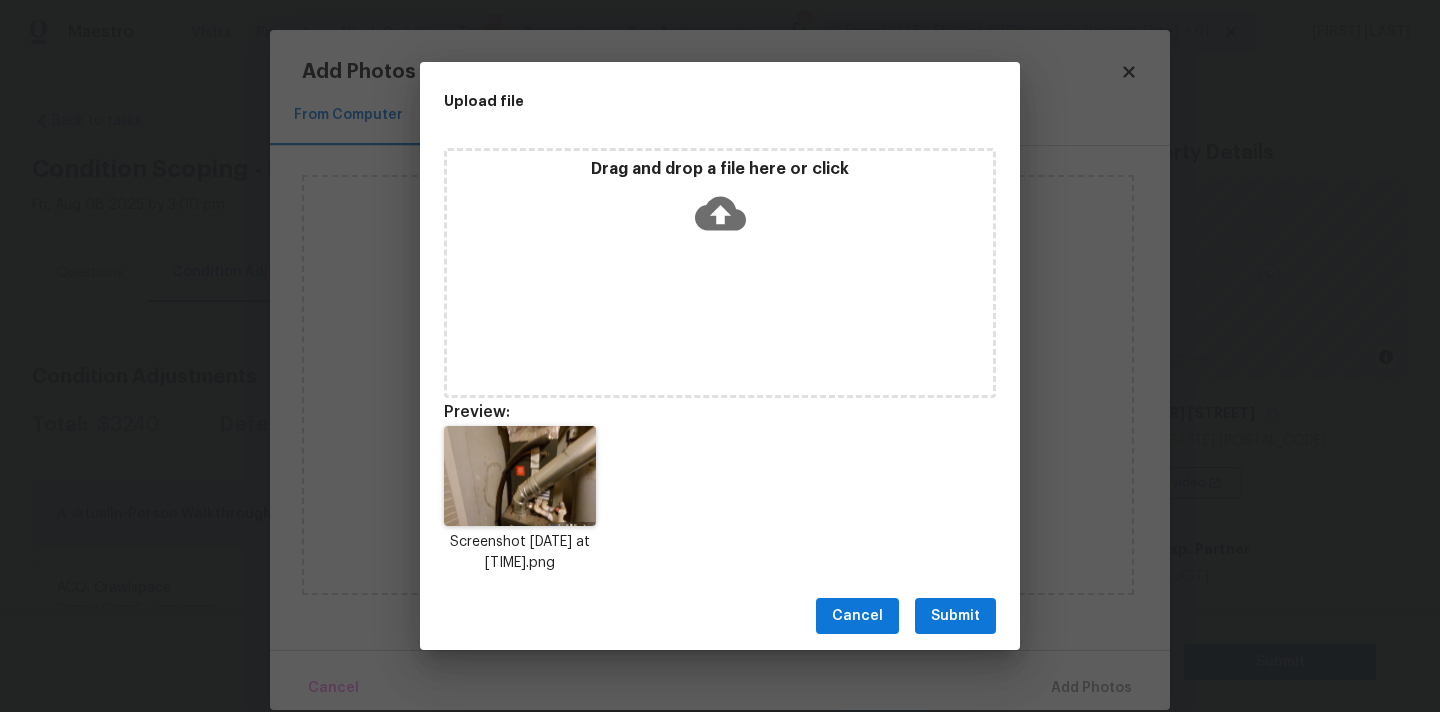 drag, startPoint x: 958, startPoint y: 618, endPoint x: 1018, endPoint y: 642, distance: 64.62198 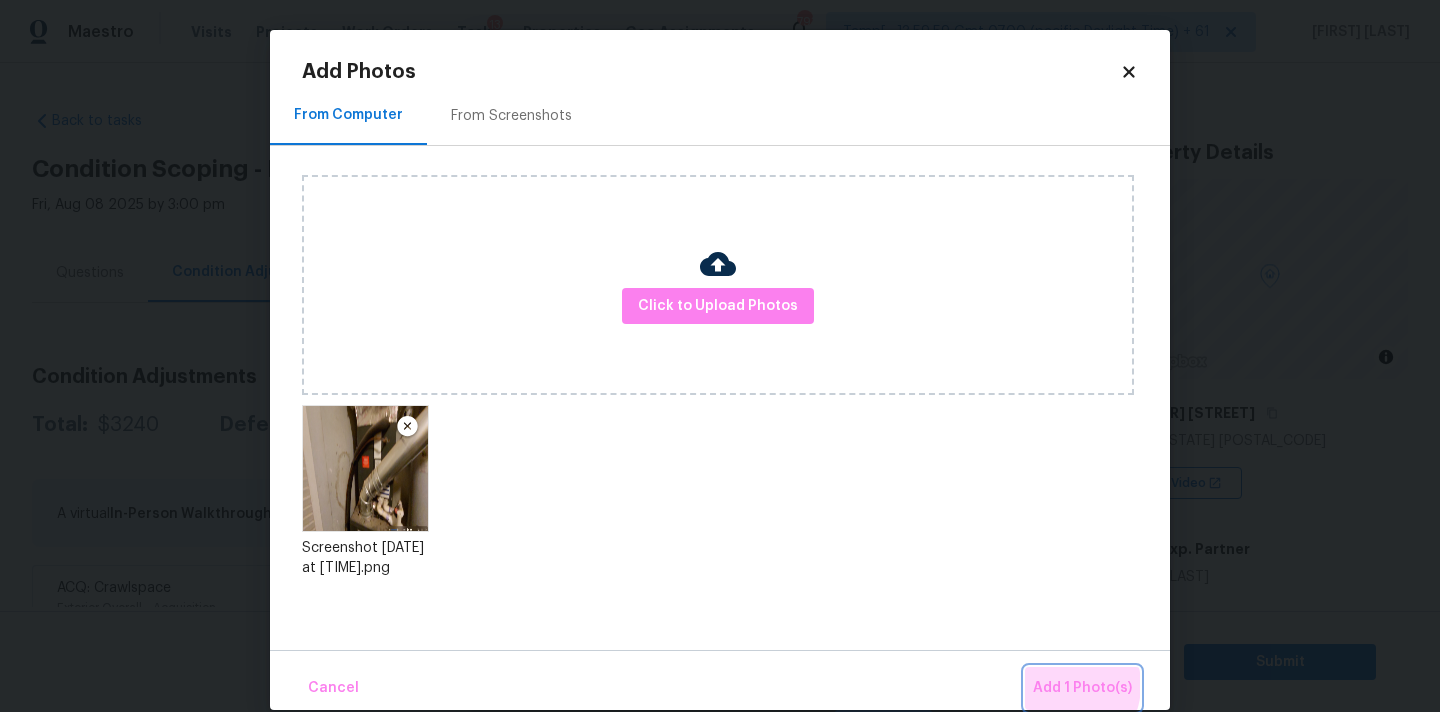 click on "Add 1 Photo(s)" at bounding box center [1082, 688] 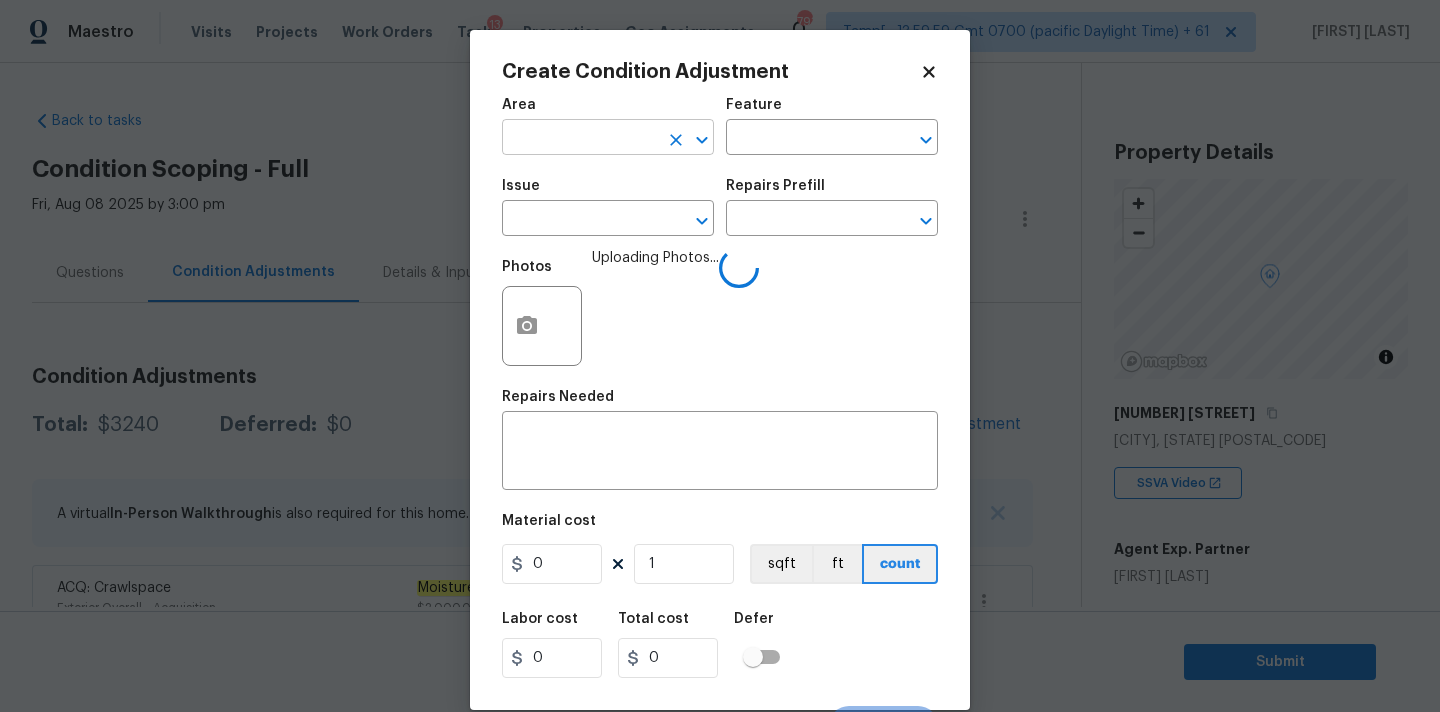 click at bounding box center [580, 139] 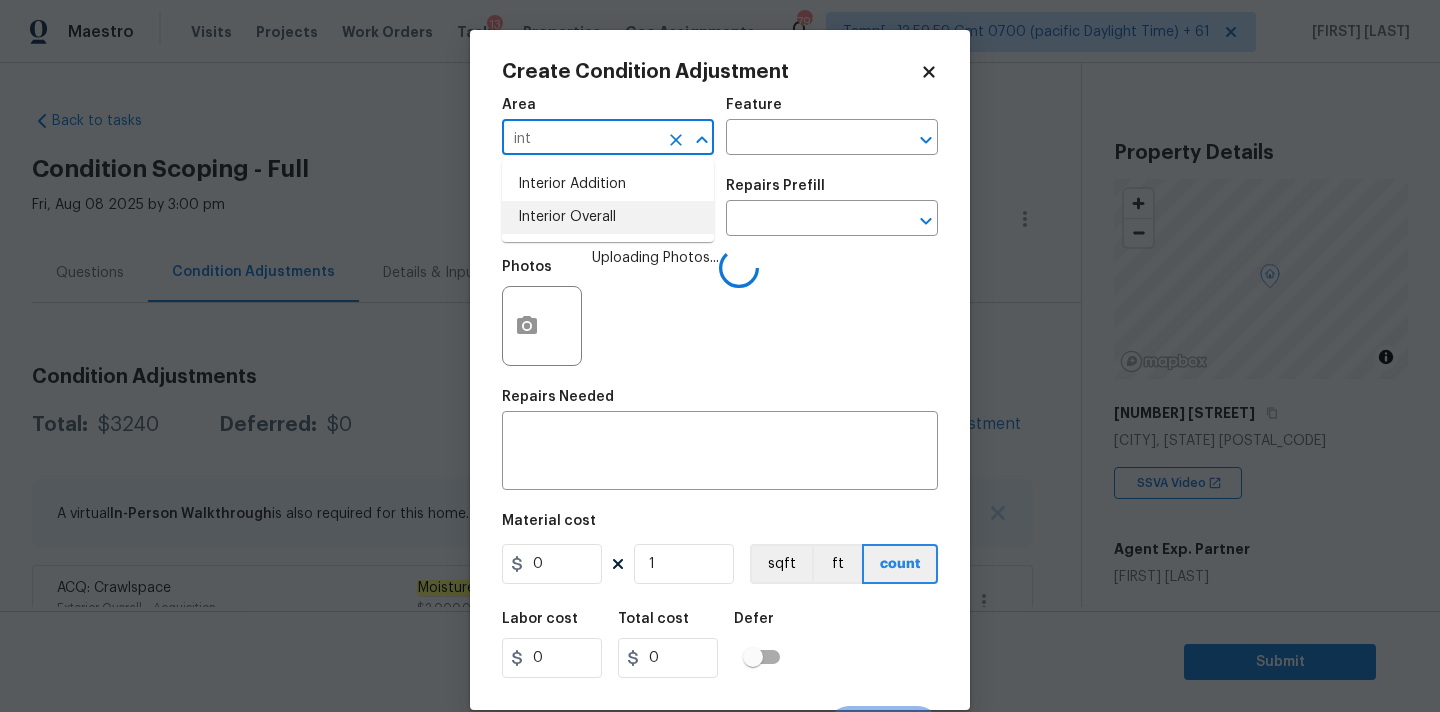 click on "Interior Overall" at bounding box center [608, 217] 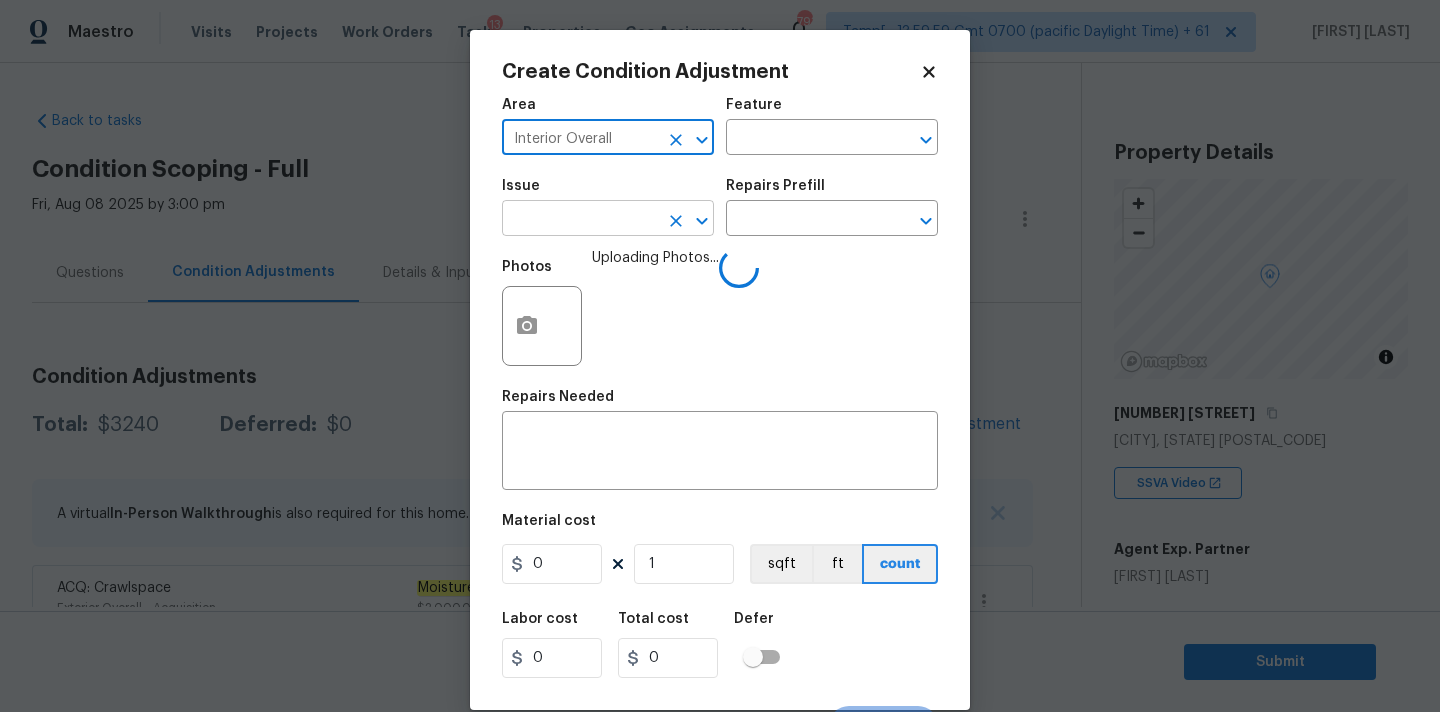 type on "Interior Overall" 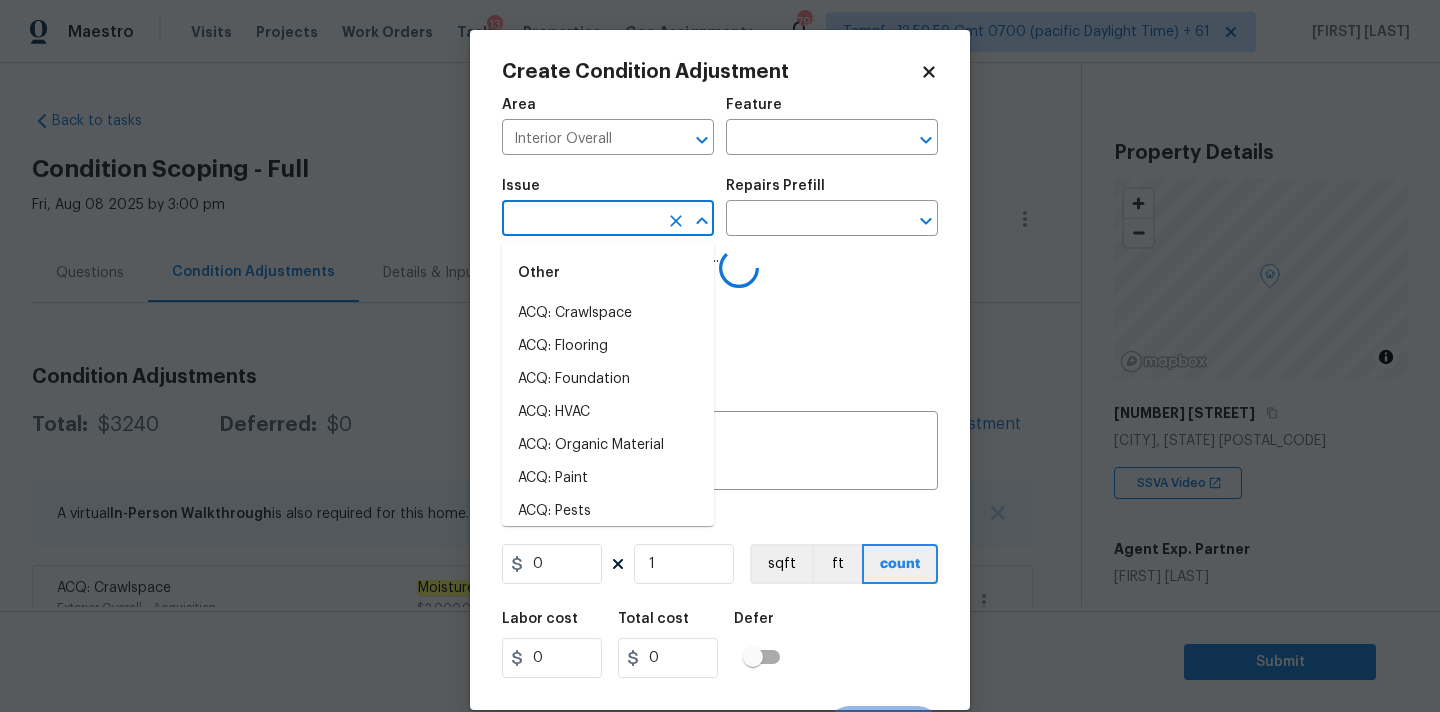 click at bounding box center [580, 220] 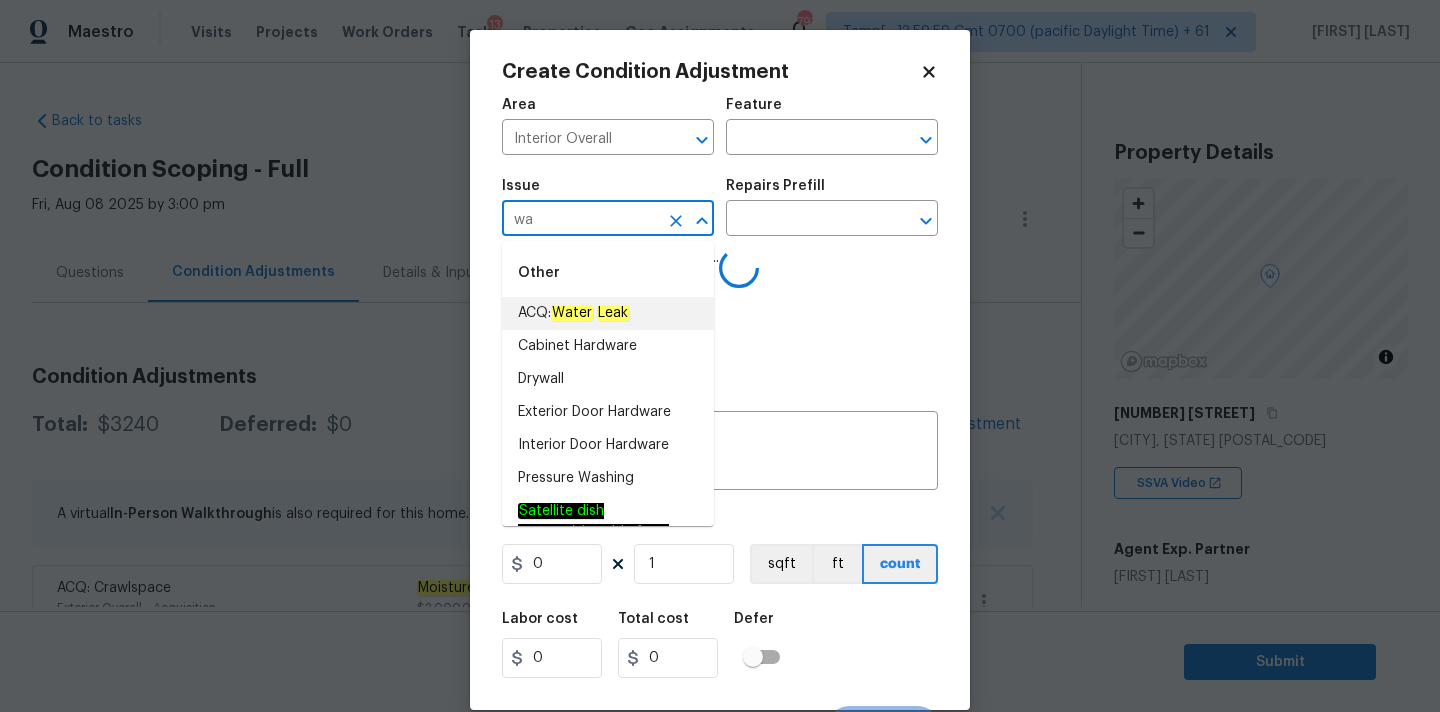 click on "ACQ:  Water   Leak" at bounding box center (573, 313) 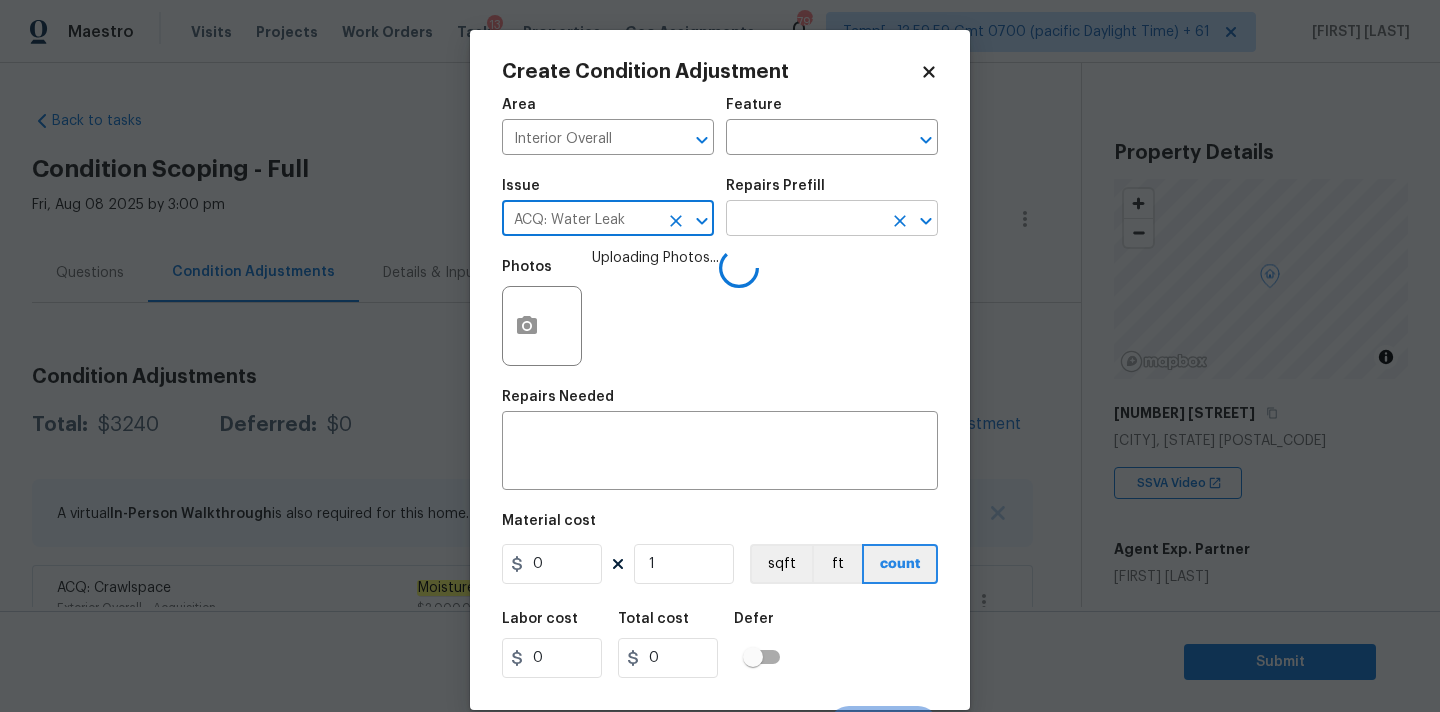 type on "ACQ: Water Leak" 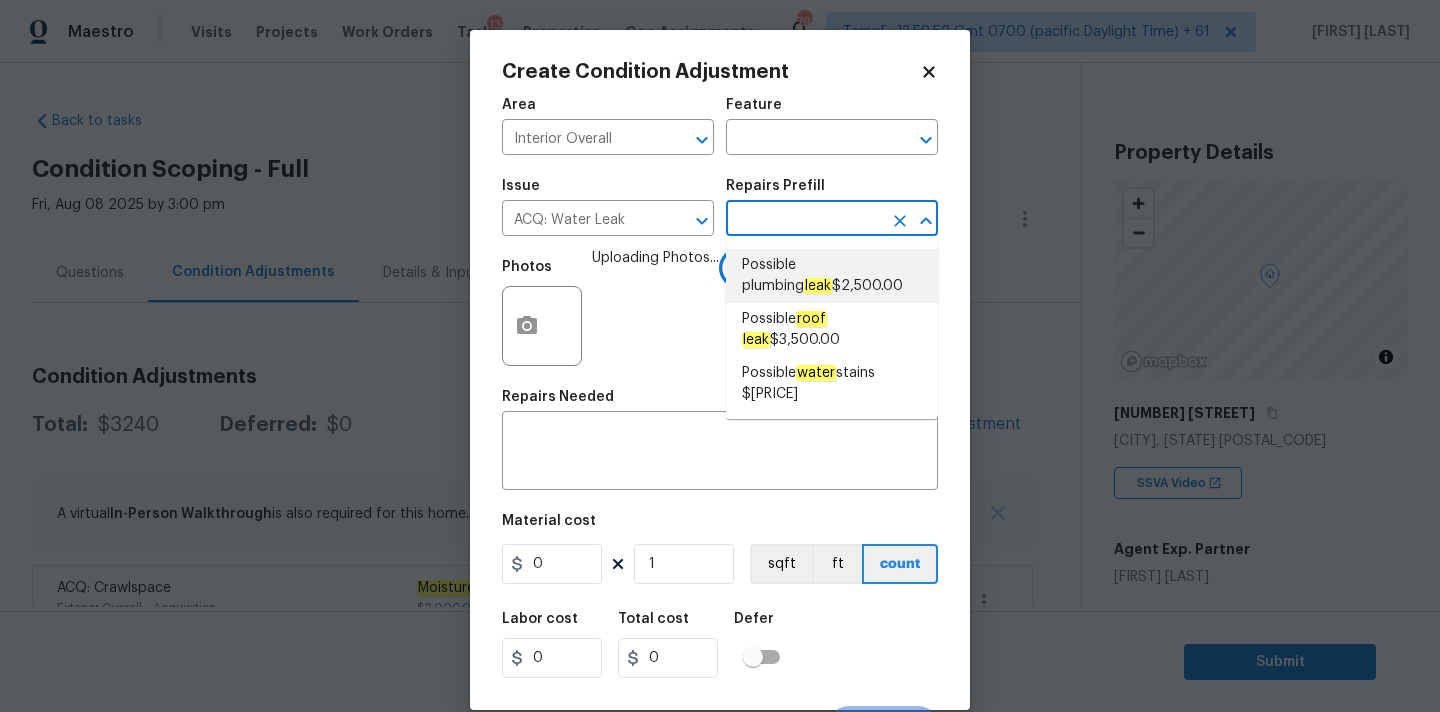 click on "Possible plumbing  leak  $2,500.00" at bounding box center (832, 276) 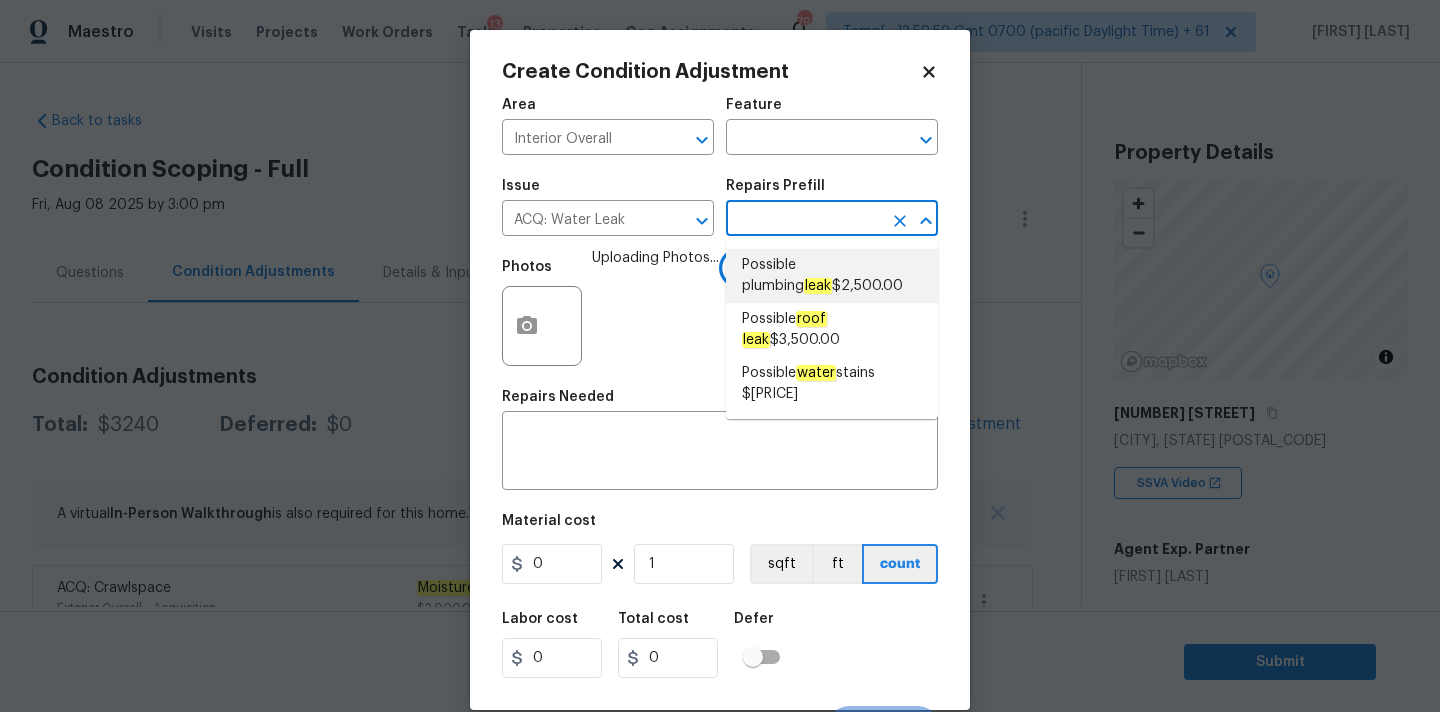 type on "Acquisition" 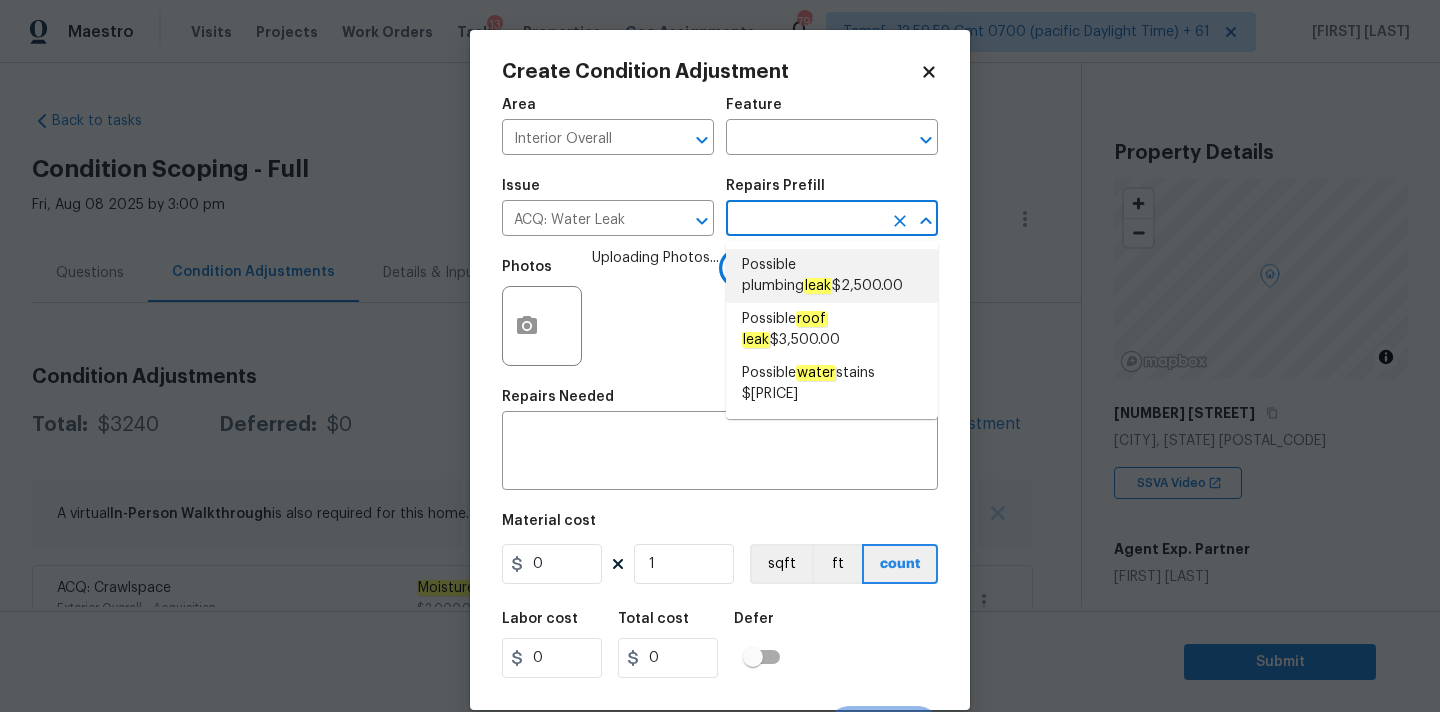 type on "Acquisition Scope: Possible plumbing leak" 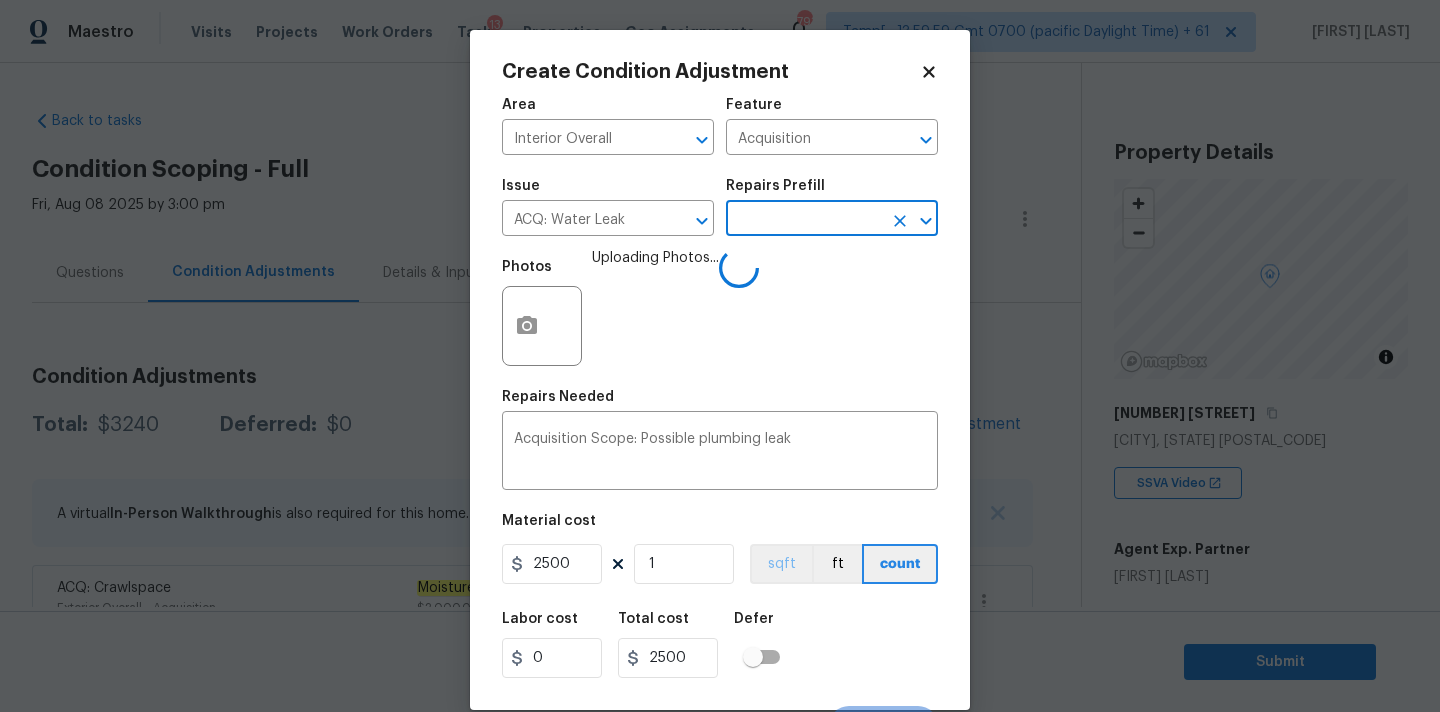 scroll, scrollTop: 35, scrollLeft: 0, axis: vertical 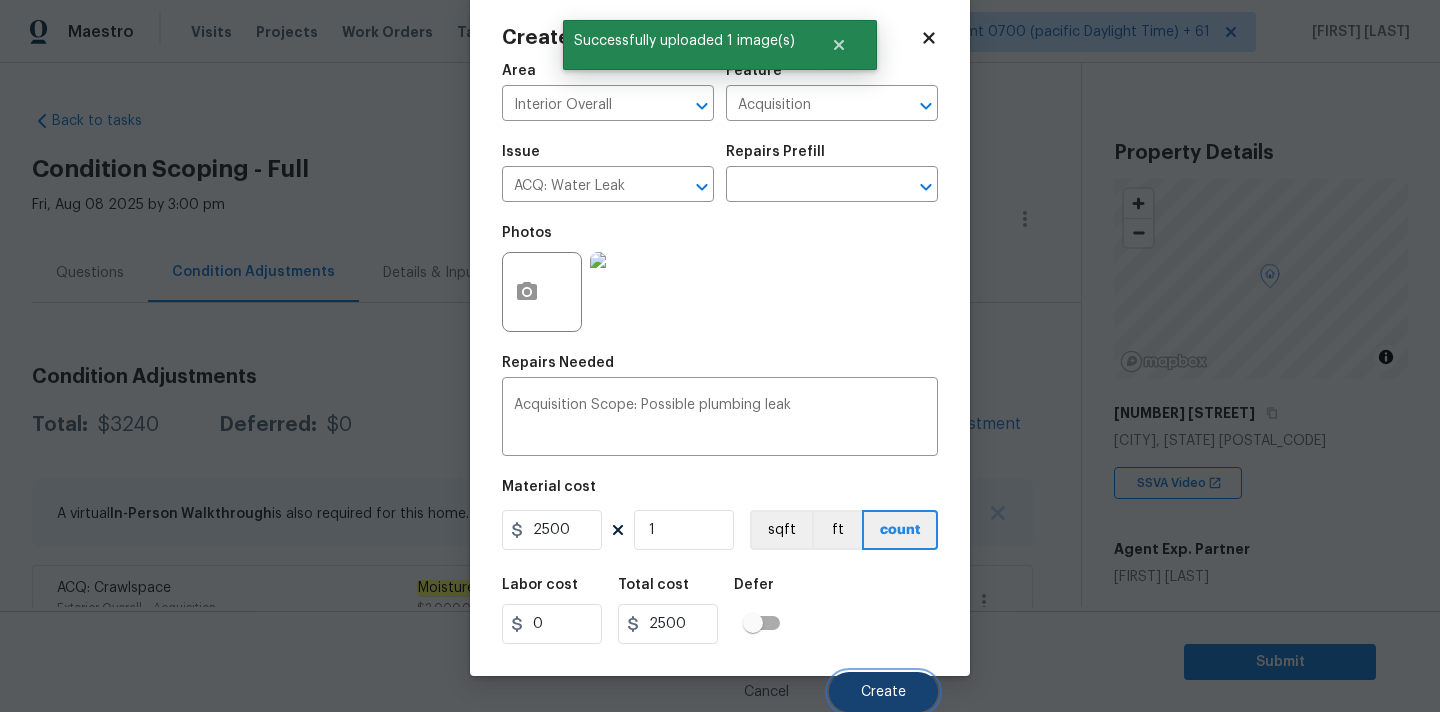 click on "Create" at bounding box center (883, 692) 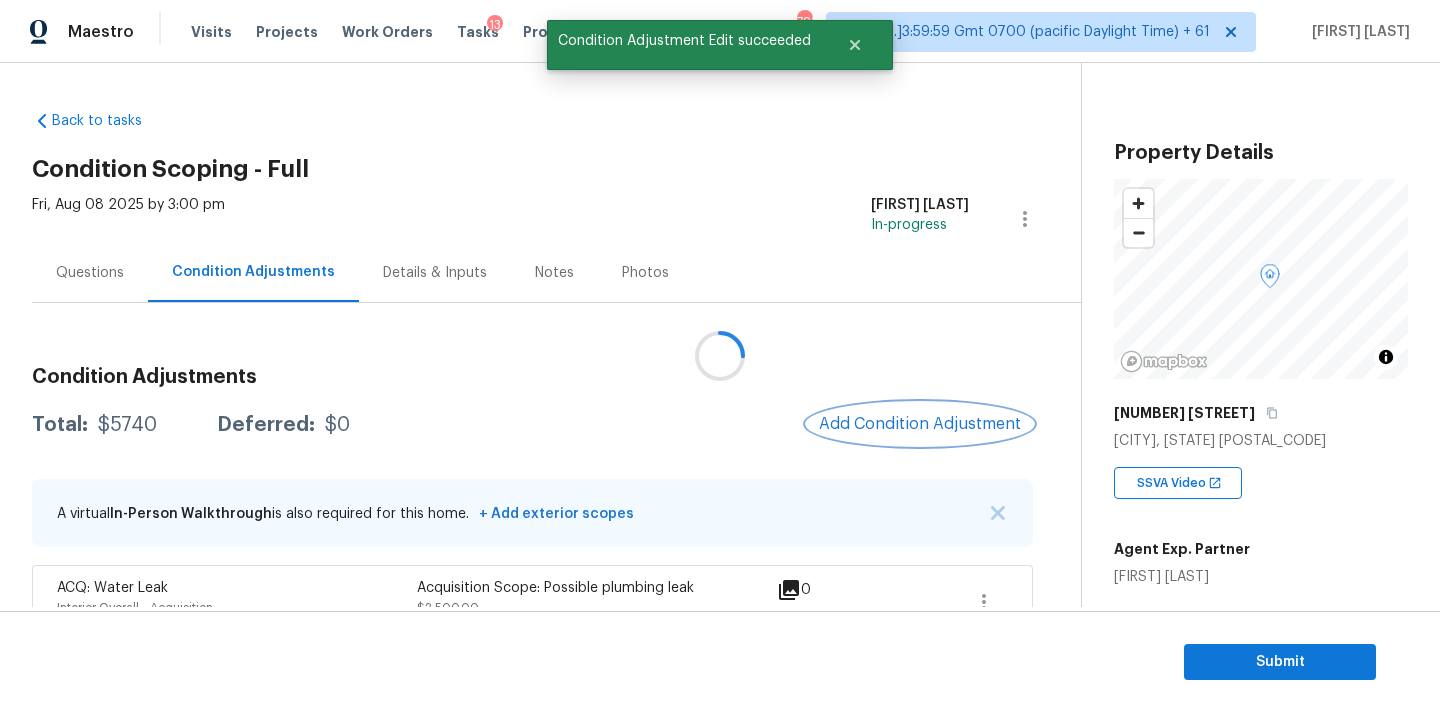 scroll, scrollTop: 0, scrollLeft: 0, axis: both 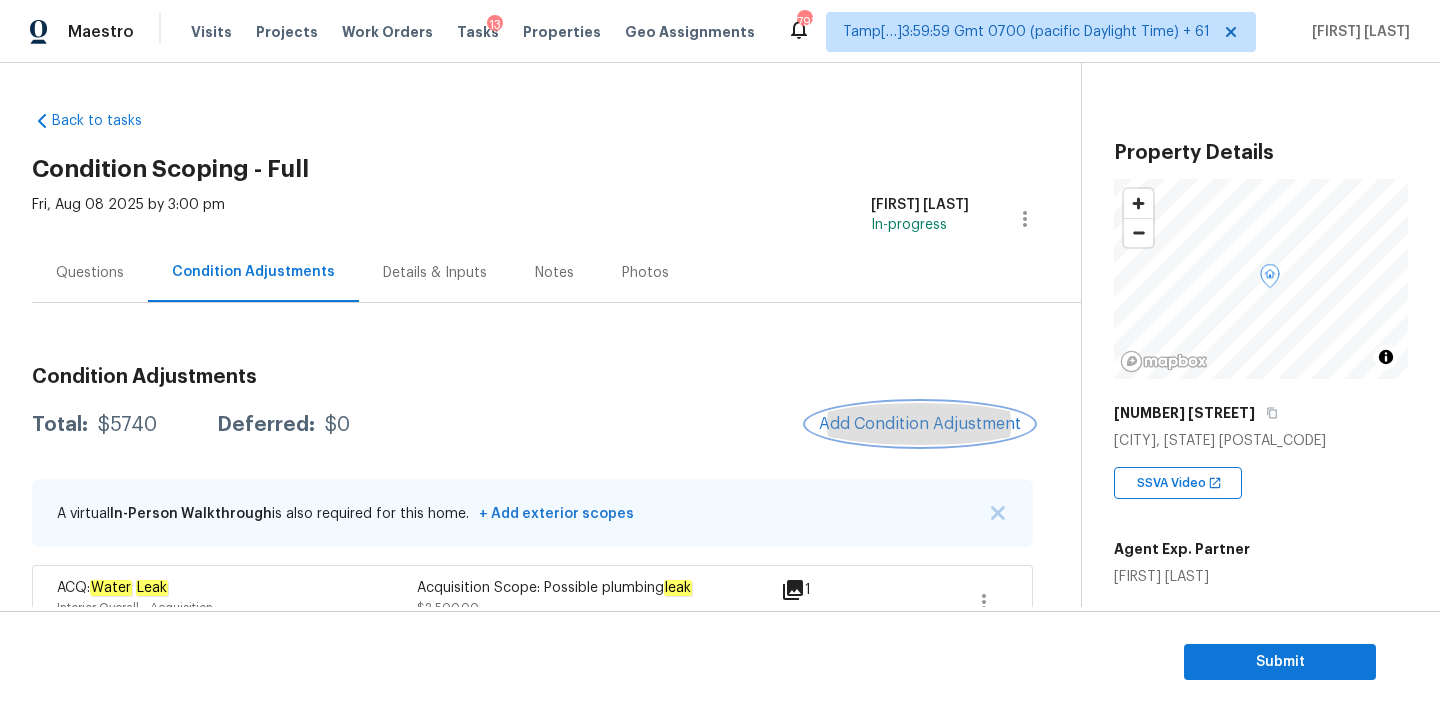 click on "Add Condition Adjustment" at bounding box center (920, 424) 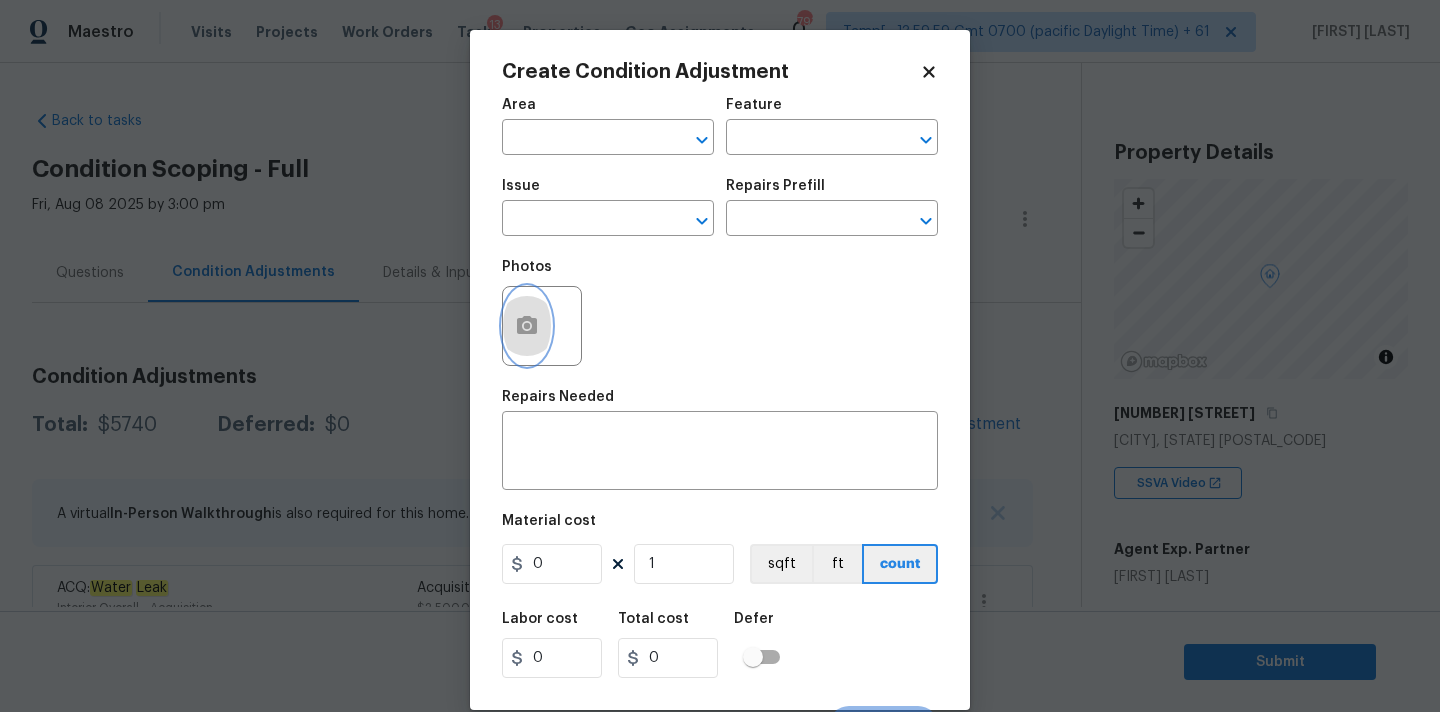 click 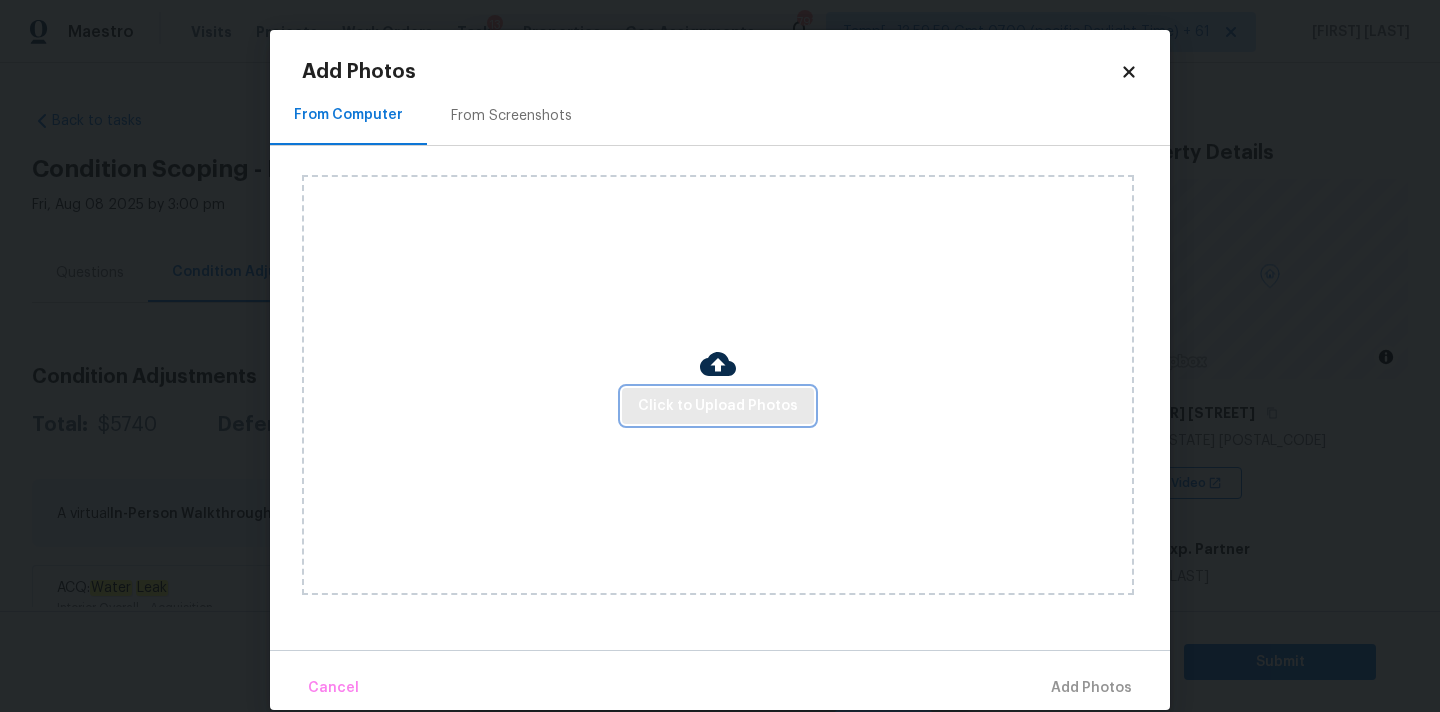 click on "Click to Upload Photos" at bounding box center [718, 406] 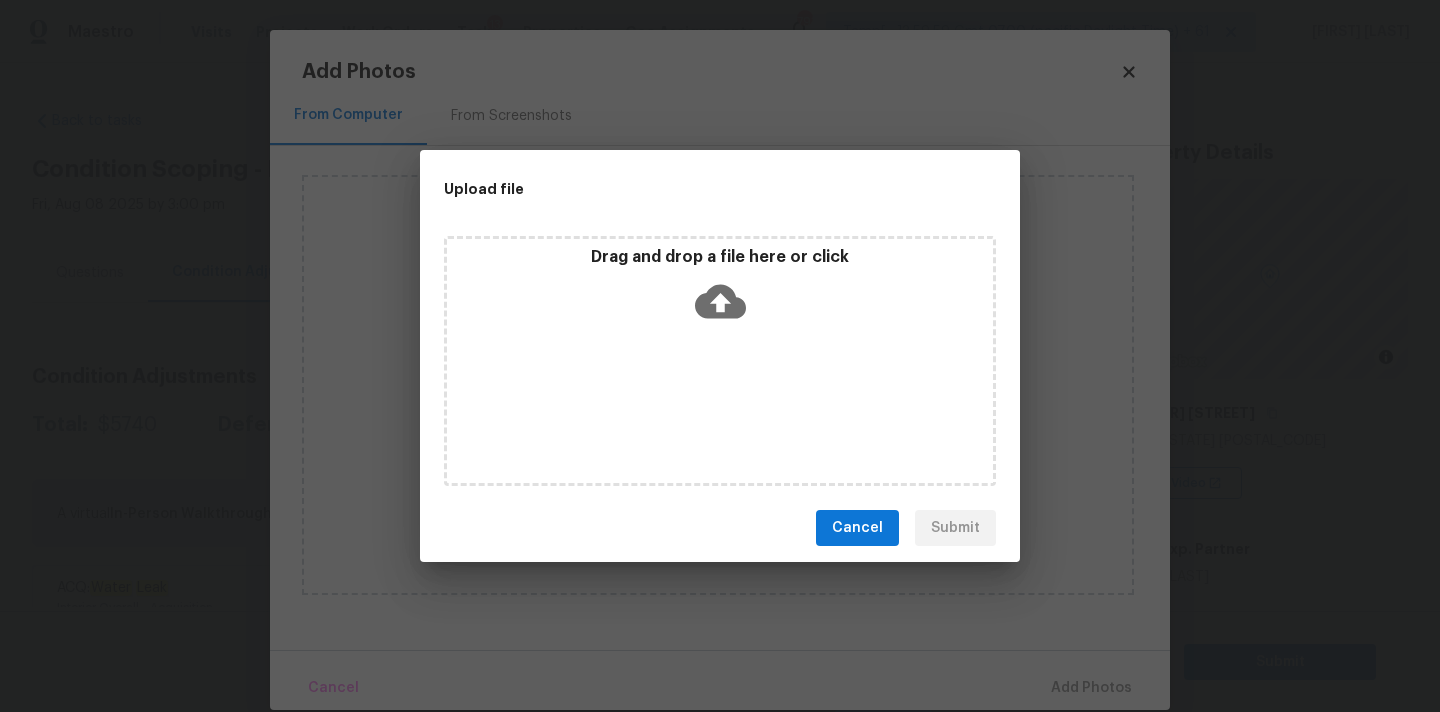 click 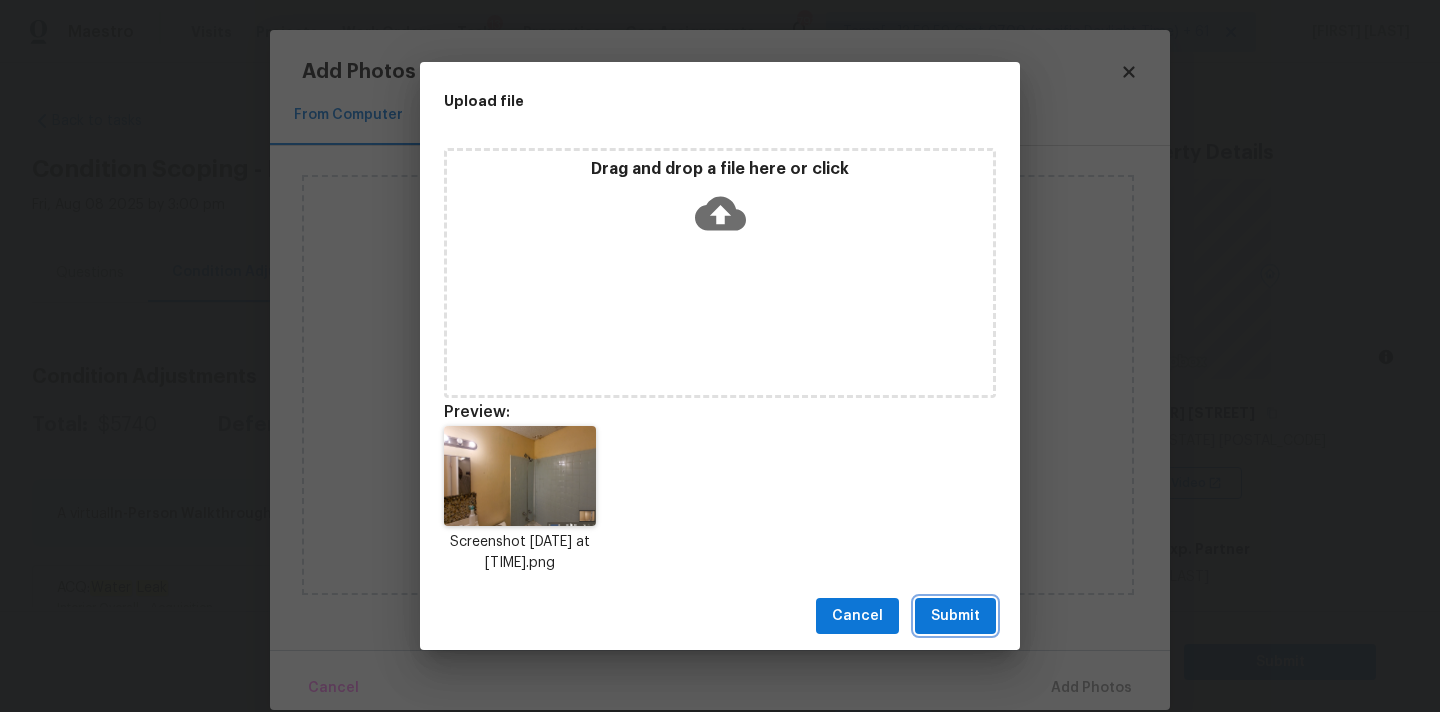 click on "Submit" at bounding box center [955, 616] 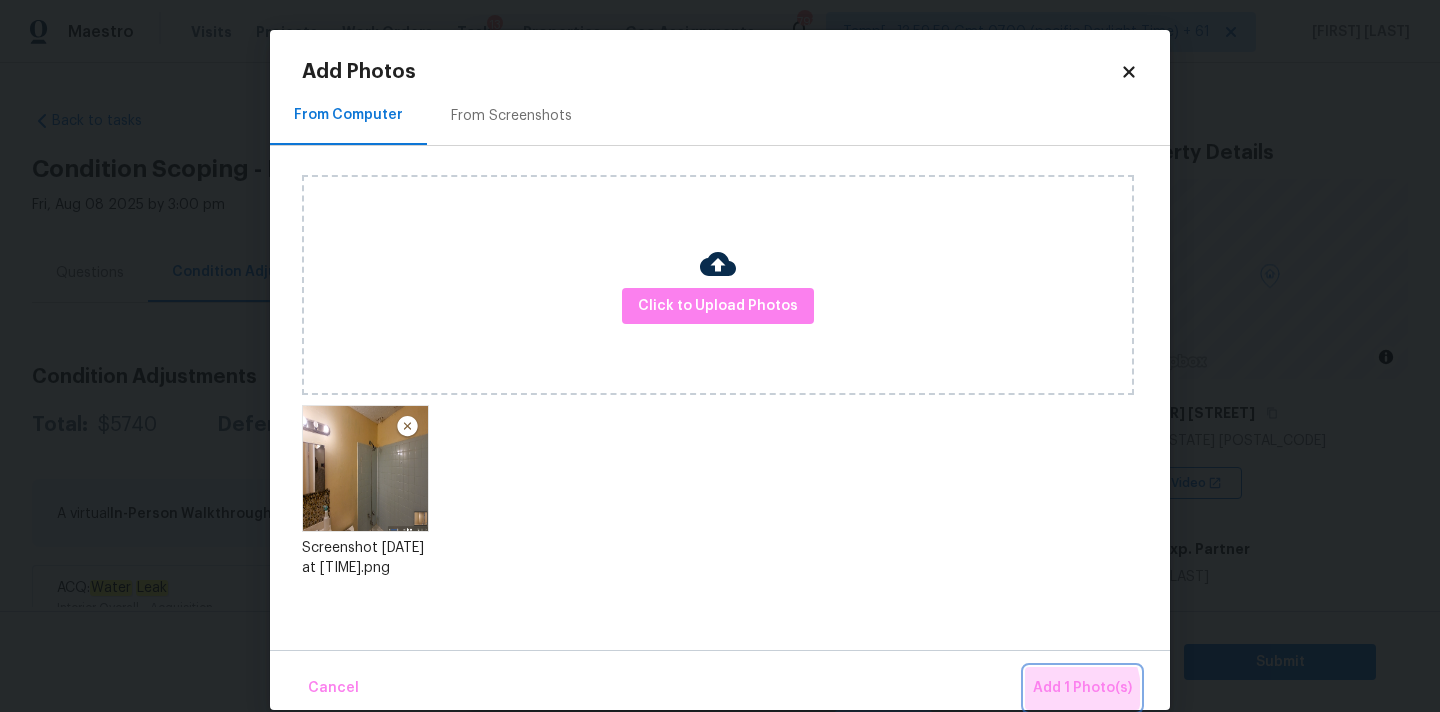 click on "Add 1 Photo(s)" at bounding box center [1082, 688] 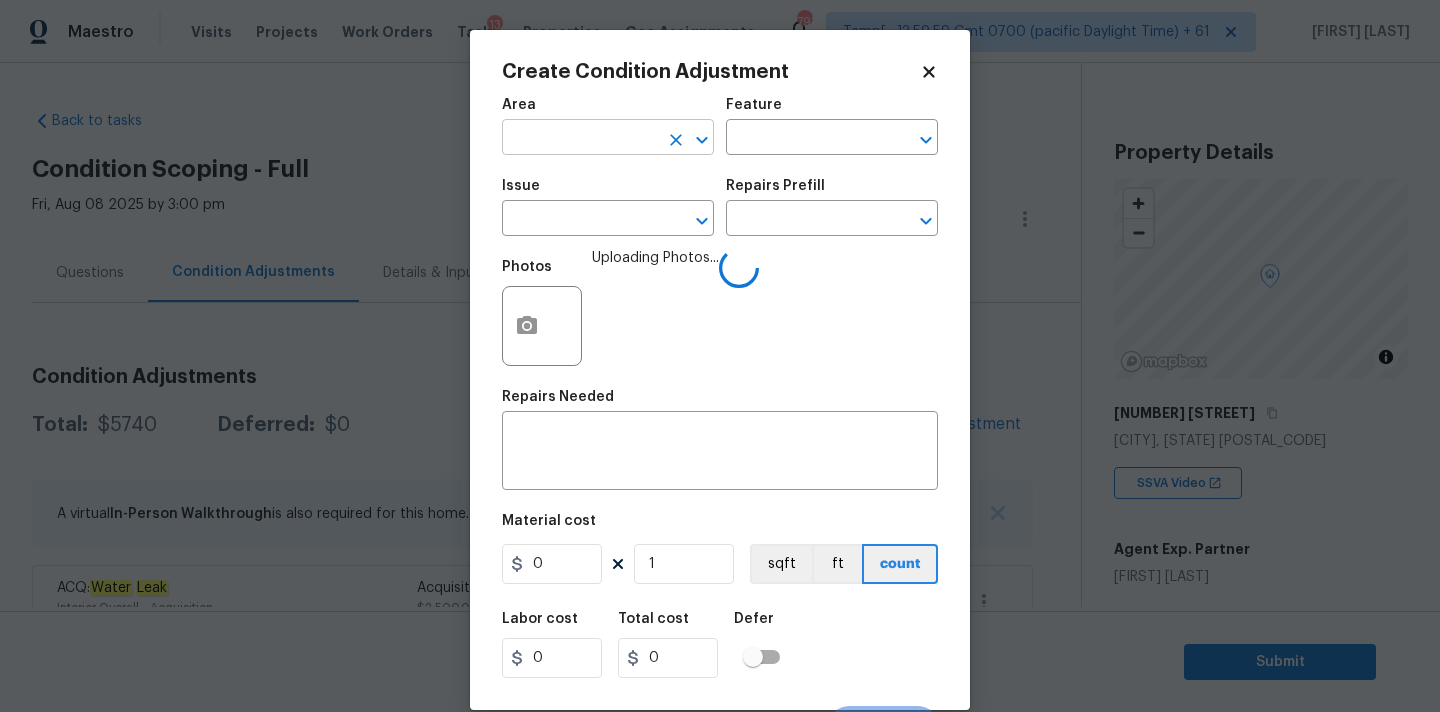 click at bounding box center [580, 139] 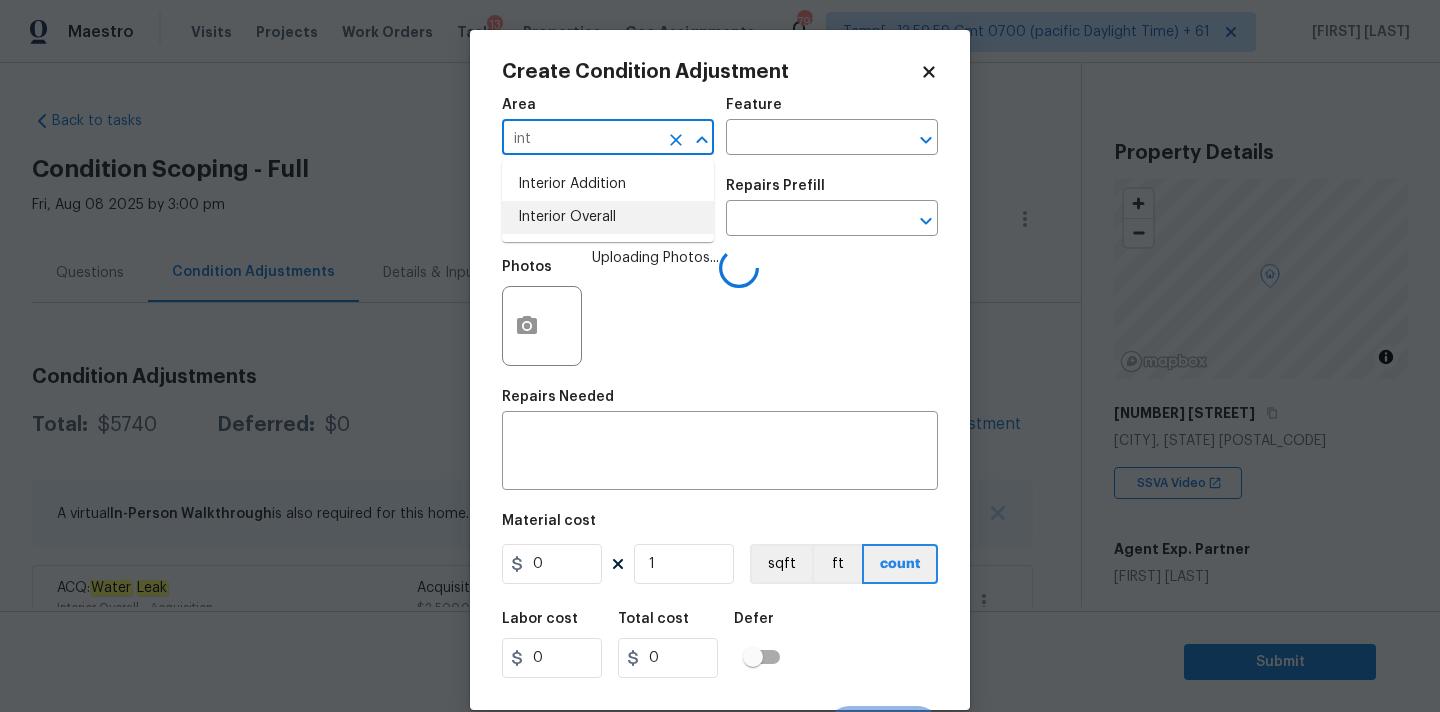 click on "Interior Overall" at bounding box center (608, 217) 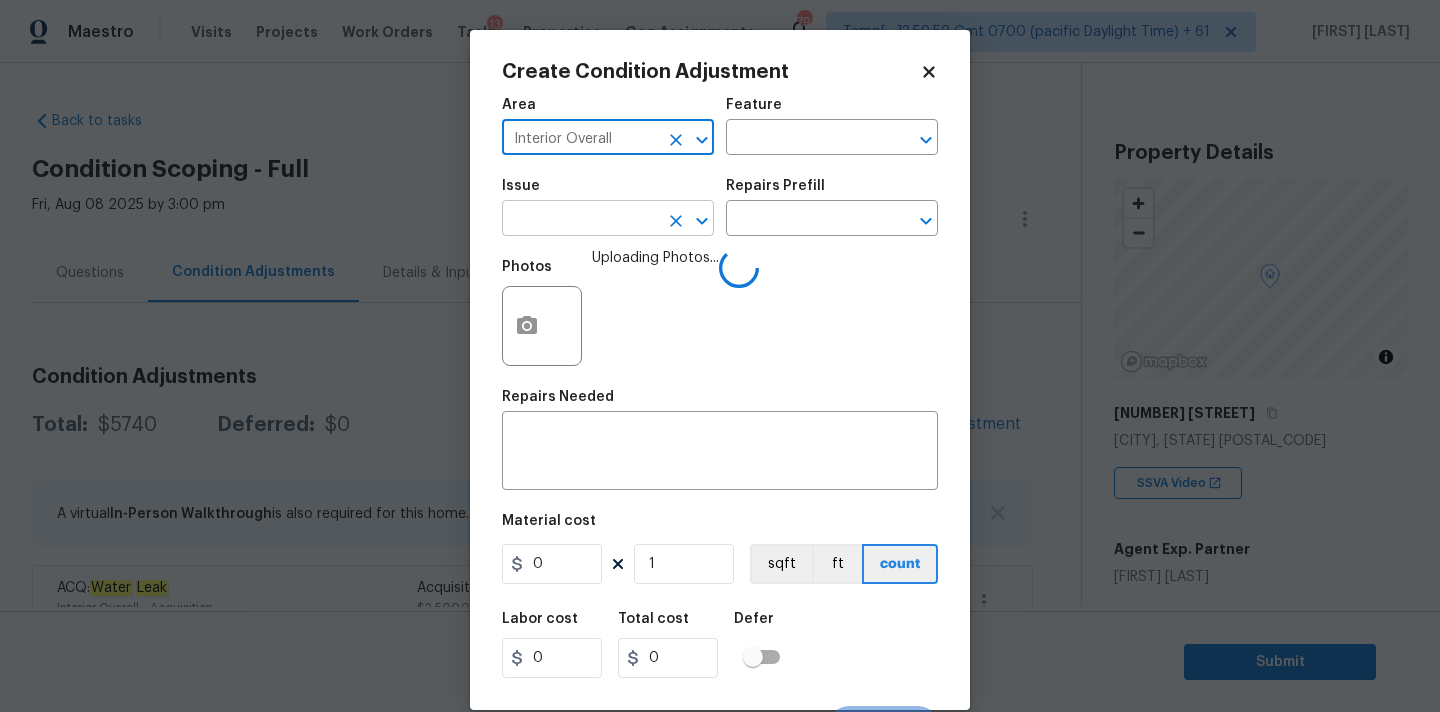 type on "Interior Overall" 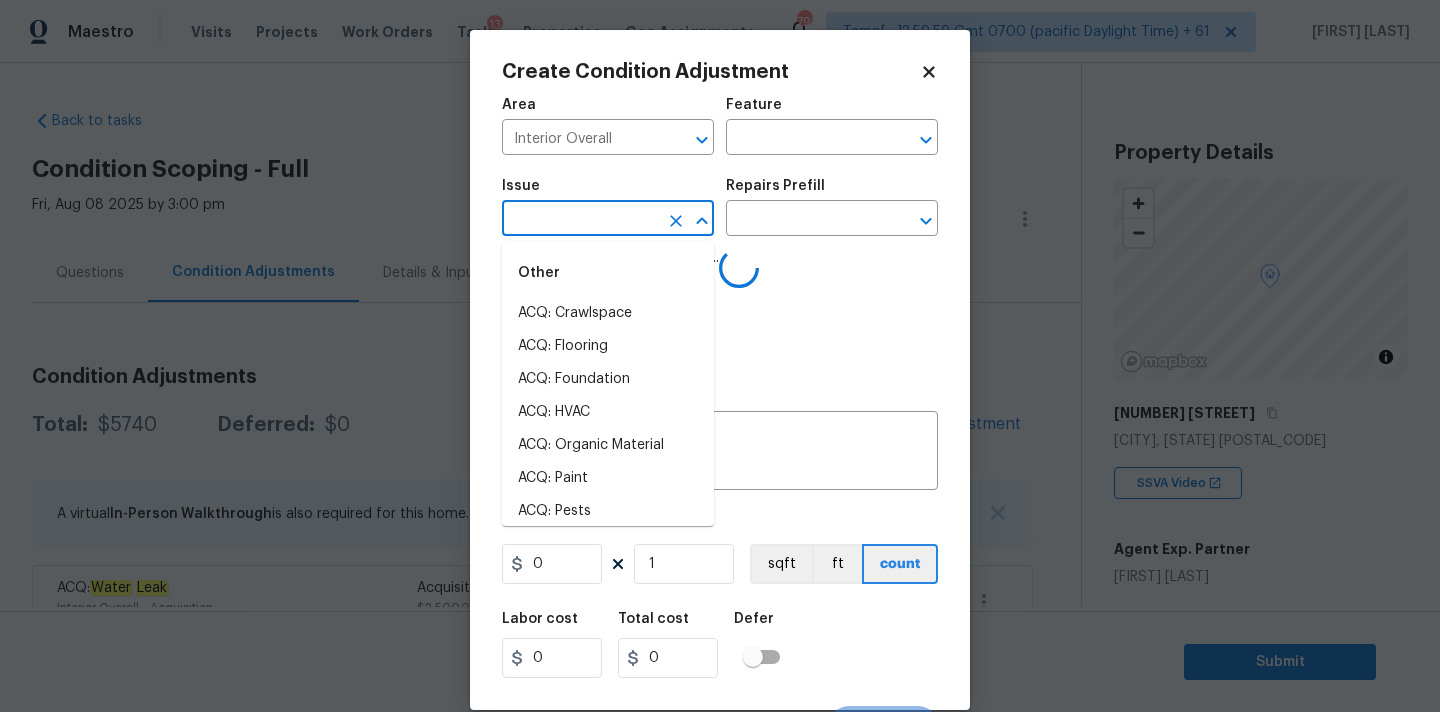 type on "w" 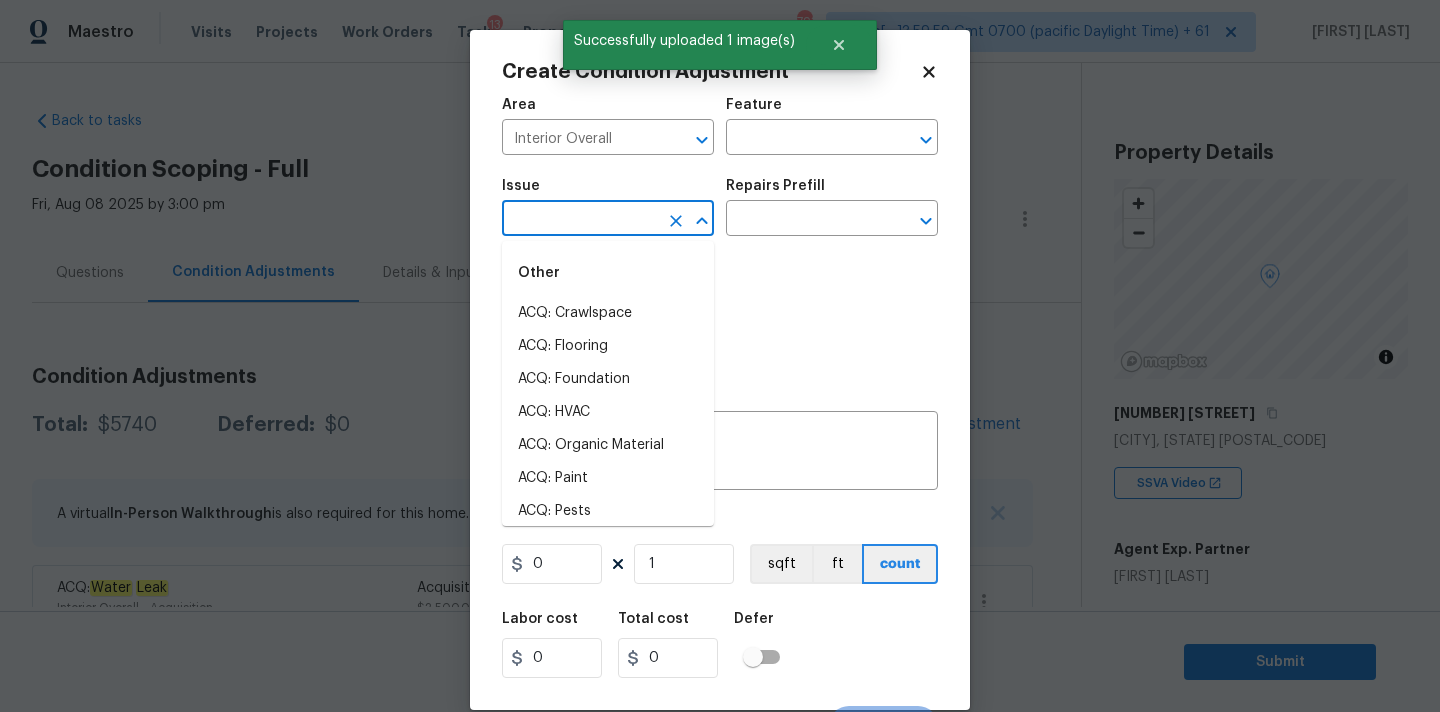 type on "a" 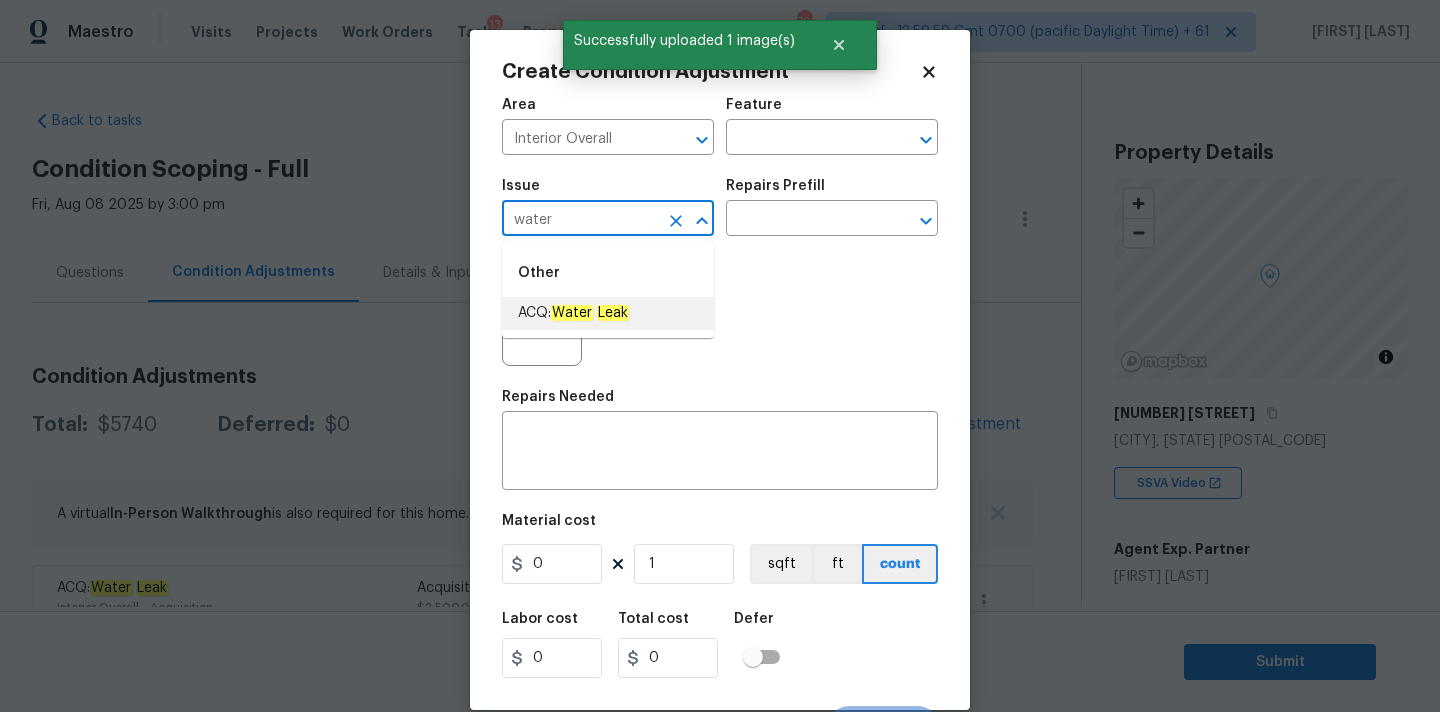 click on "Leak" at bounding box center (613, 313) 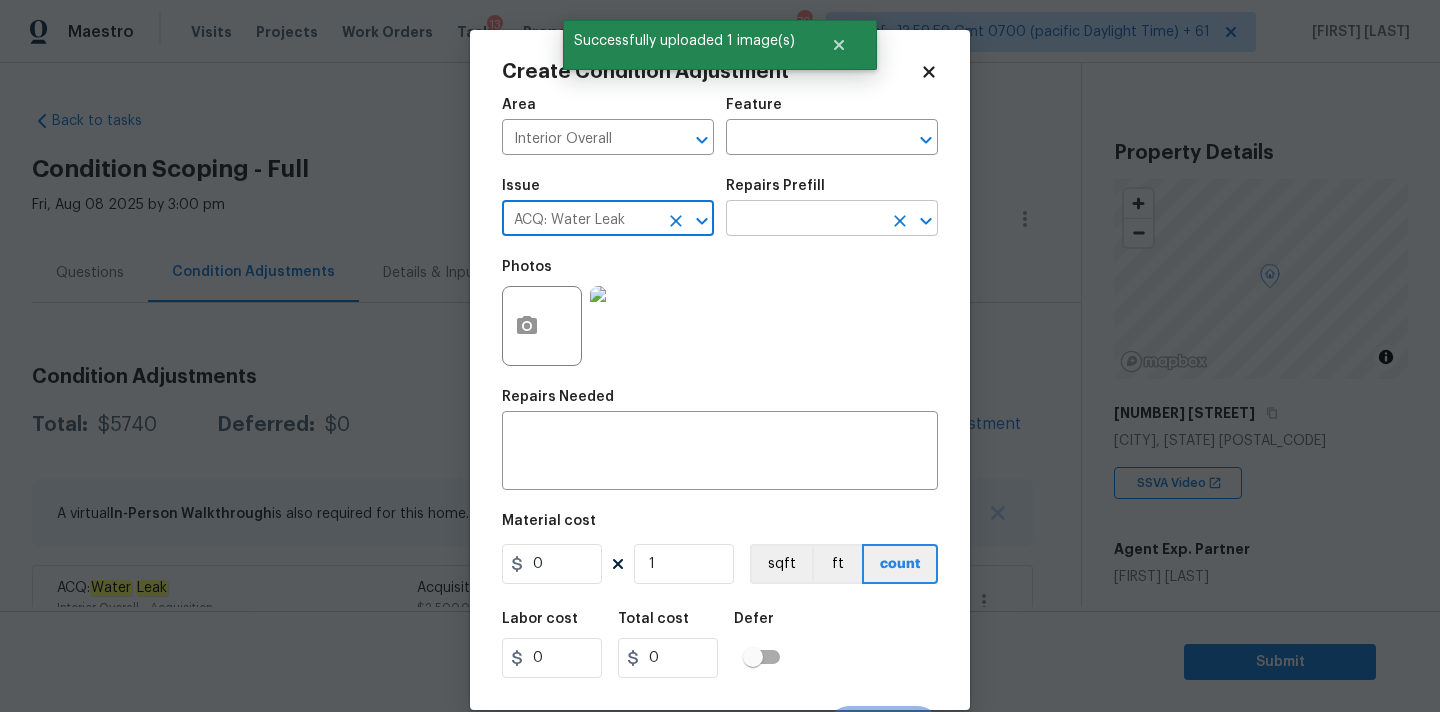 type on "ACQ: Water Leak" 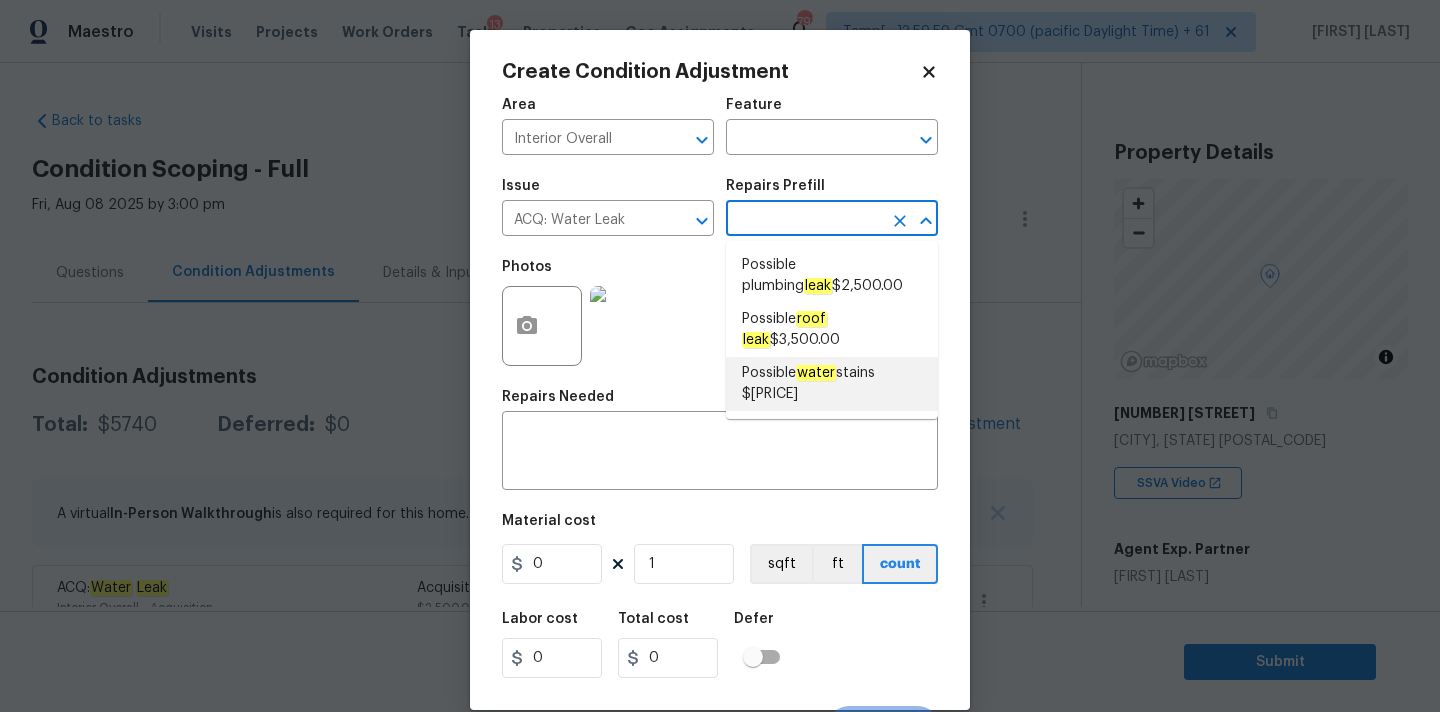 click on "water" at bounding box center (816, 373) 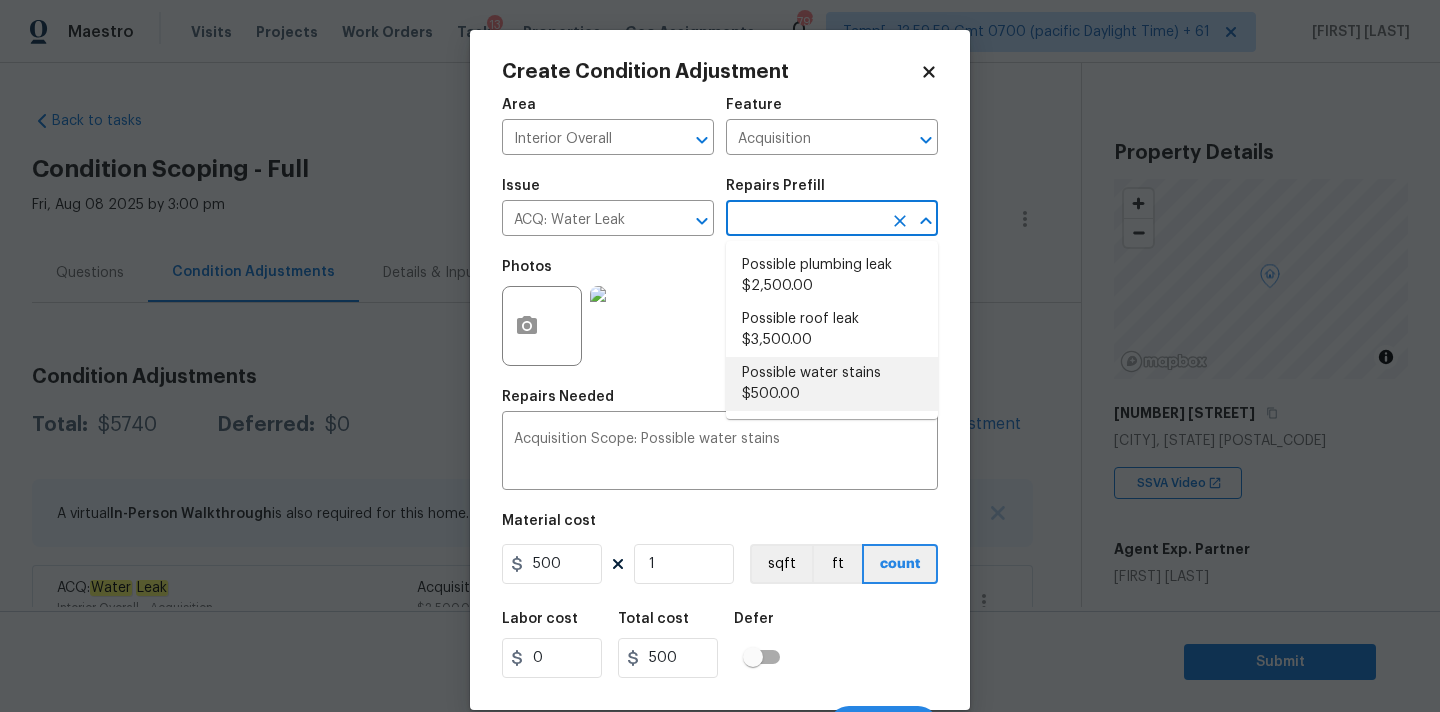 click at bounding box center (804, 220) 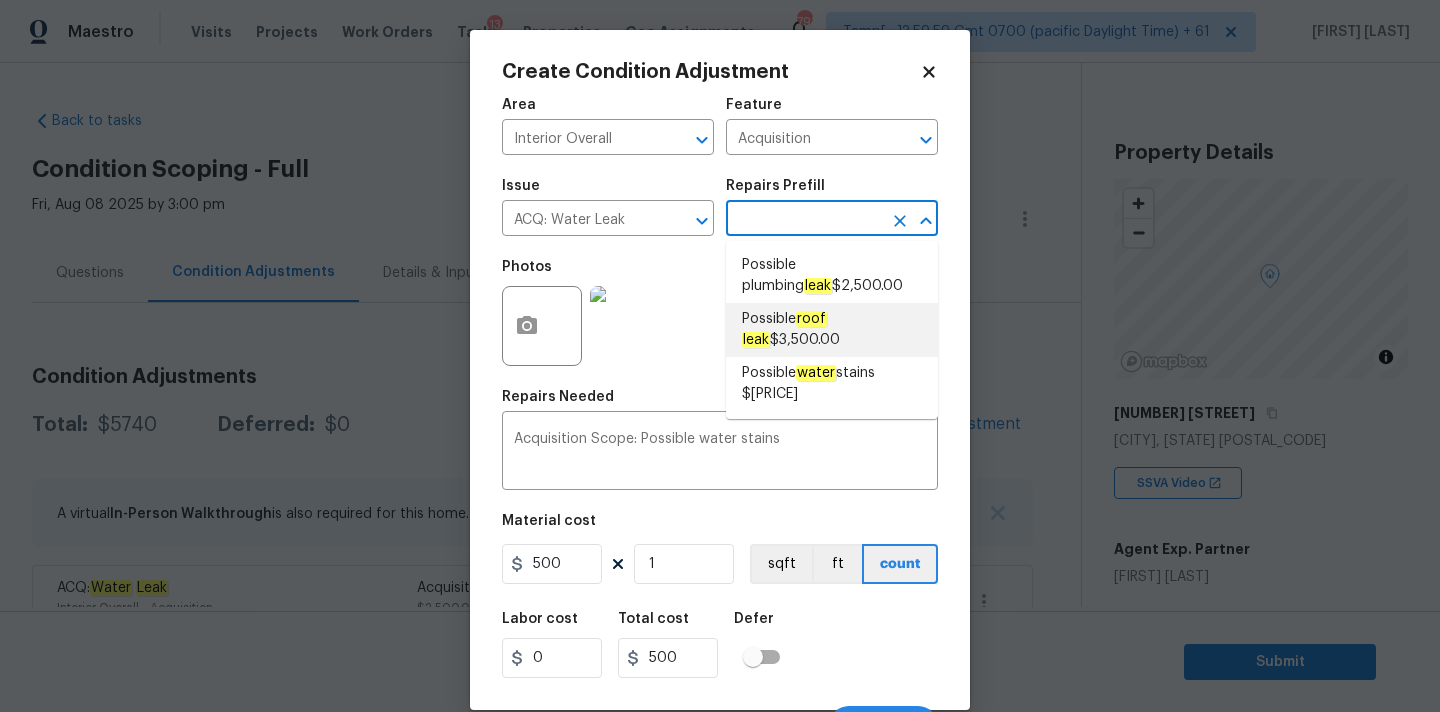 click on "roof" at bounding box center (811, 319) 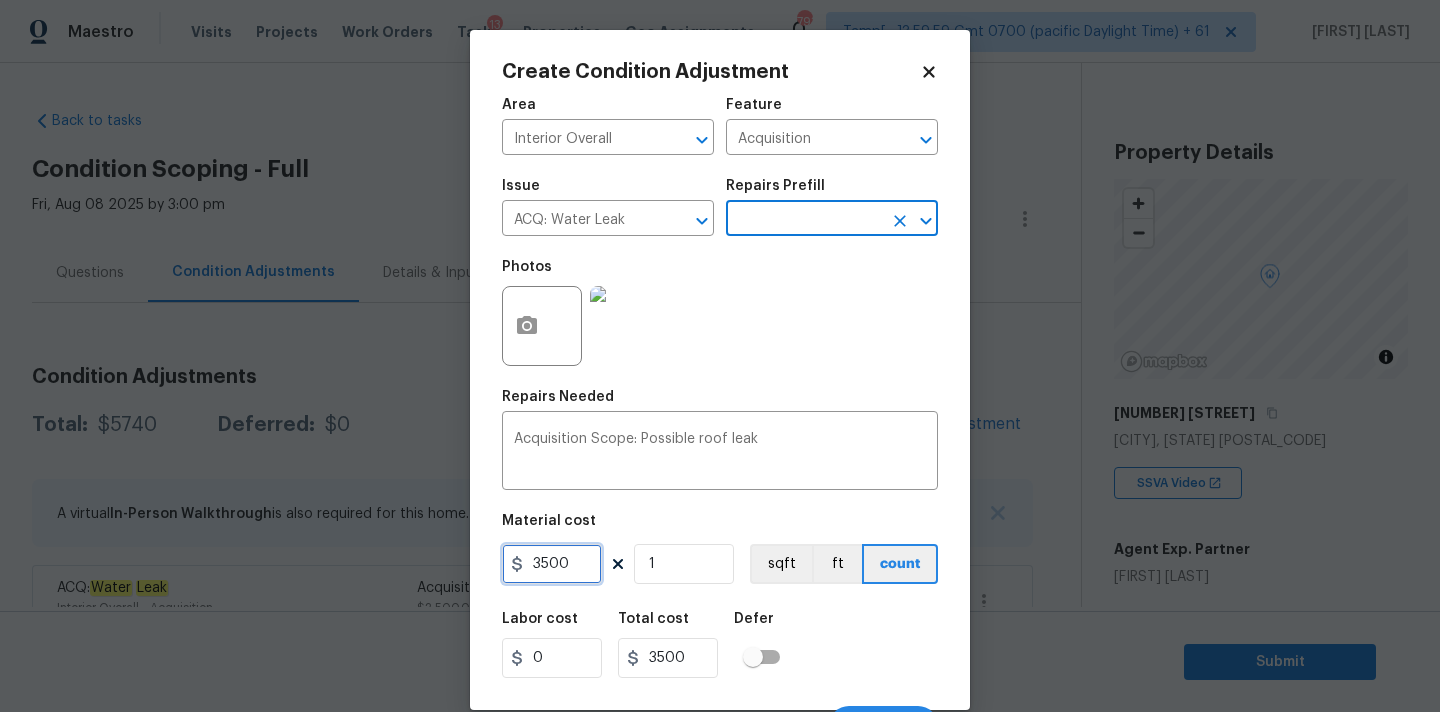 click on "3500" at bounding box center (552, 564) 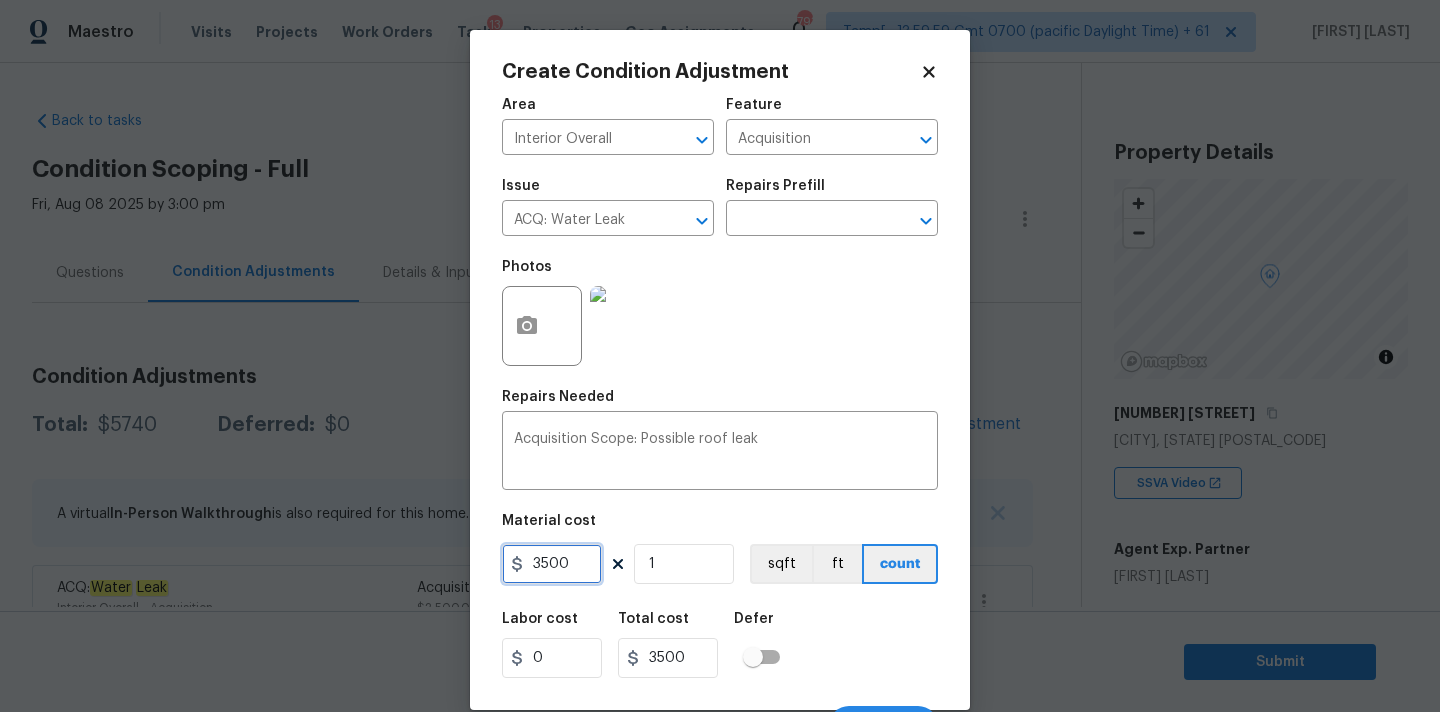 click on "3500" at bounding box center (552, 564) 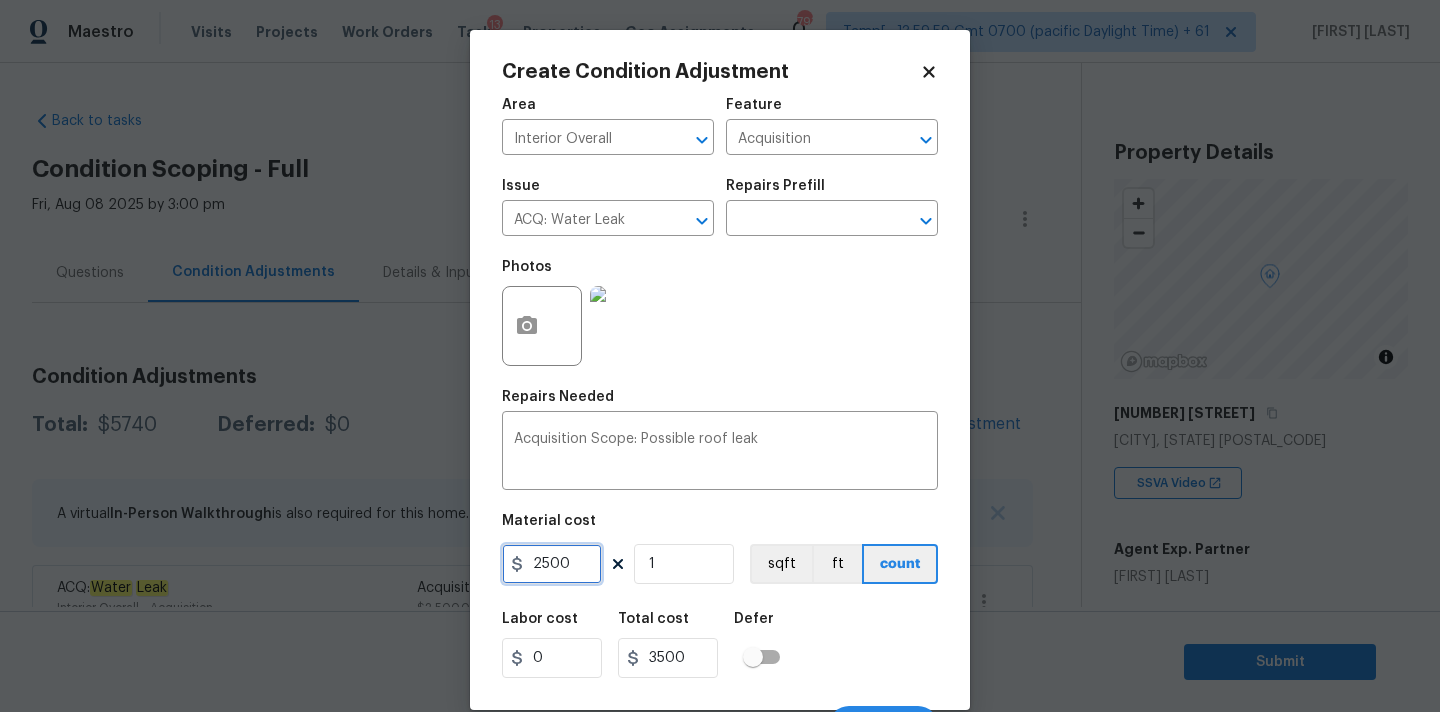 type on "2500" 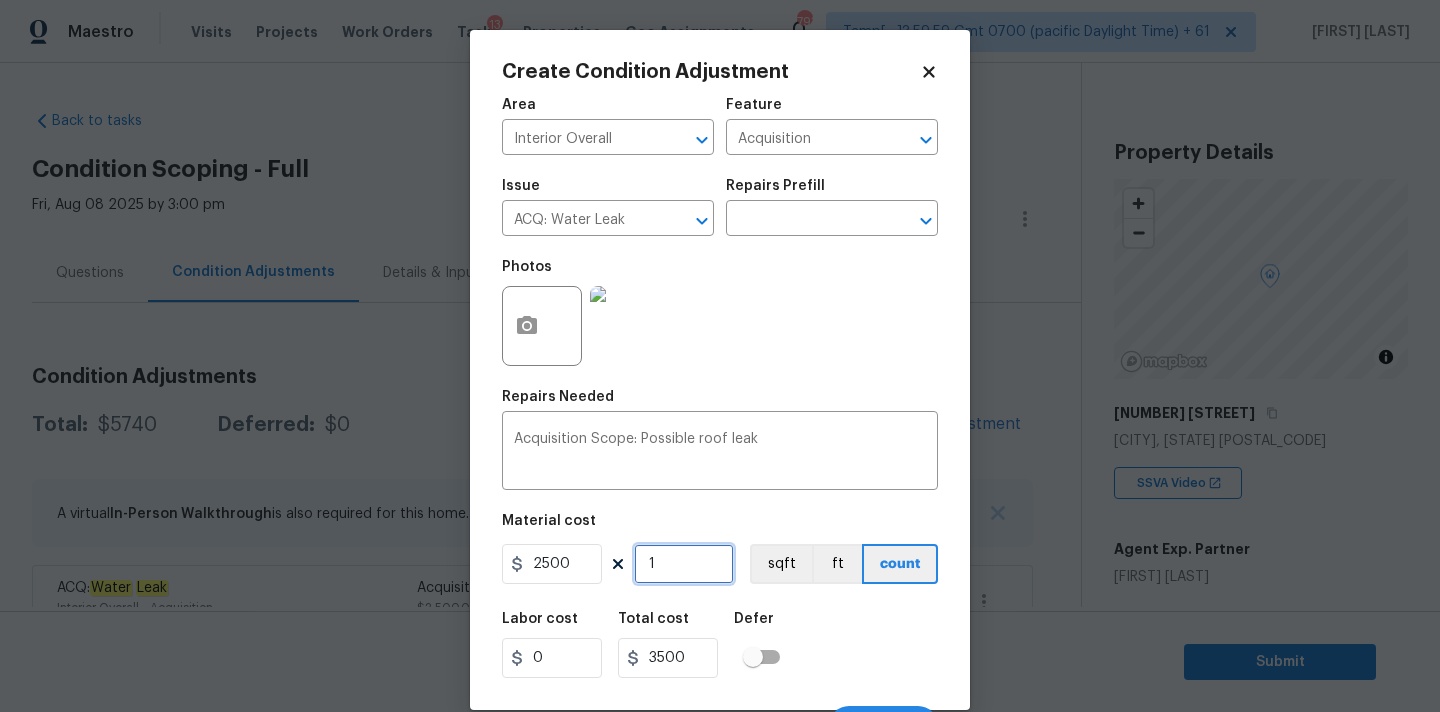 type on "2500" 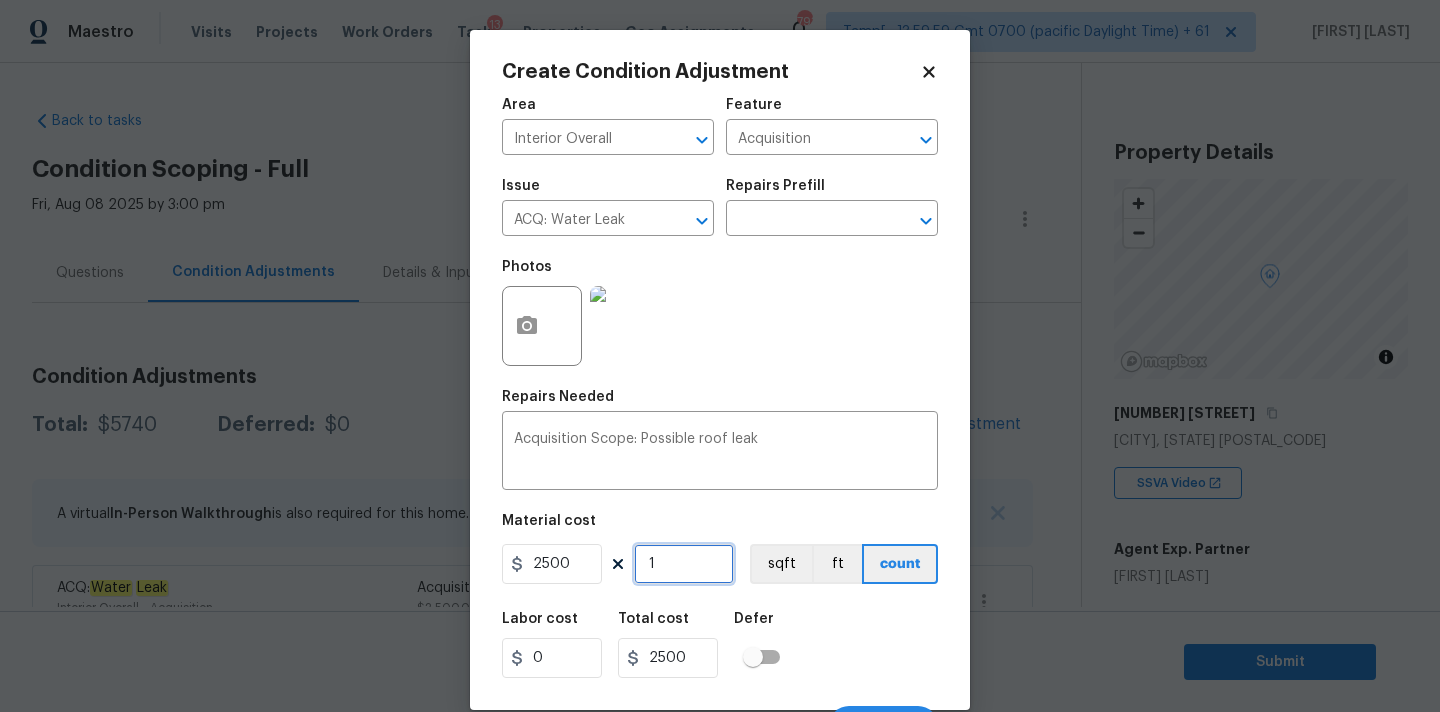 scroll, scrollTop: 35, scrollLeft: 0, axis: vertical 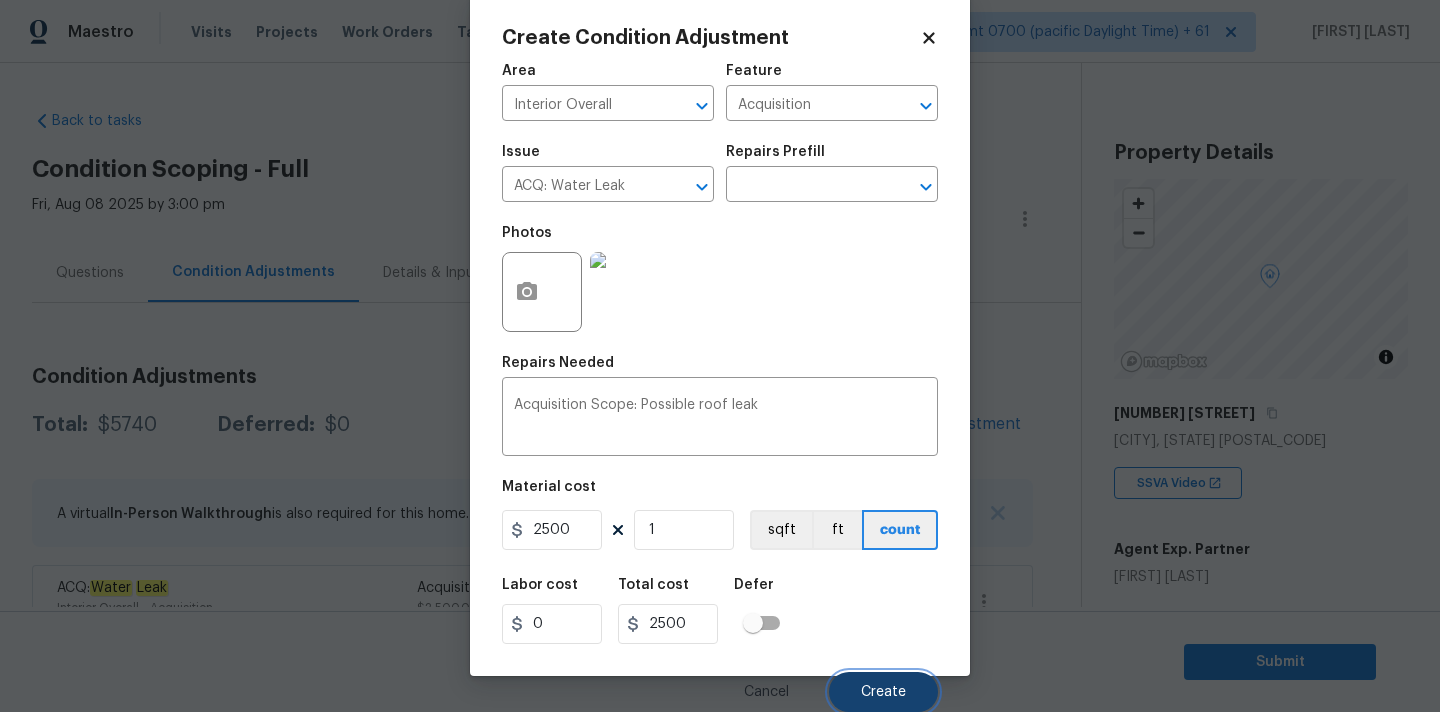click on "Create" at bounding box center (883, 692) 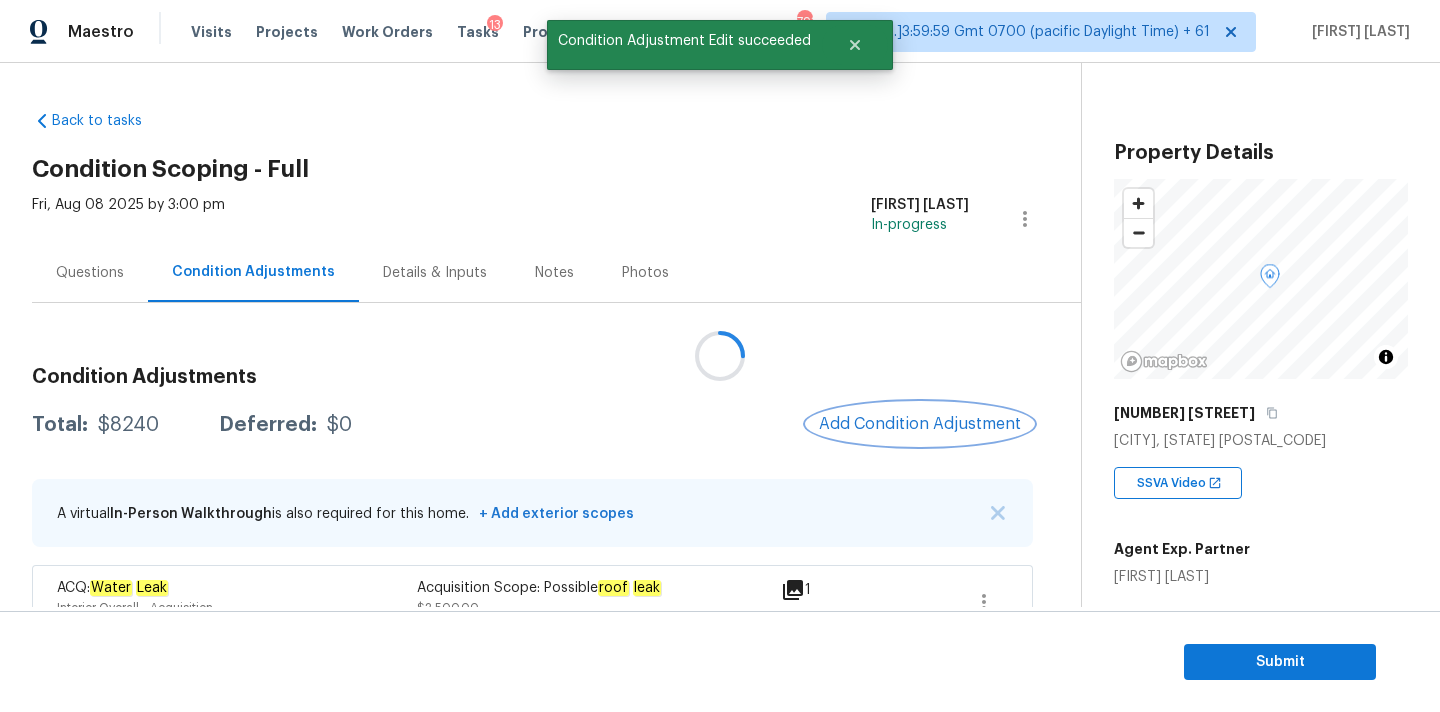scroll, scrollTop: 0, scrollLeft: 0, axis: both 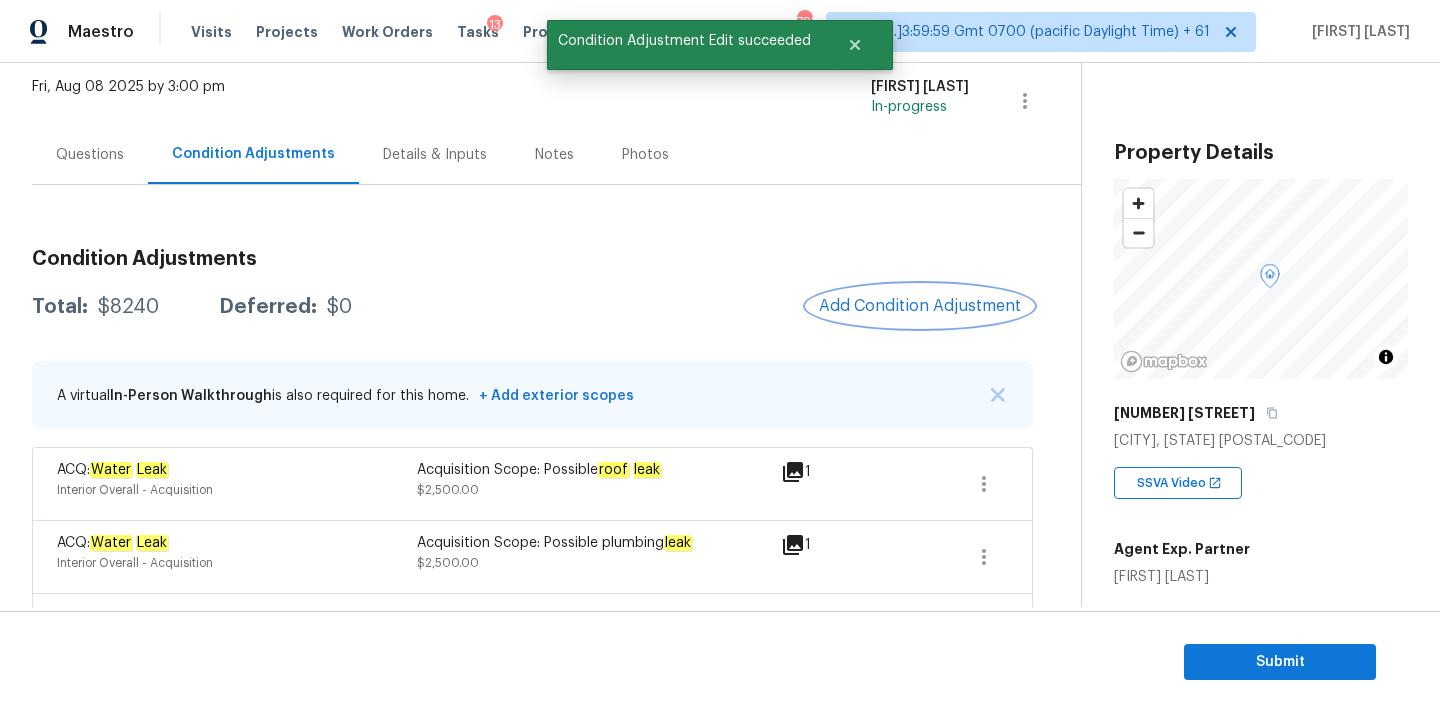 click on "Add Condition Adjustment" at bounding box center [920, 306] 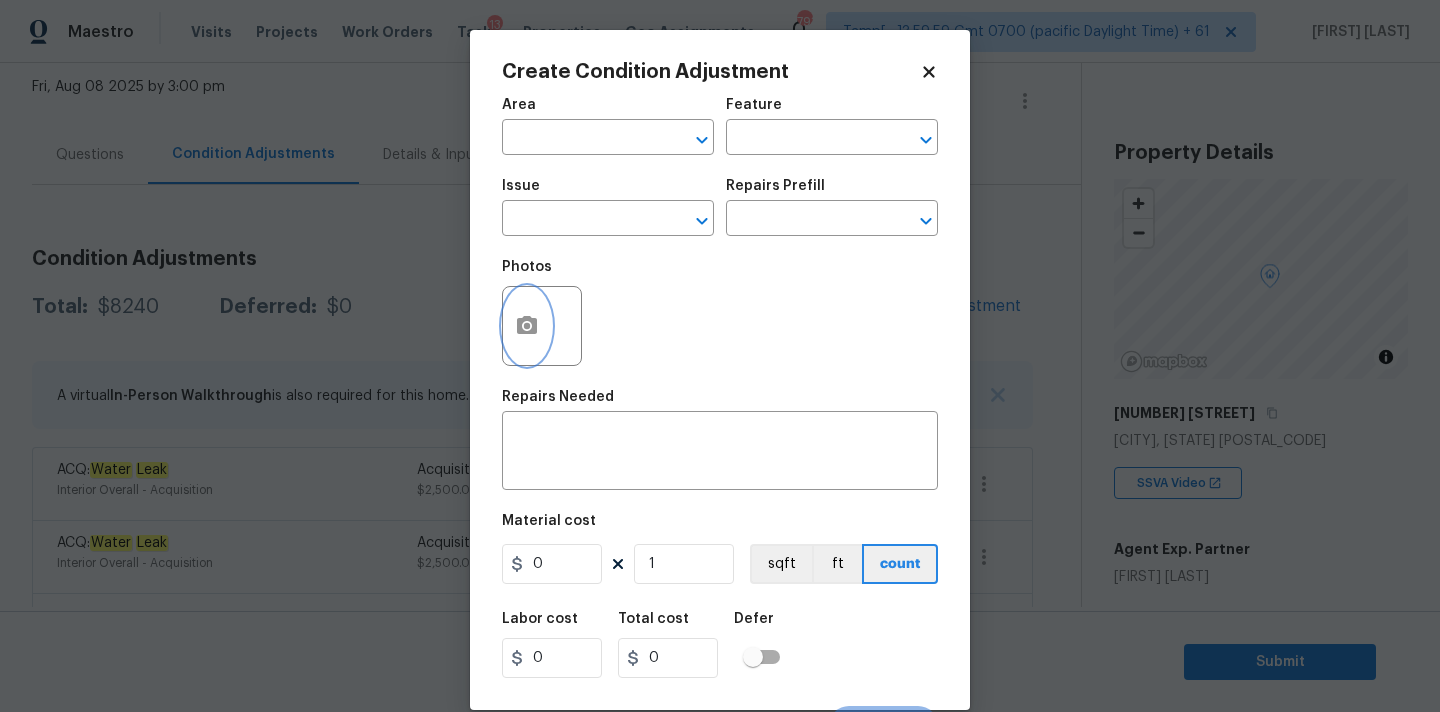 click 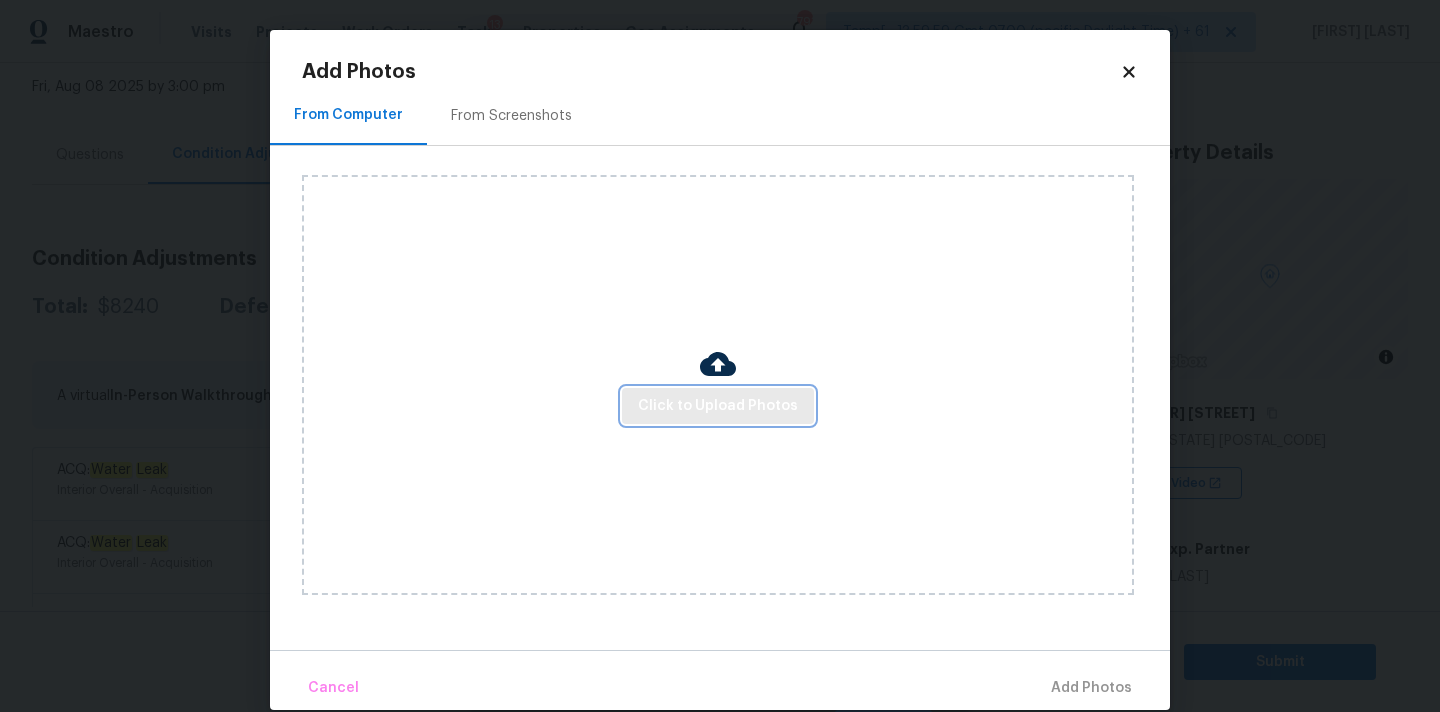 click on "Click to Upload Photos" at bounding box center (718, 406) 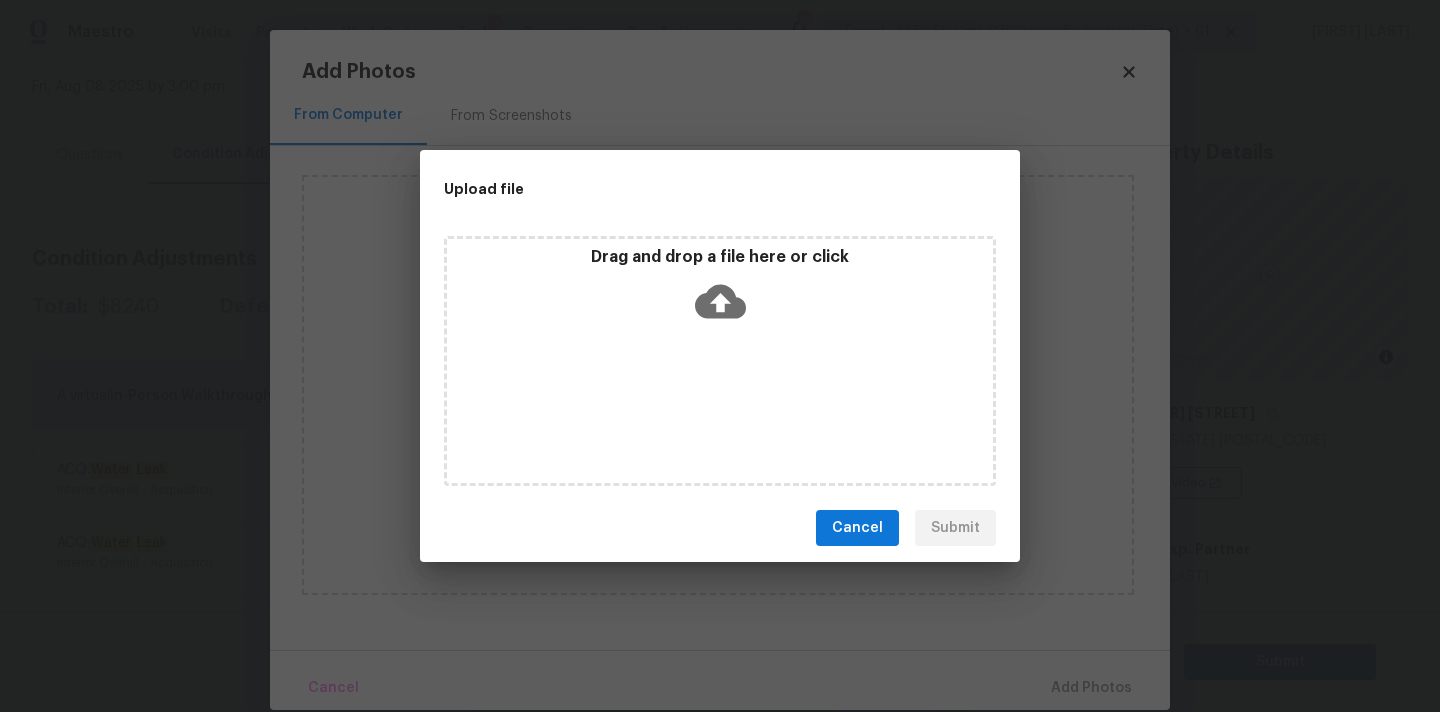 click 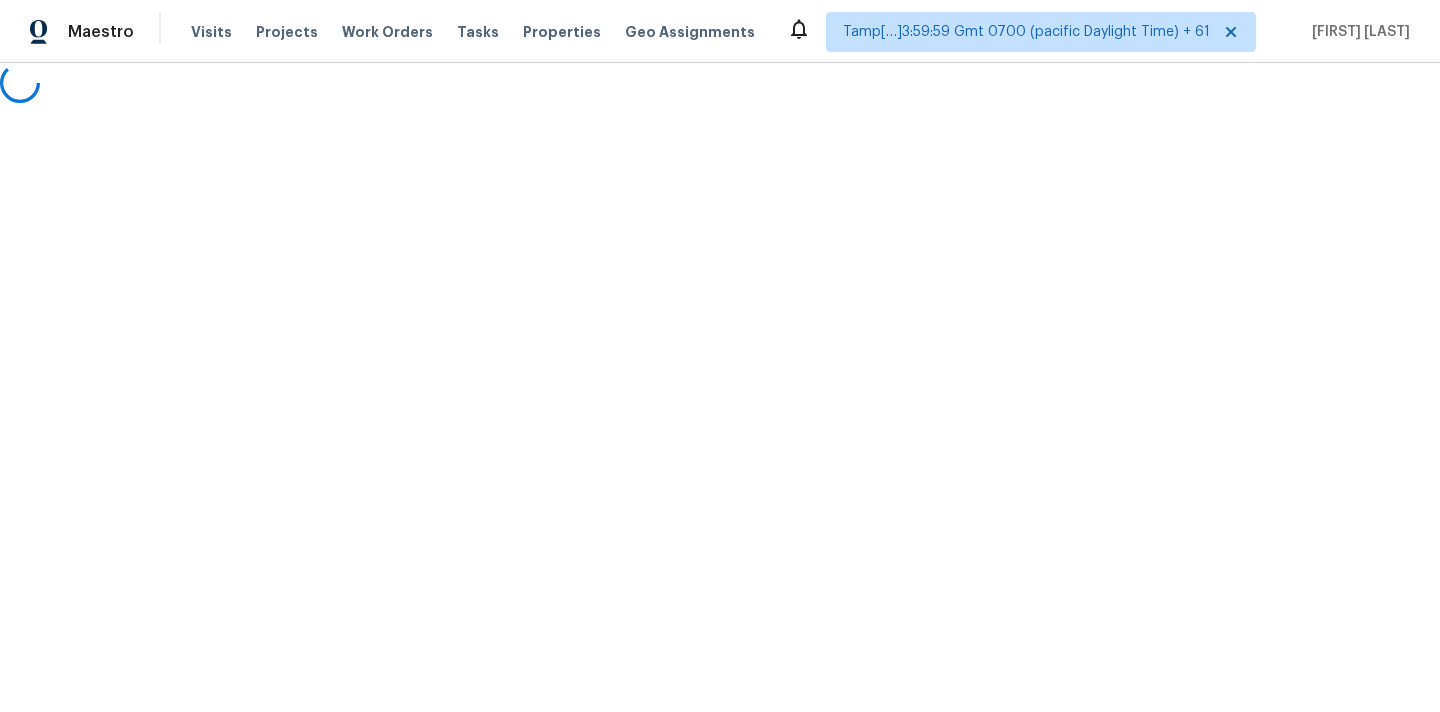 scroll, scrollTop: 0, scrollLeft: 0, axis: both 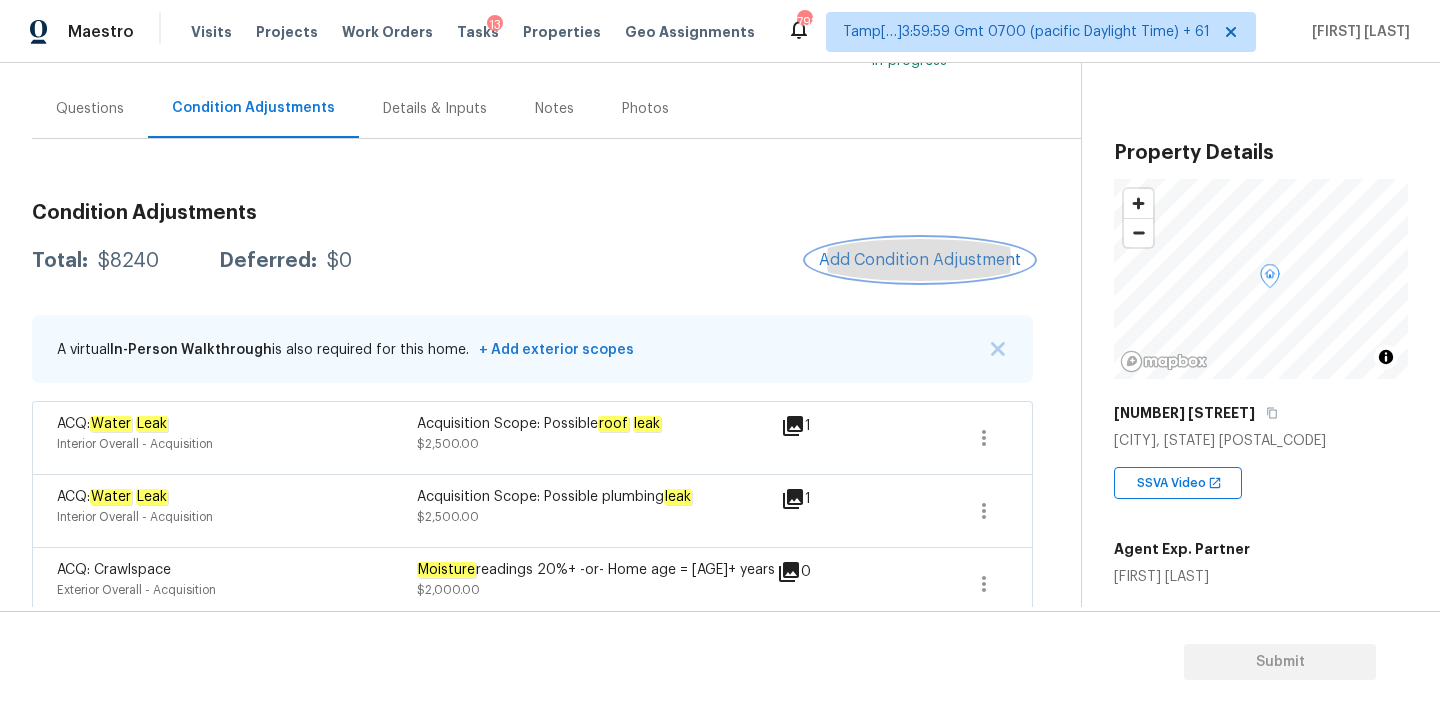 click on "Add Condition Adjustment" at bounding box center (920, 260) 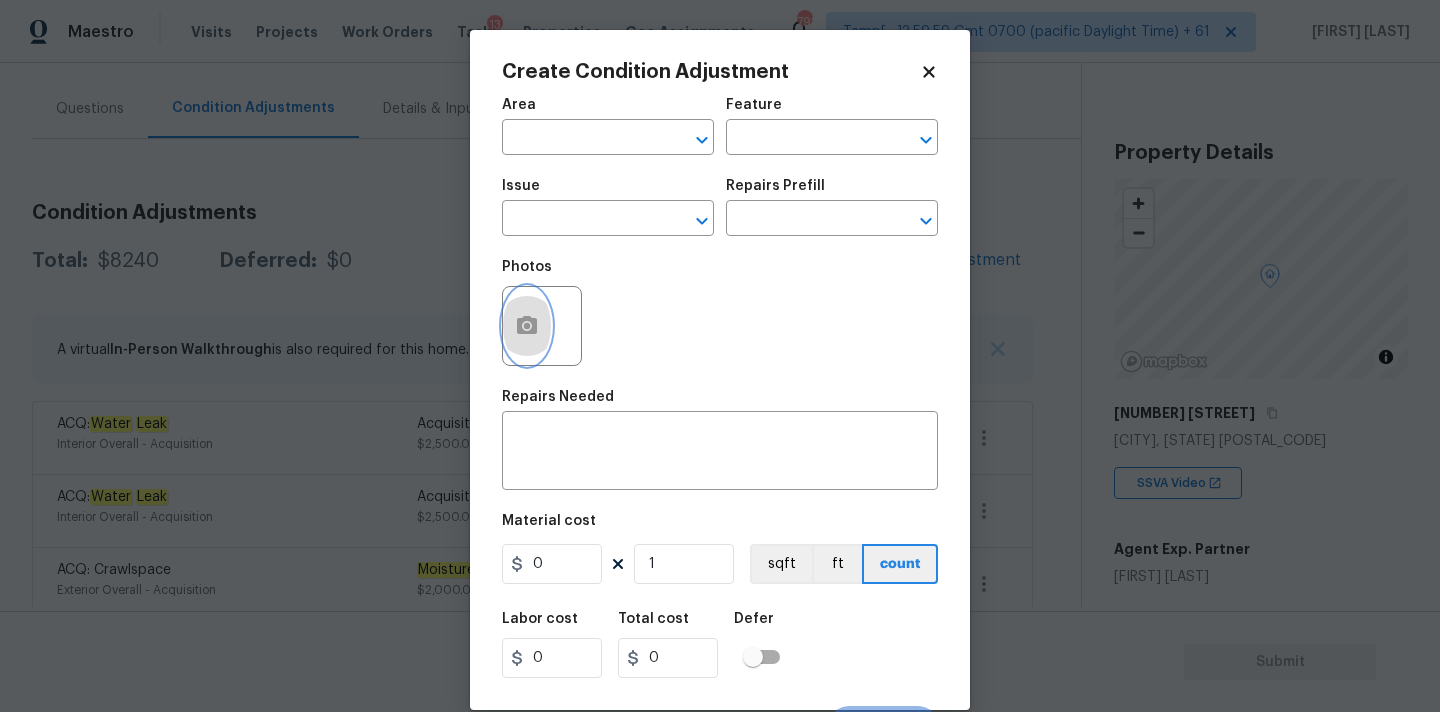 click 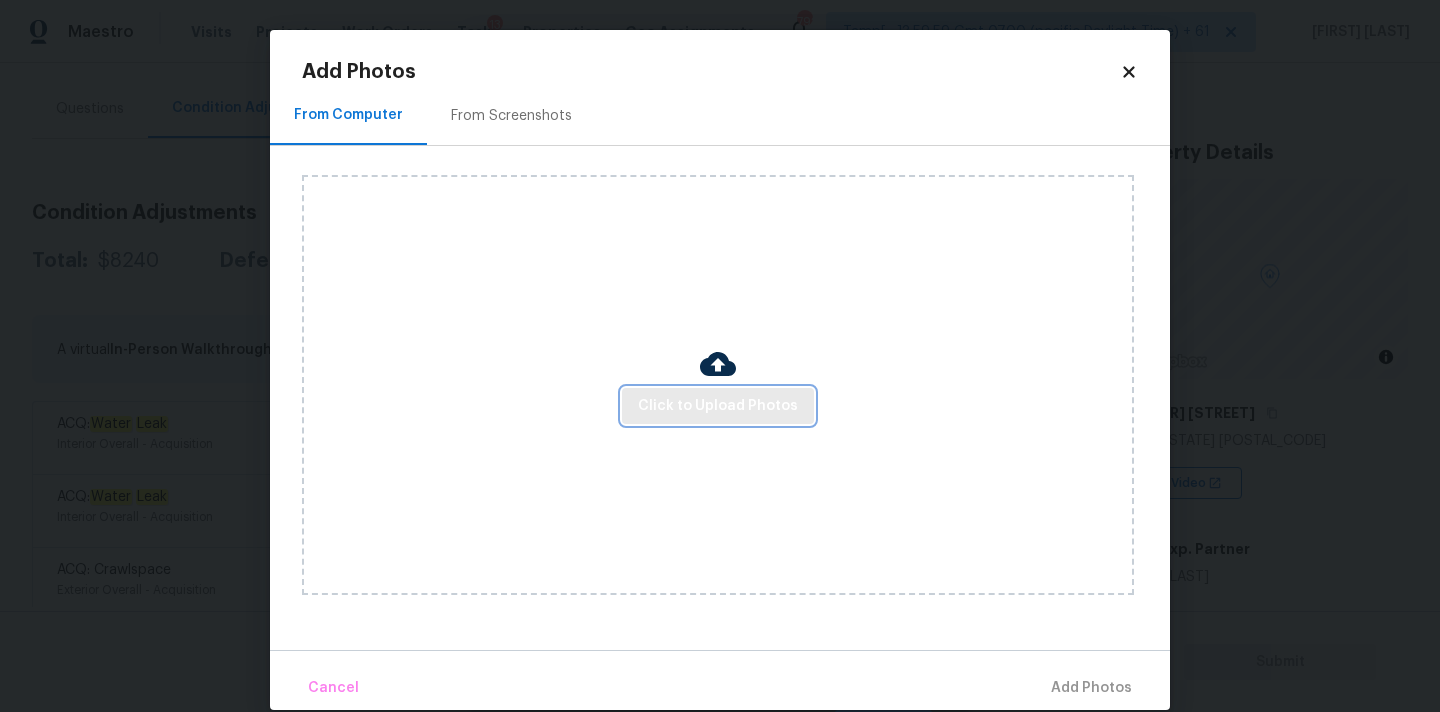 click on "Click to Upload Photos" at bounding box center [718, 406] 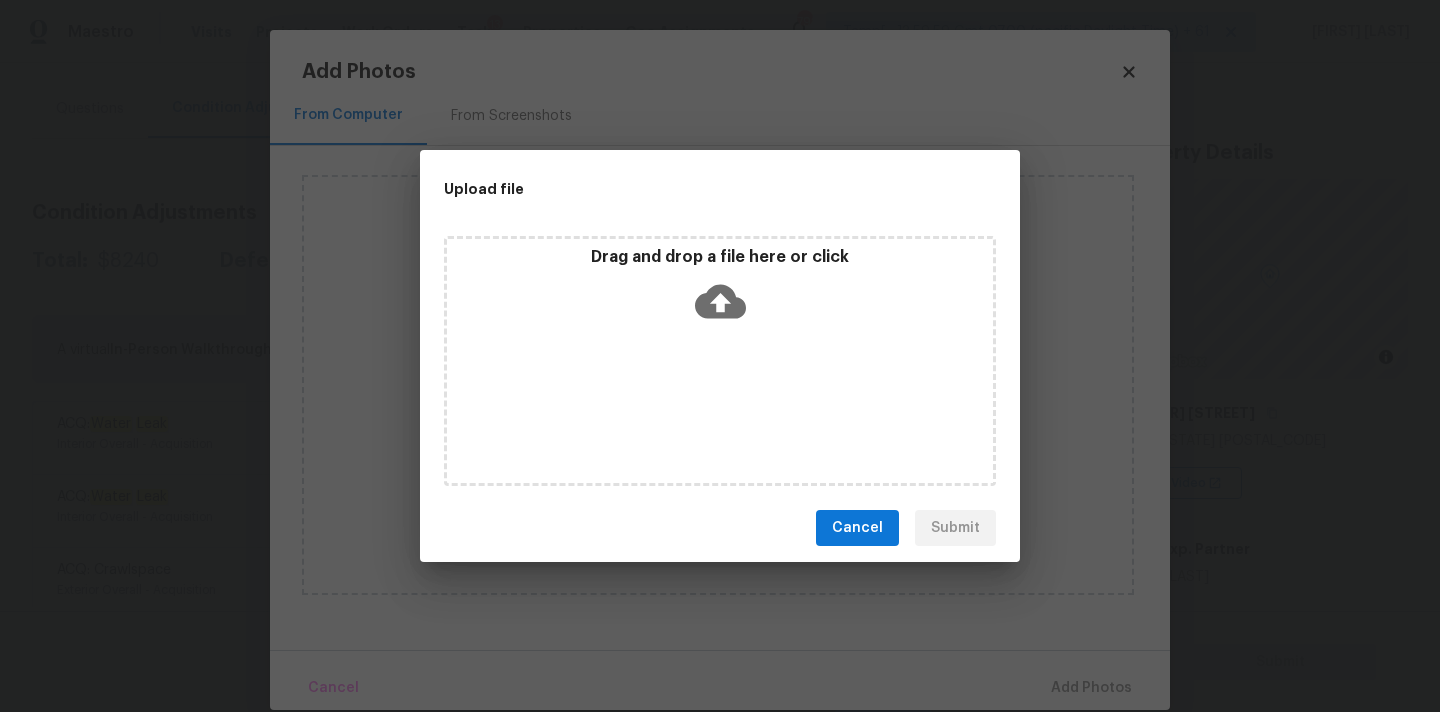 click 